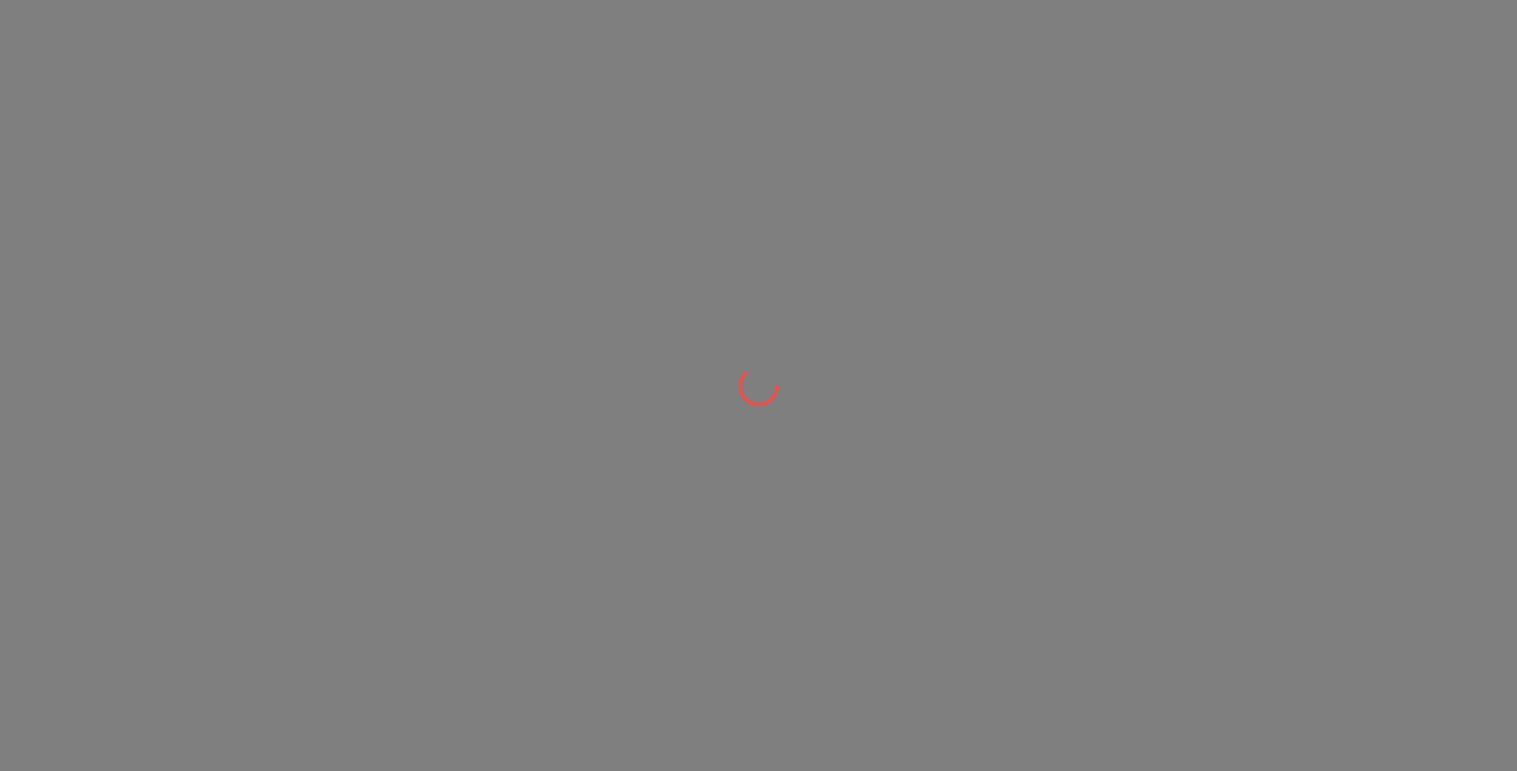 scroll, scrollTop: 0, scrollLeft: 0, axis: both 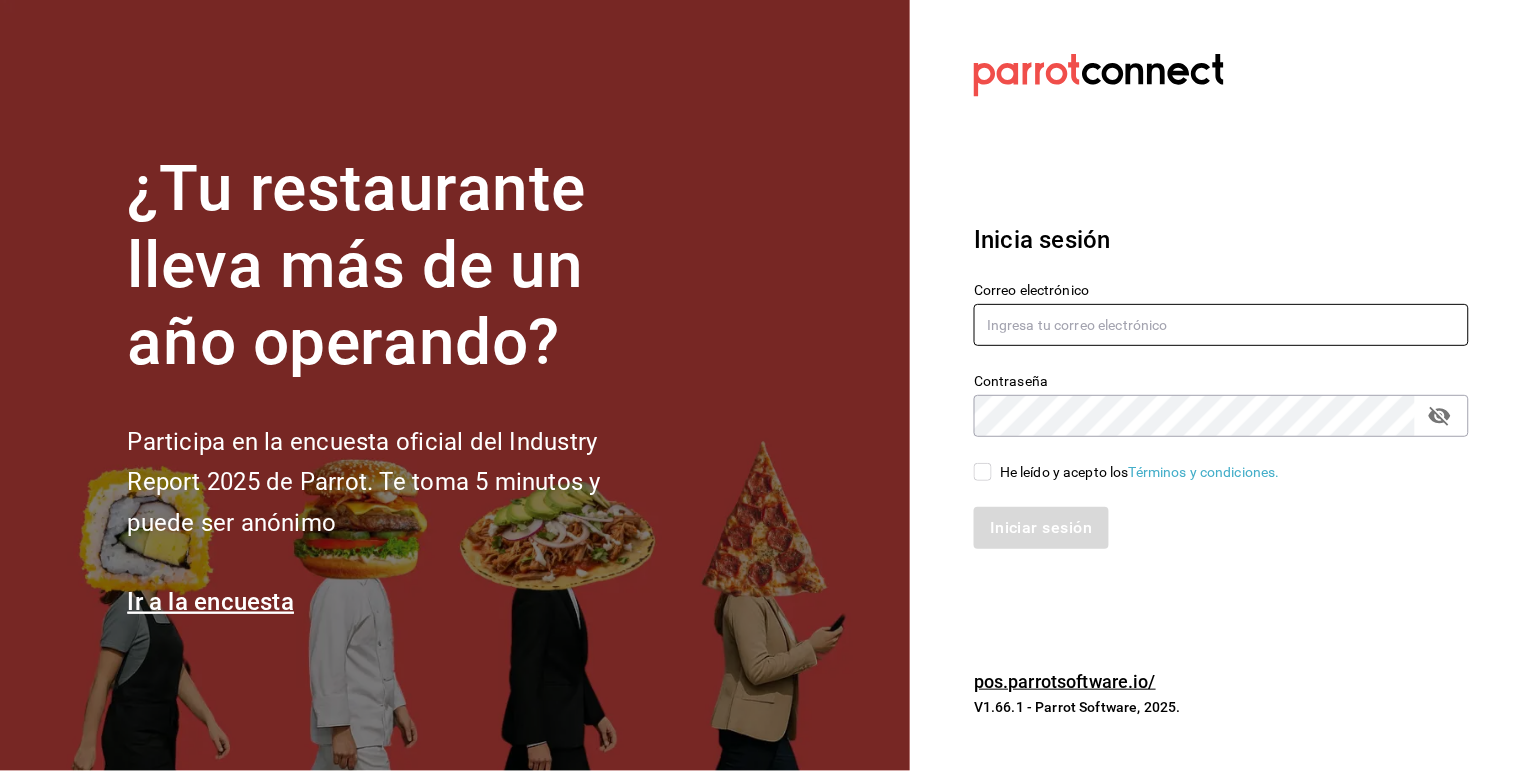 click at bounding box center (1221, 325) 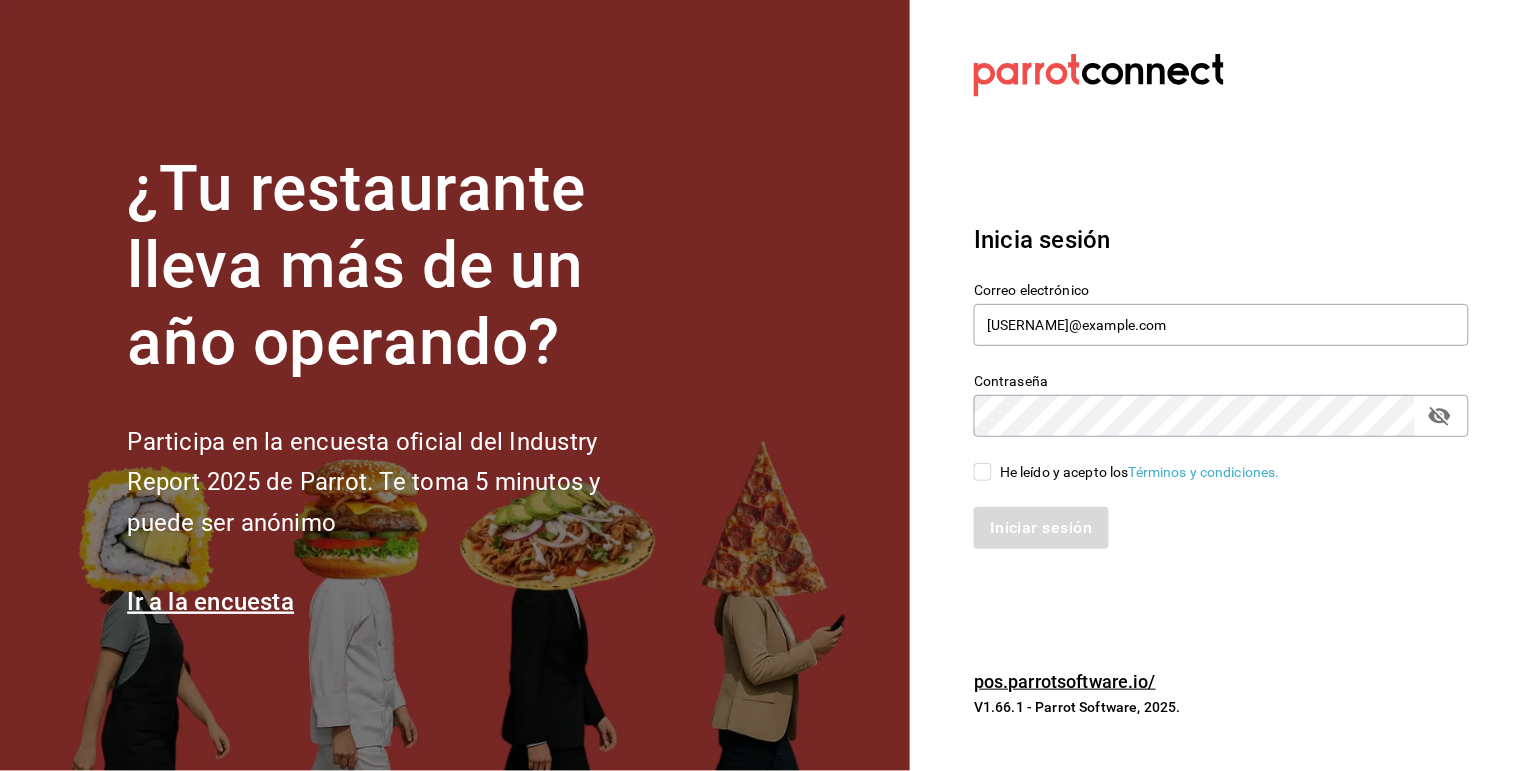 click on "He leído y acepto los  Términos y condiciones." at bounding box center (983, 472) 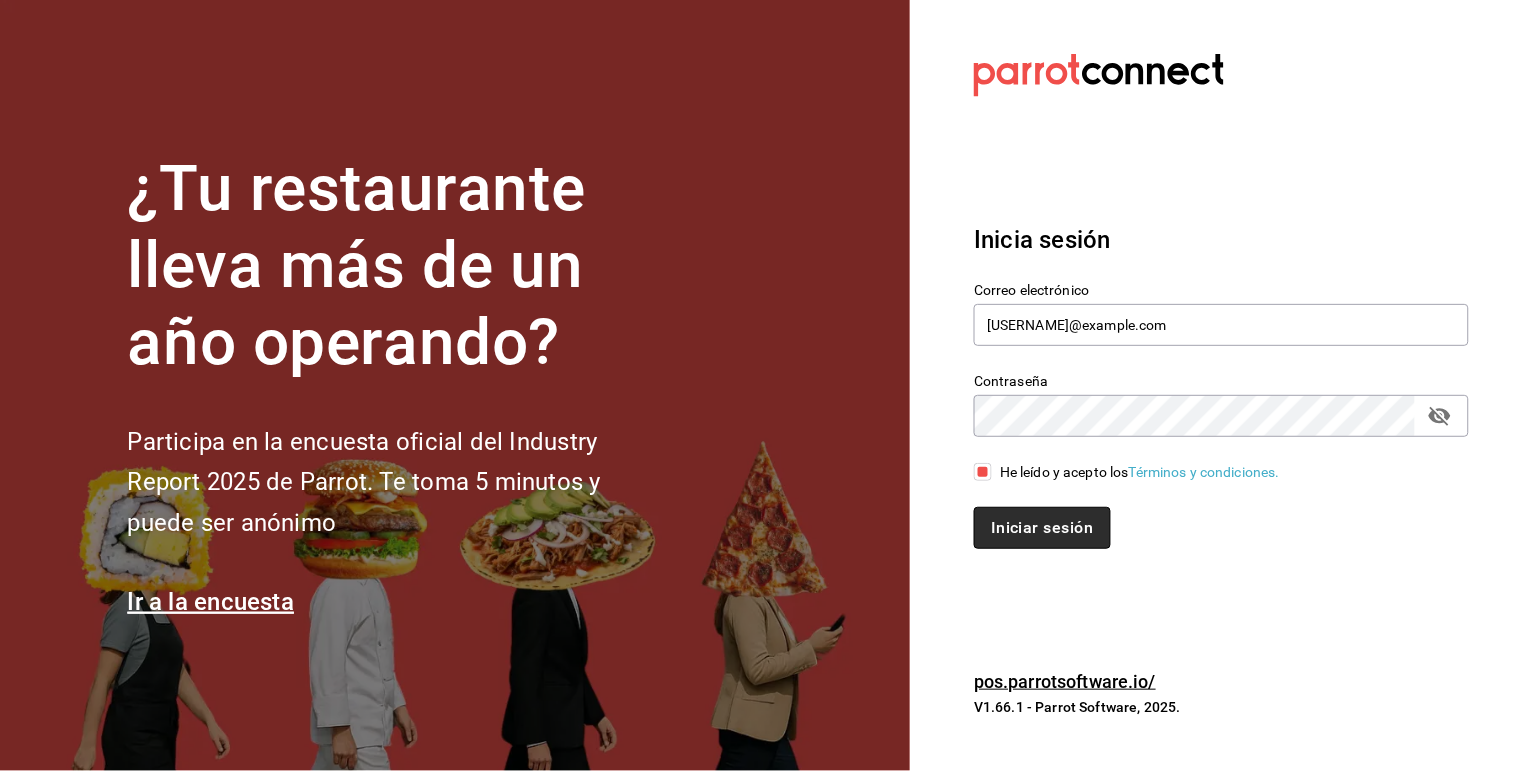 click on "Iniciar sesión" at bounding box center [1042, 528] 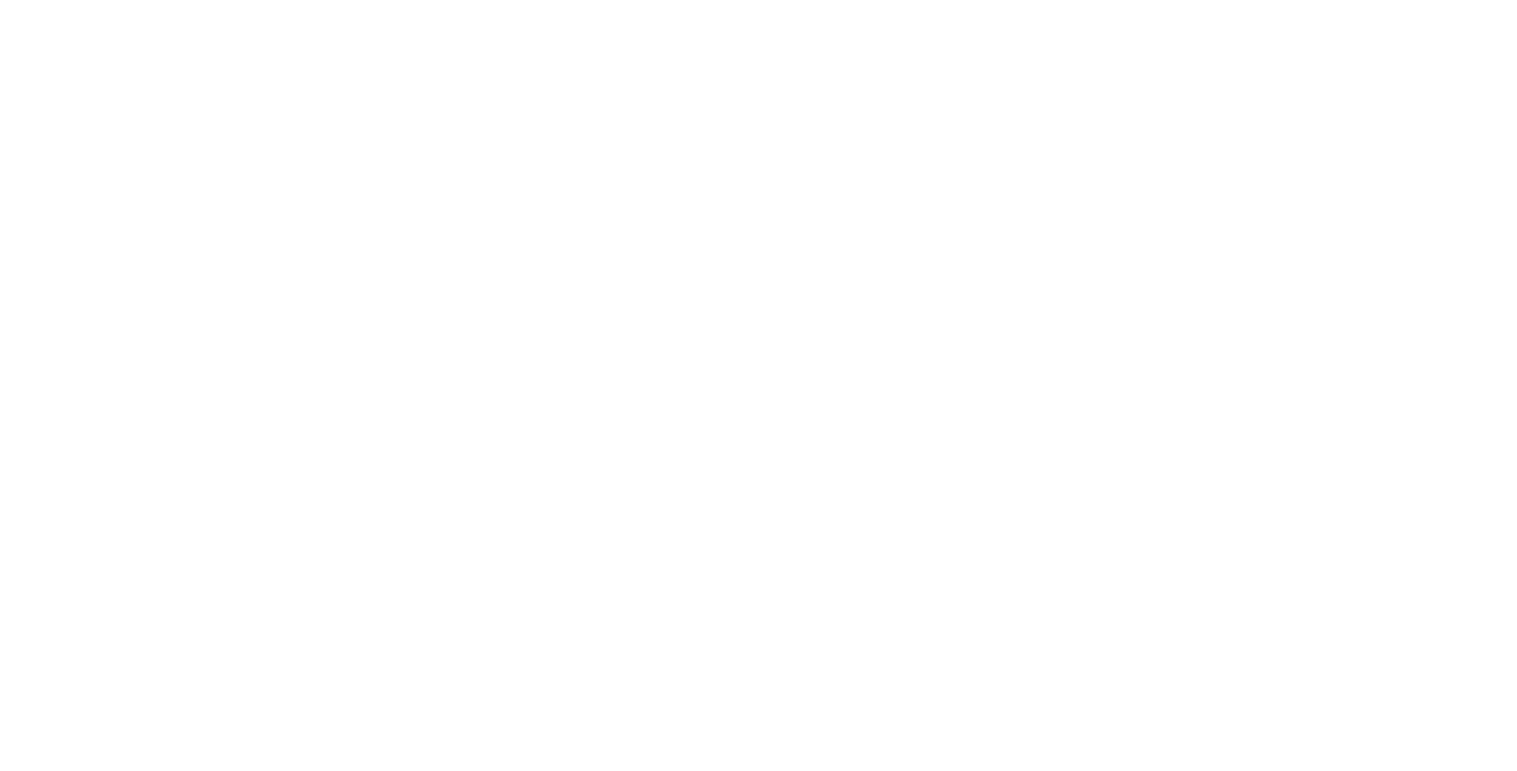scroll, scrollTop: 0, scrollLeft: 0, axis: both 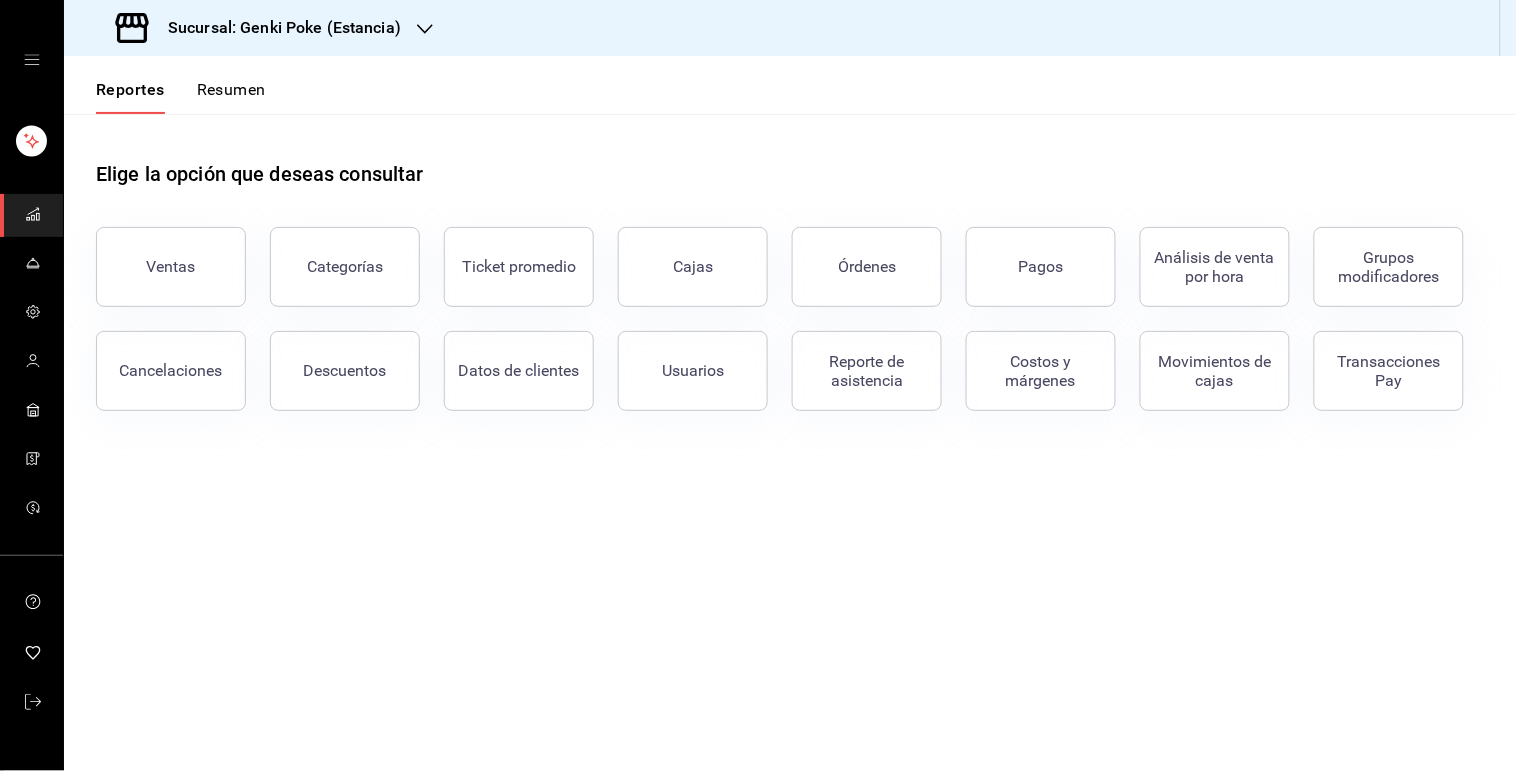 click on "Sucursal: Genki Poke (Estancia)" at bounding box center [276, 28] 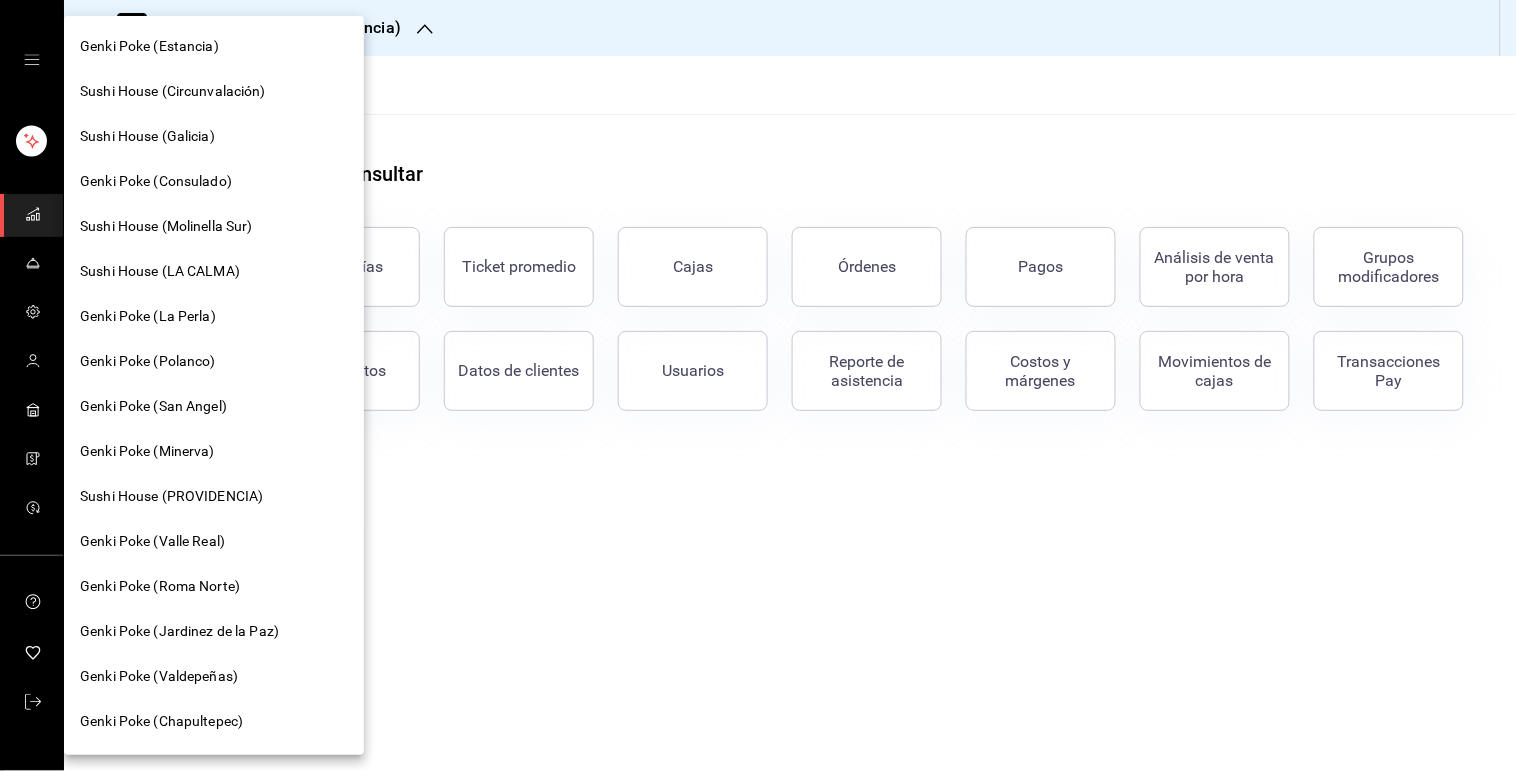 click on "Genki Poke (Consulado)" at bounding box center (214, 181) 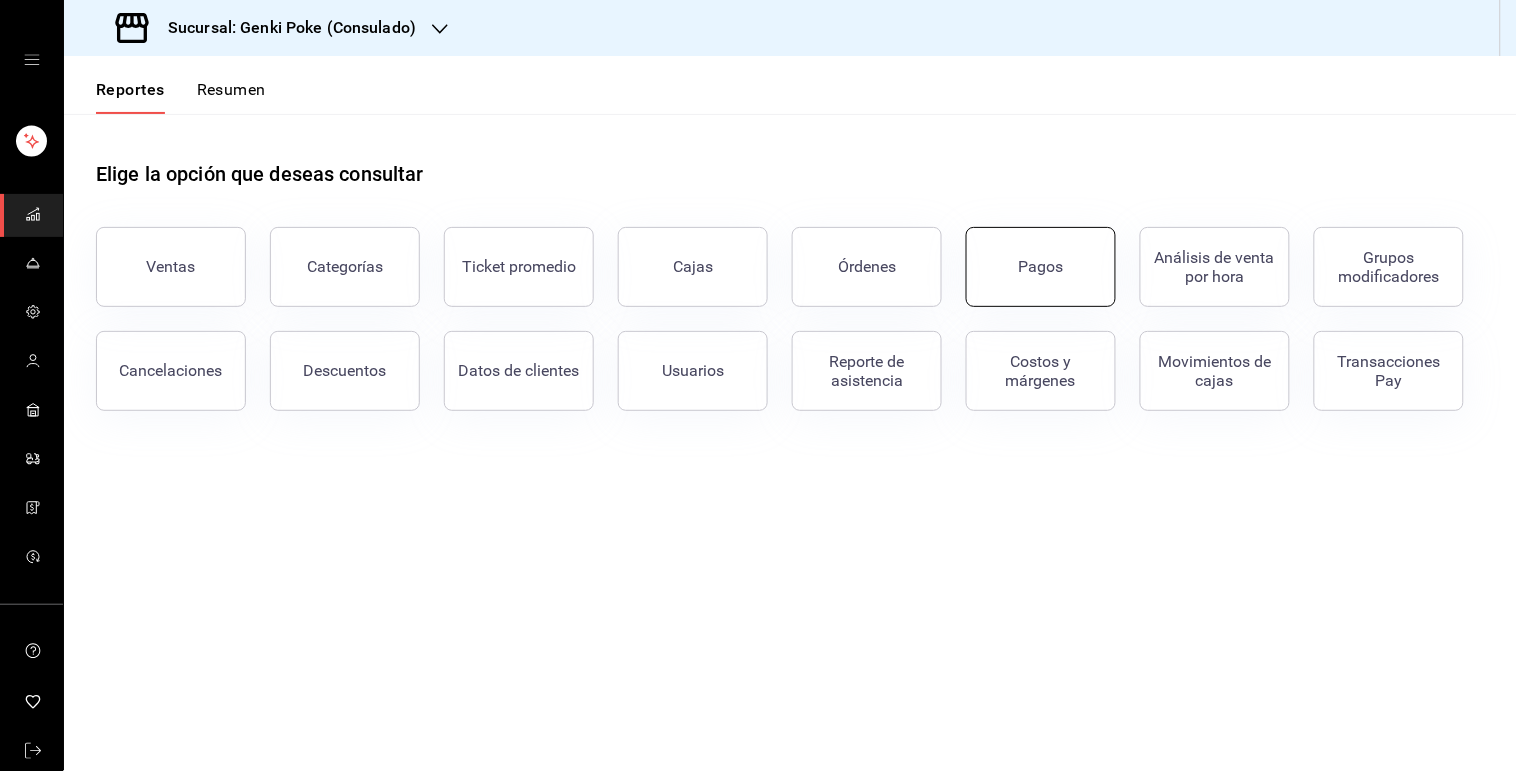 click on "Pagos" at bounding box center [1041, 266] 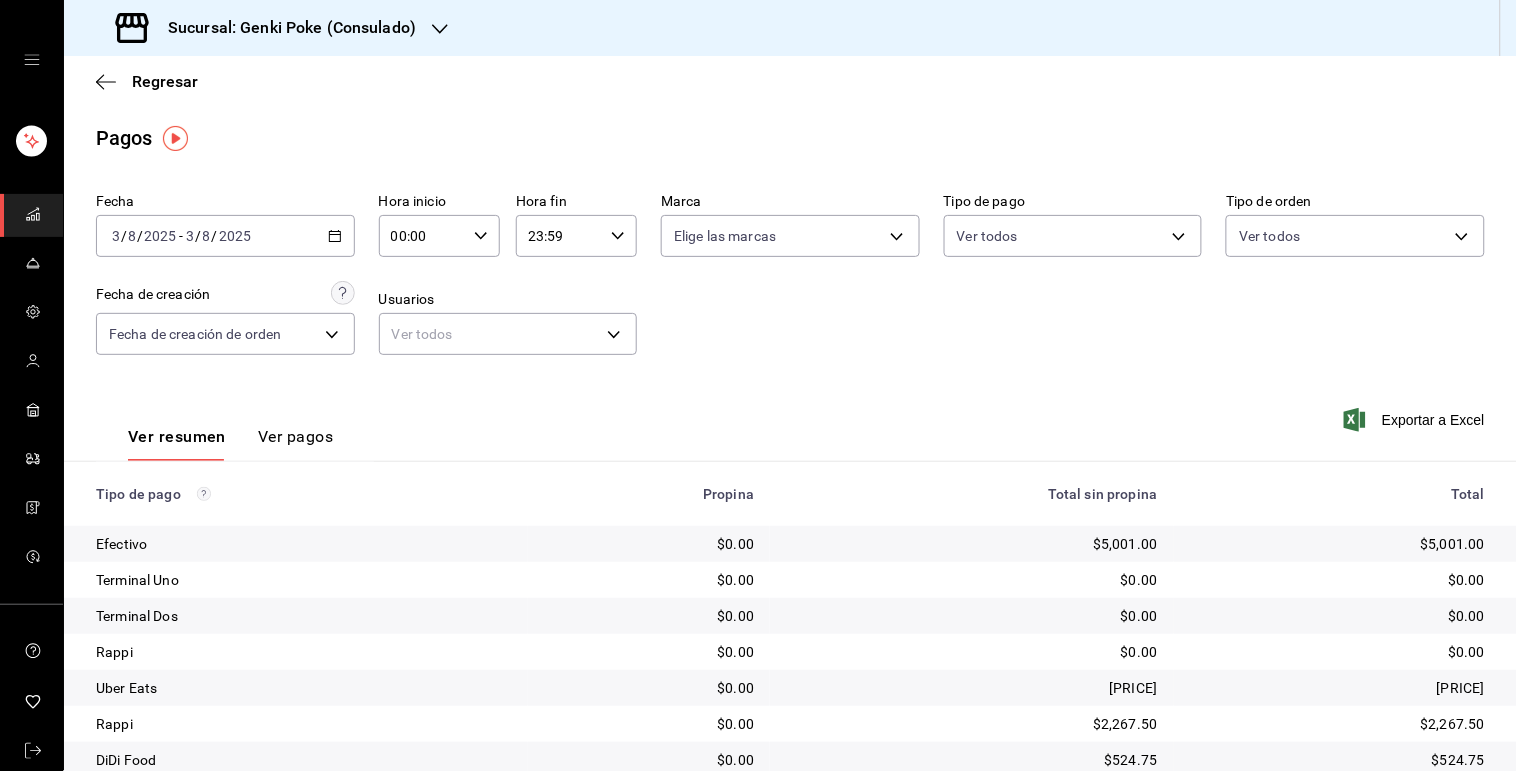 drag, startPoint x: 334, startPoint y: 235, endPoint x: 326, endPoint y: 247, distance: 14.422205 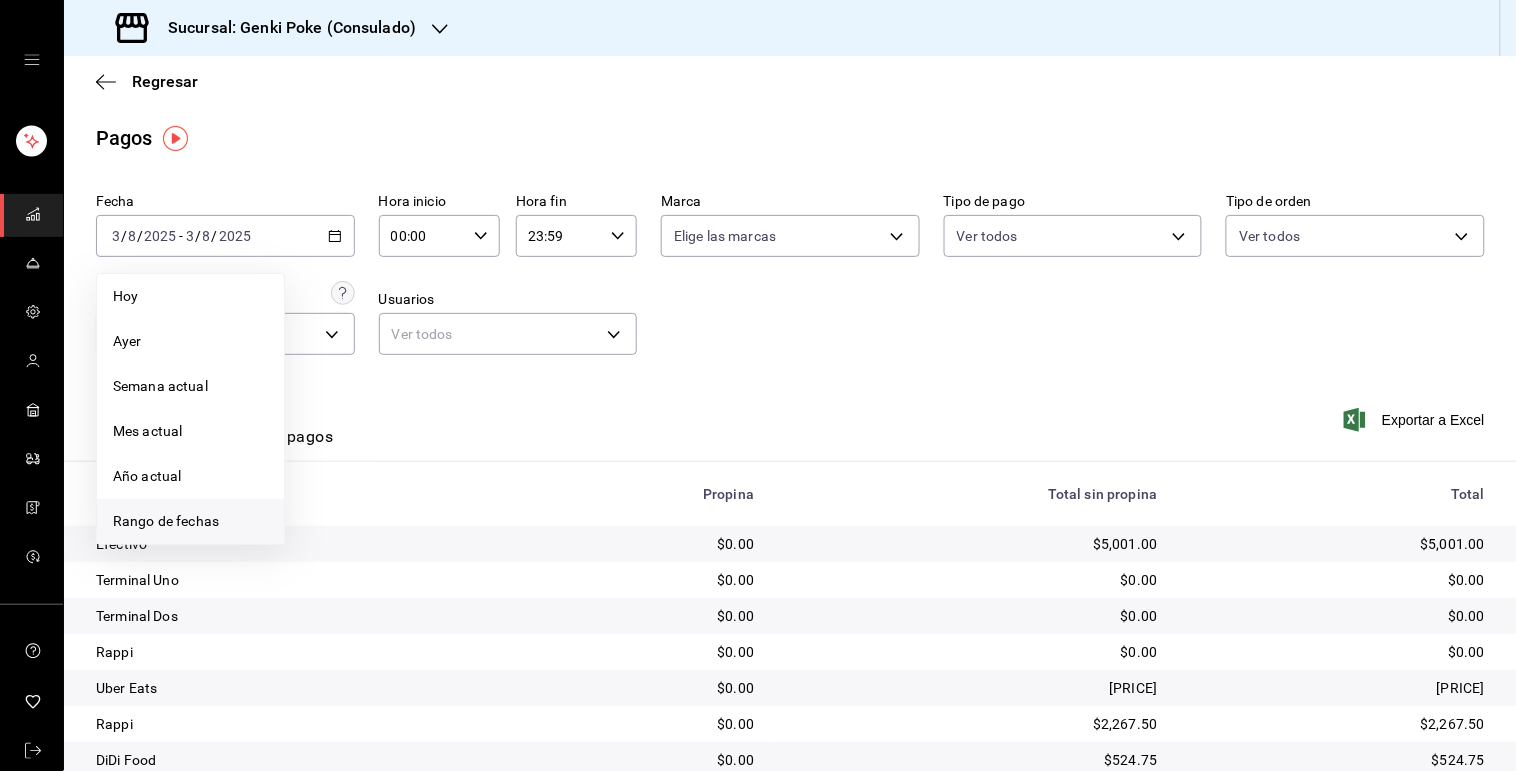click on "Rango de fechas" at bounding box center (190, 521) 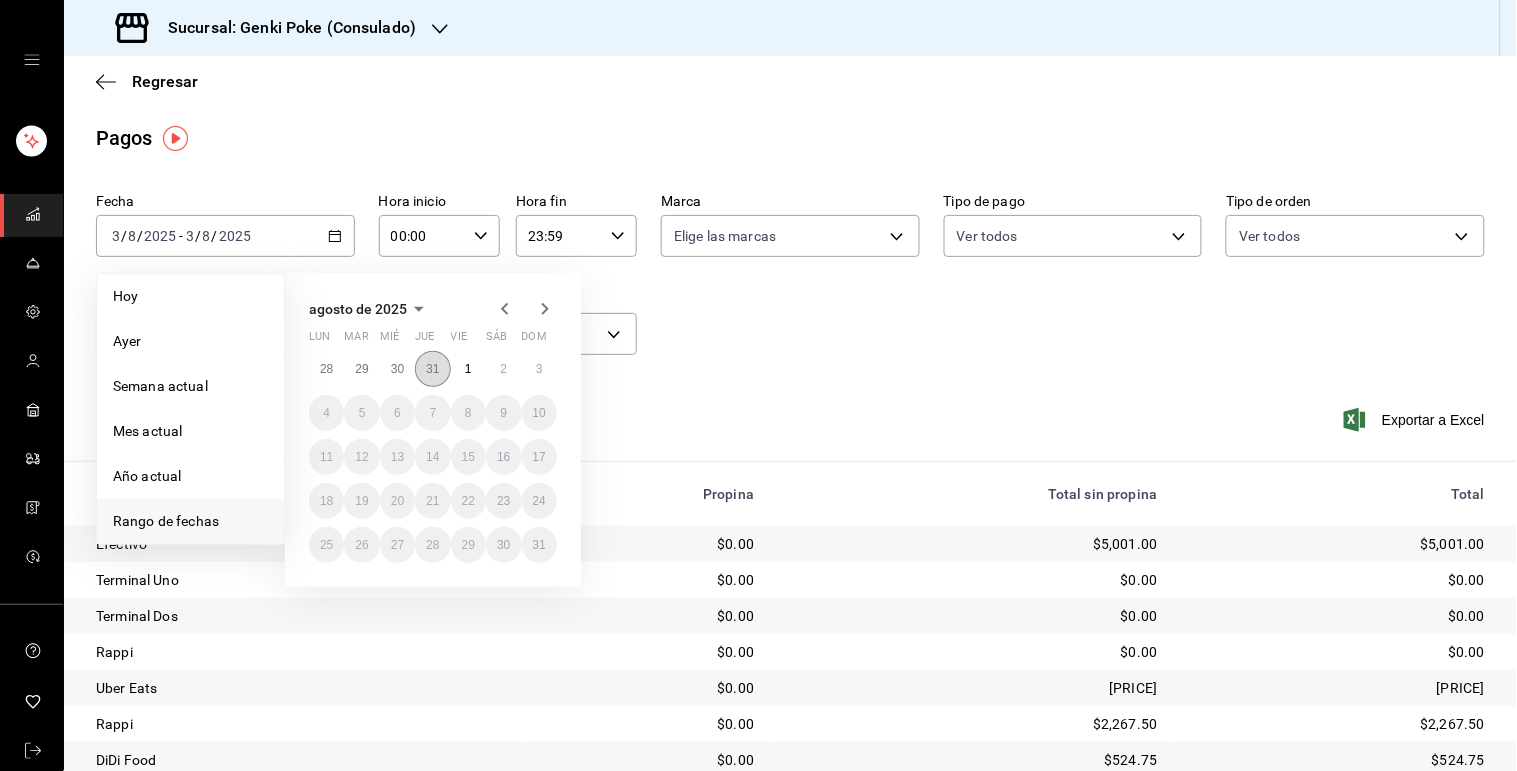 click on "31" at bounding box center [432, 369] 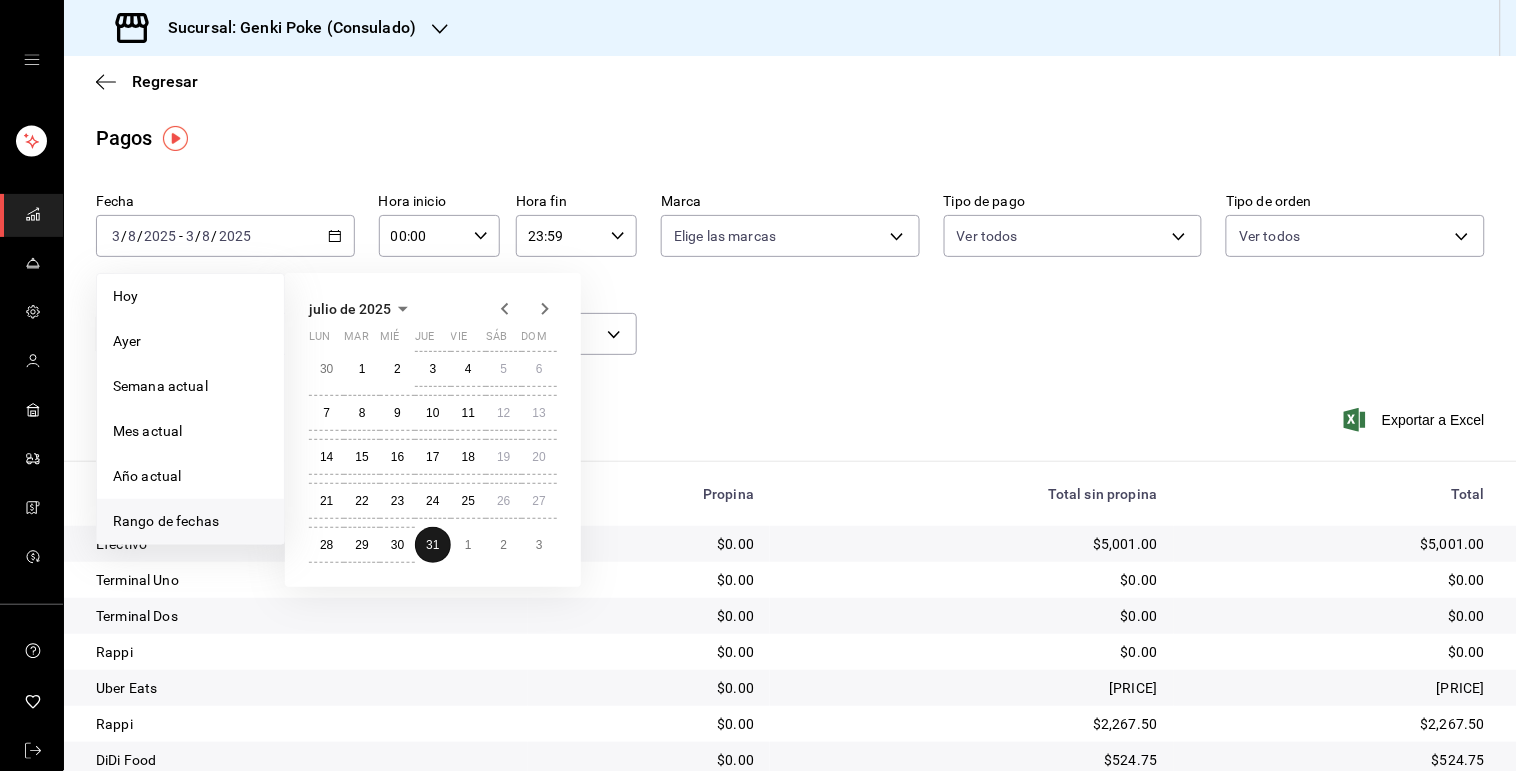 click on "3" at bounding box center (433, 369) 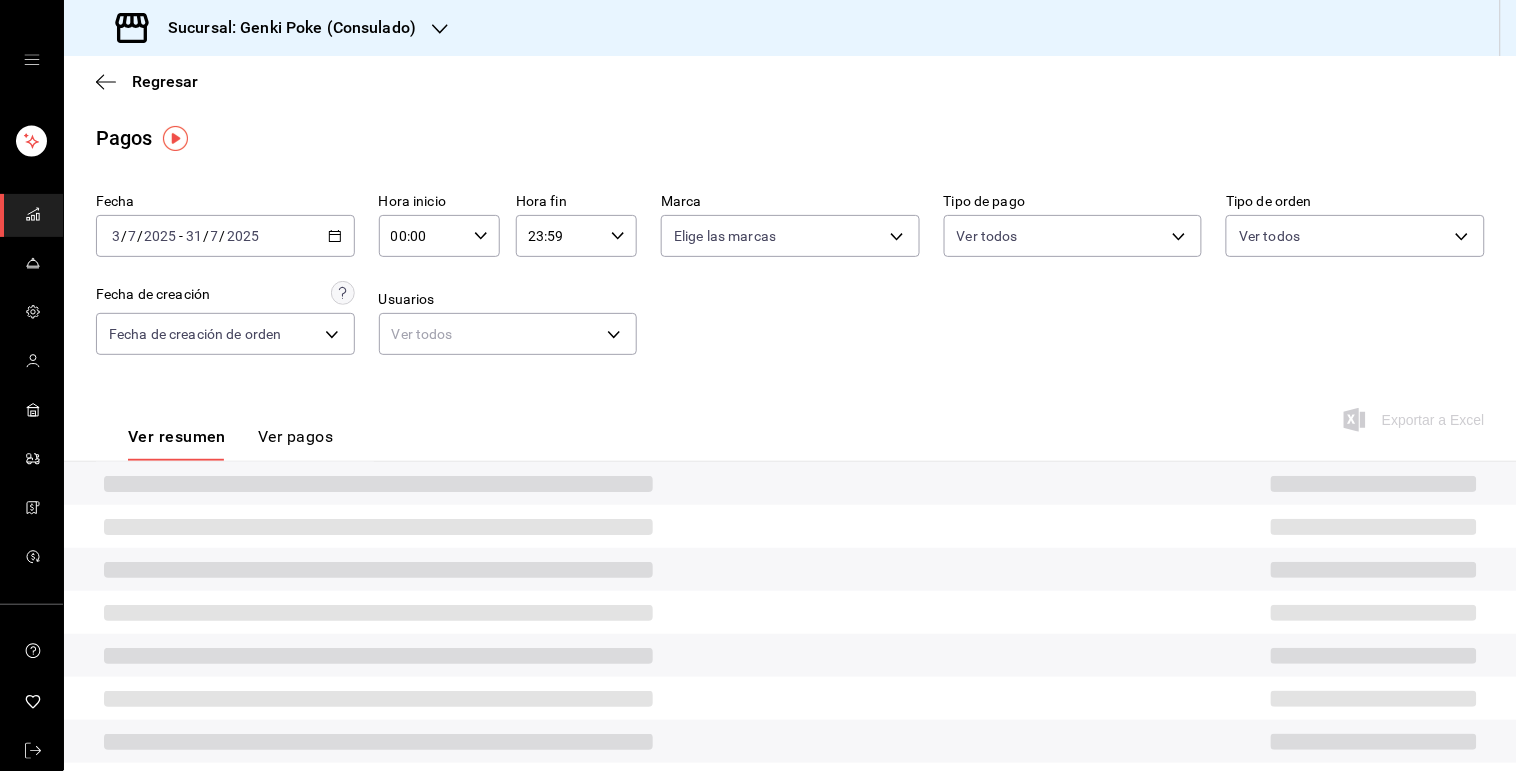 click 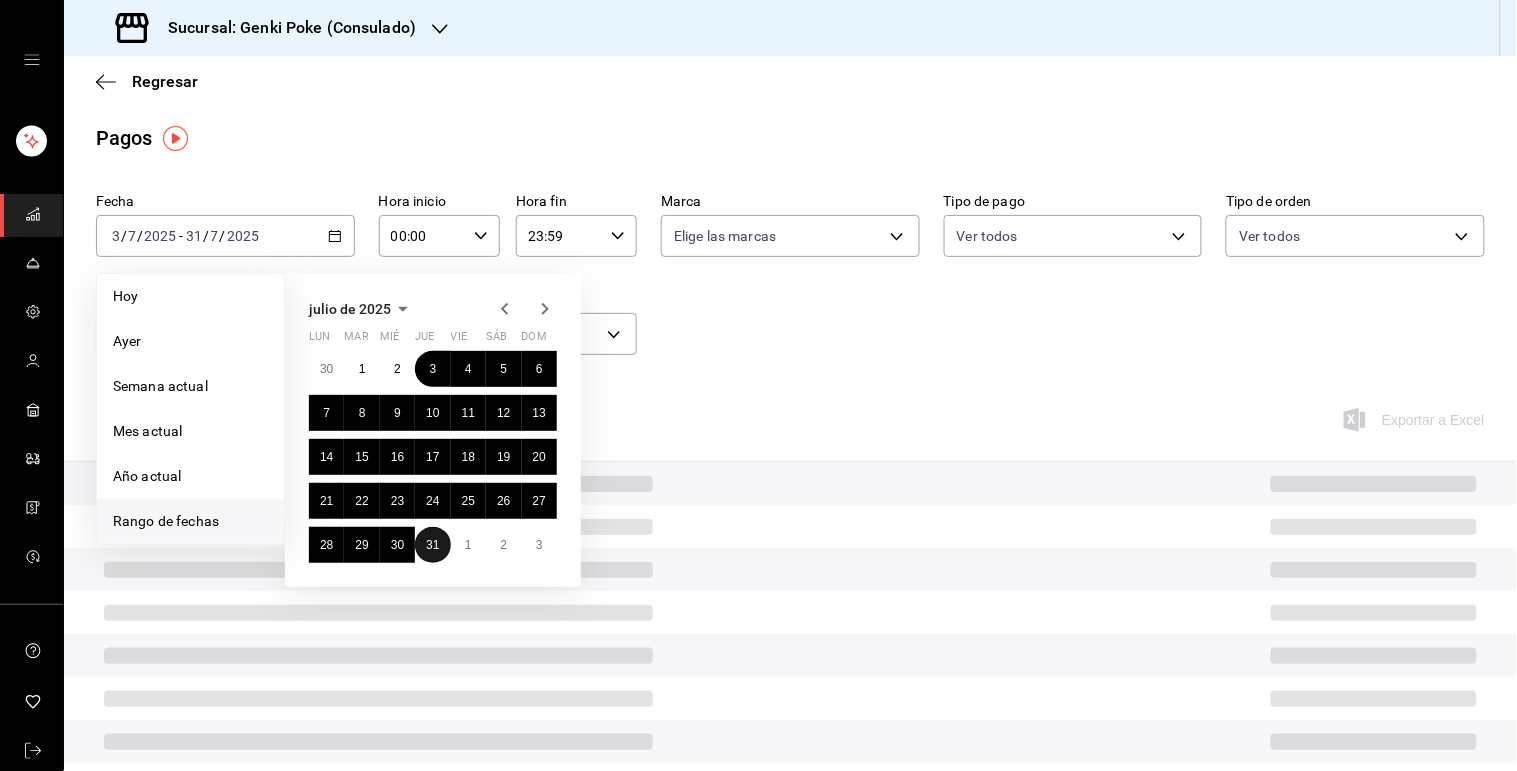 click on "31" at bounding box center [432, 545] 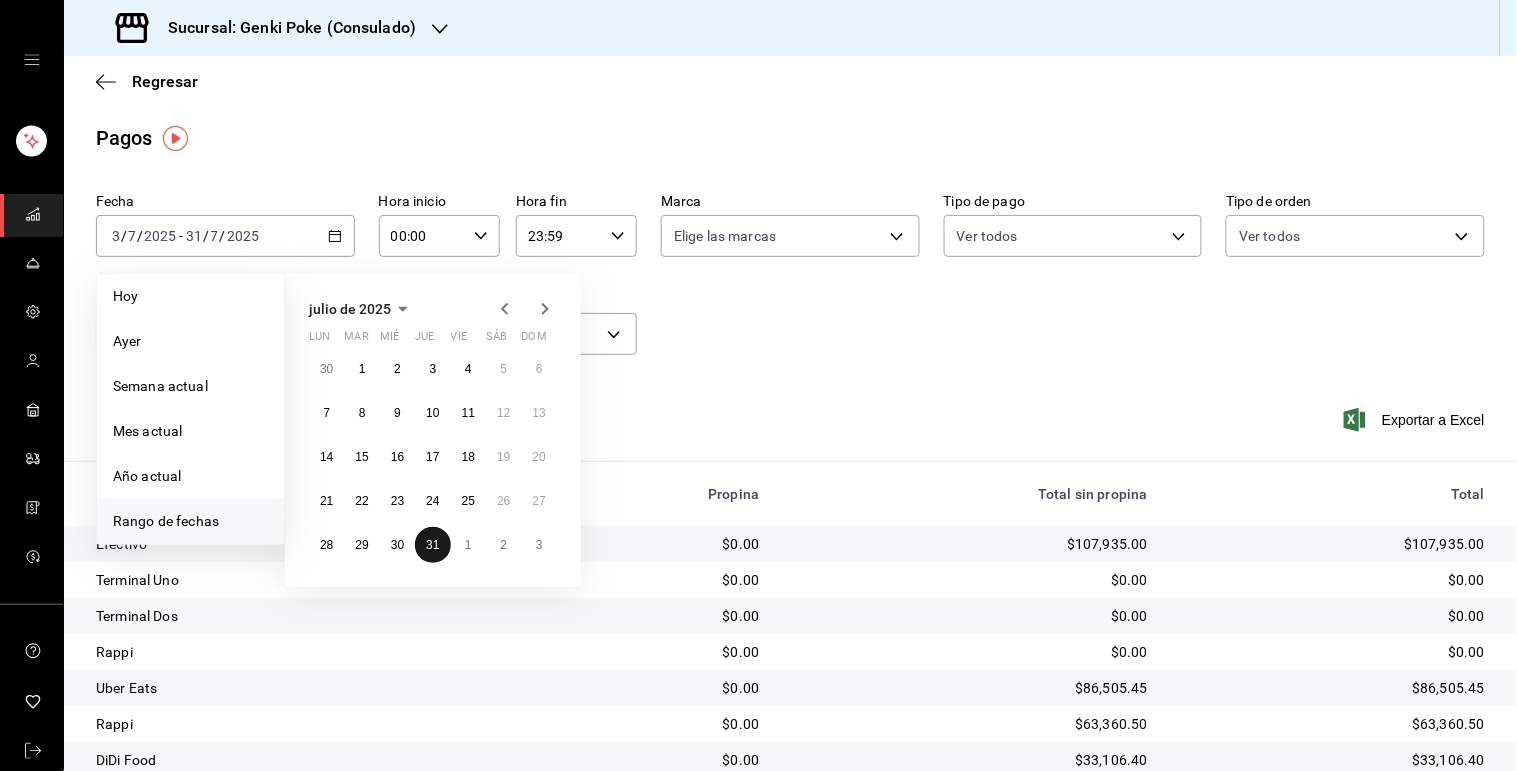 click on "31" at bounding box center [432, 545] 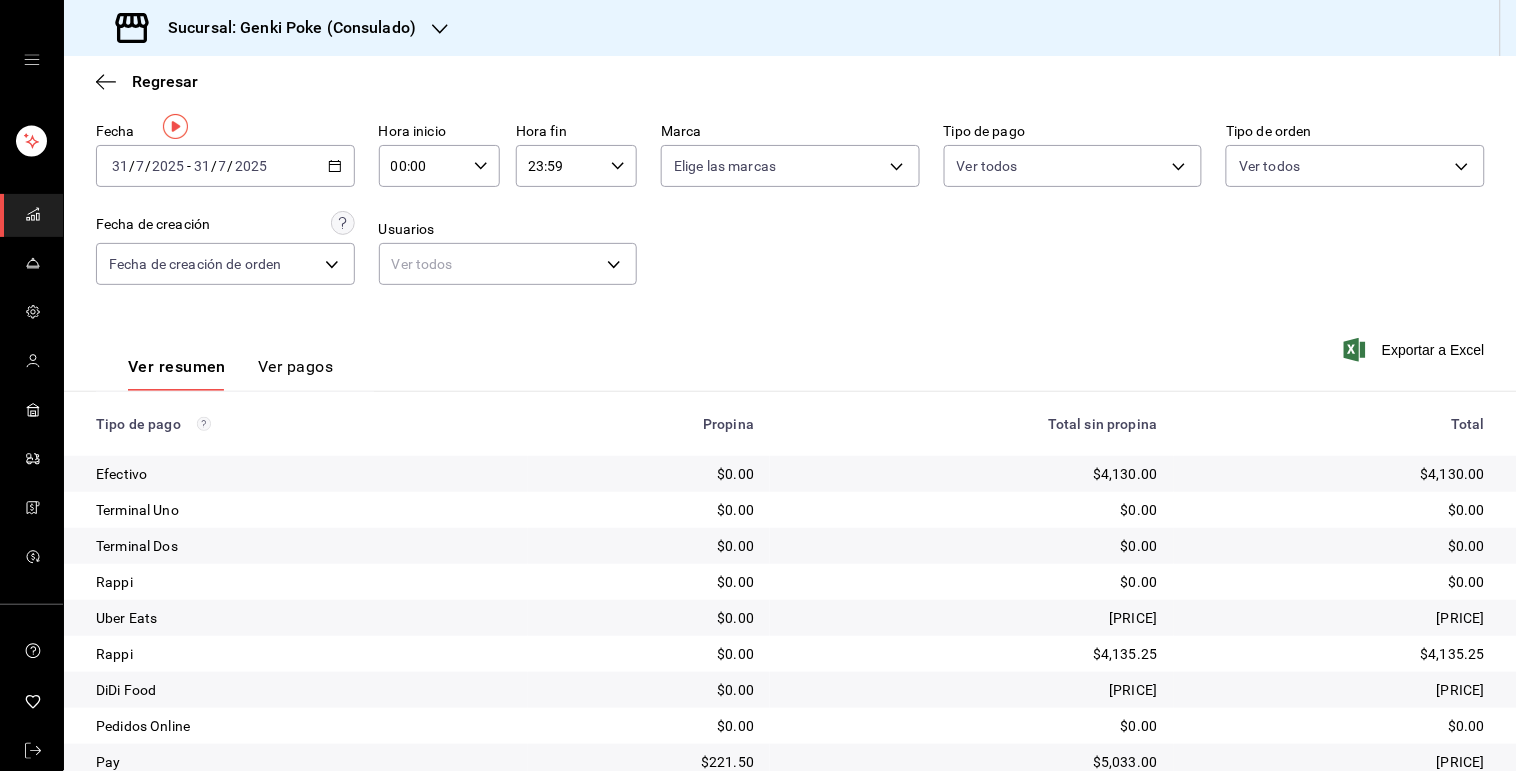 scroll, scrollTop: 0, scrollLeft: 0, axis: both 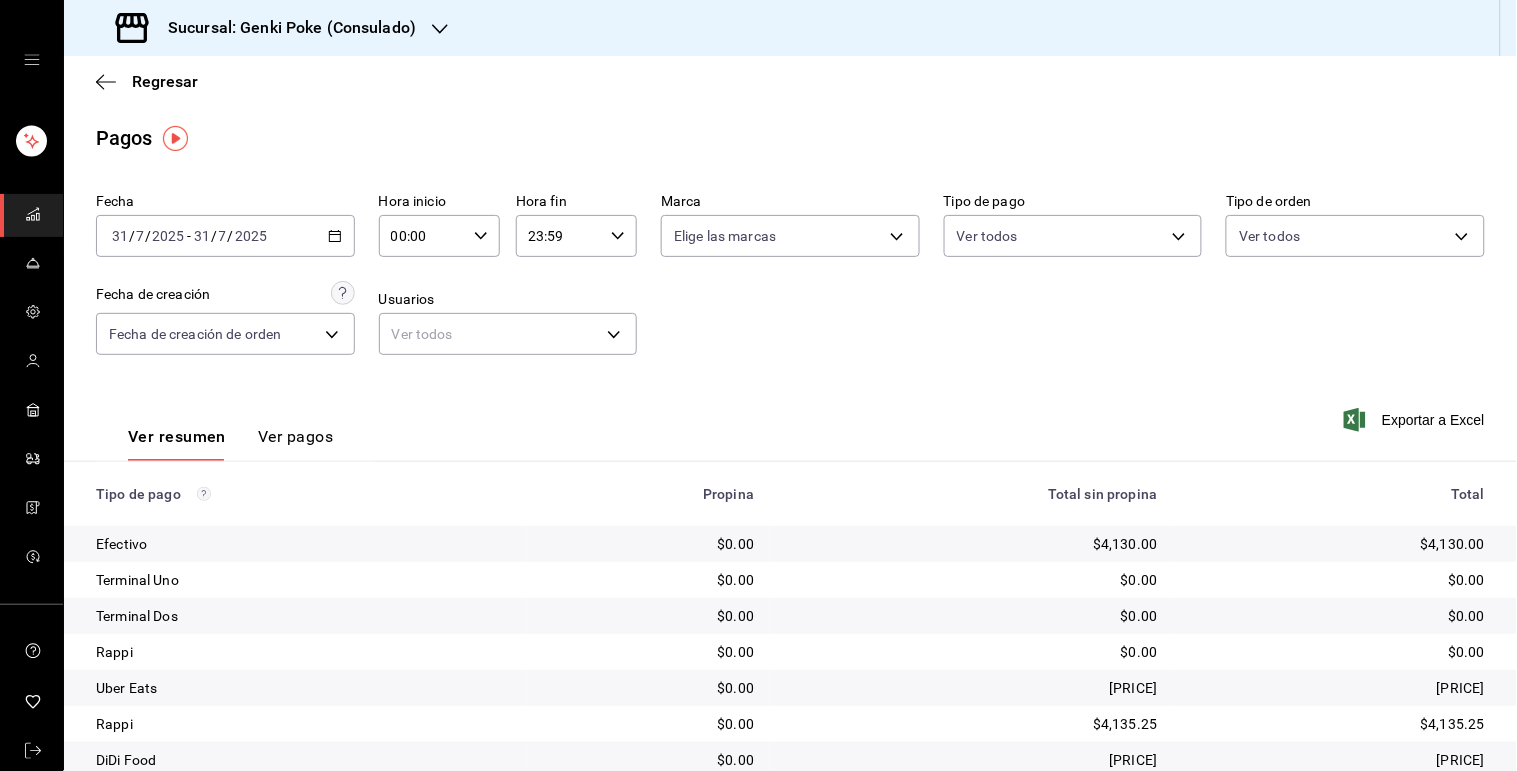 click 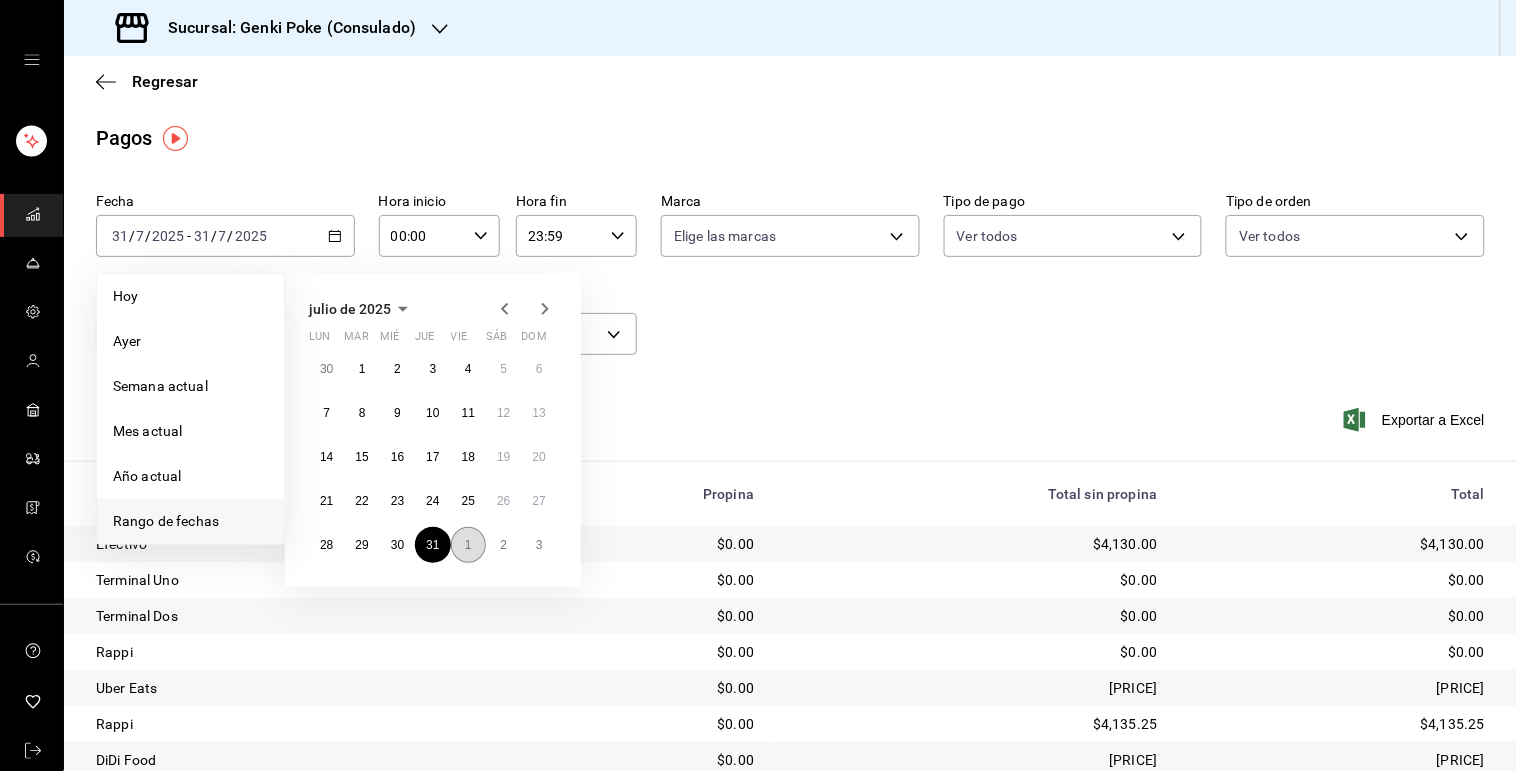 click on "1" at bounding box center [468, 545] 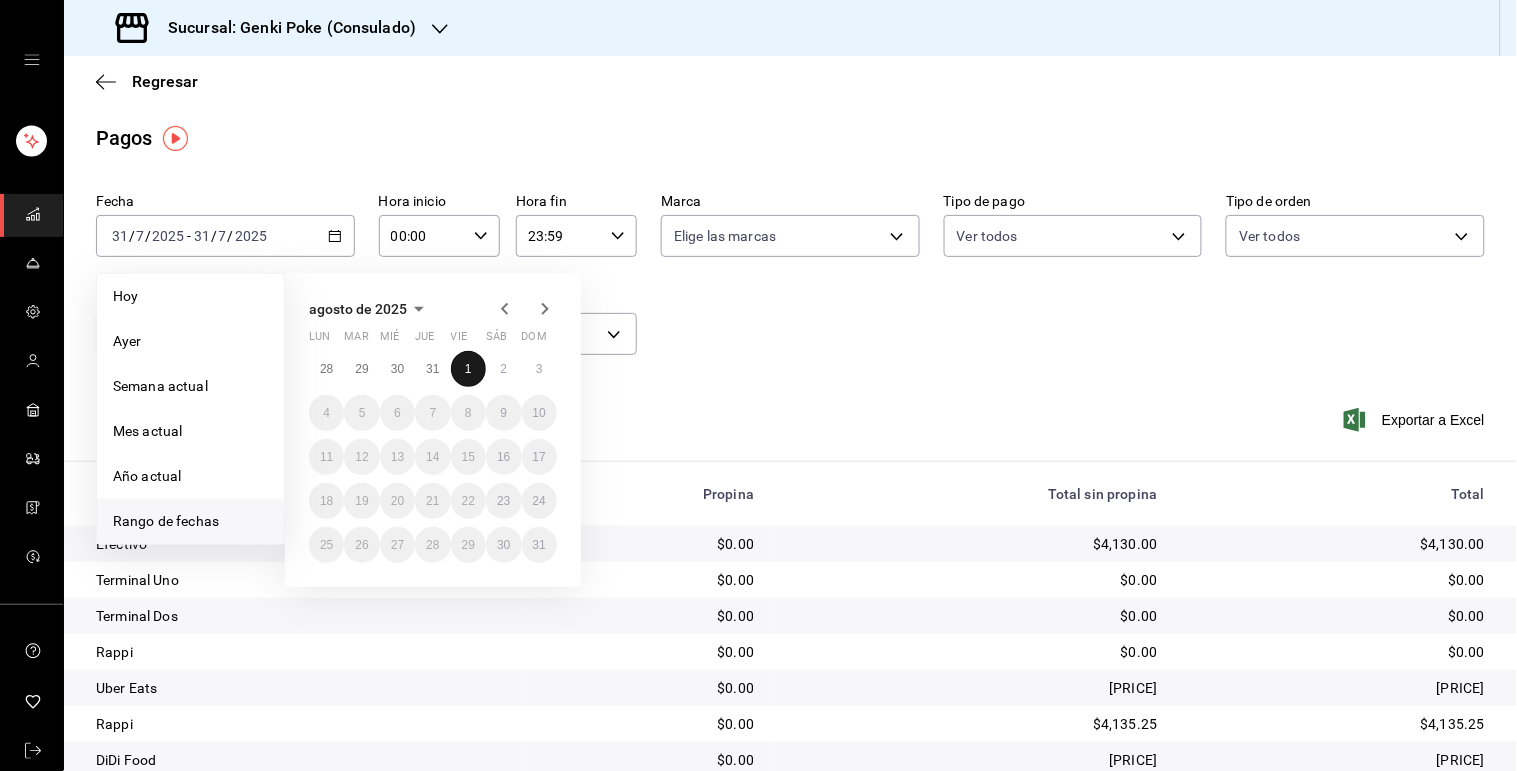 click on "1" at bounding box center [468, 369] 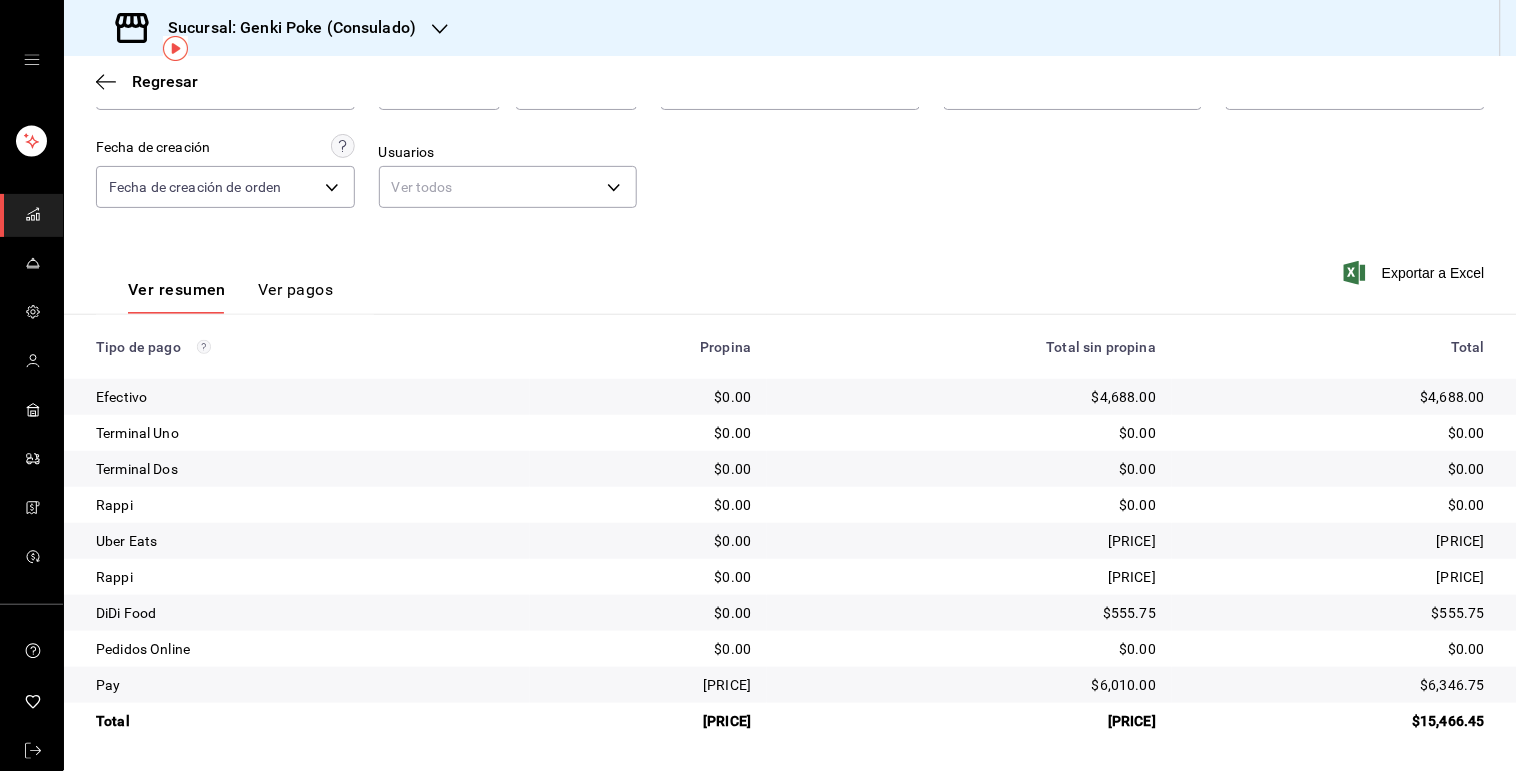 scroll, scrollTop: 0, scrollLeft: 0, axis: both 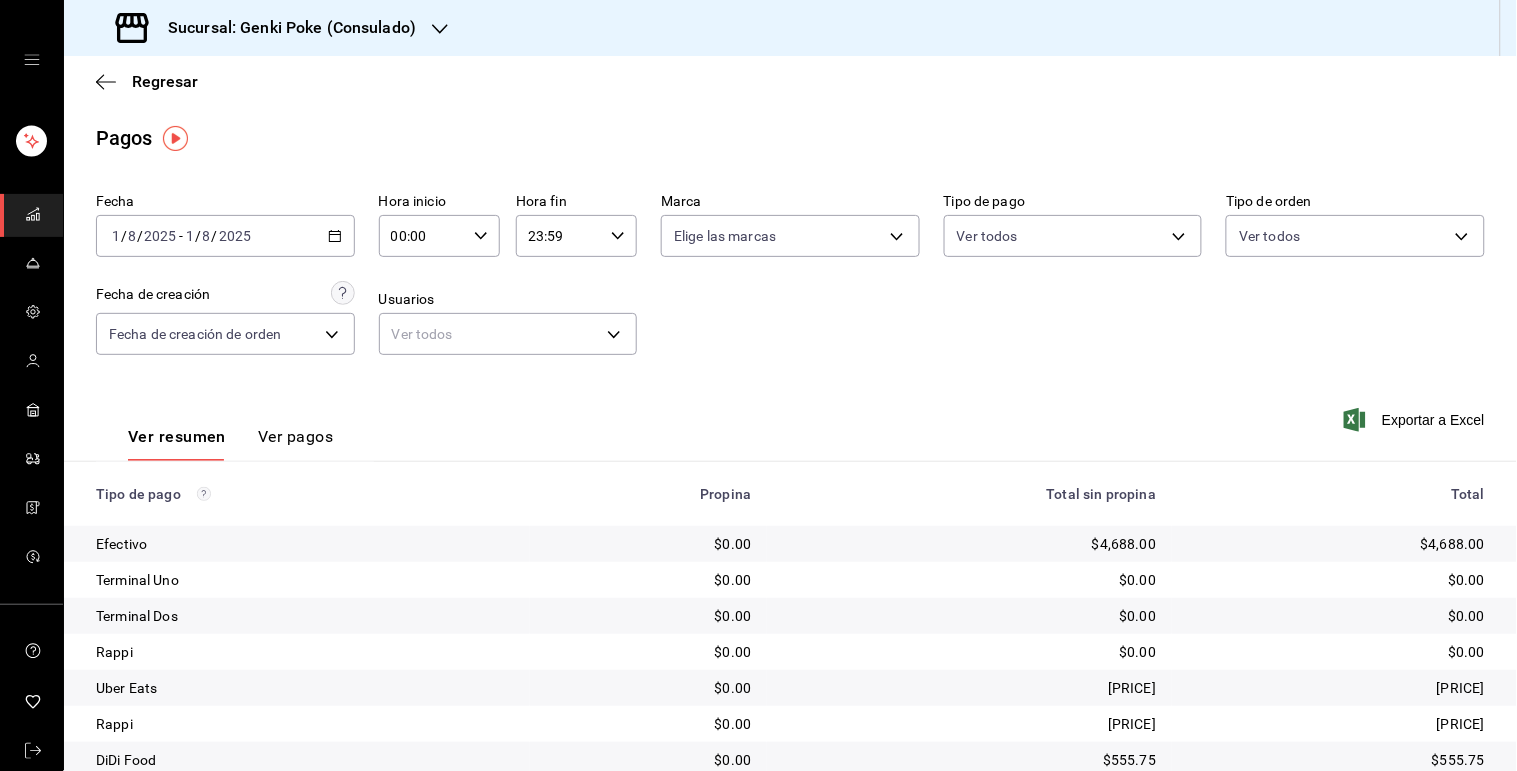click on "2025-08-01 1 / 8 / 2025 - 2025-08-01 1 / 8 / 2025" at bounding box center [225, 236] 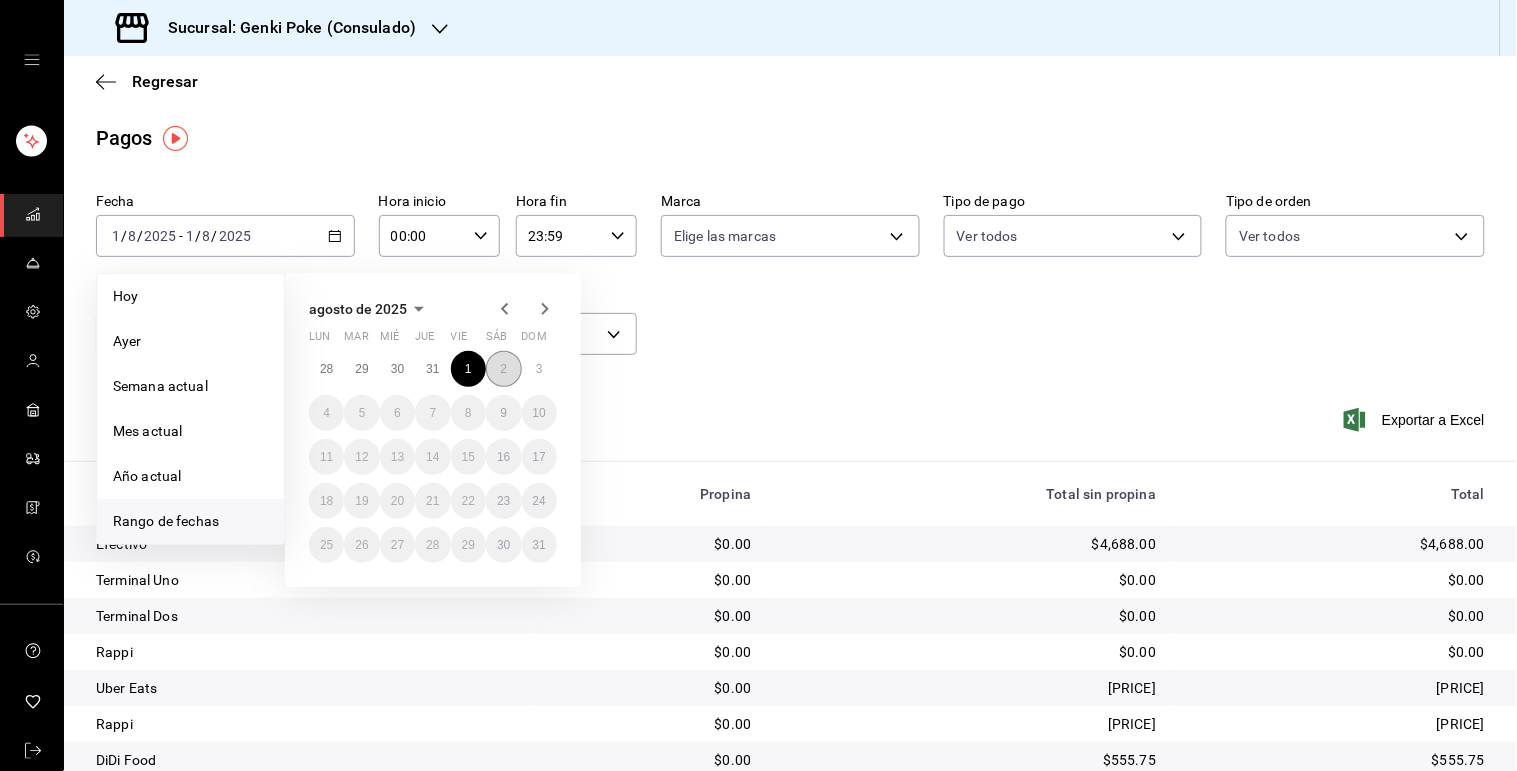 click on "2" at bounding box center (503, 369) 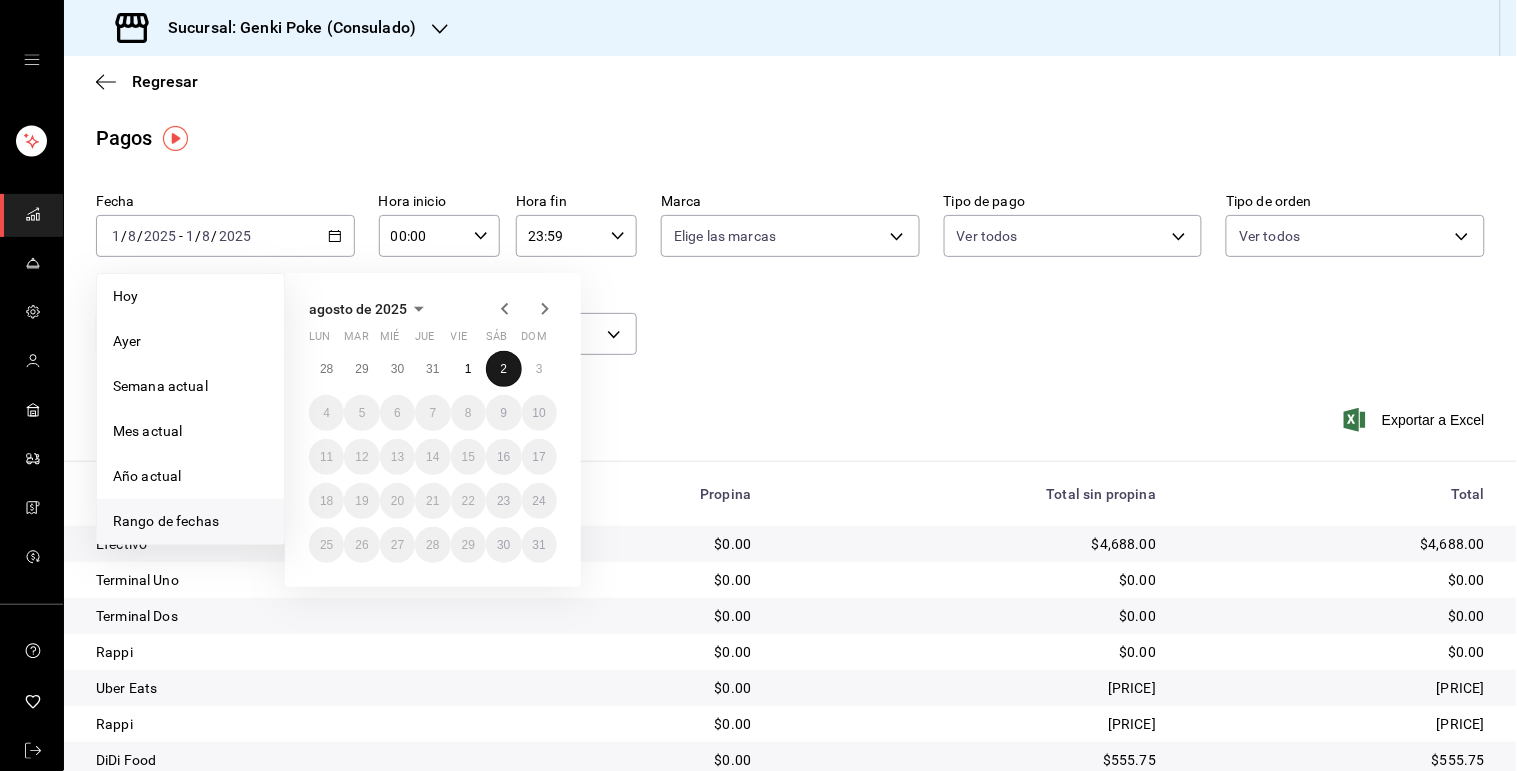 click on "2" at bounding box center [503, 369] 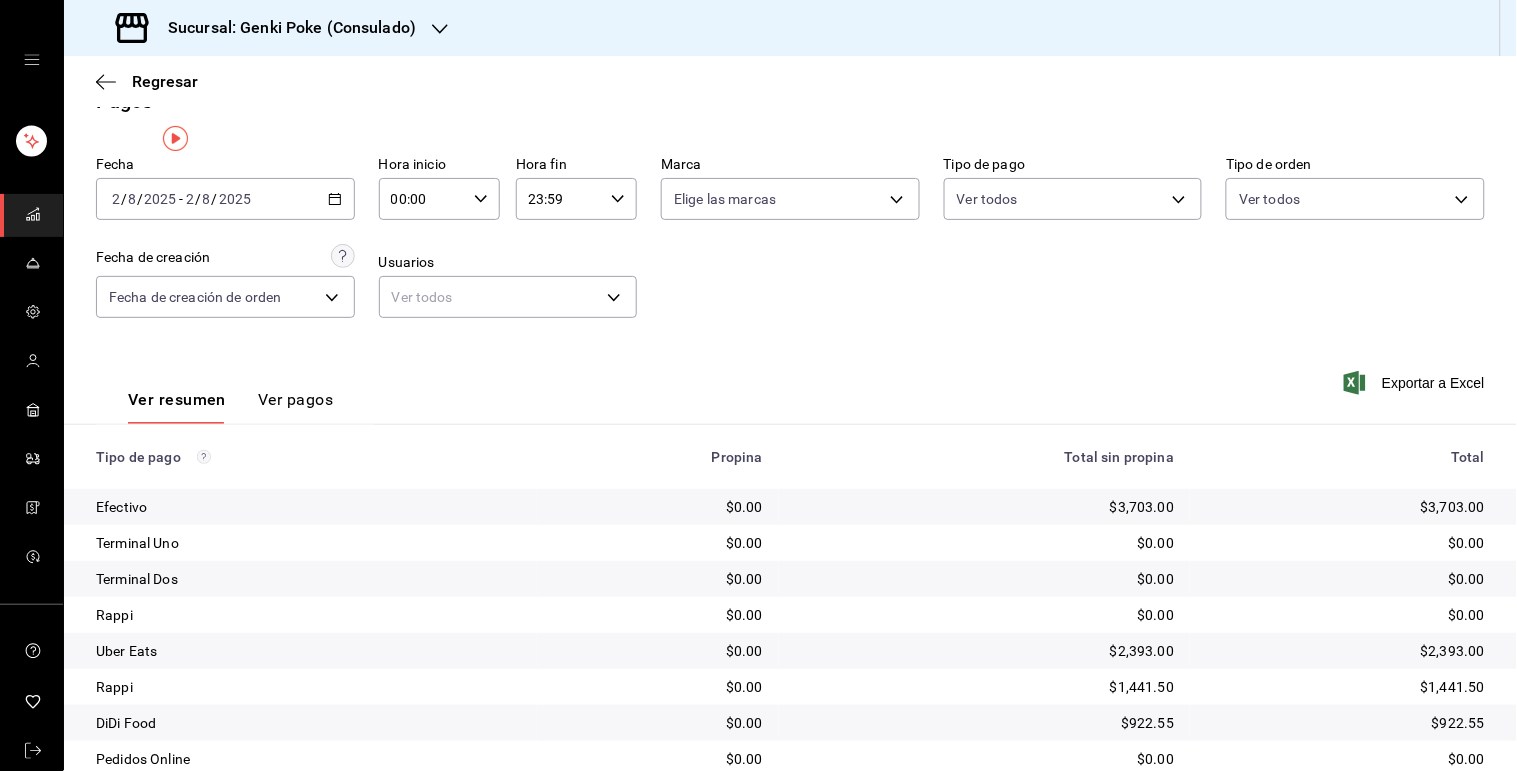 scroll, scrollTop: 0, scrollLeft: 0, axis: both 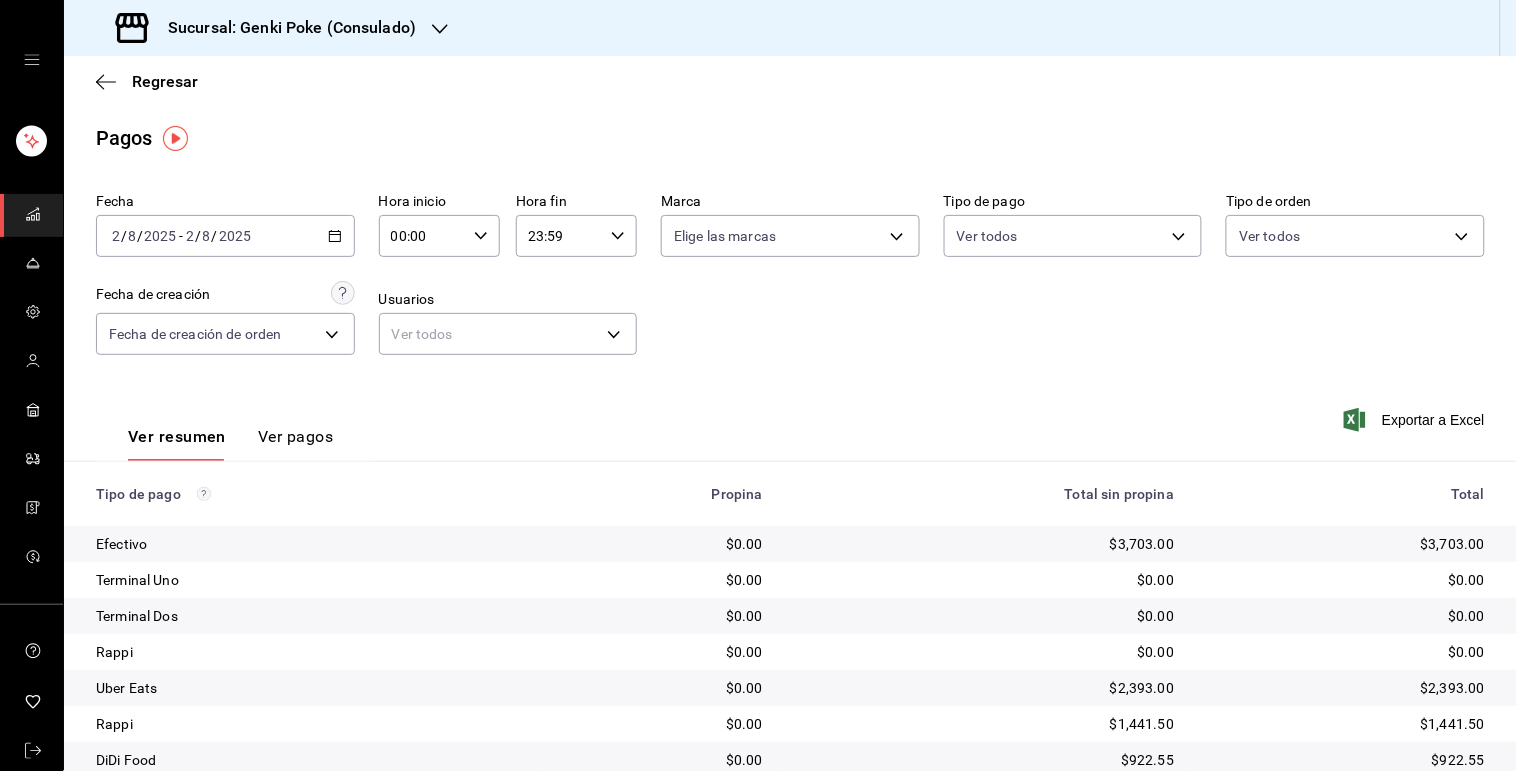 click on "2025-08-02 2 / 8 / 2025 - 2025-08-02 2 / 8 / 2025" at bounding box center (225, 236) 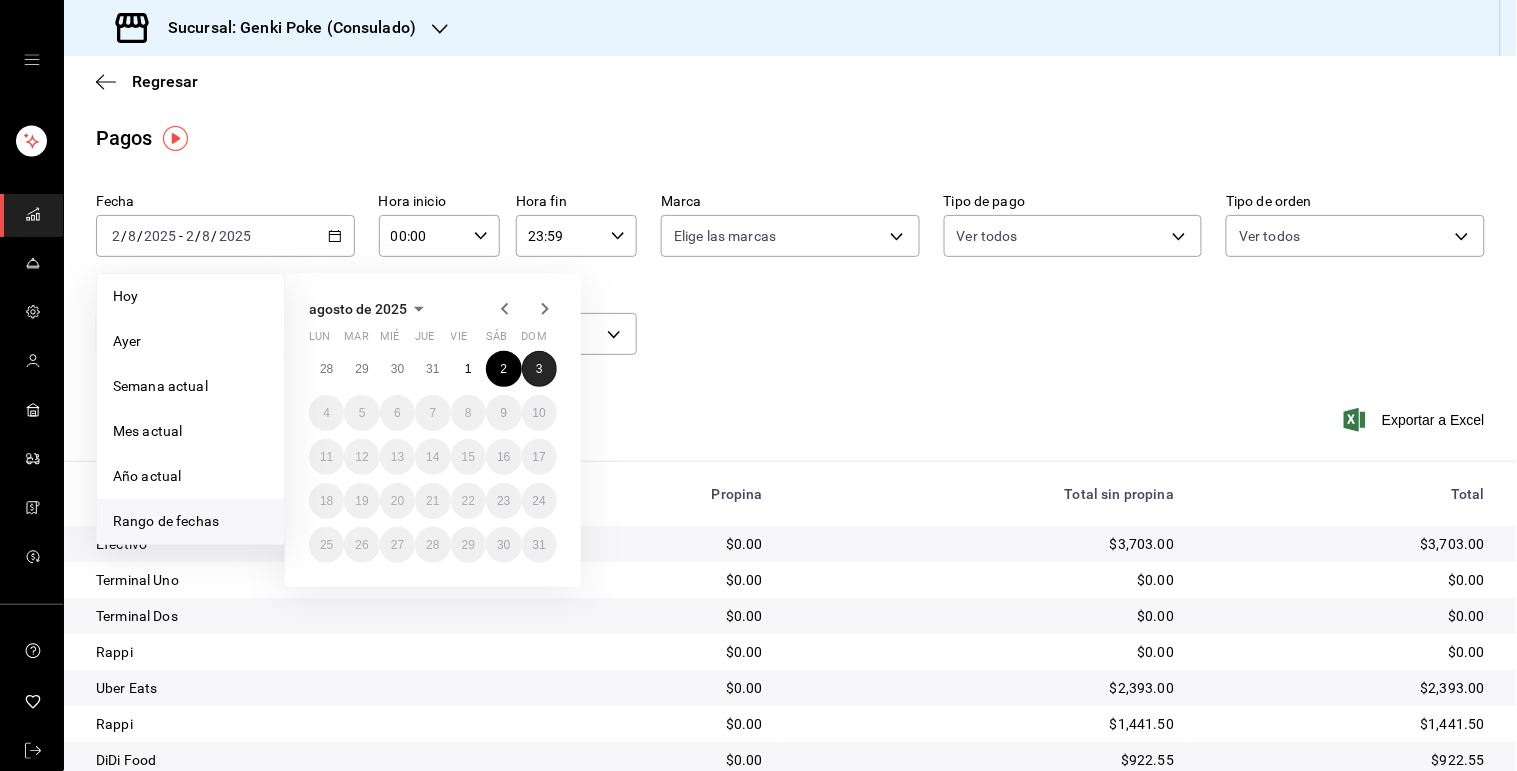 click on "3" at bounding box center [539, 369] 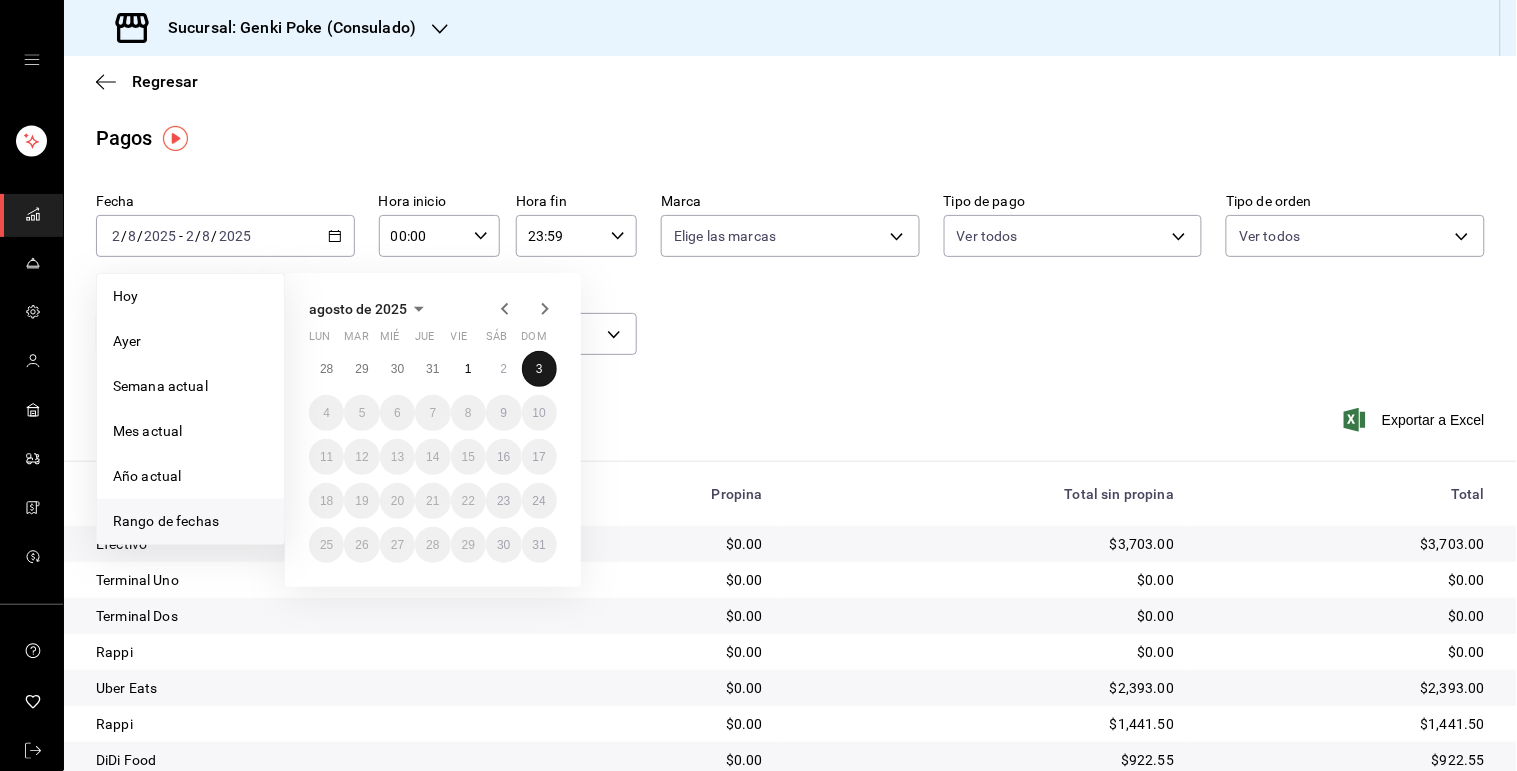 click on "3" at bounding box center (539, 369) 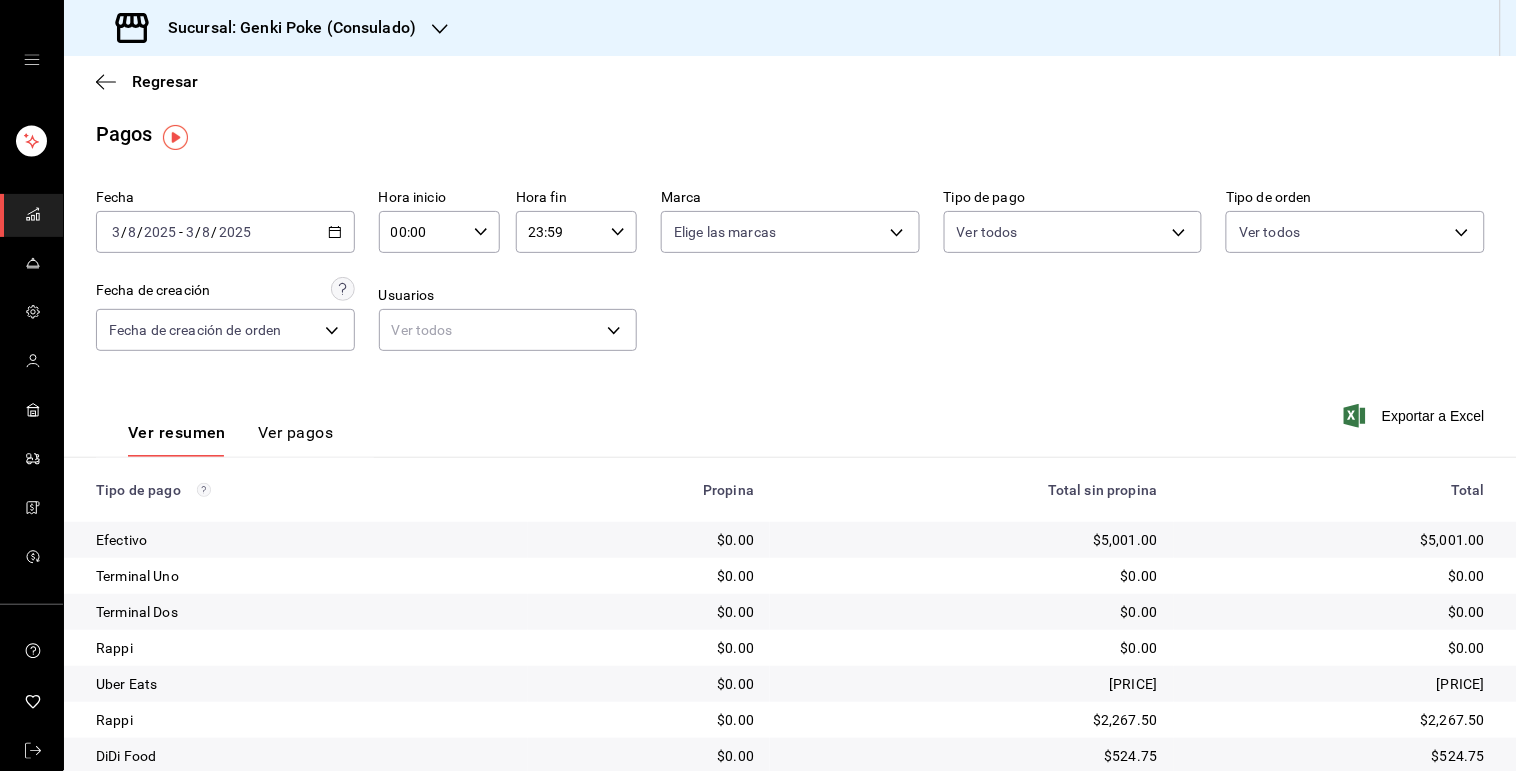 scroll, scrollTop: 0, scrollLeft: 0, axis: both 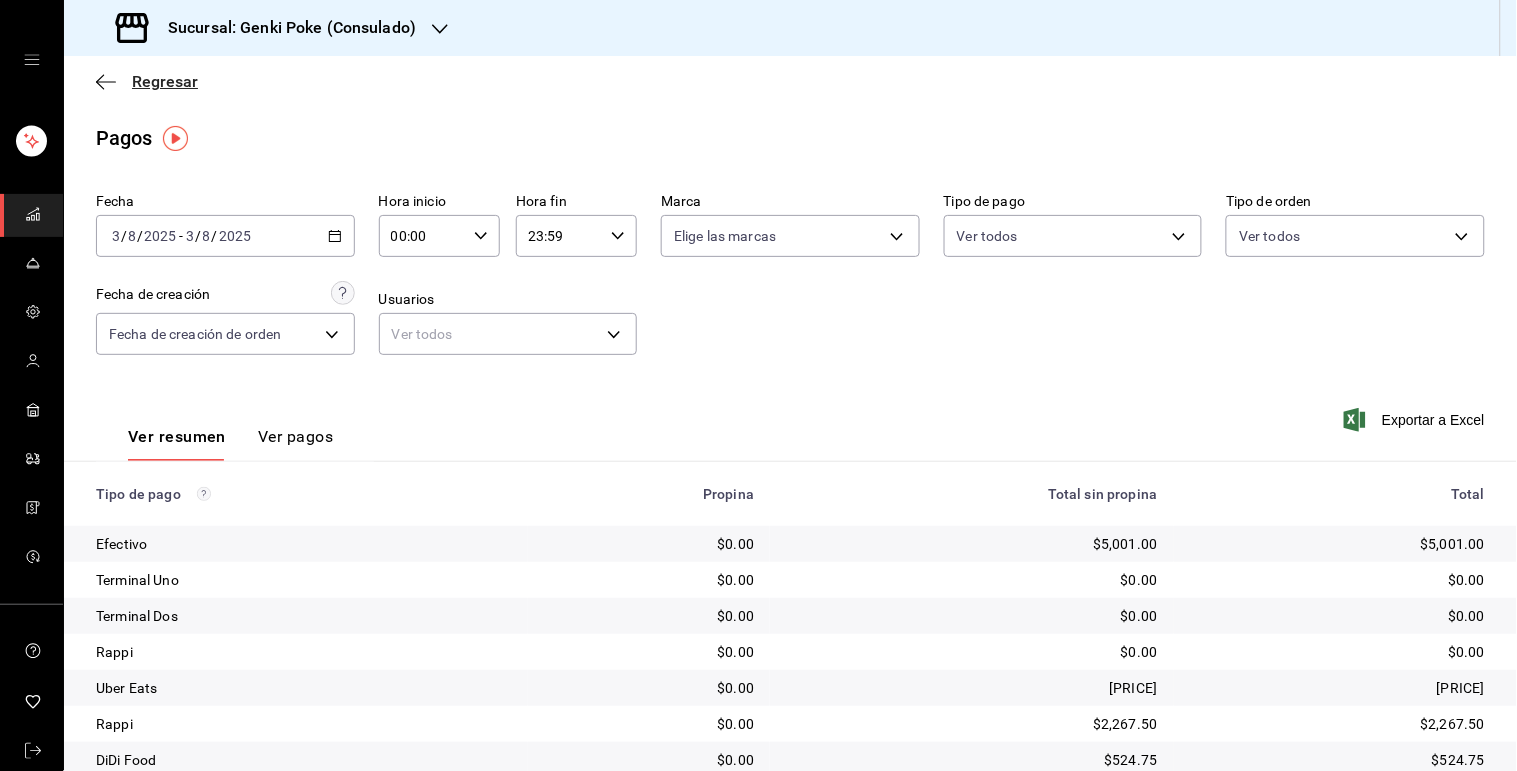 click on "Regresar" at bounding box center [165, 81] 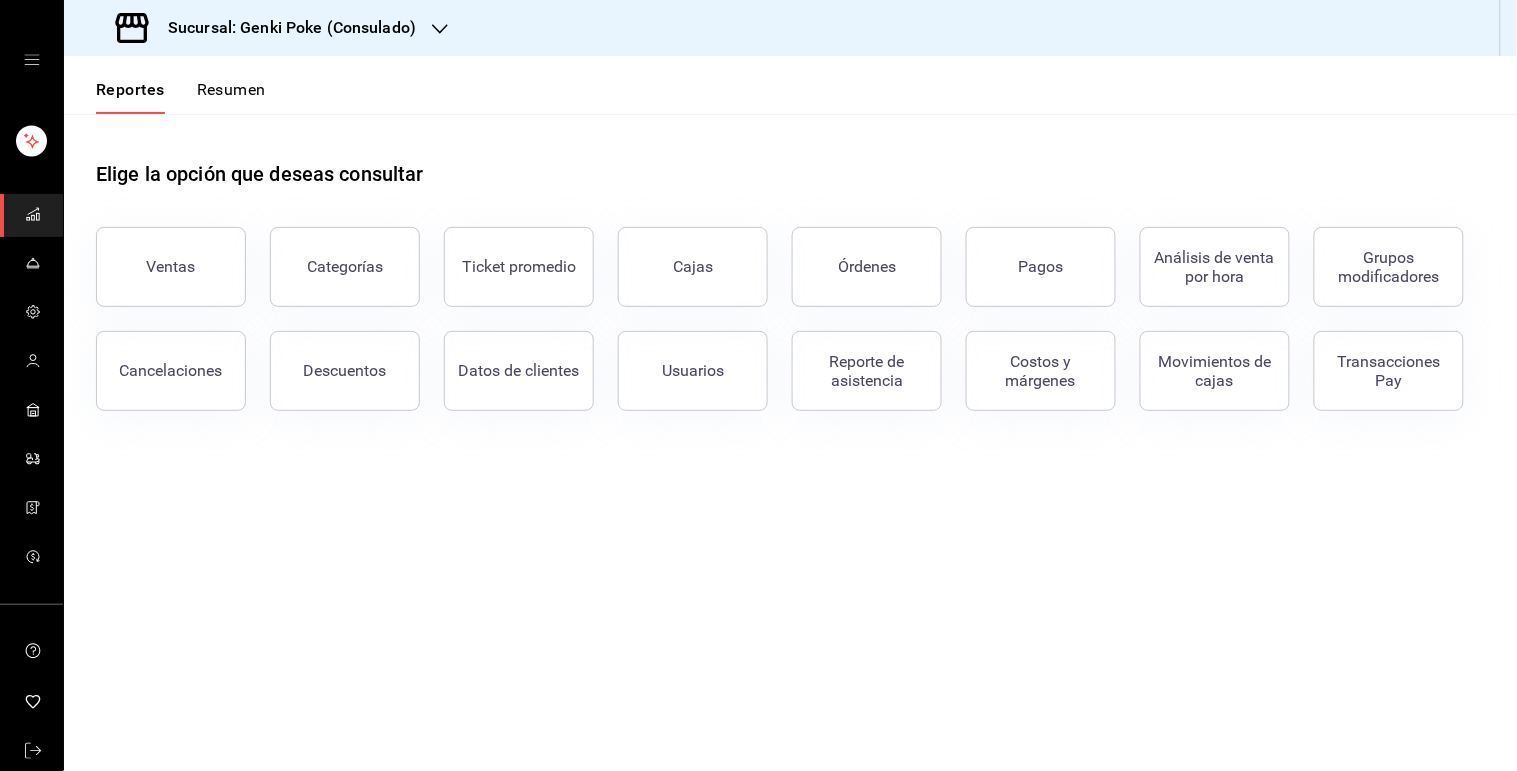 click on "Resumen" at bounding box center (231, 97) 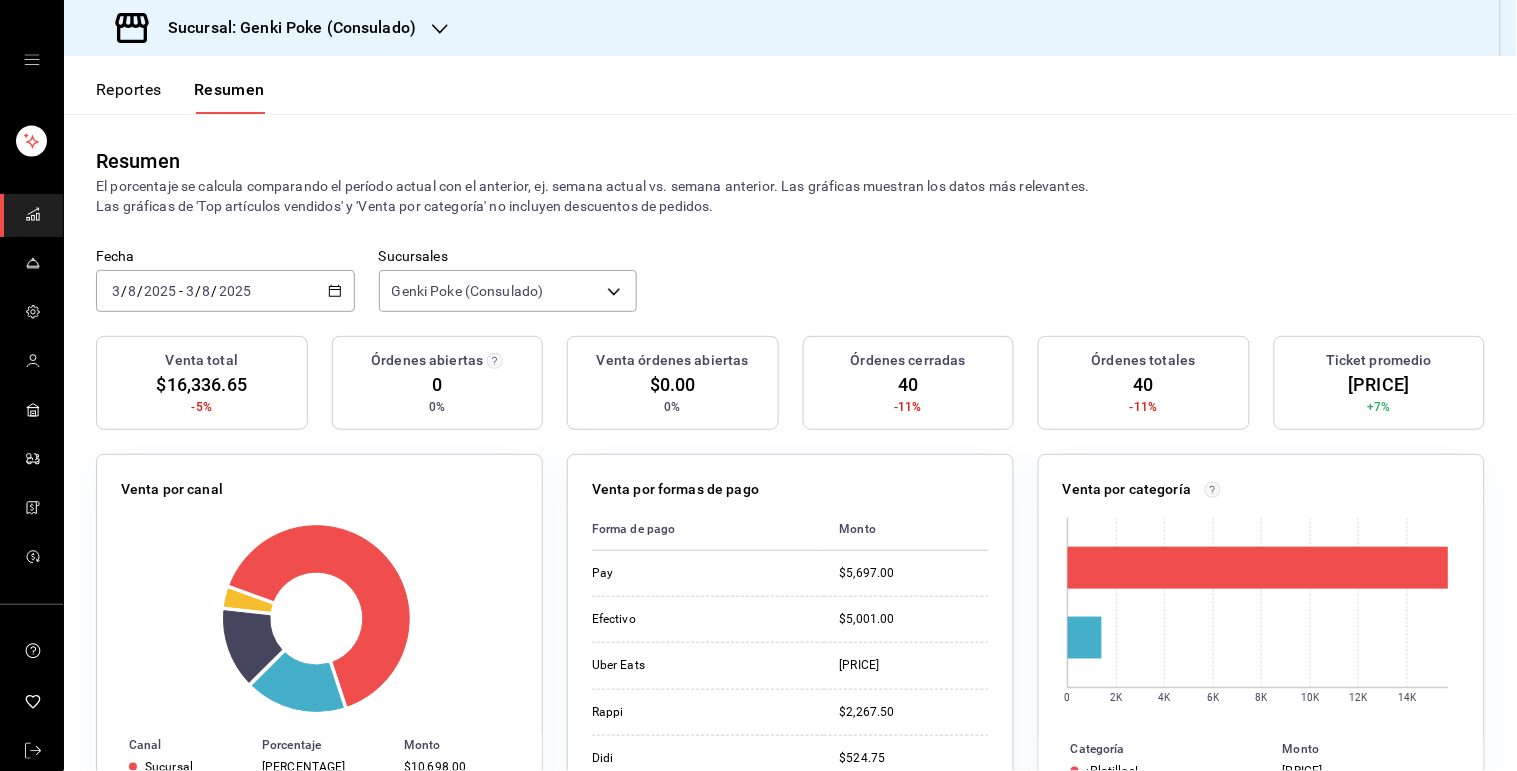 click 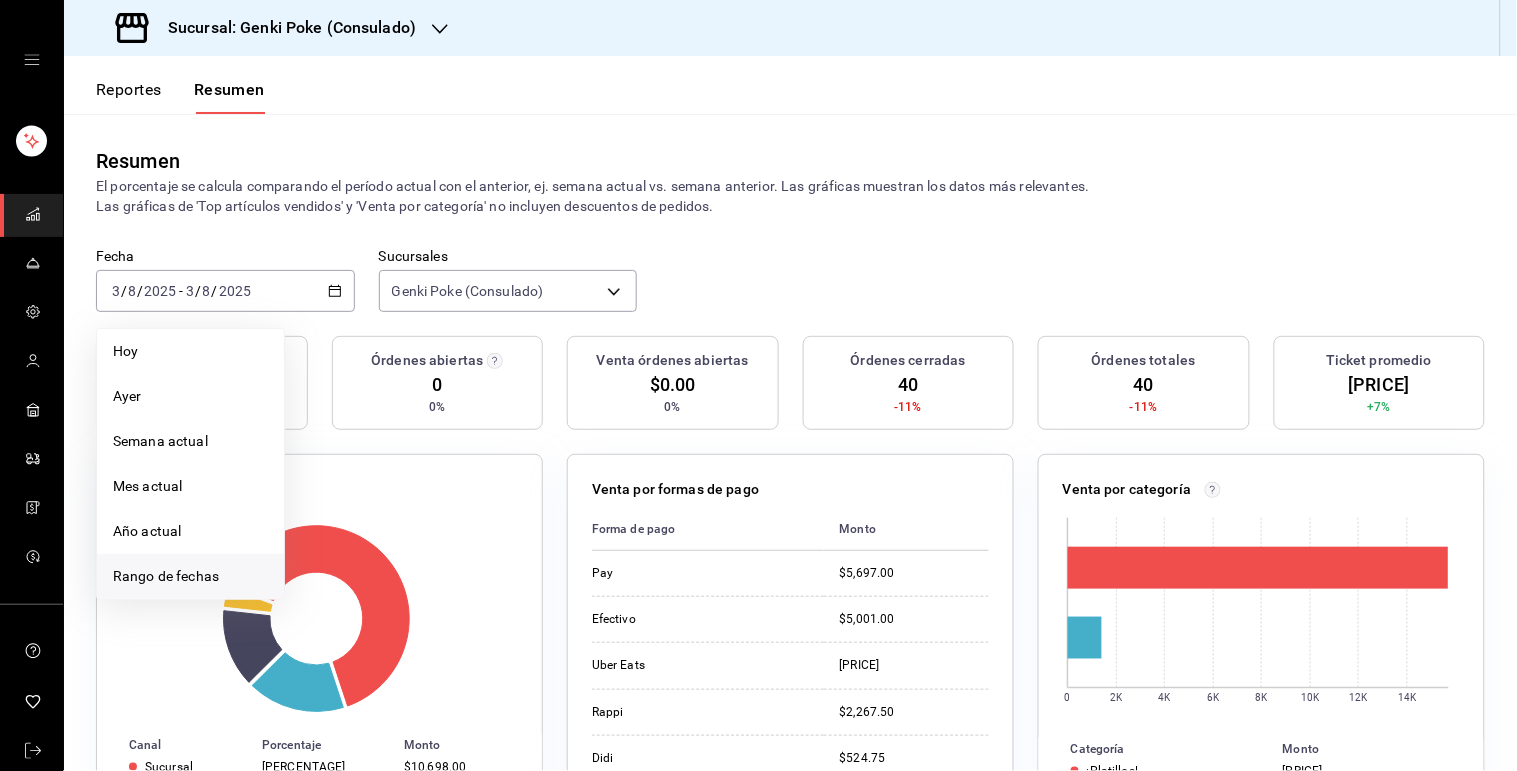 click on "Rango de fechas" at bounding box center [190, 576] 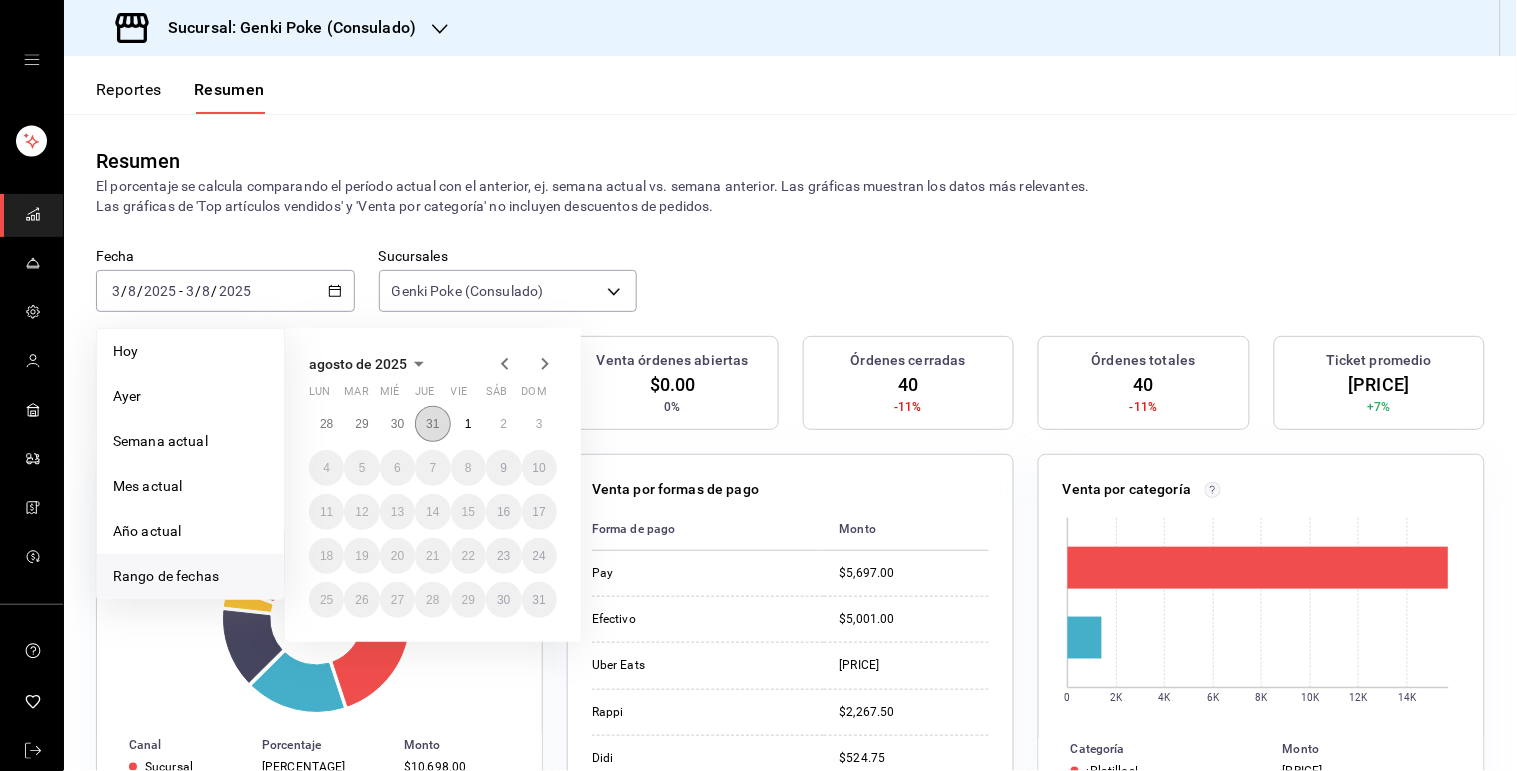 click on "31" at bounding box center [432, 424] 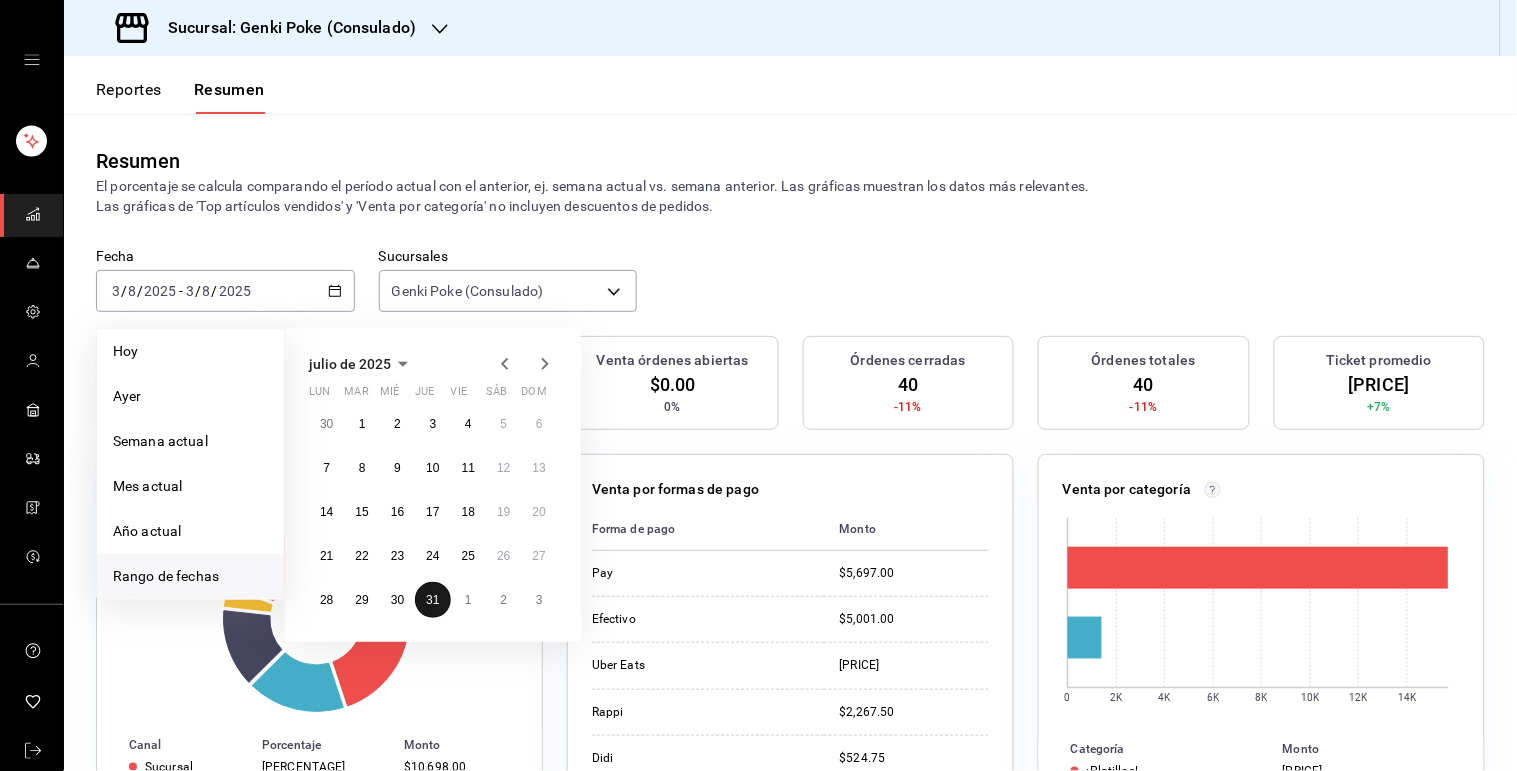 click on "31" at bounding box center [432, 600] 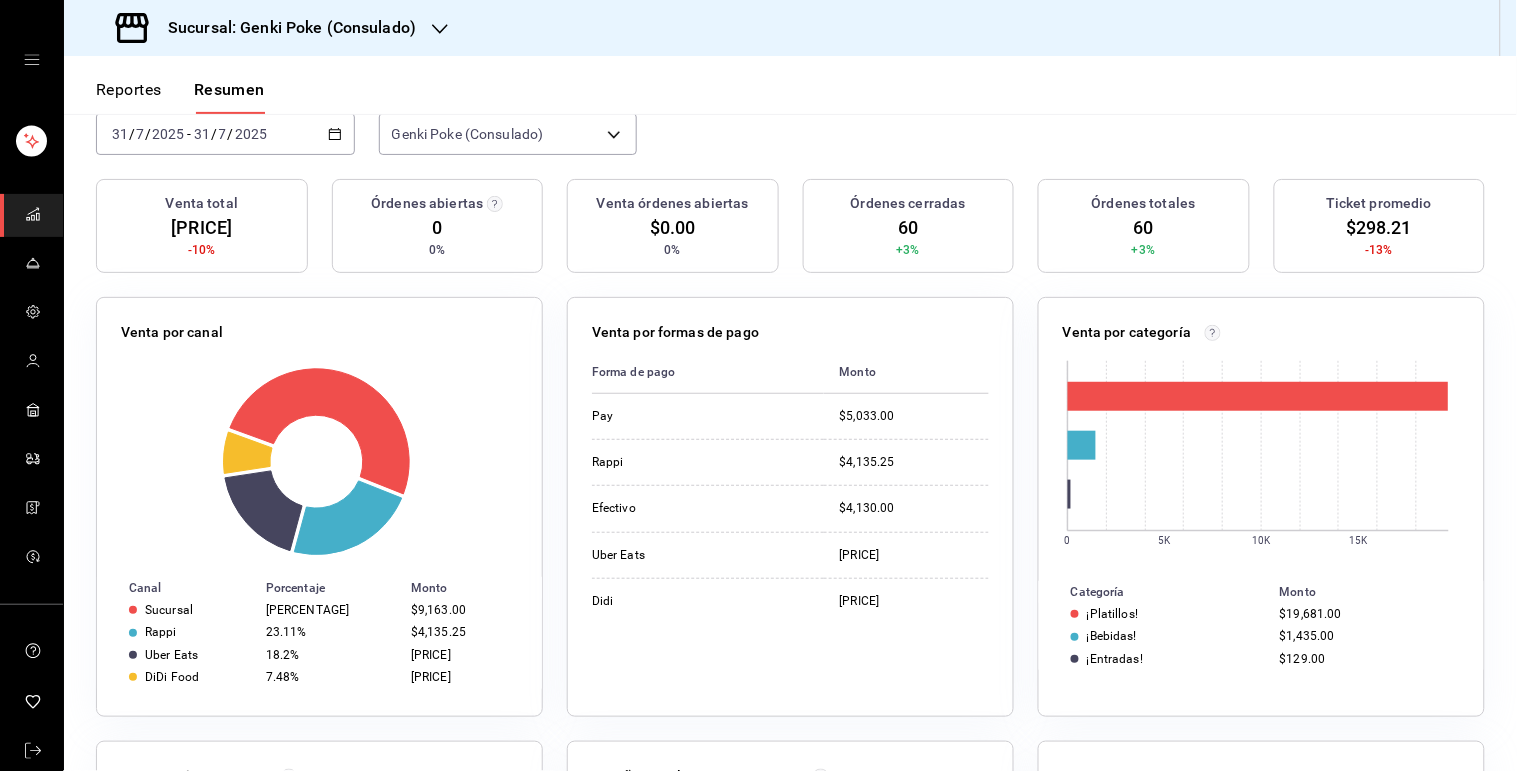 scroll, scrollTop: 80, scrollLeft: 0, axis: vertical 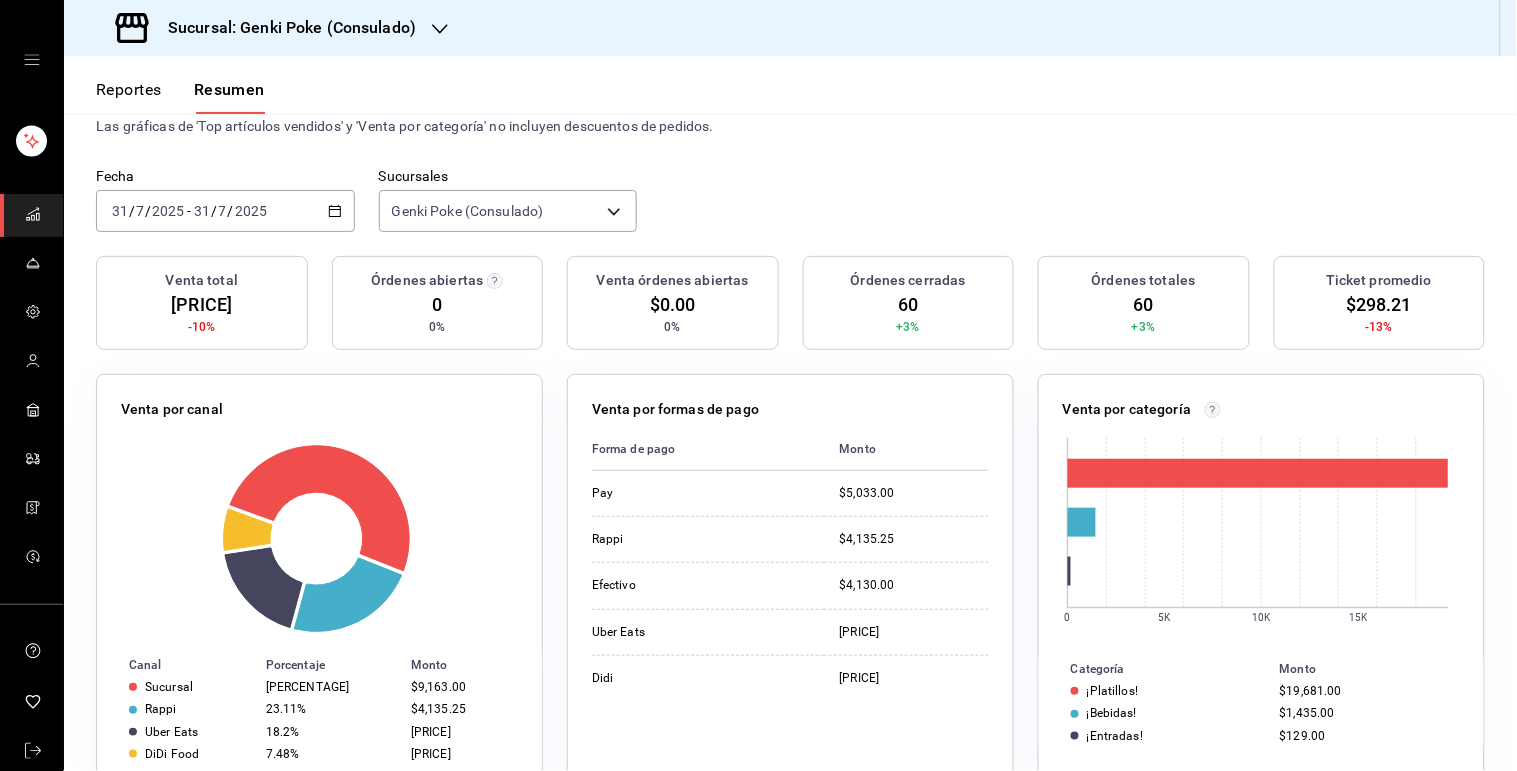 click 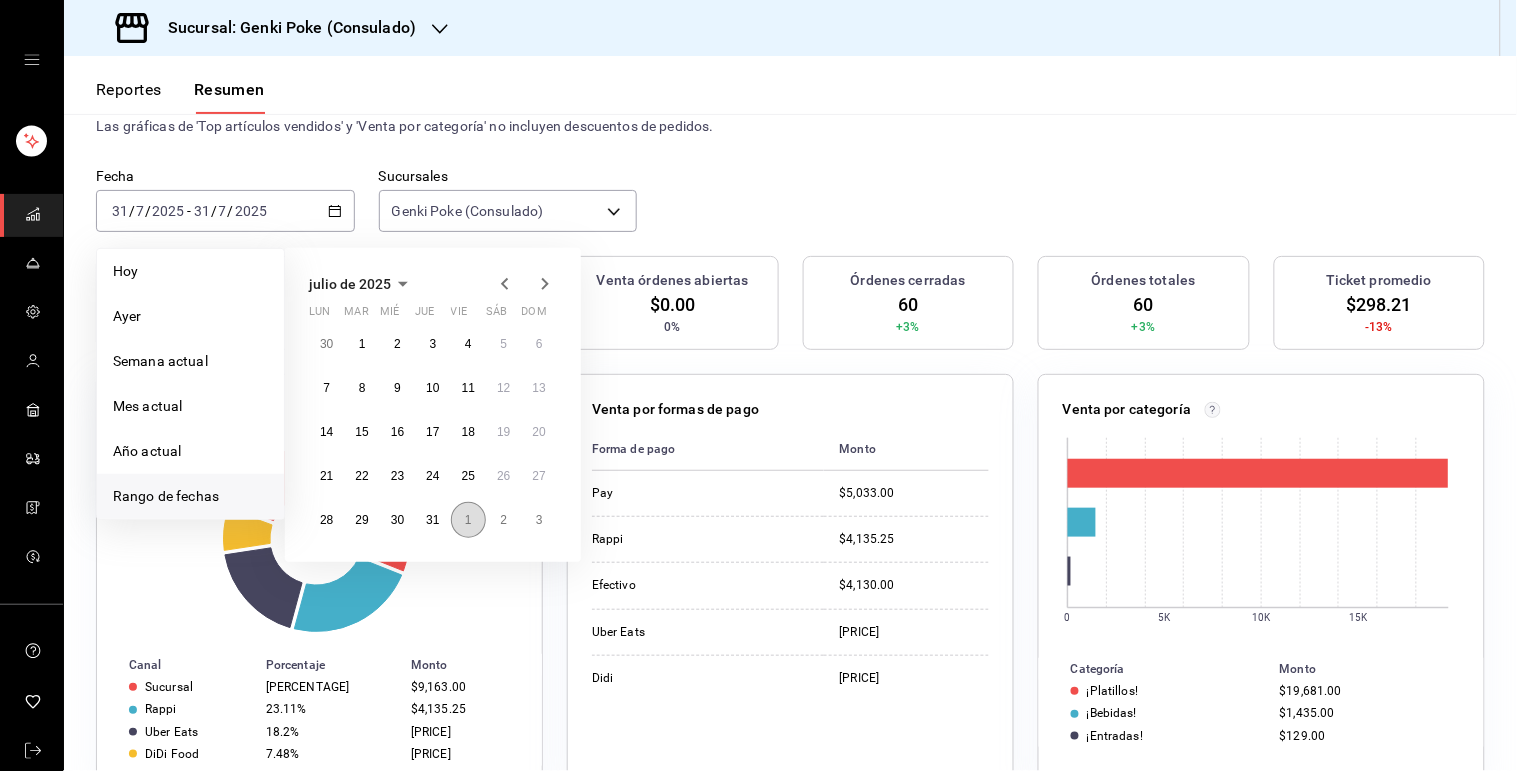 click on "1" at bounding box center [468, 520] 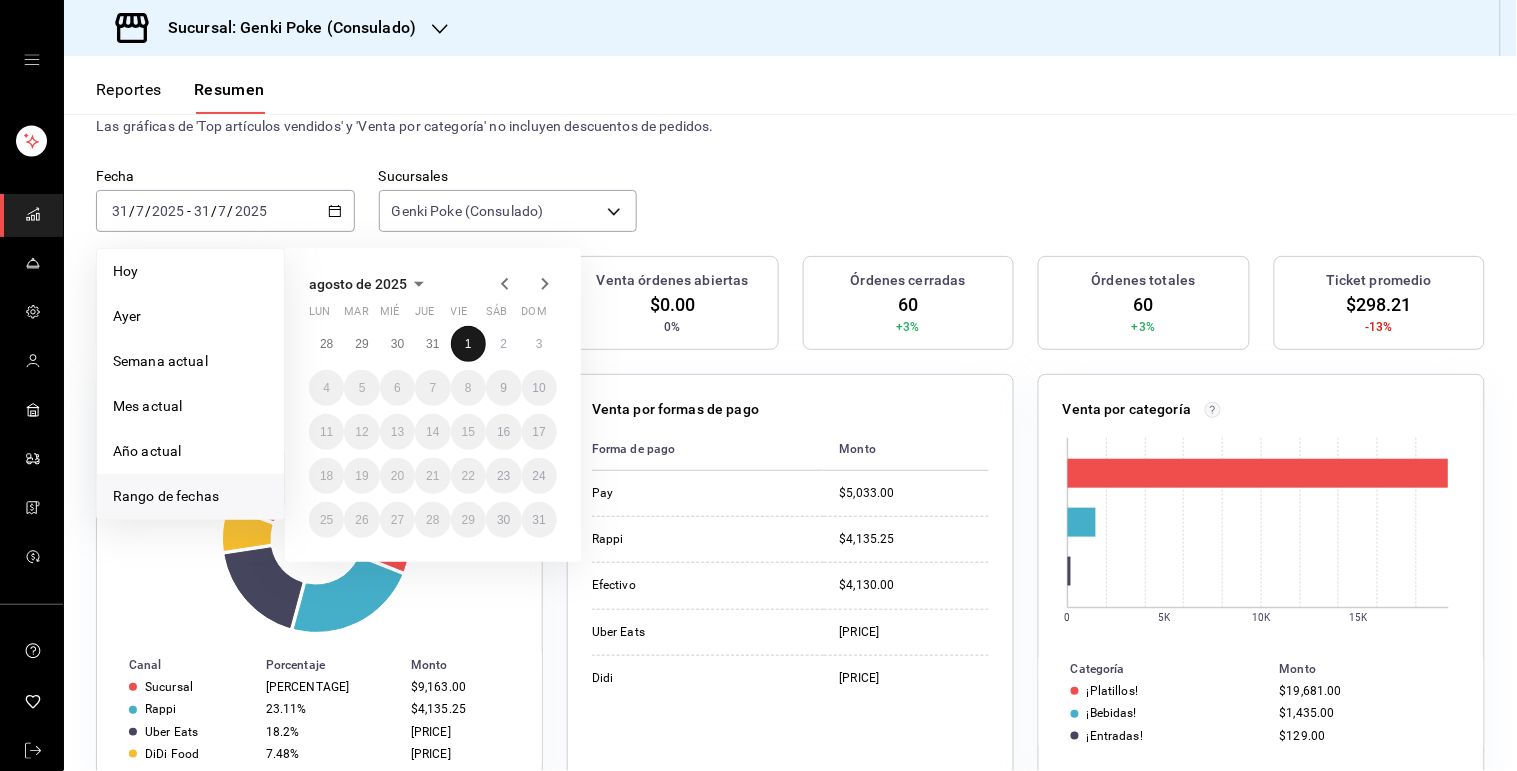click on "1" at bounding box center [468, 344] 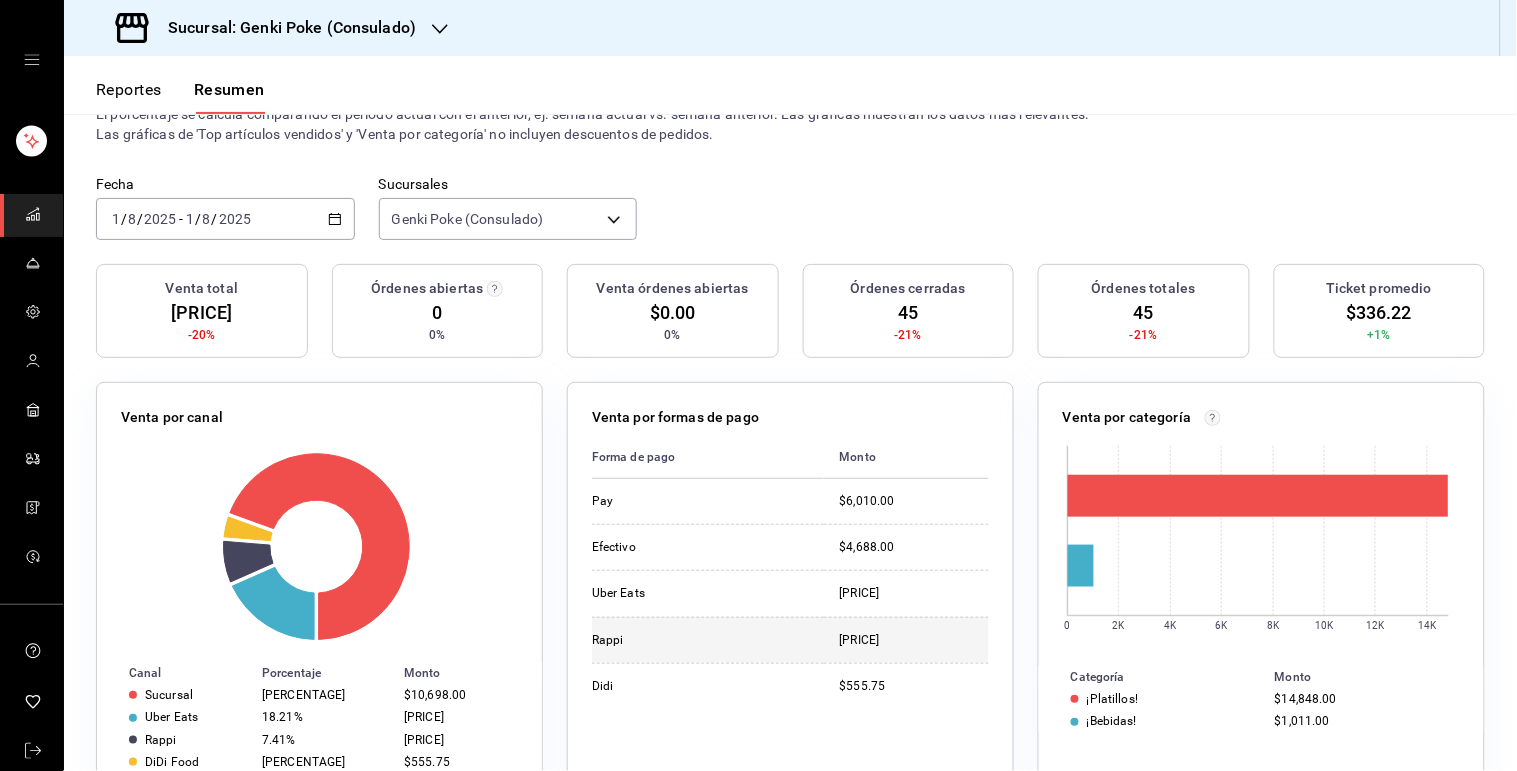 scroll, scrollTop: 37, scrollLeft: 0, axis: vertical 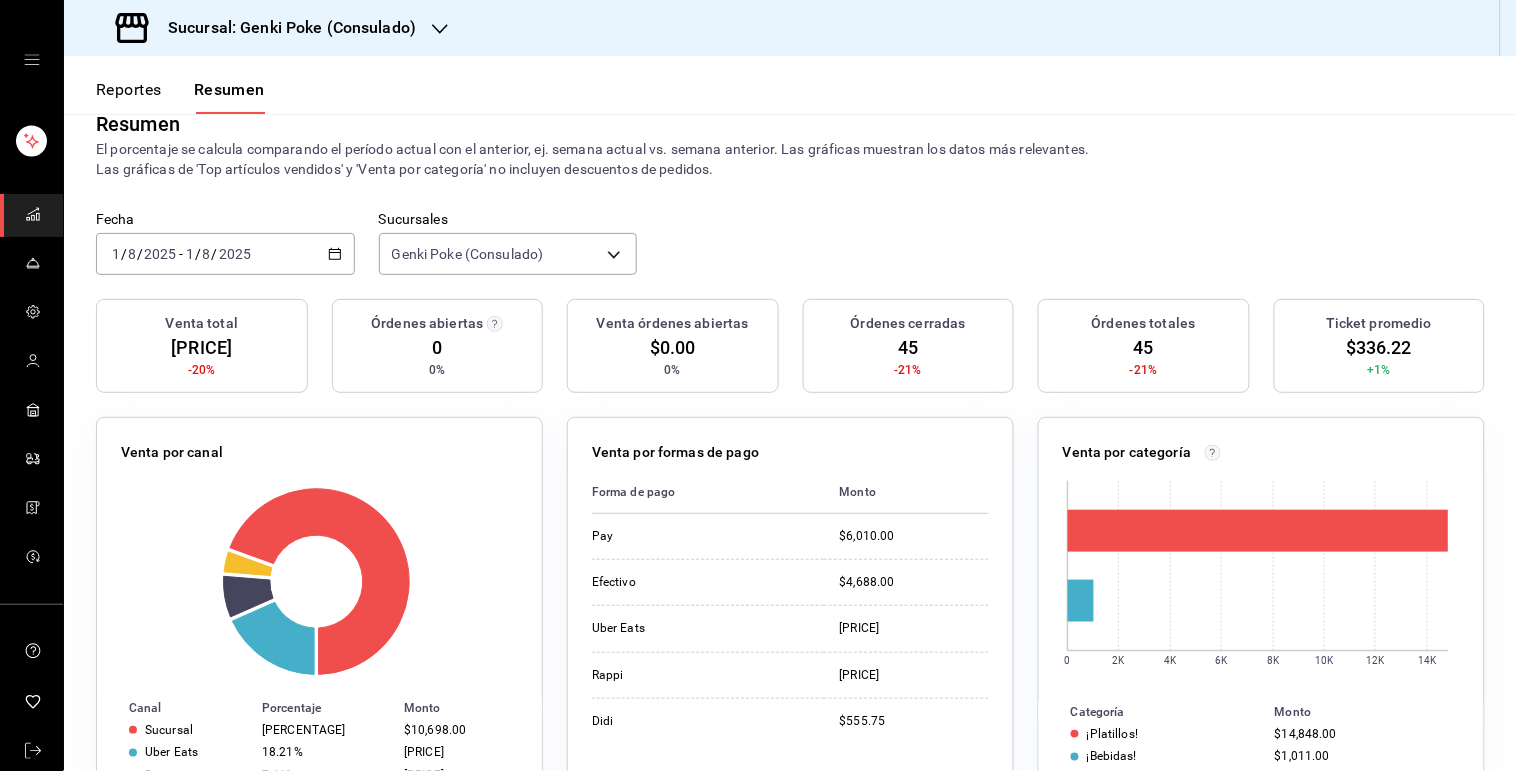 click 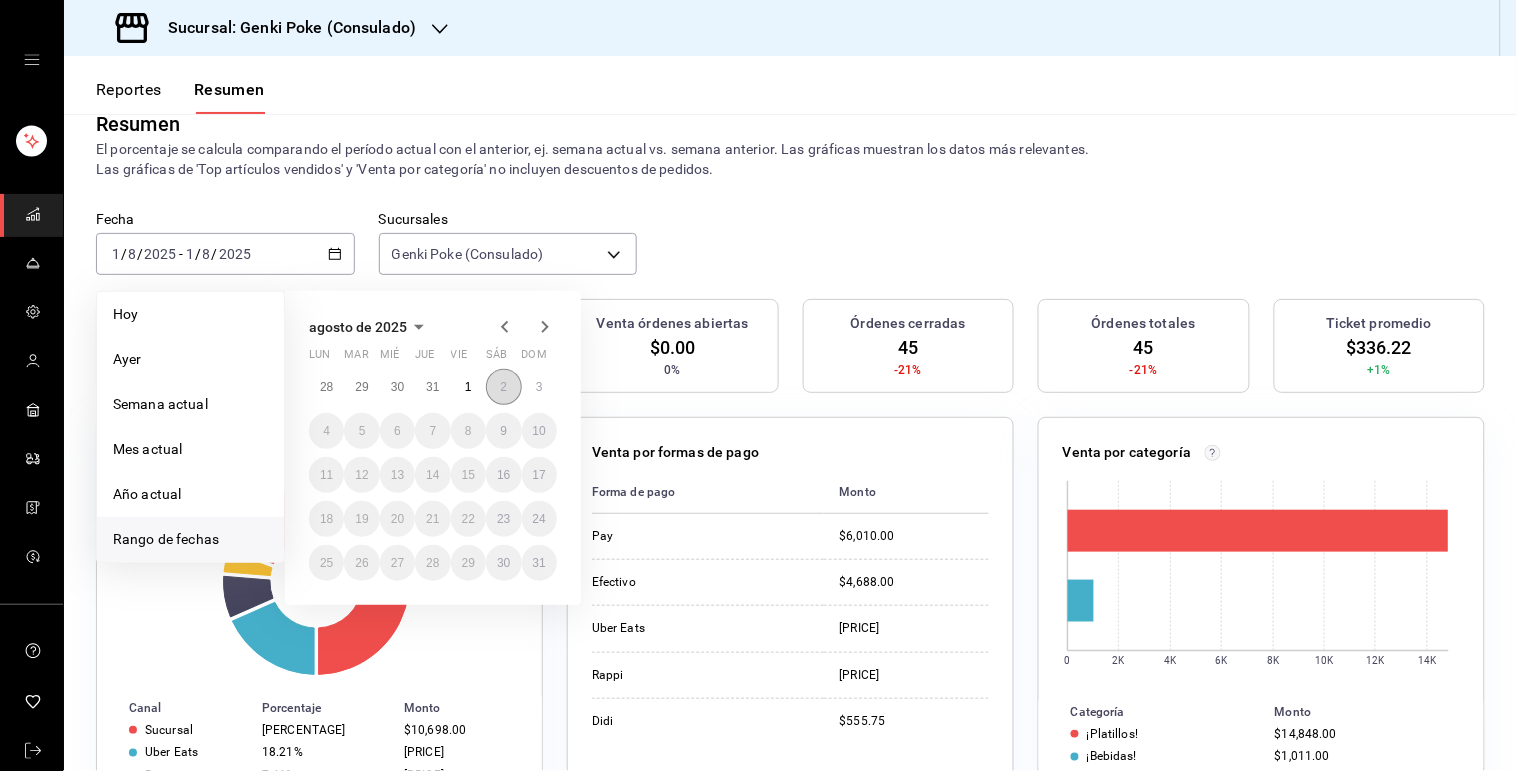 click on "2" at bounding box center (503, 387) 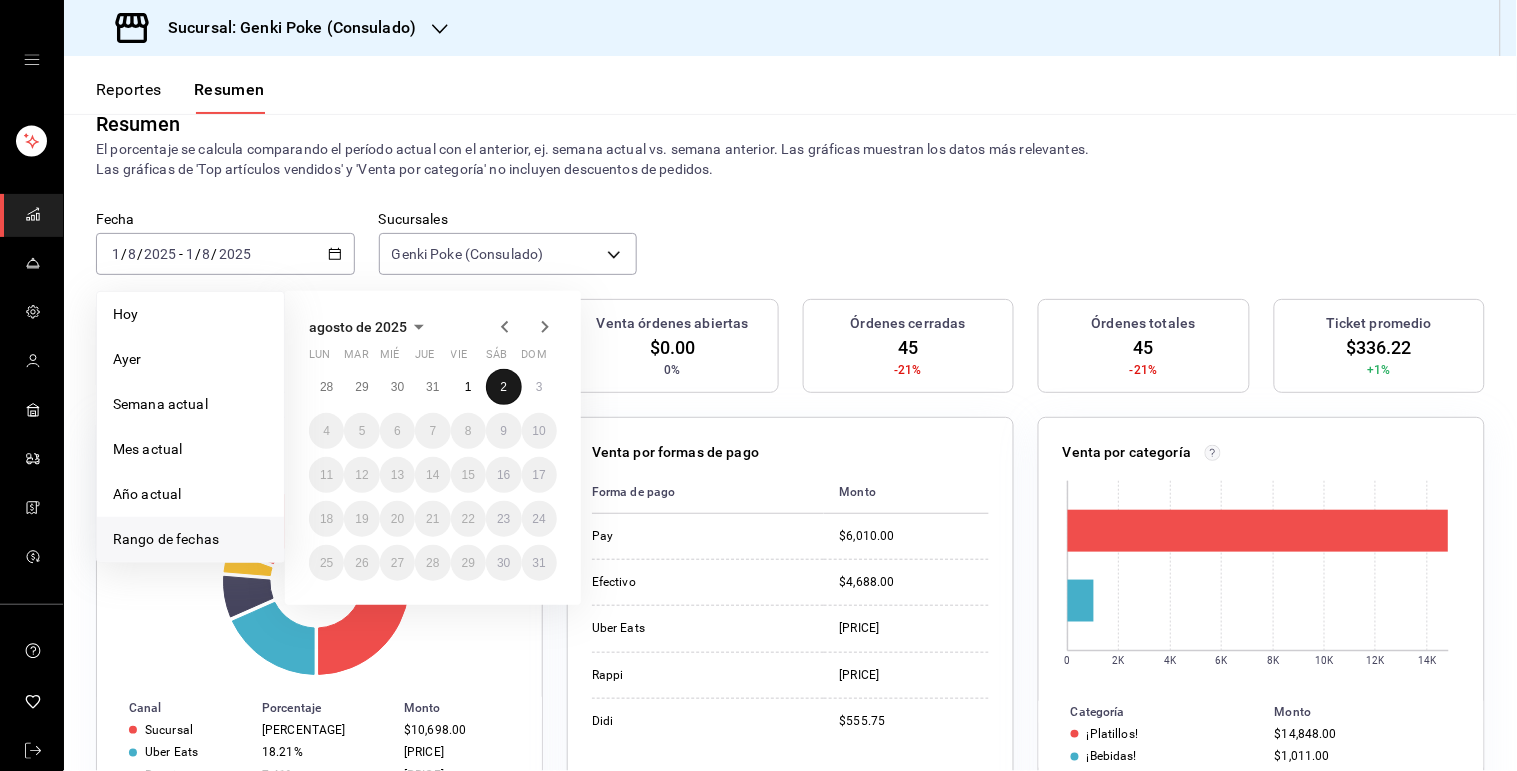click on "2" at bounding box center [503, 387] 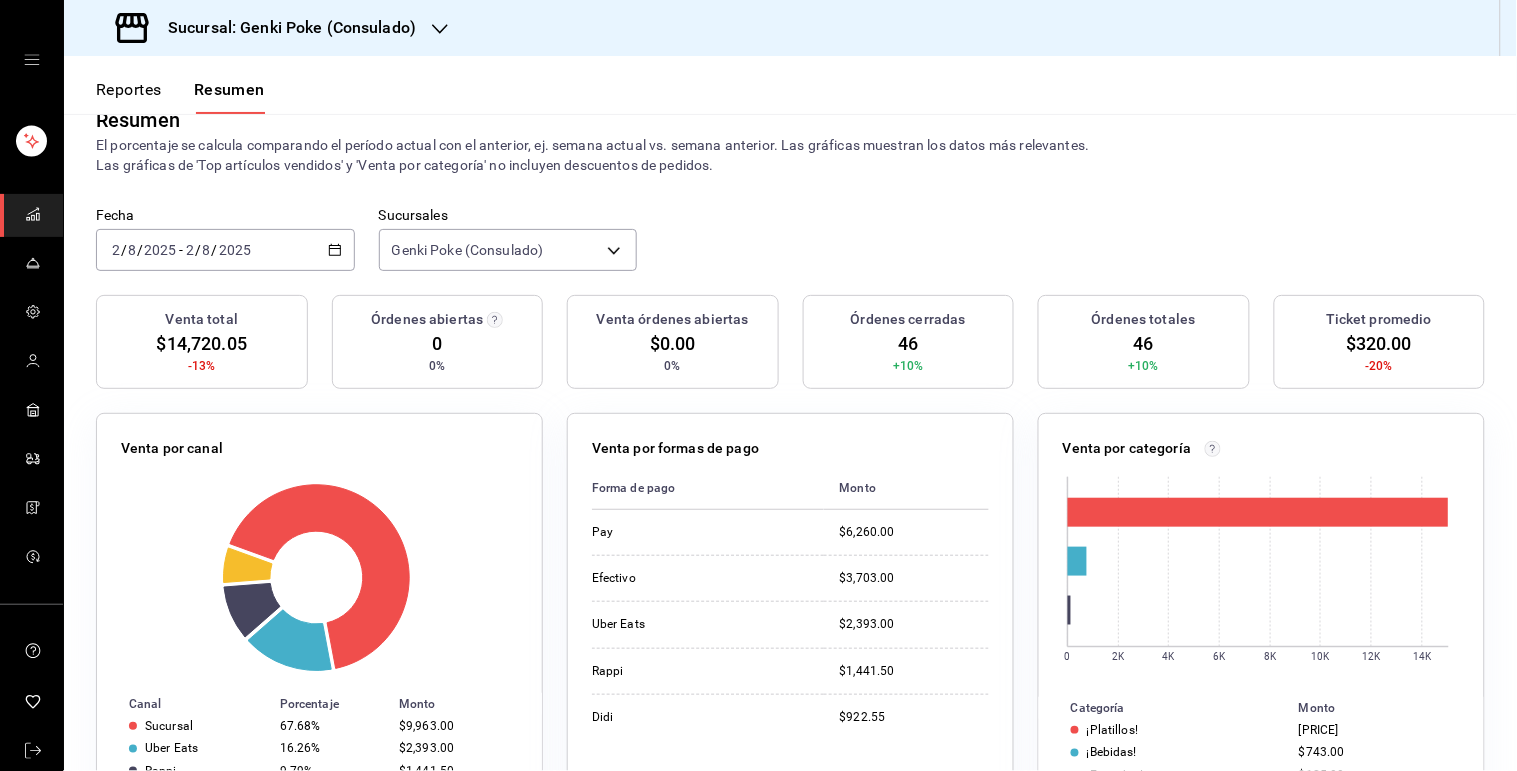 scroll, scrollTop: 0, scrollLeft: 0, axis: both 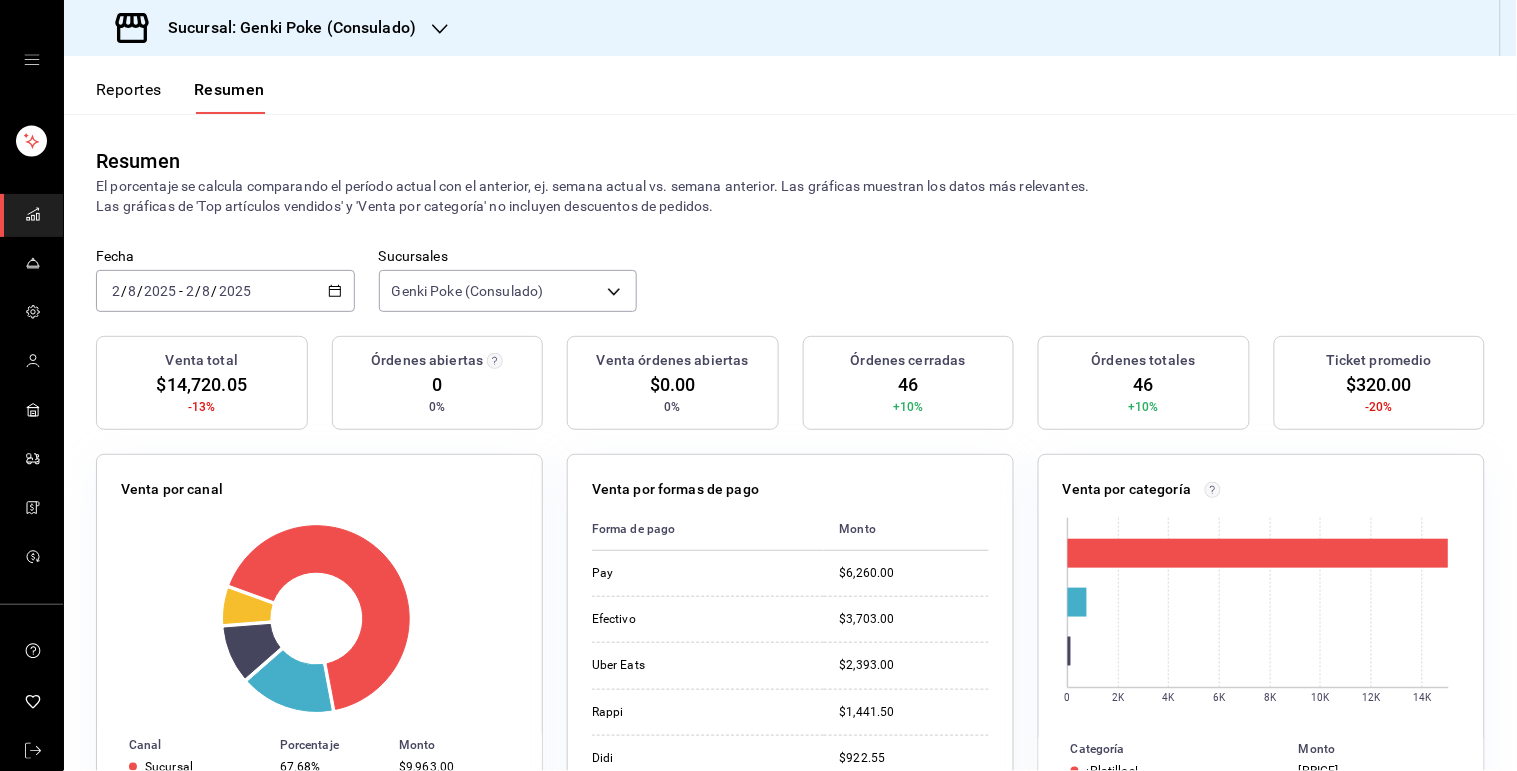 click on "Reportes" at bounding box center [129, 97] 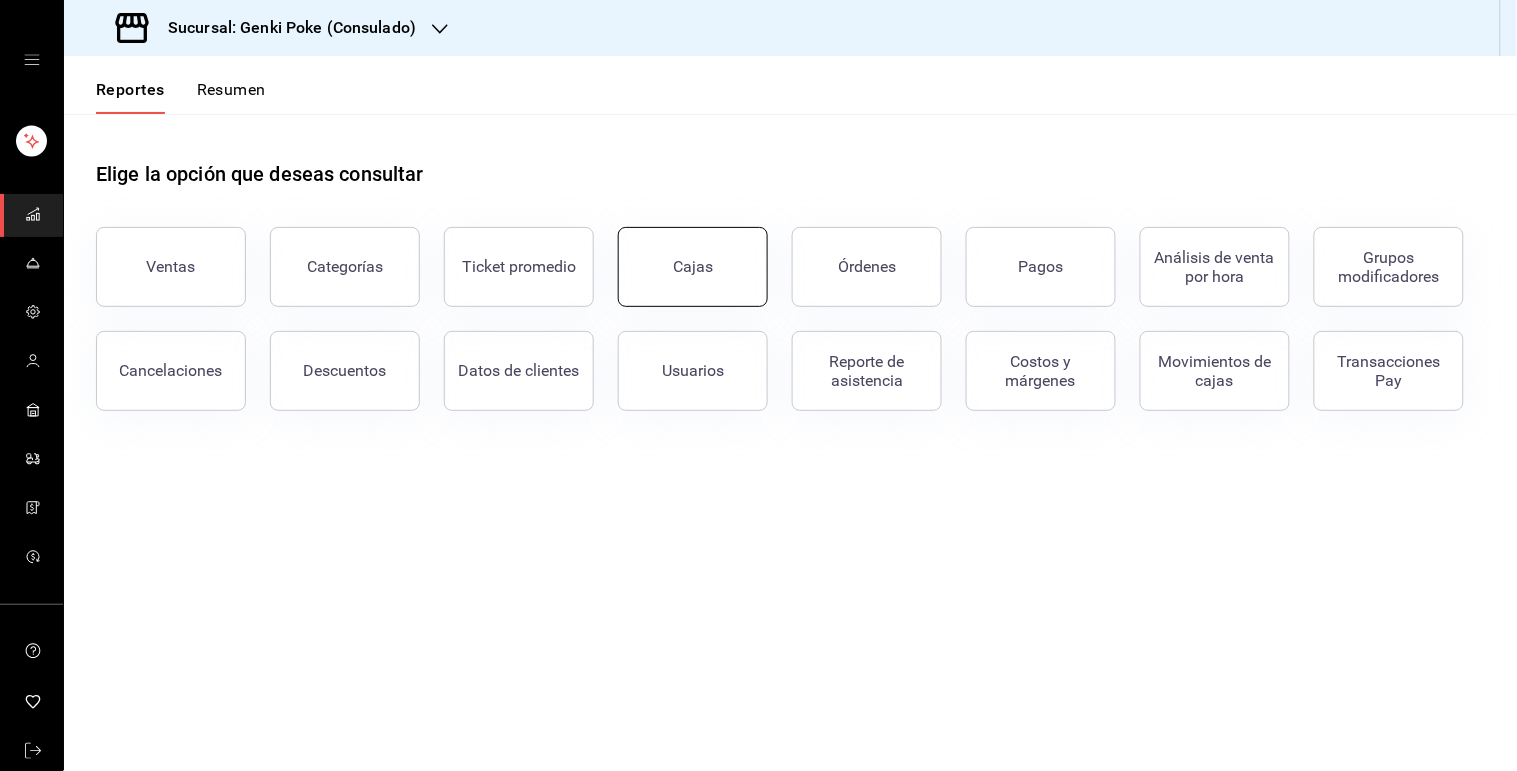 click on "Cajas" at bounding box center (693, 266) 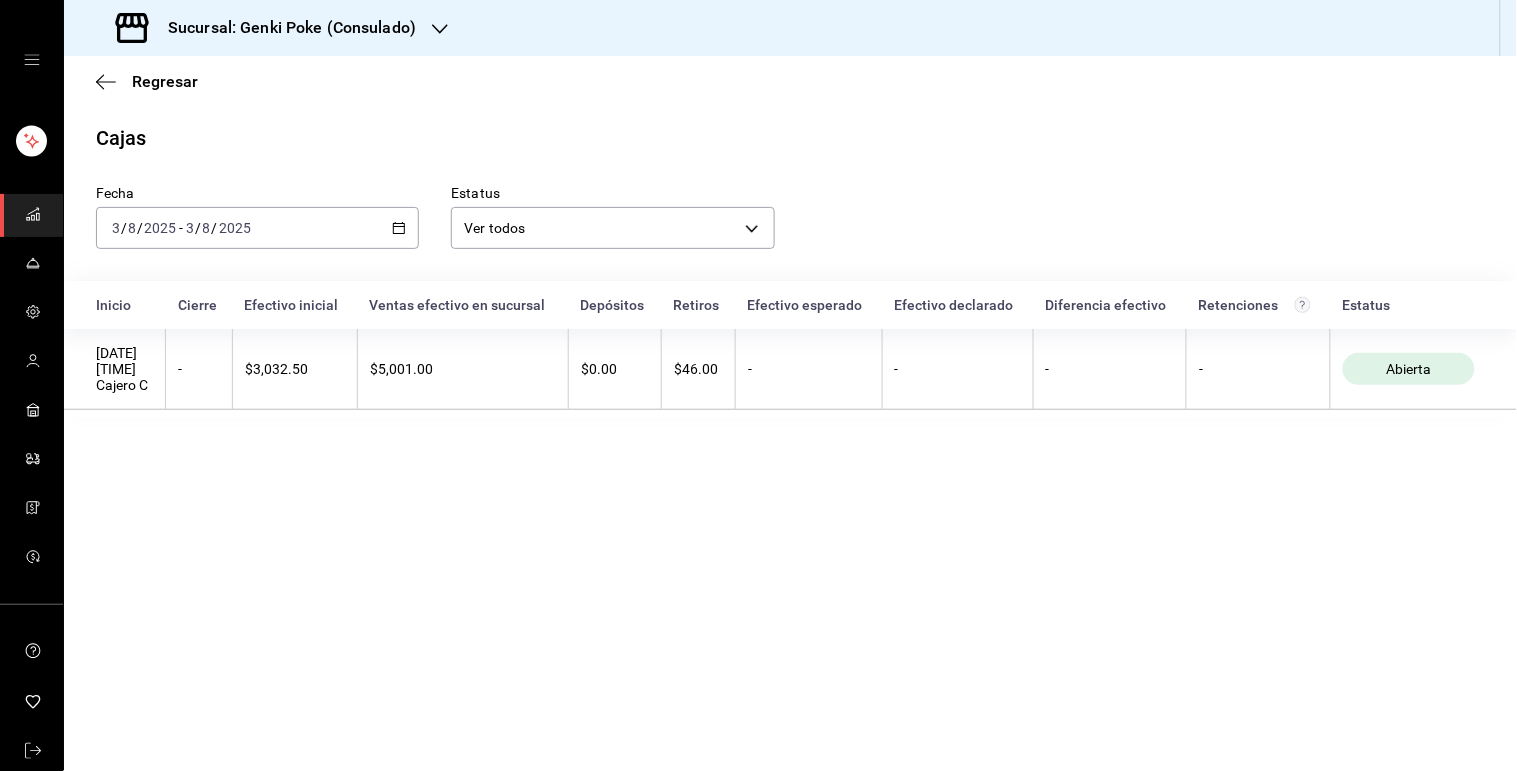 click 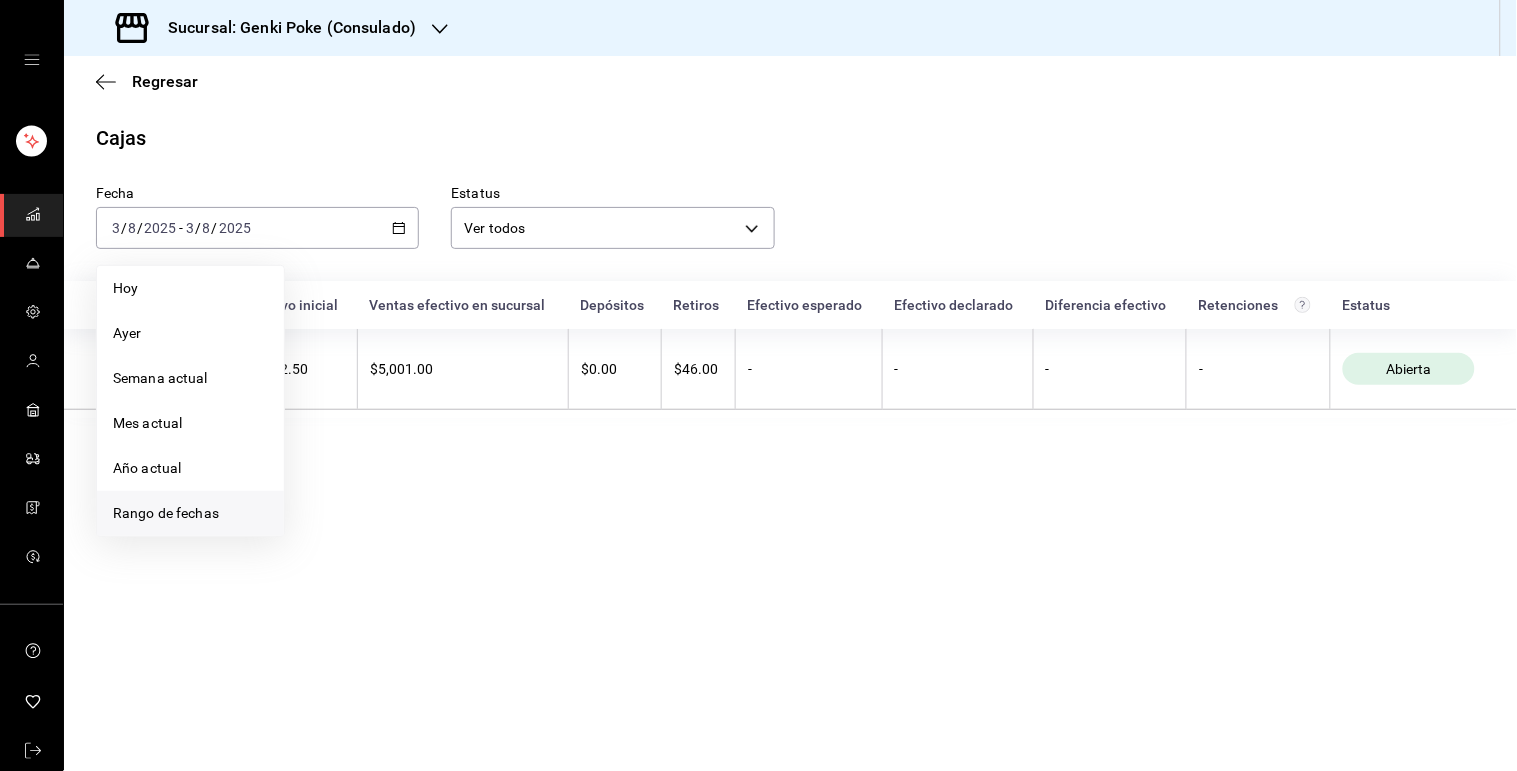 click on "Rango de fechas" at bounding box center (190, 513) 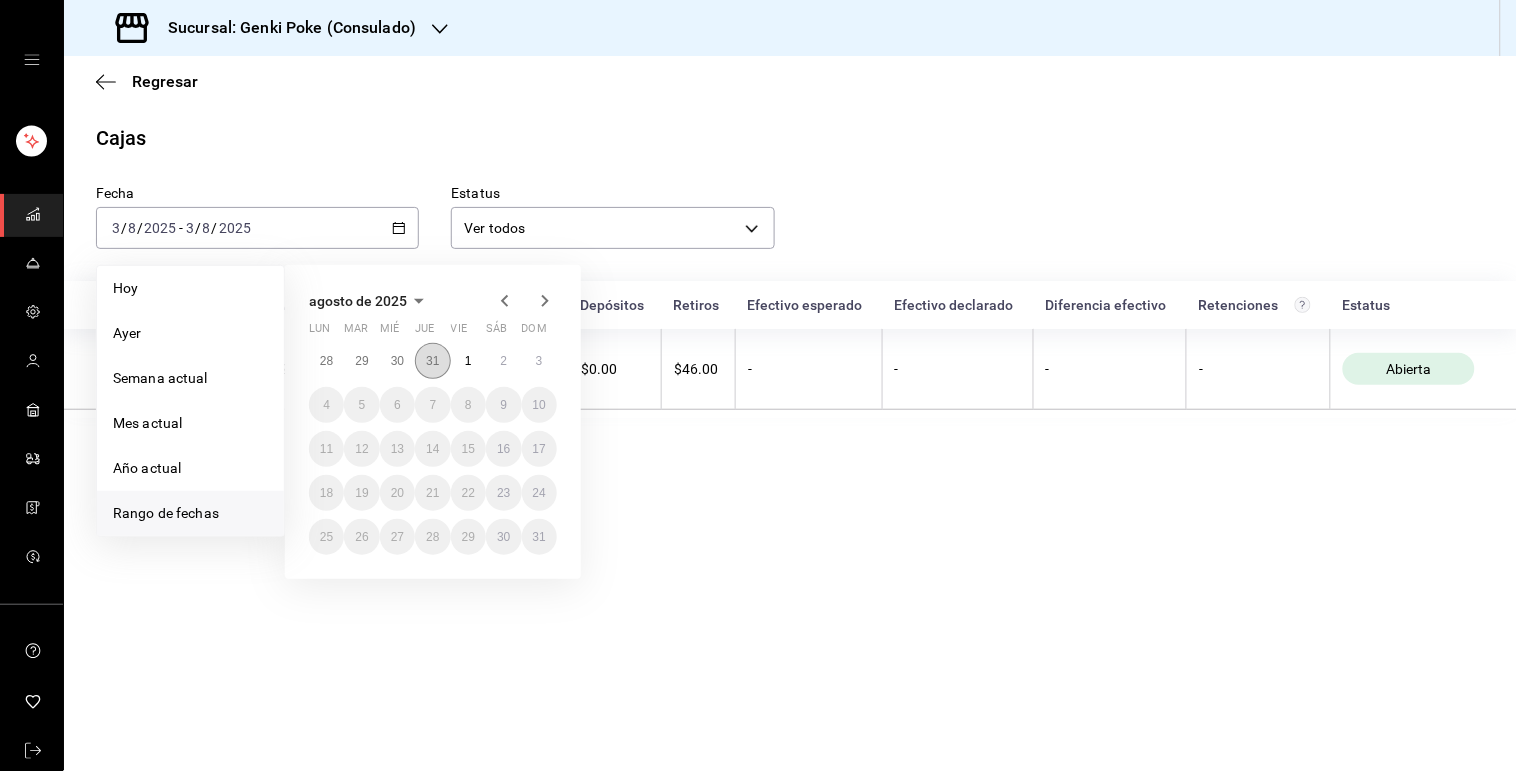 click on "31" at bounding box center (432, 361) 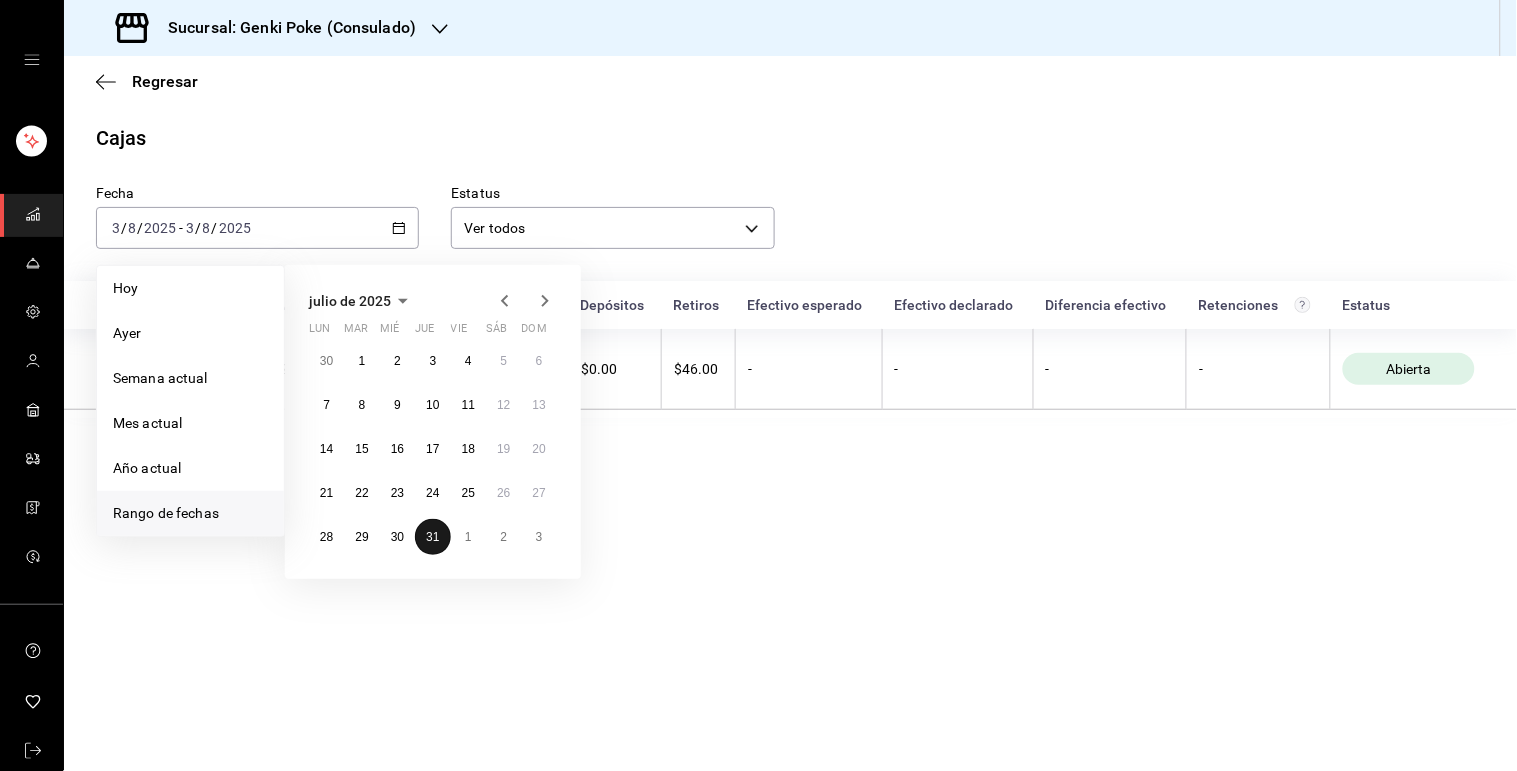 click on "31" at bounding box center (432, 537) 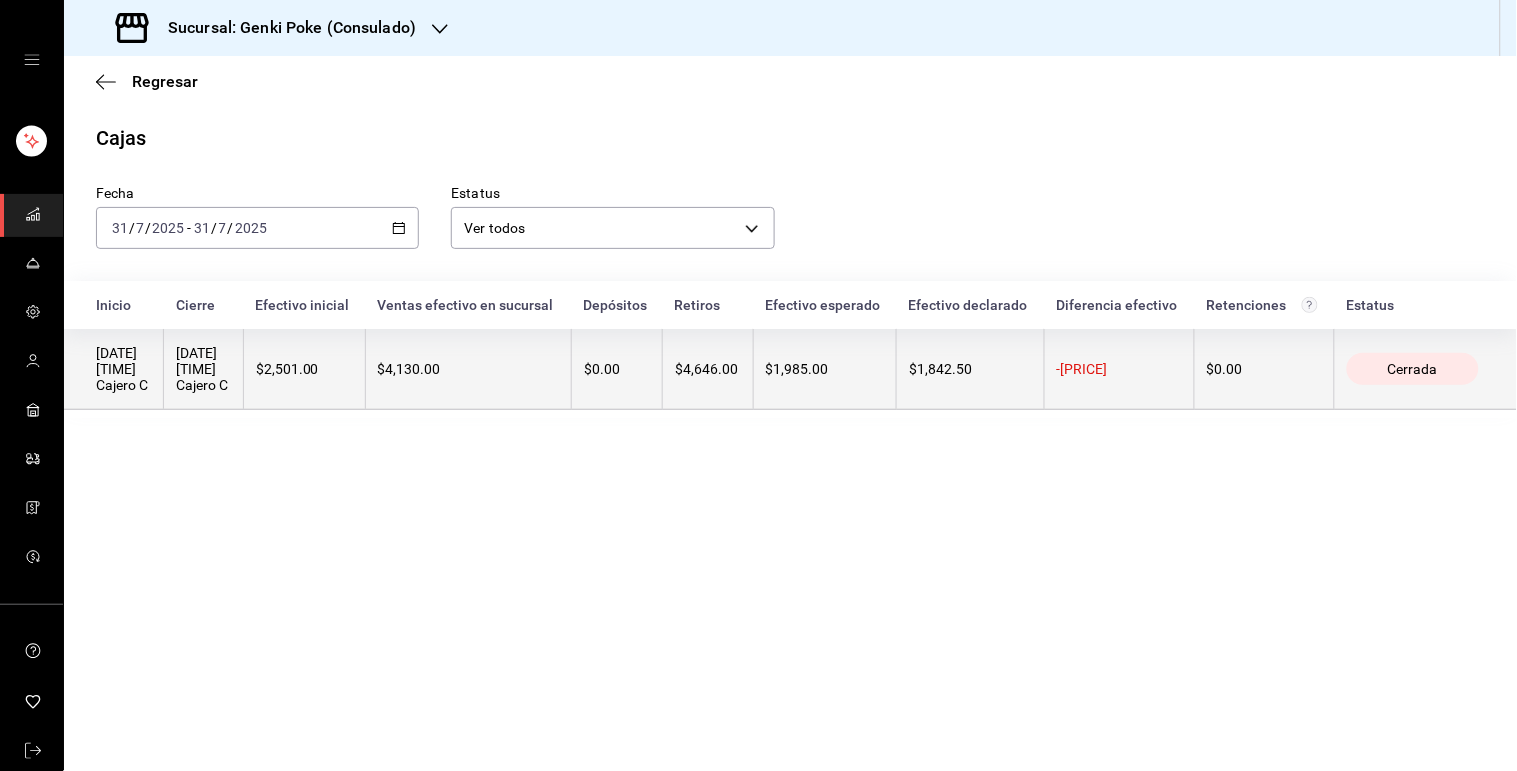 click on "$4,130.00" at bounding box center (468, 369) 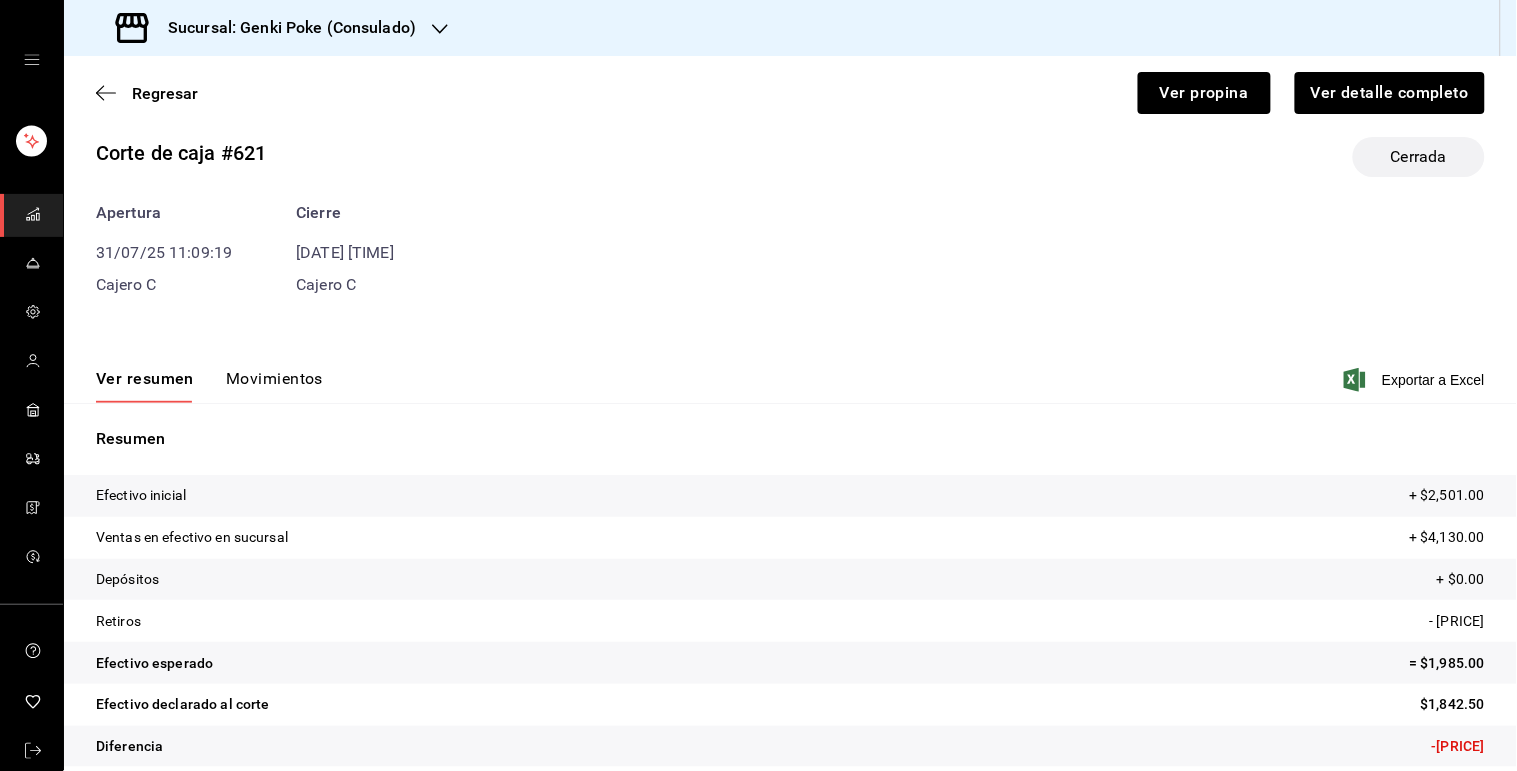 scroll, scrollTop: 44, scrollLeft: 0, axis: vertical 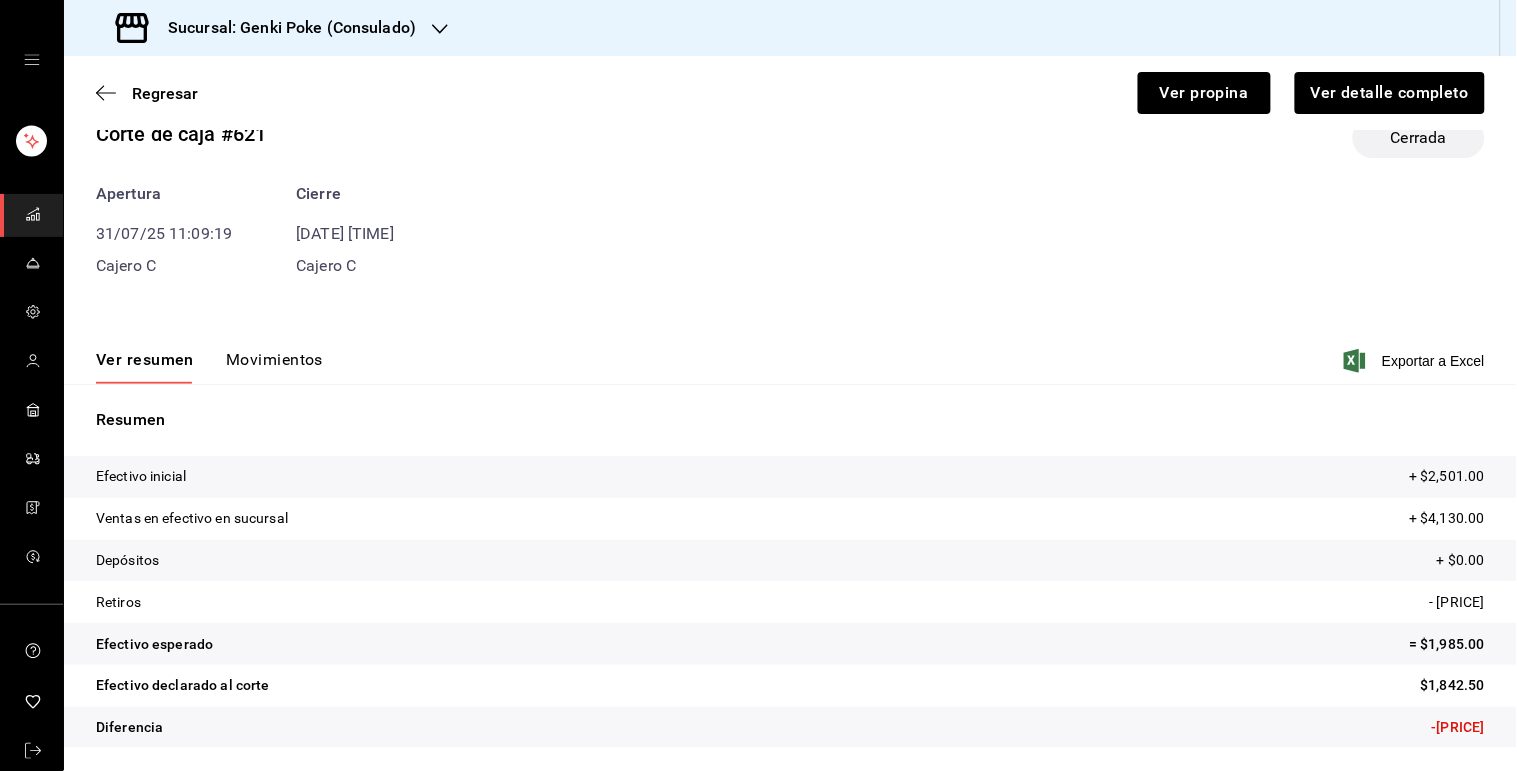 click on "Ver resumen Movimientos Exportar a Excel" at bounding box center (790, 355) 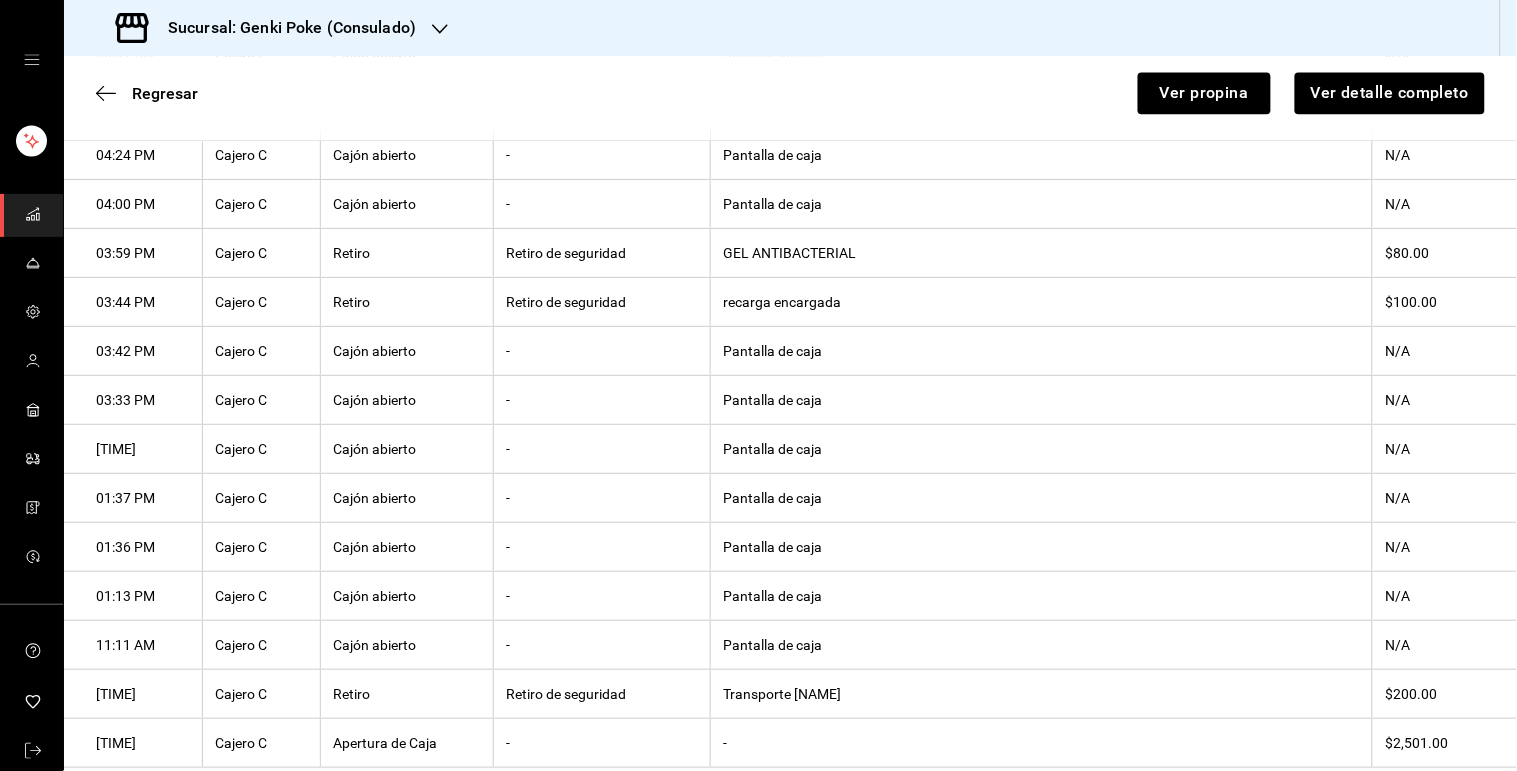scroll, scrollTop: 1233, scrollLeft: 0, axis: vertical 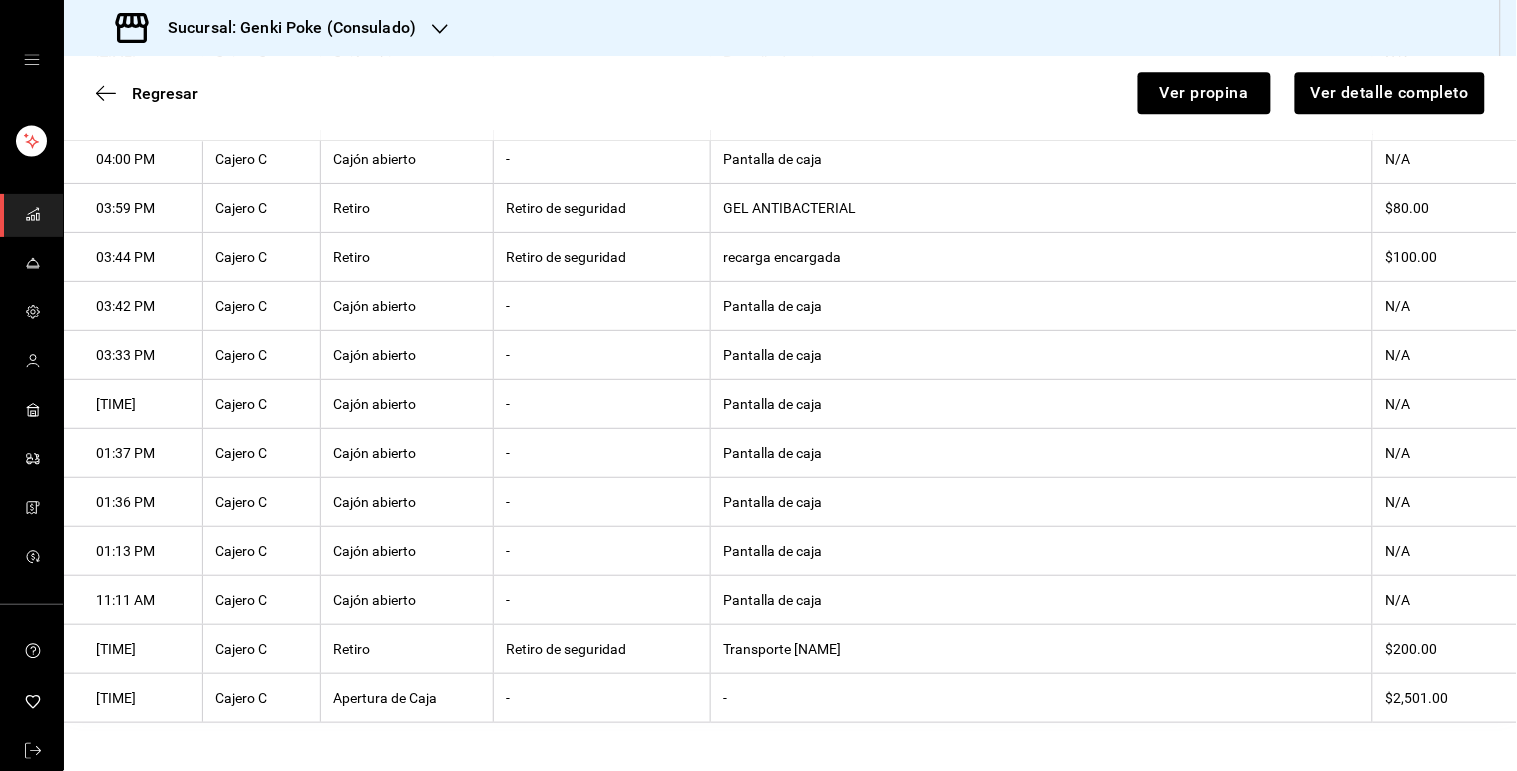 click on "recarga encargada" at bounding box center (1042, 257) 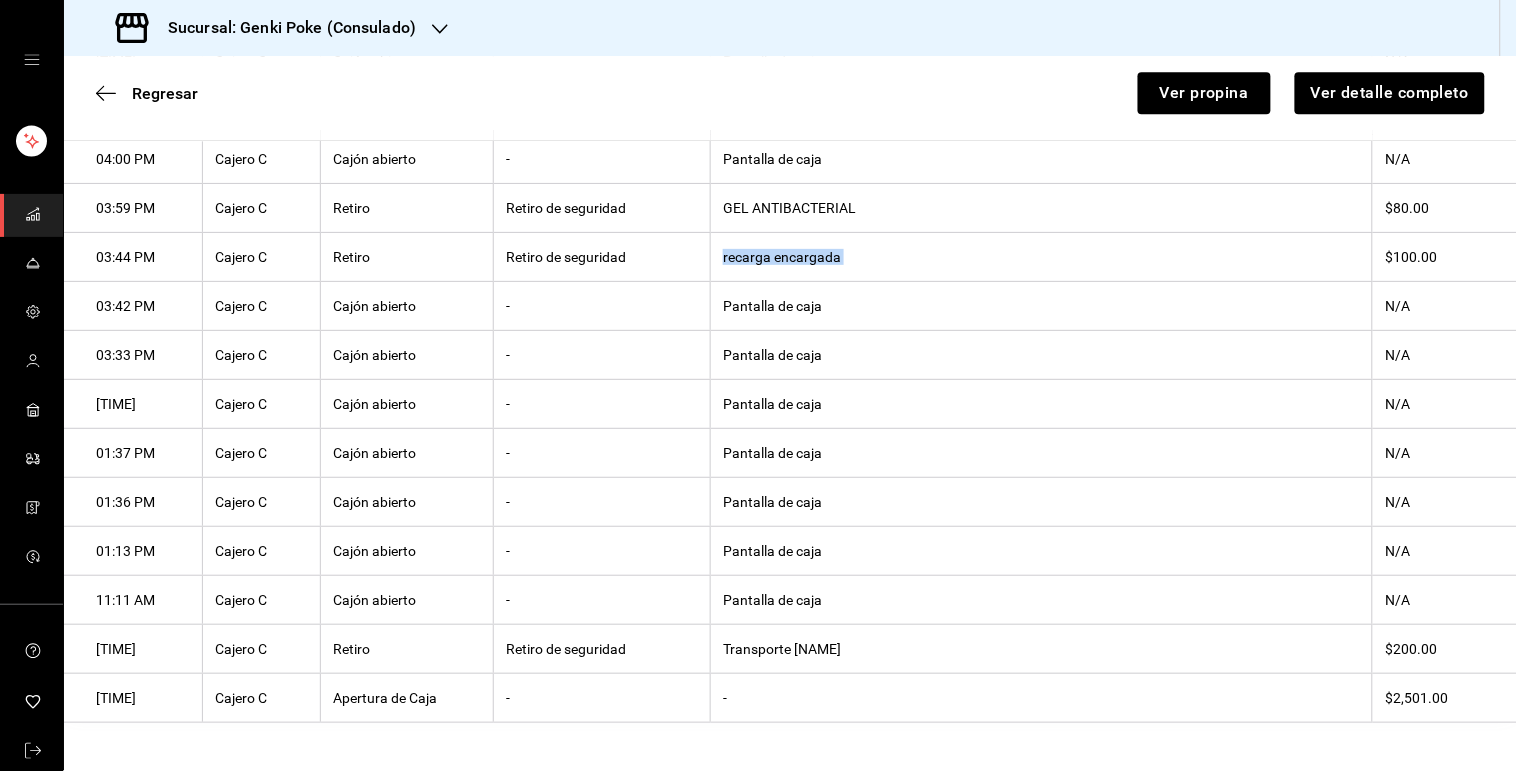 click on "recarga encargada" at bounding box center (1042, 257) 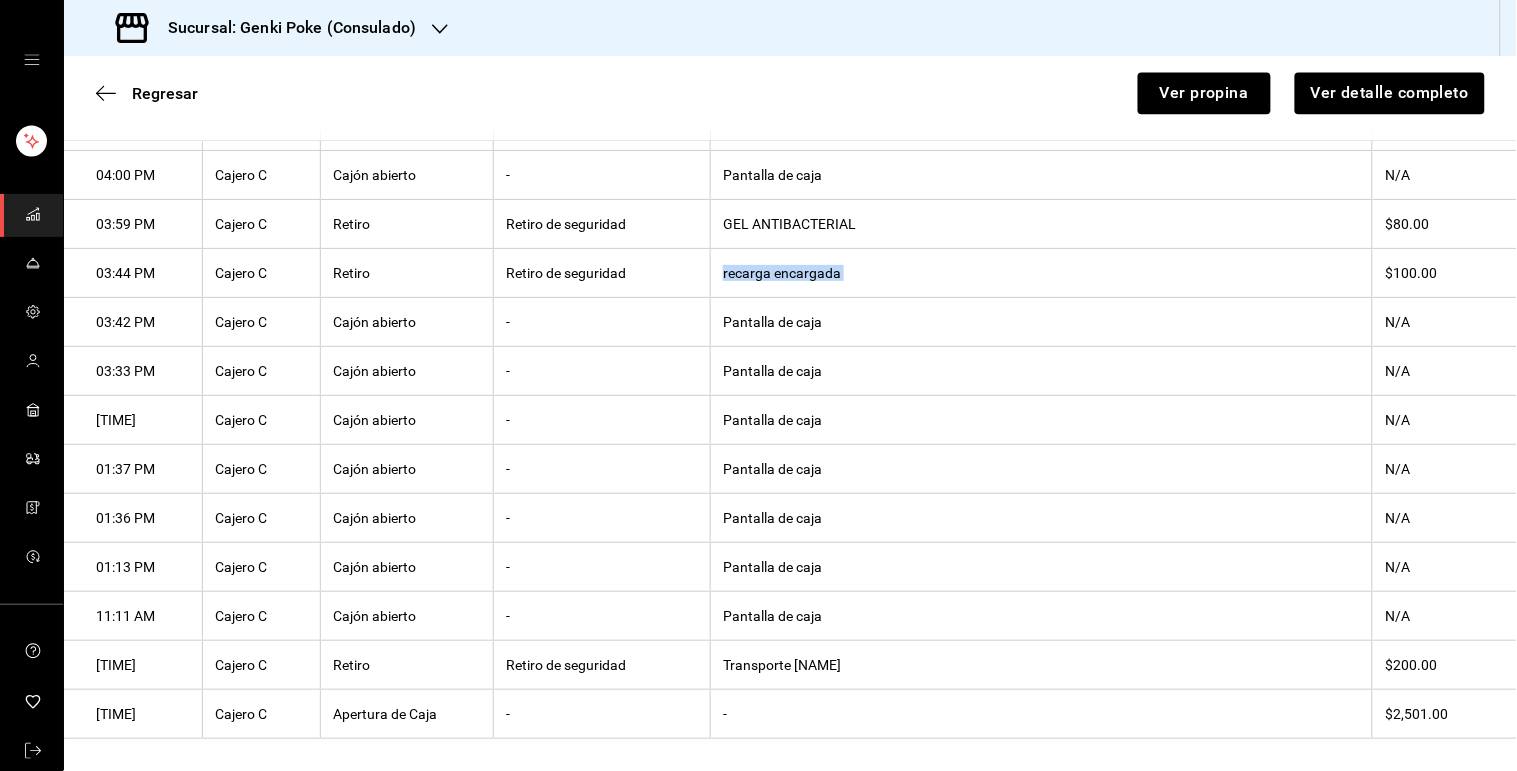 scroll, scrollTop: 1191, scrollLeft: 0, axis: vertical 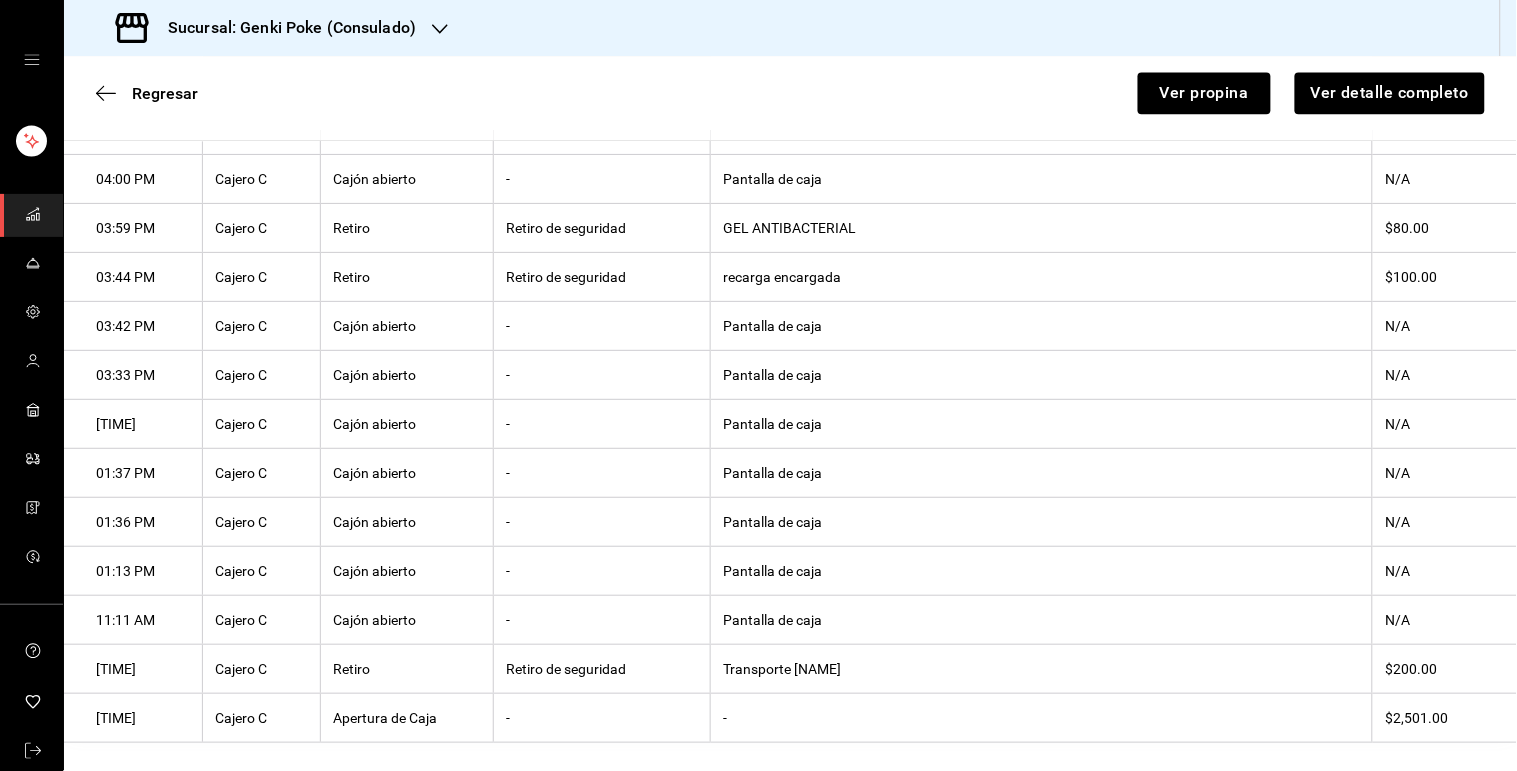 click on "GEL ANTIBACTERIAL" at bounding box center [1042, 228] 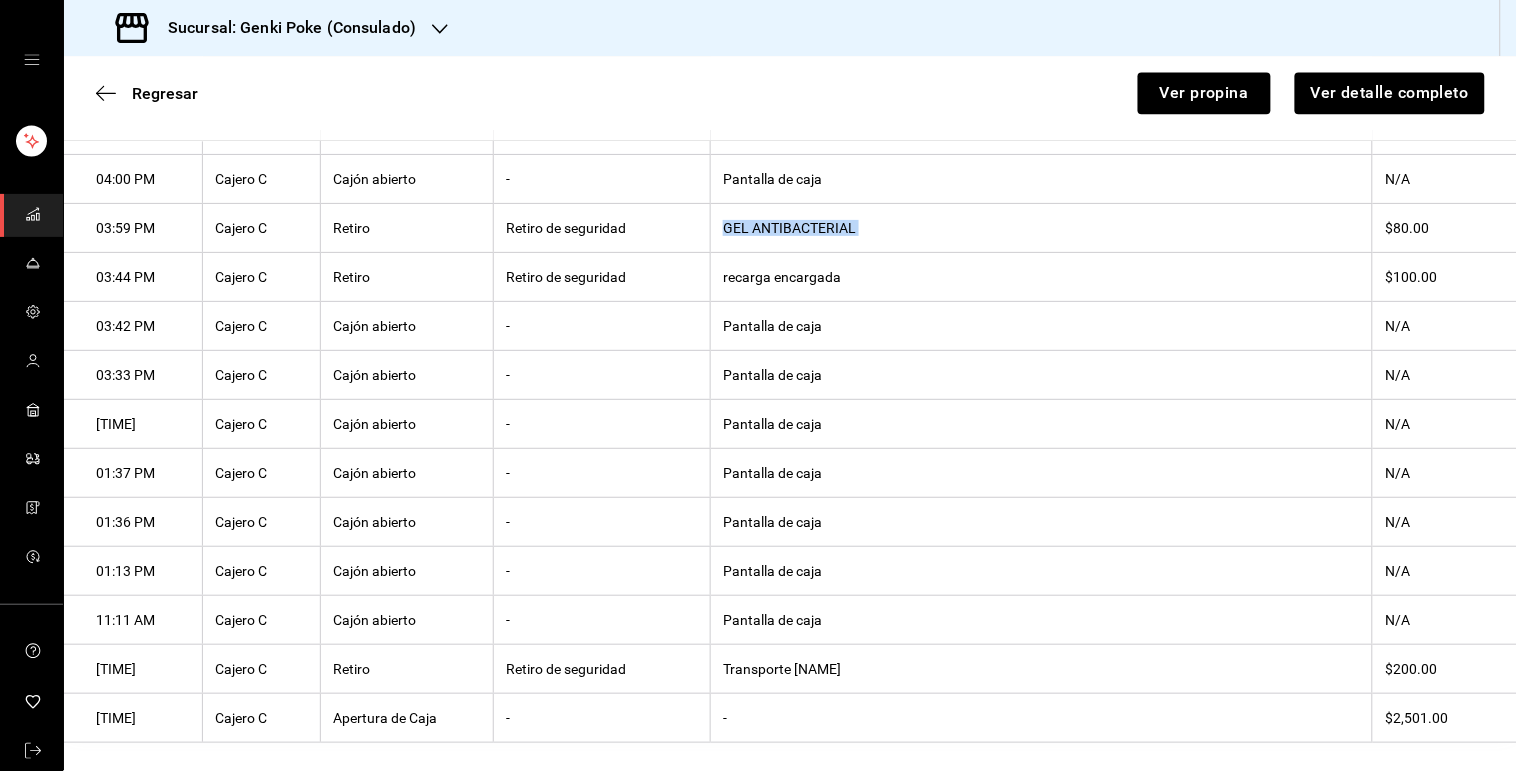click on "GEL ANTIBACTERIAL" at bounding box center [1042, 228] 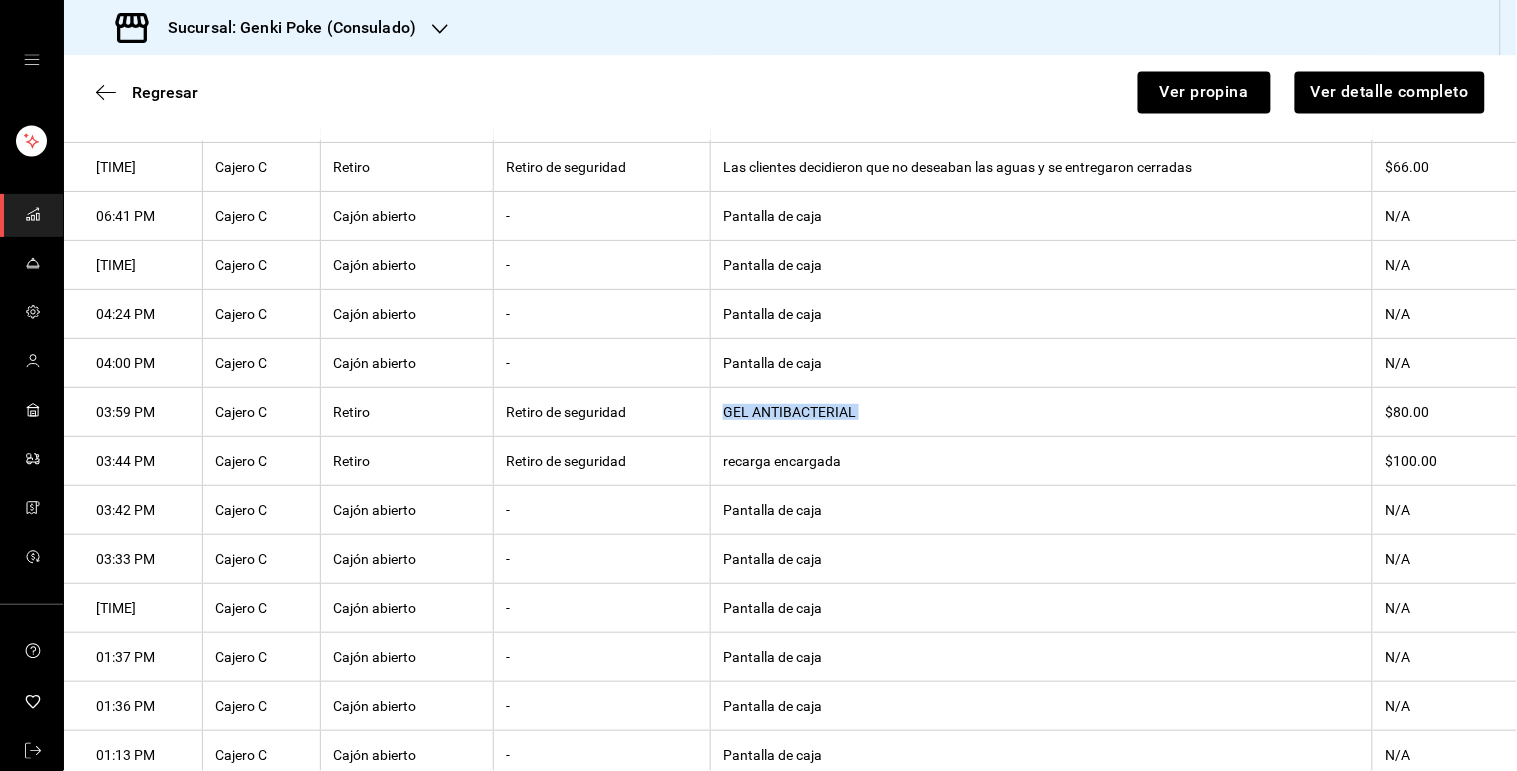 scroll, scrollTop: 981, scrollLeft: 0, axis: vertical 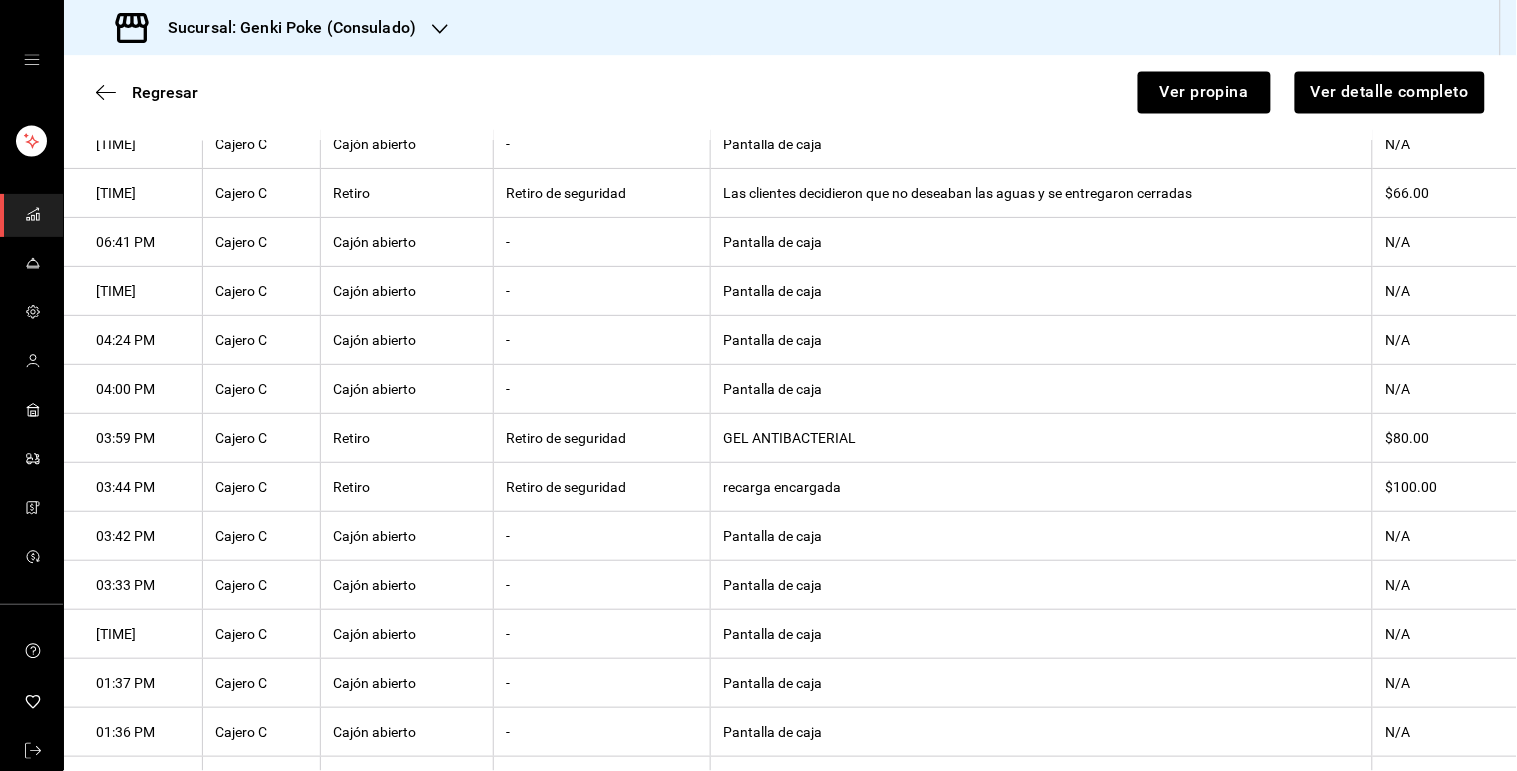 click on "Las clientes decidieron que no deseaban las aguas y se entregaron cerradas" at bounding box center [1042, 193] 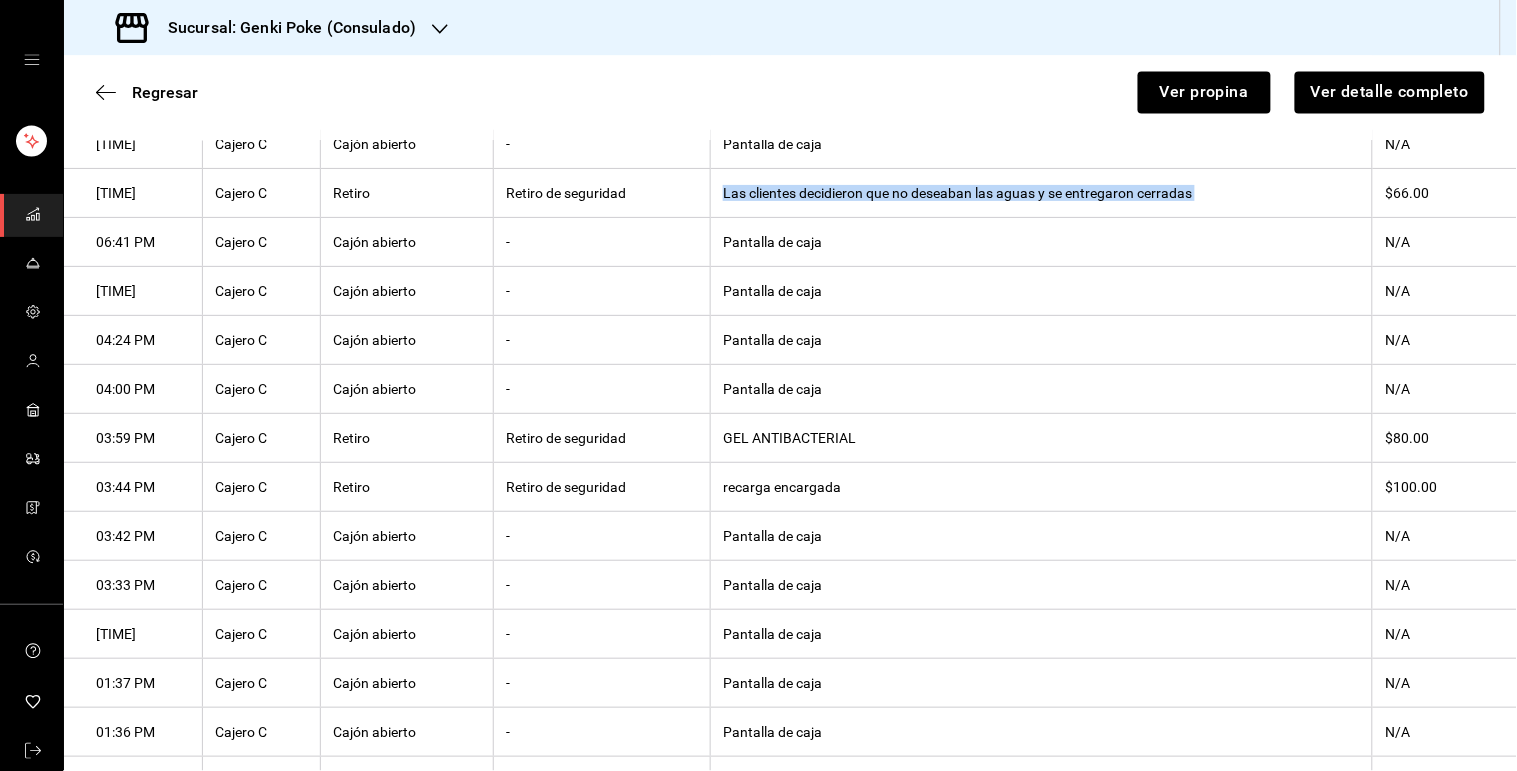 click on "Las clientes decidieron que no deseaban las aguas y se entregaron cerradas" at bounding box center [1042, 193] 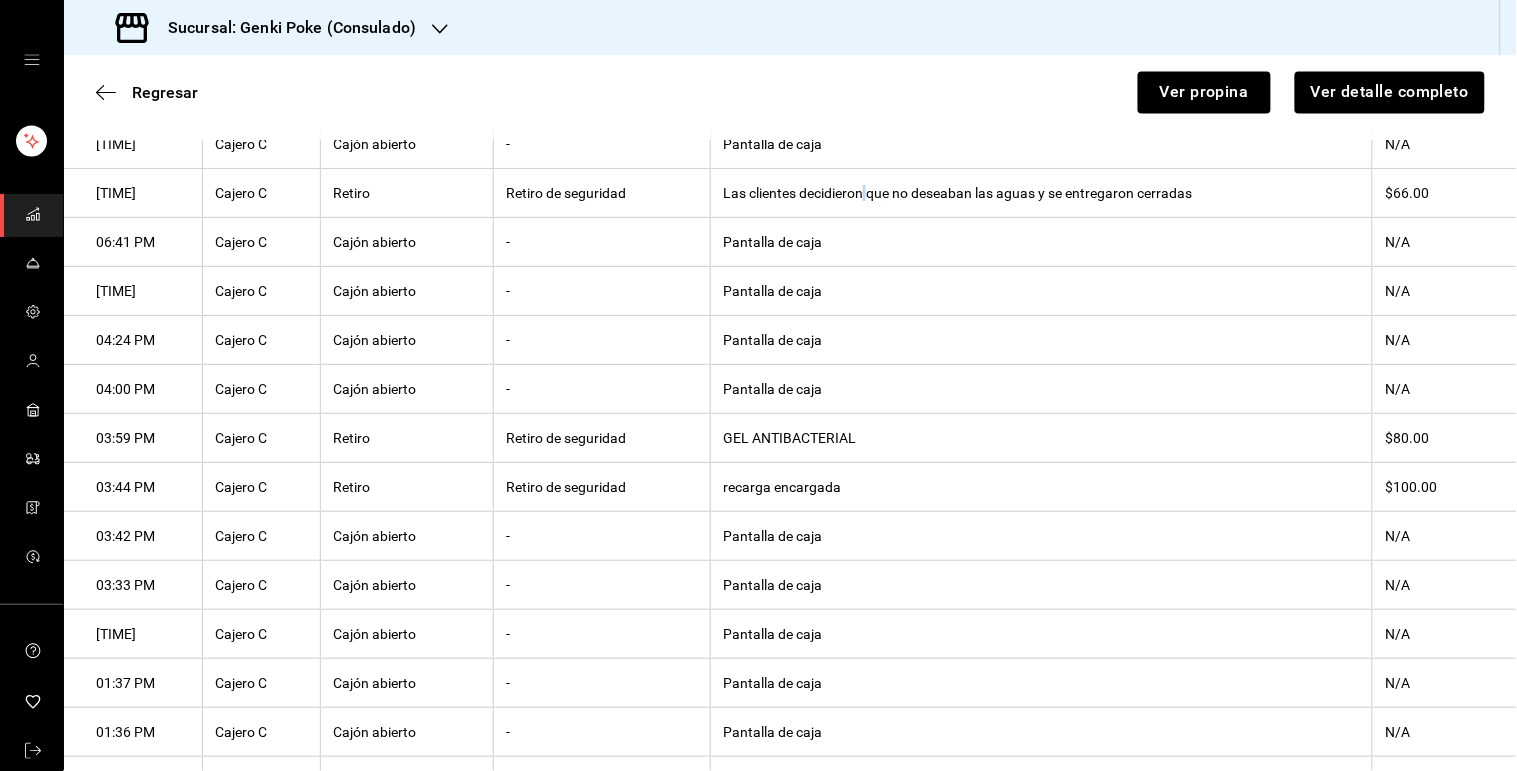 click on "Las clientes decidieron que no deseaban las aguas y se entregaron cerradas" at bounding box center [1042, 193] 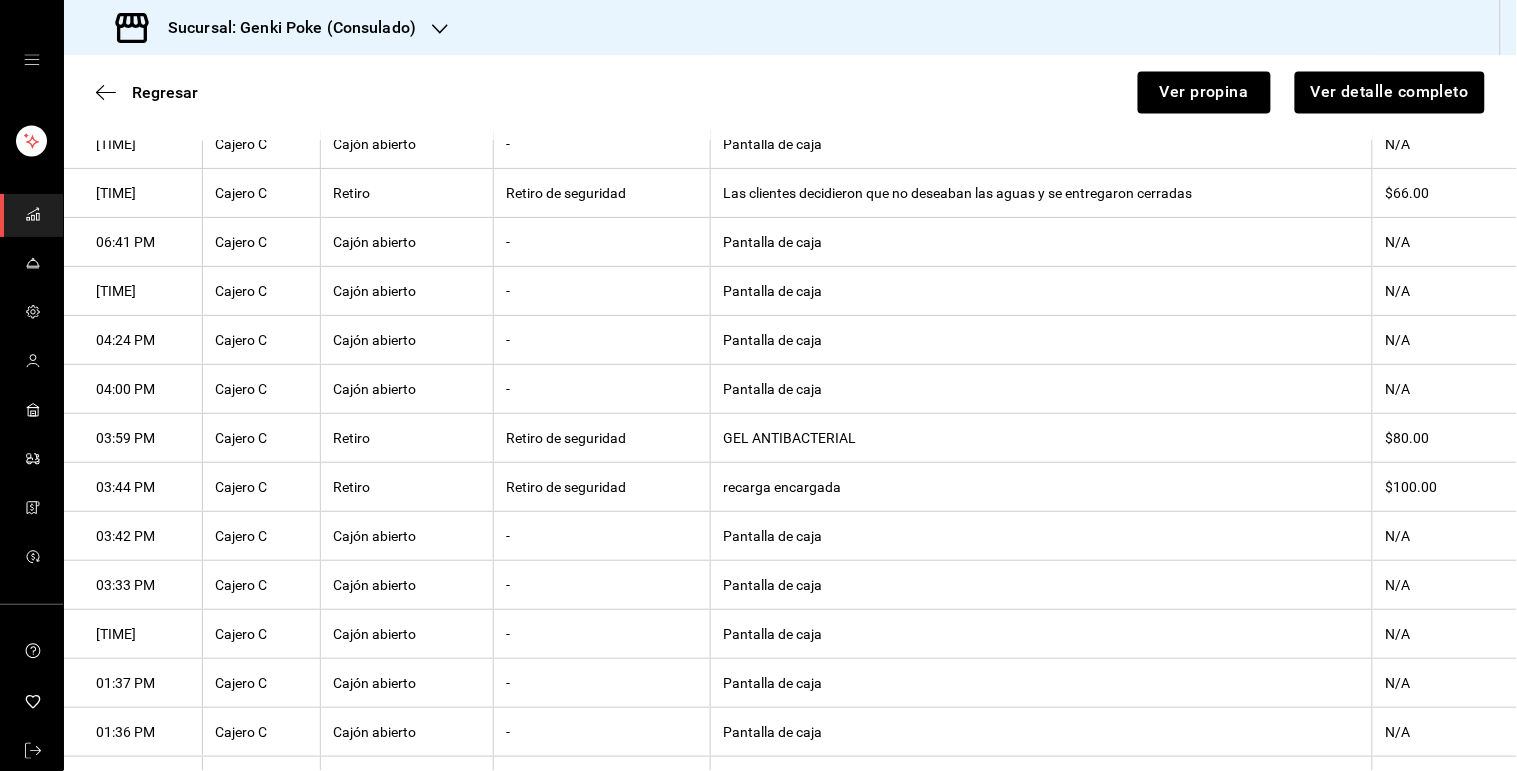 click on "Las clientes decidieron que no deseaban las aguas y se entregaron cerradas" at bounding box center (1042, 193) 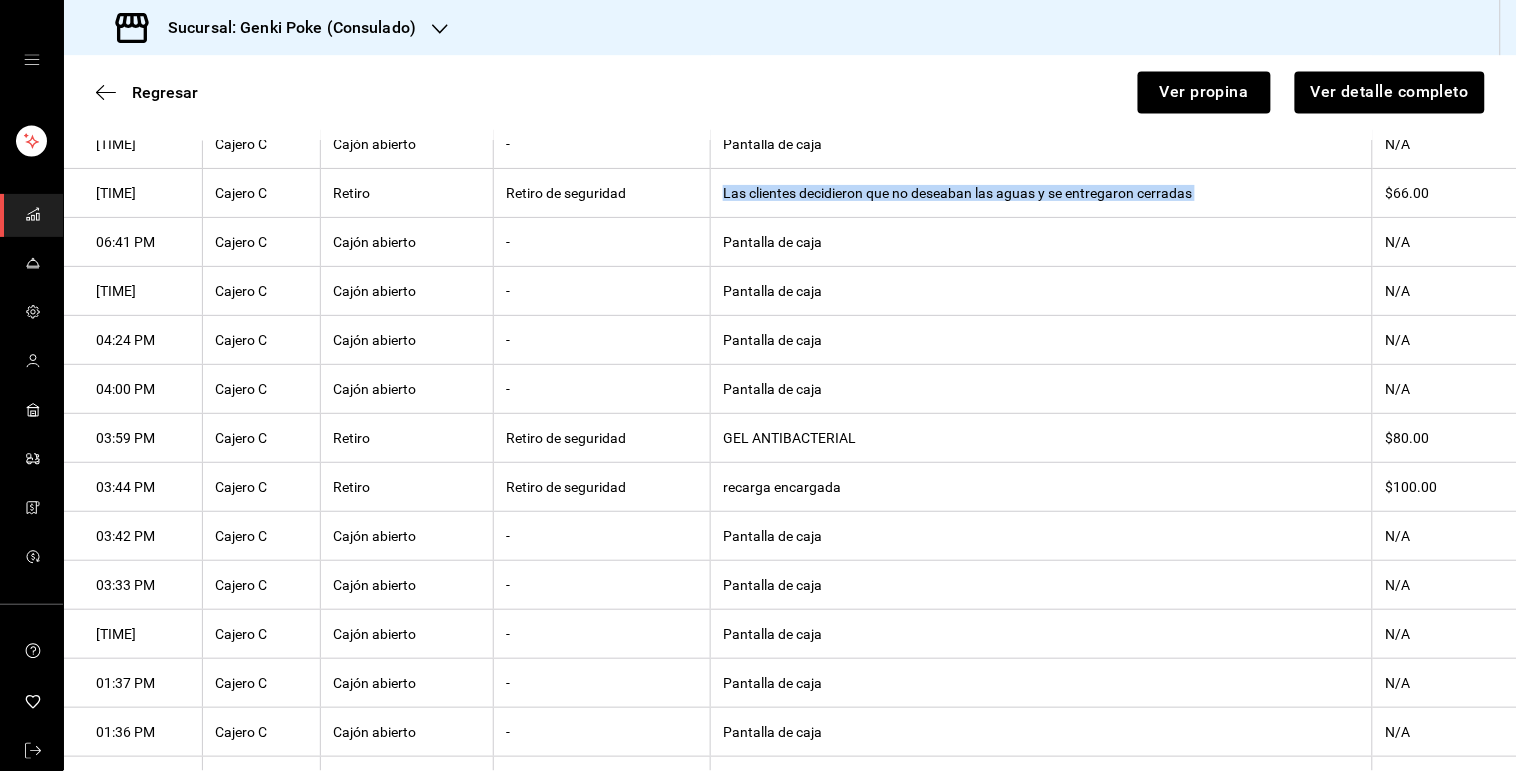 click on "Las clientes decidieron que no deseaban las aguas y se entregaron cerradas" at bounding box center [1042, 193] 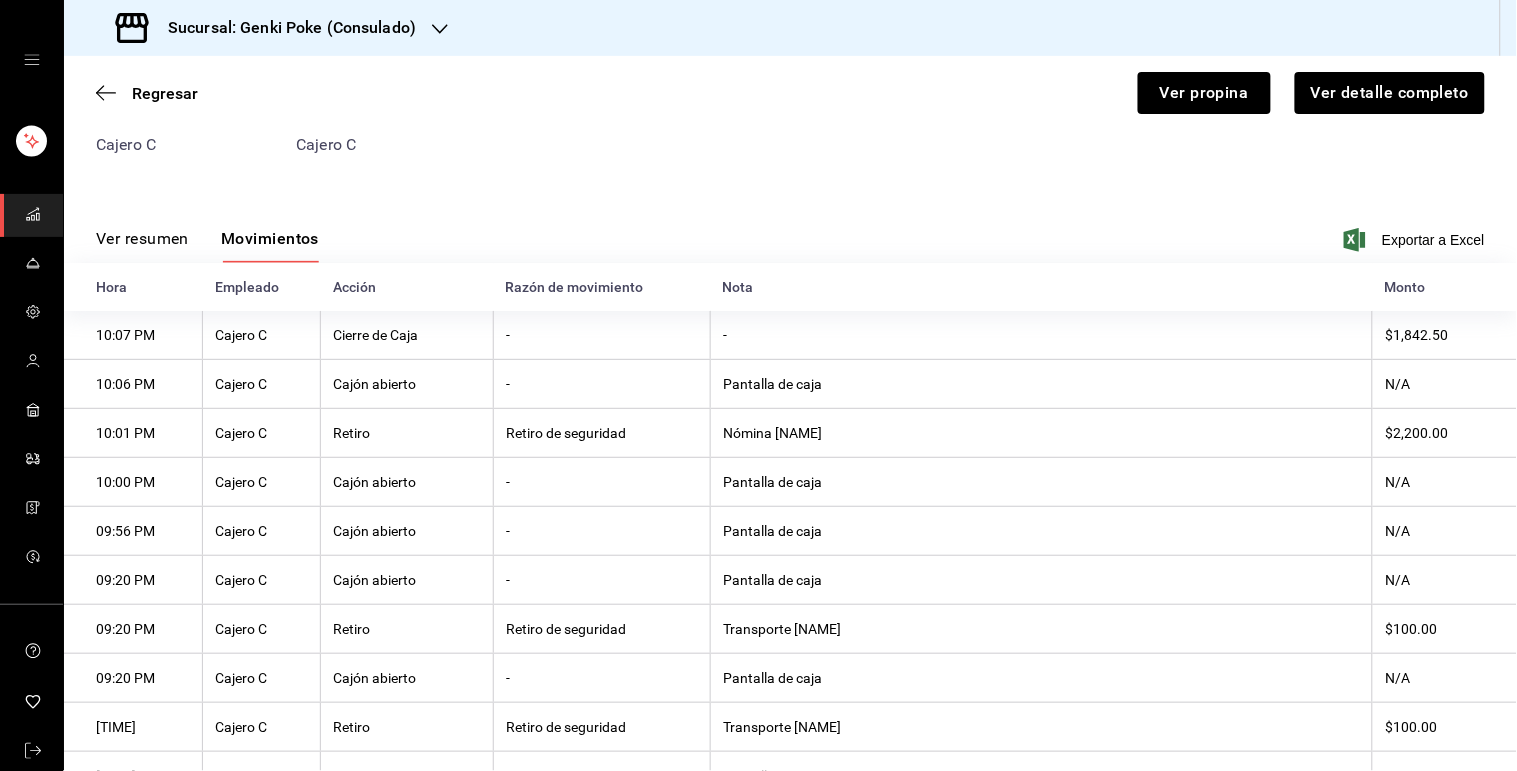scroll, scrollTop: 152, scrollLeft: 0, axis: vertical 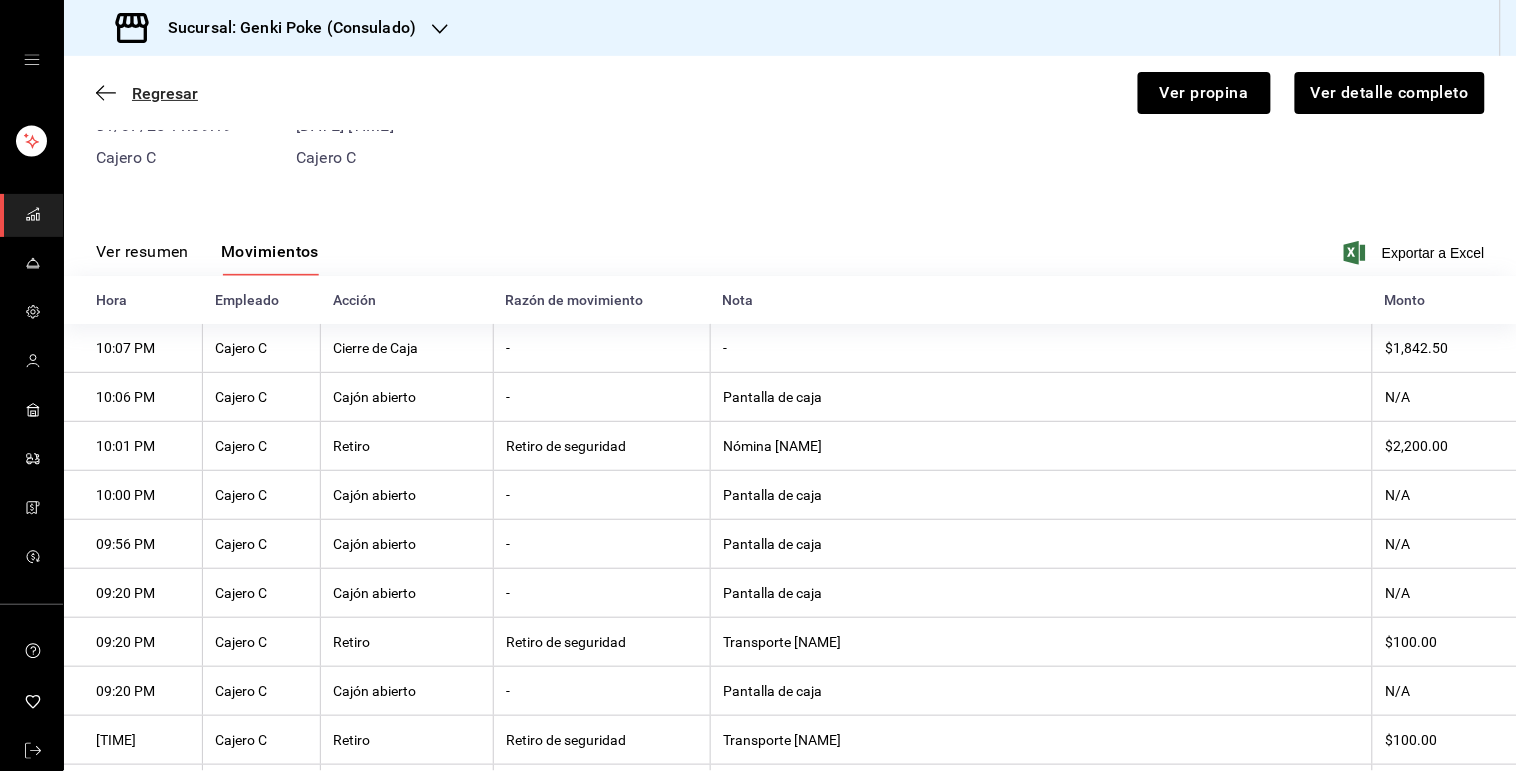 click on "Regresar" at bounding box center (165, 93) 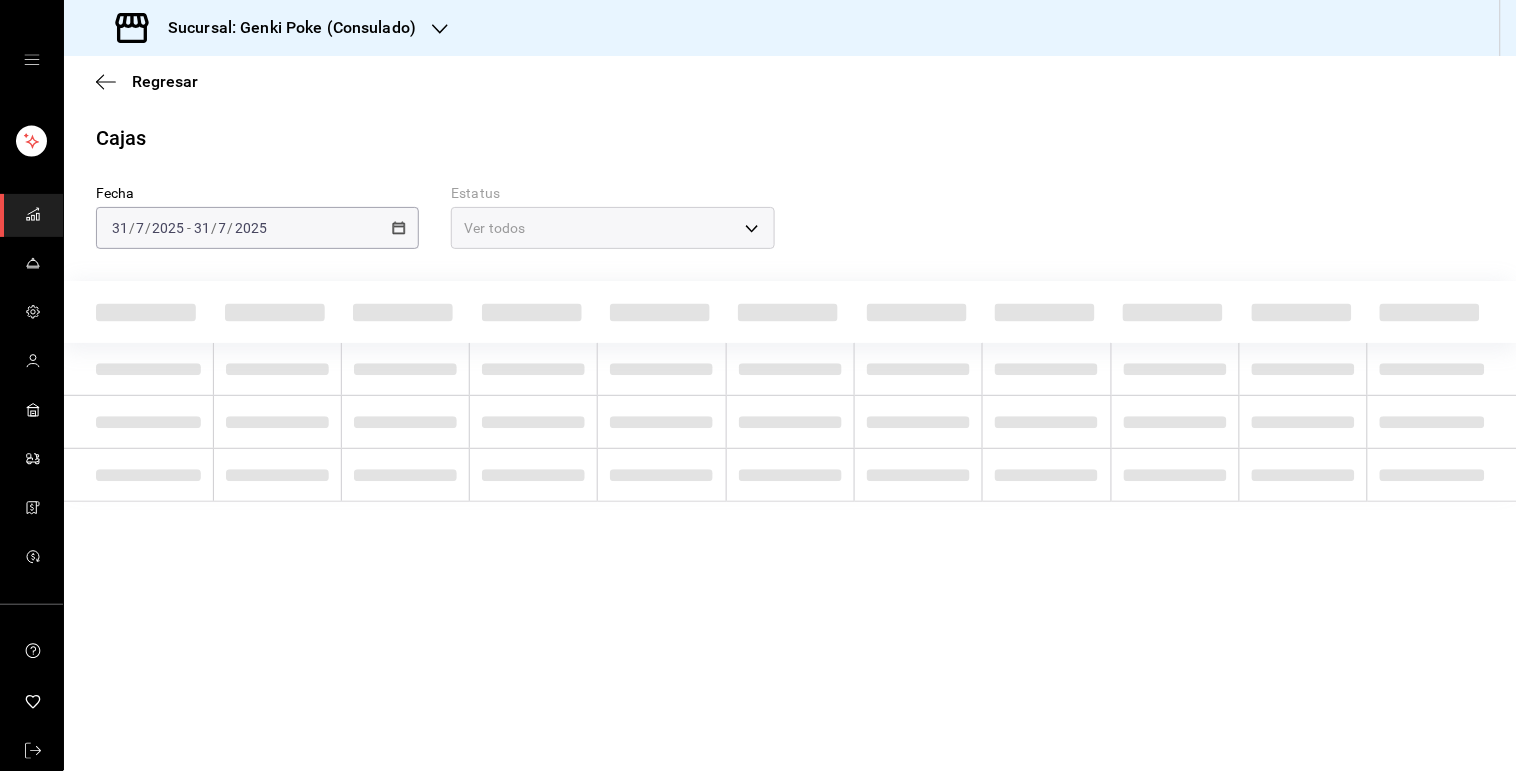 scroll, scrollTop: 0, scrollLeft: 0, axis: both 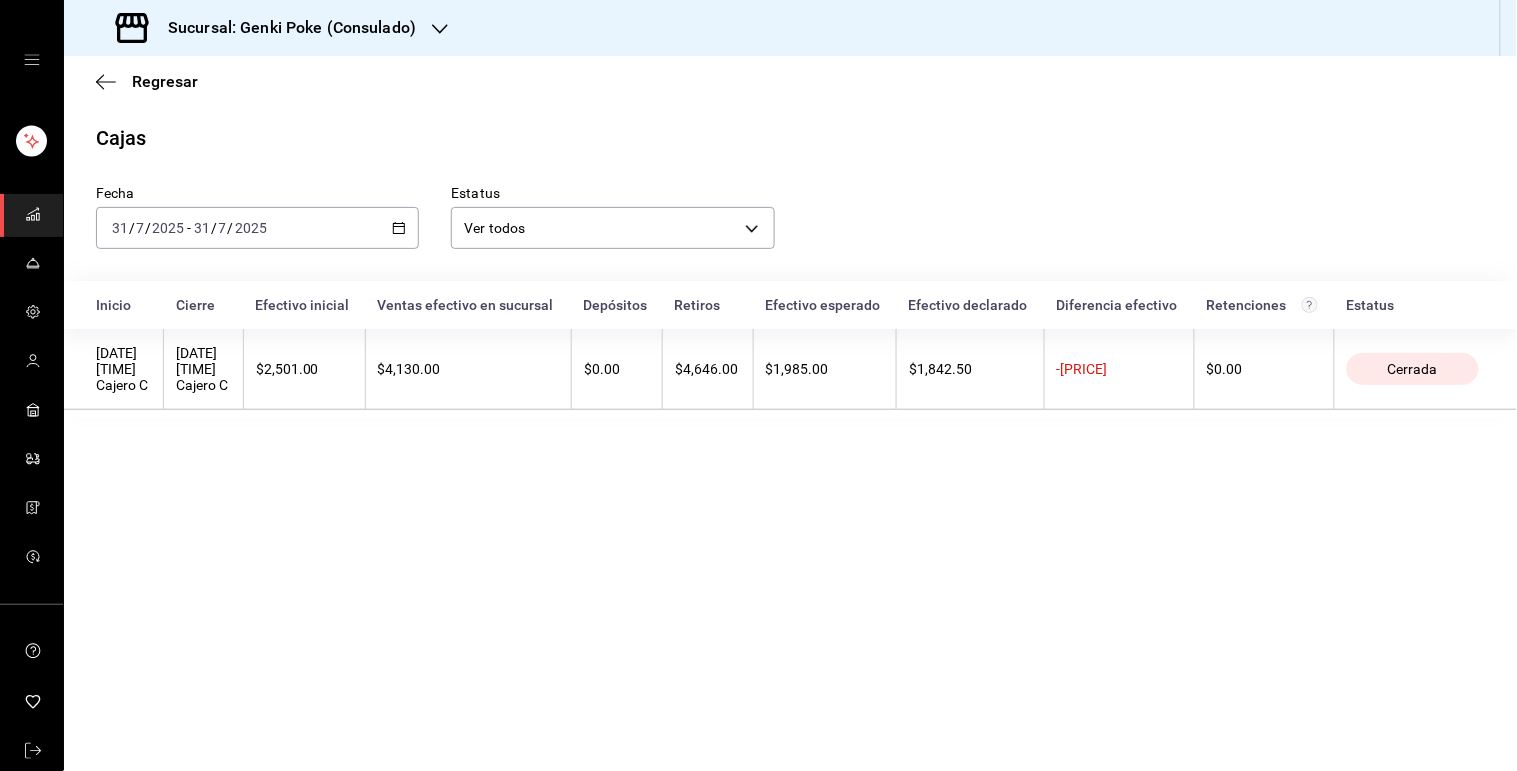 click on "2025-07-31 31 / 7 / 2025 - 2025-07-31 31 / 7 / 2025" at bounding box center [257, 228] 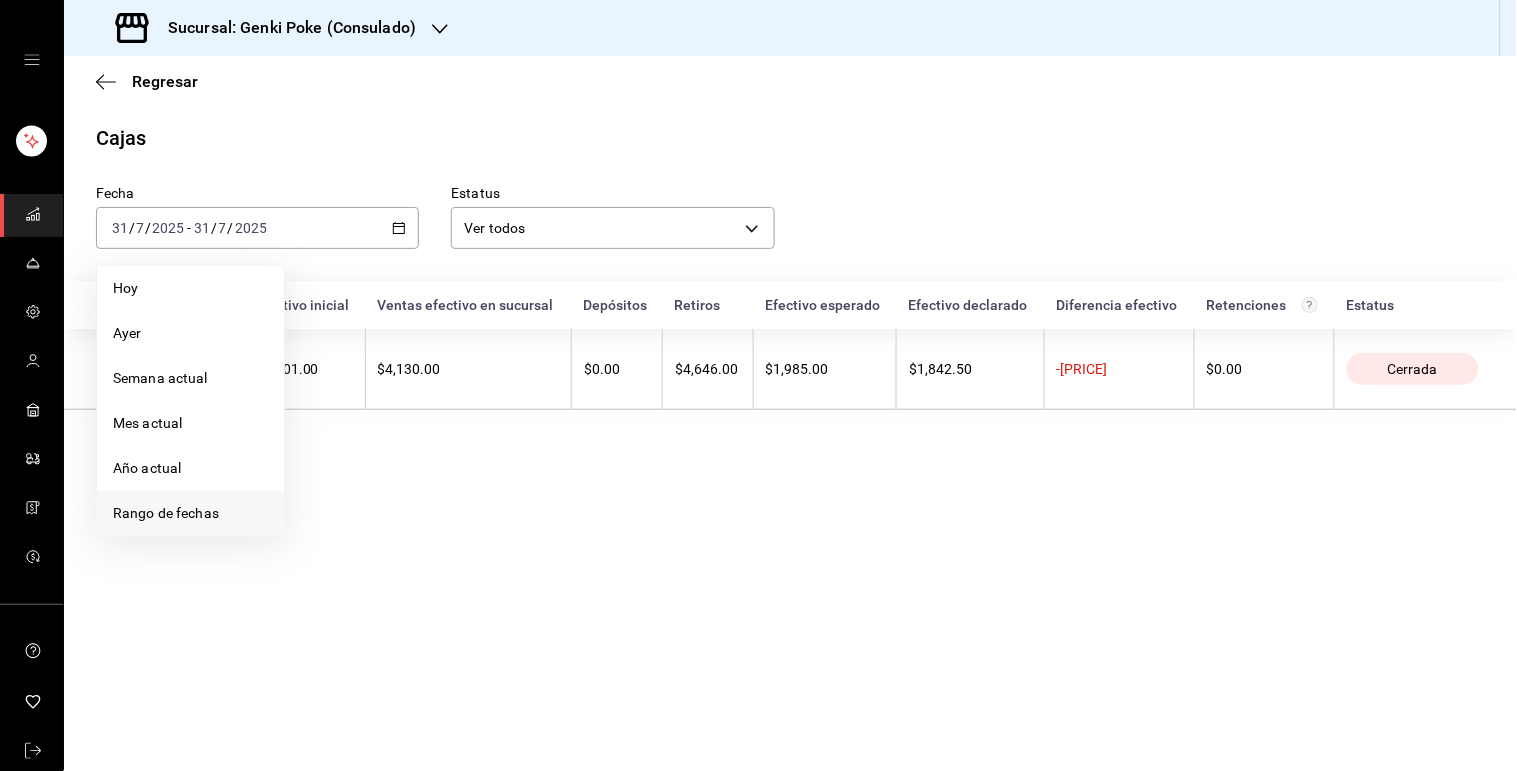 click on "Rango de fechas" at bounding box center (190, 513) 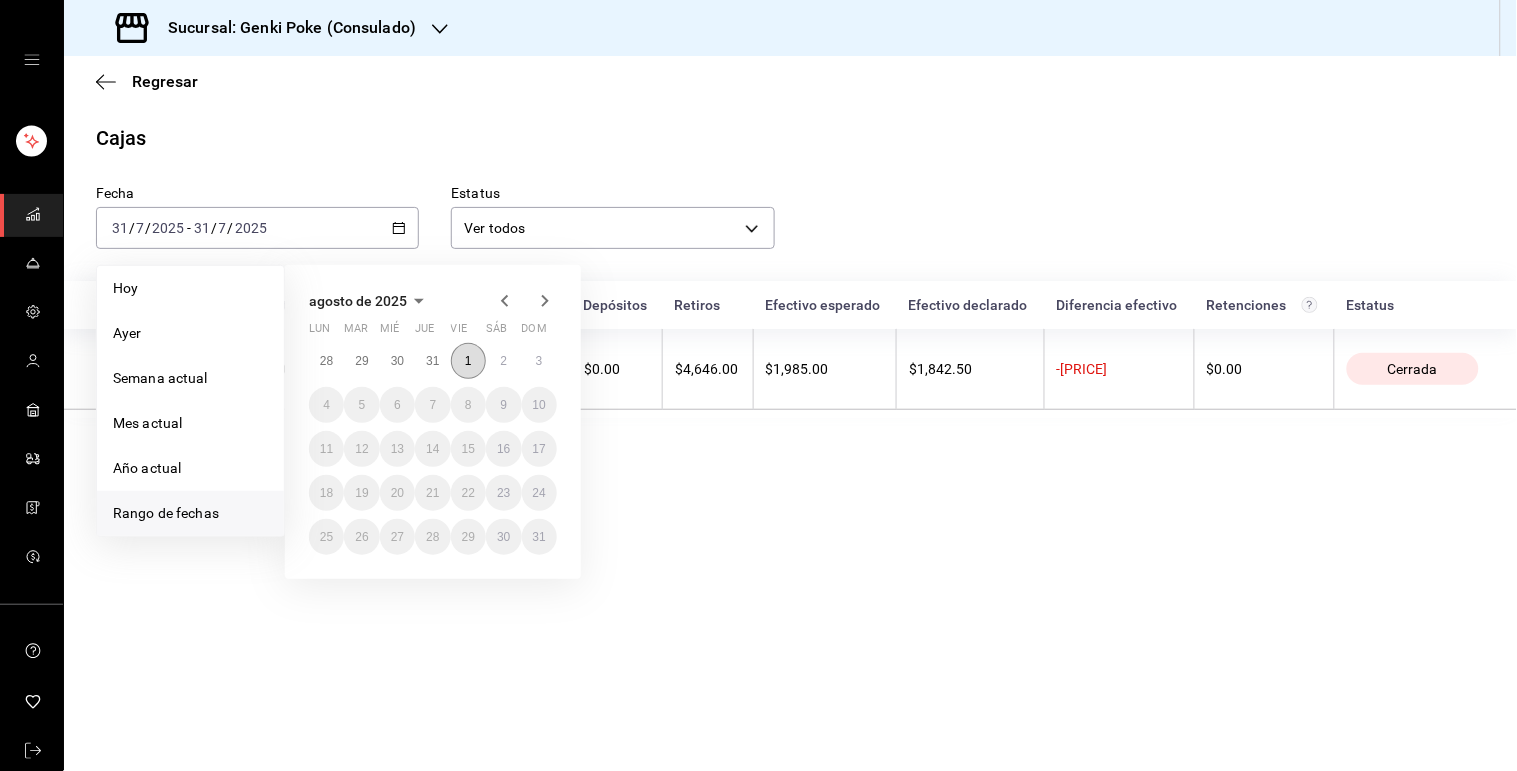 click on "1" at bounding box center (468, 361) 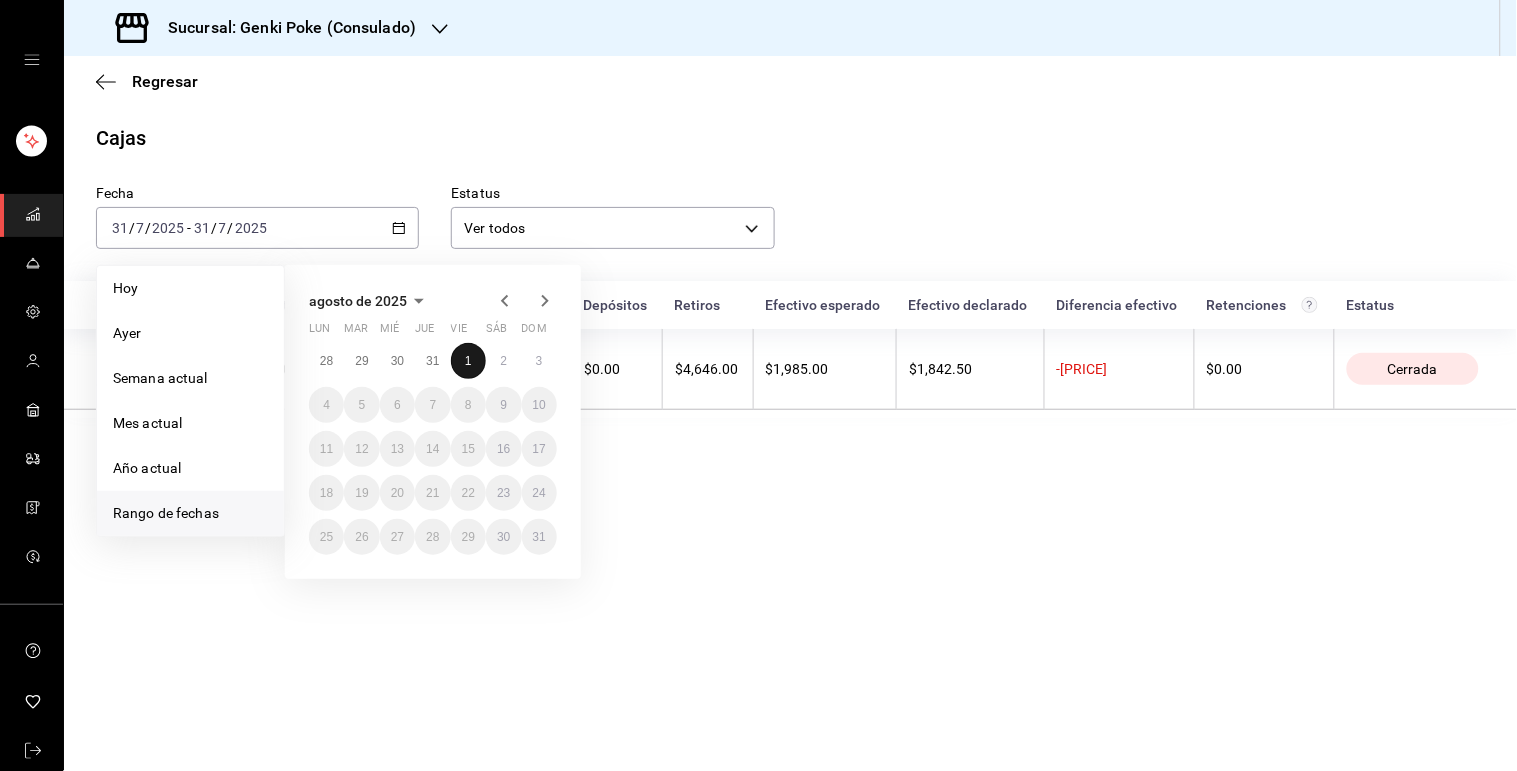 click on "1" at bounding box center (468, 361) 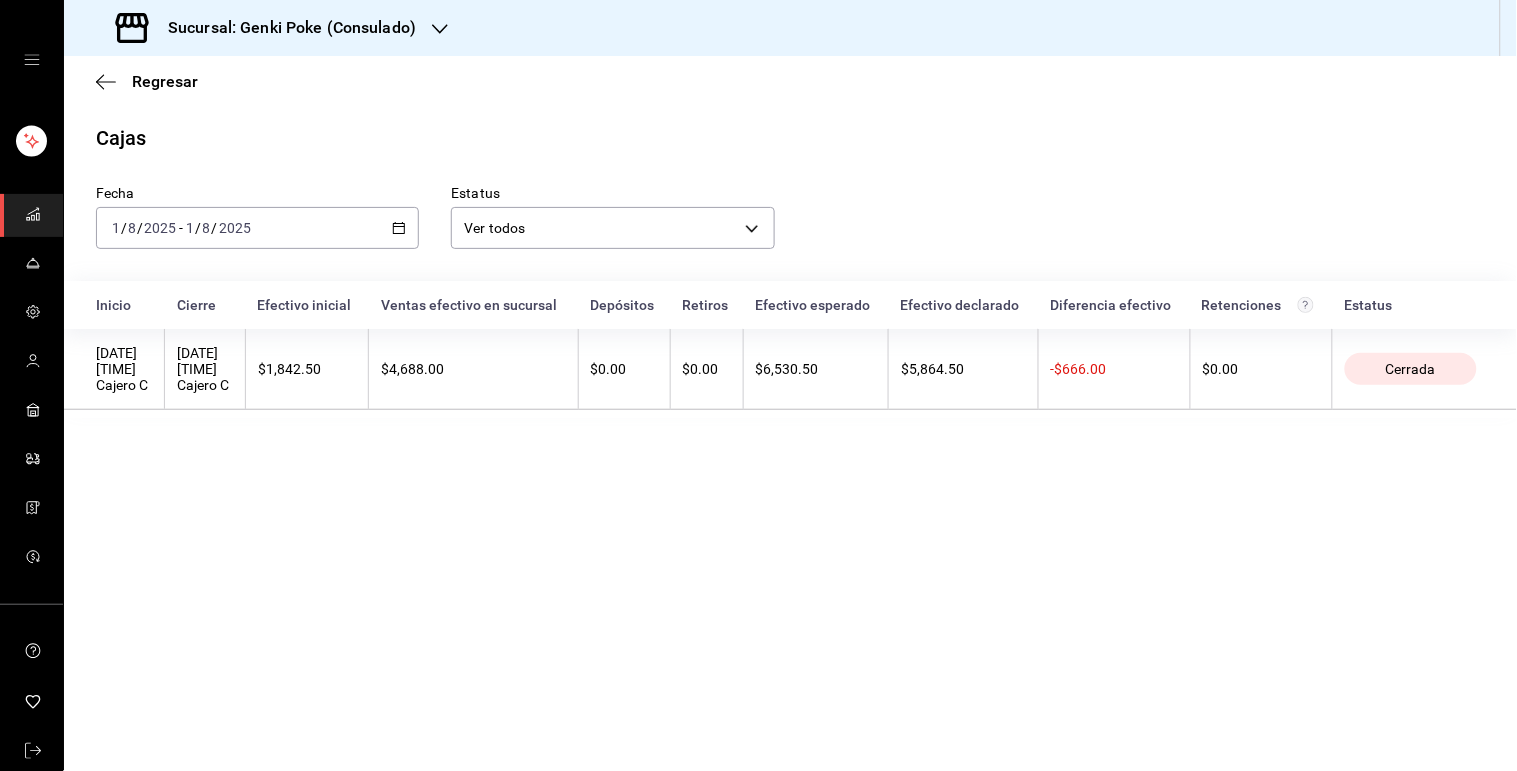 click on "$4,688.00" at bounding box center (473, 369) 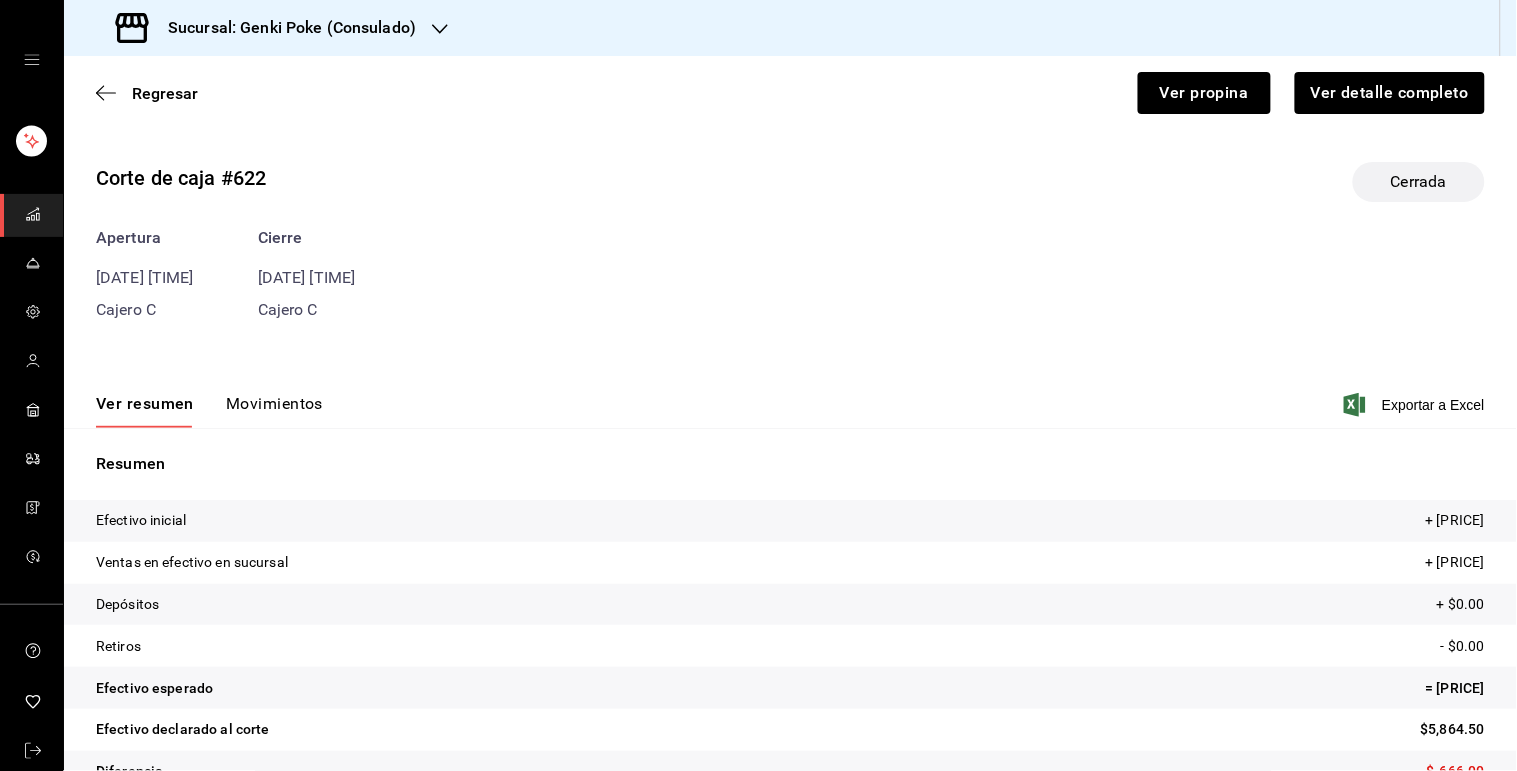 scroll, scrollTop: 44, scrollLeft: 0, axis: vertical 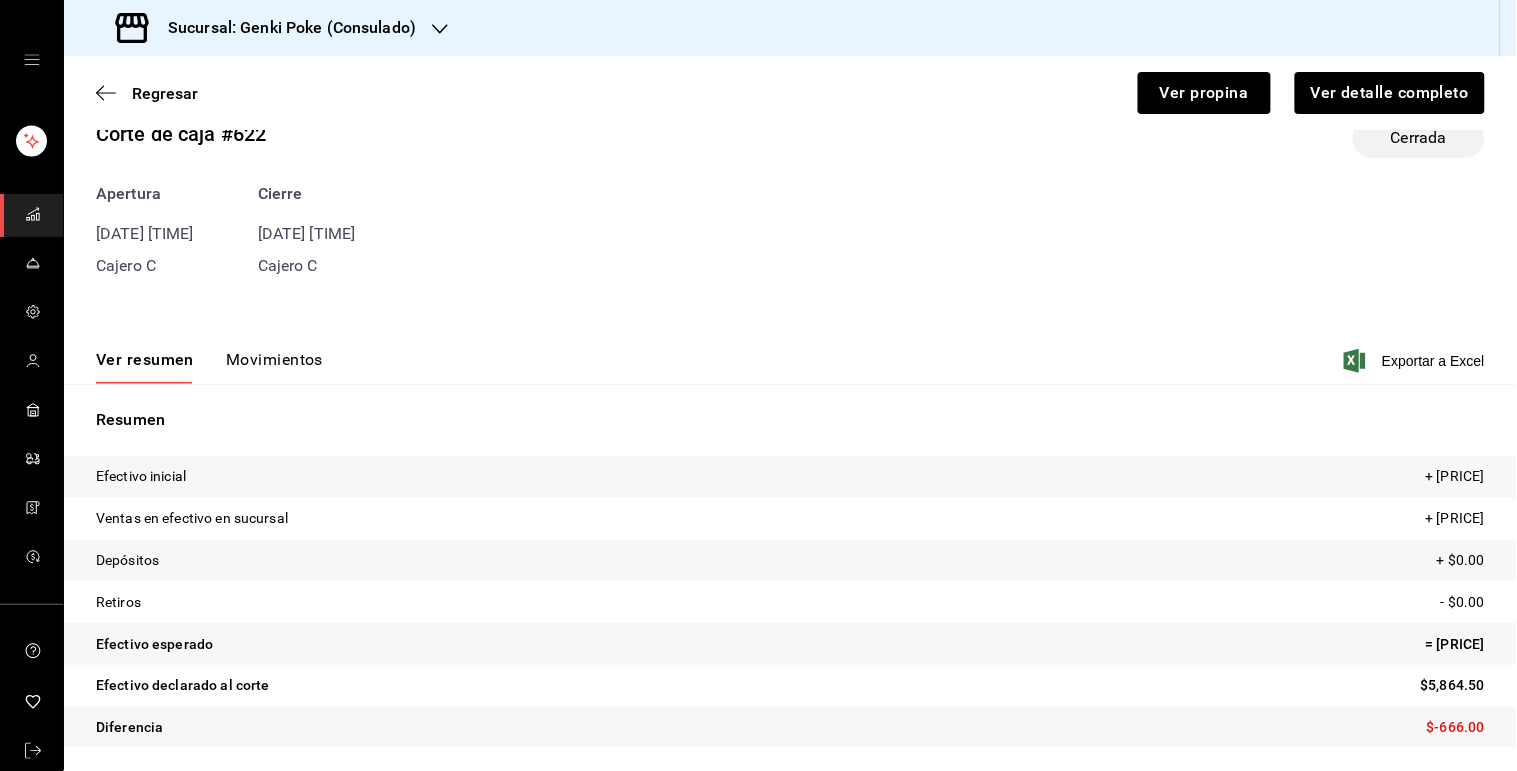 click on "Movimientos" at bounding box center (274, 367) 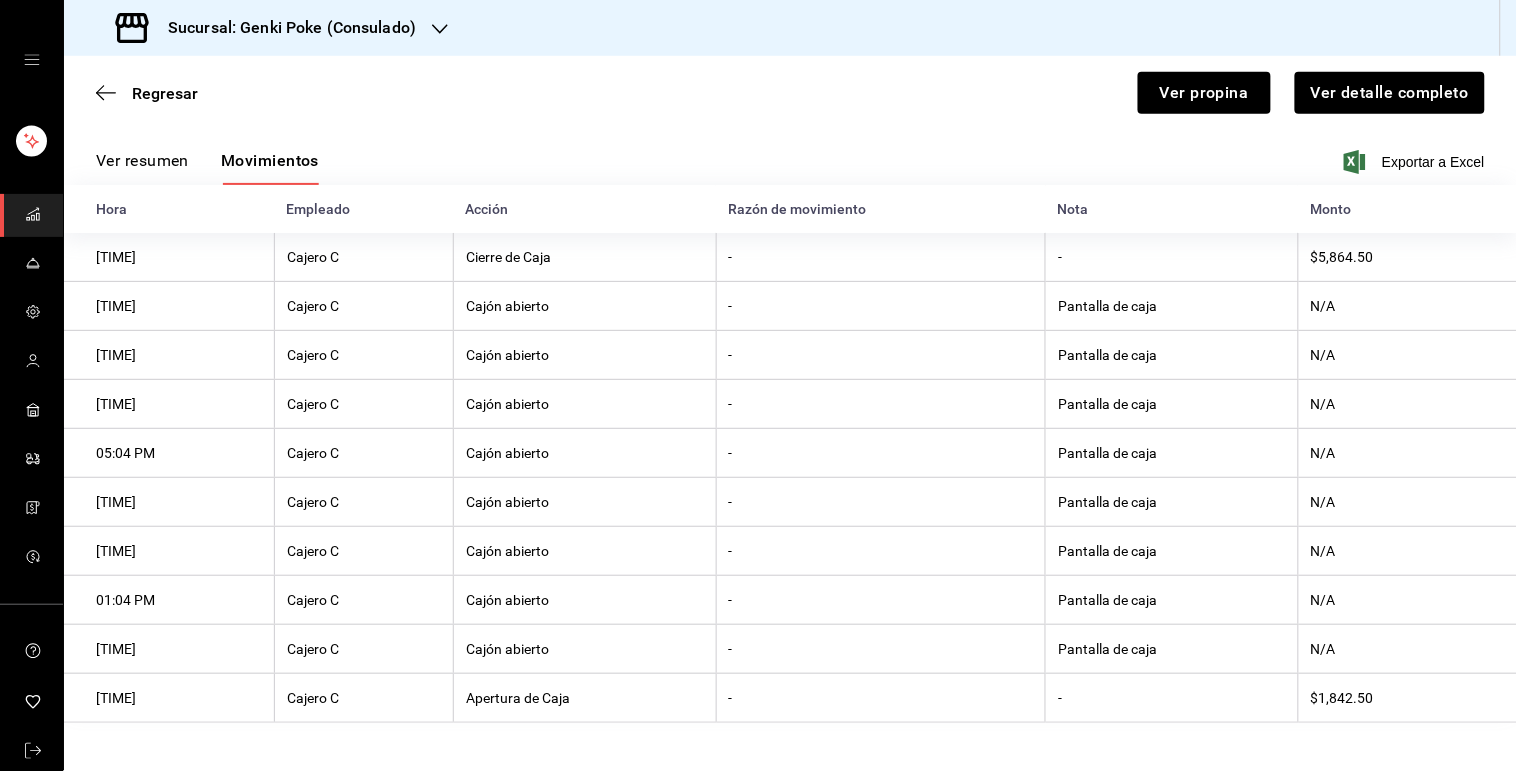 scroll, scrollTop: 251, scrollLeft: 0, axis: vertical 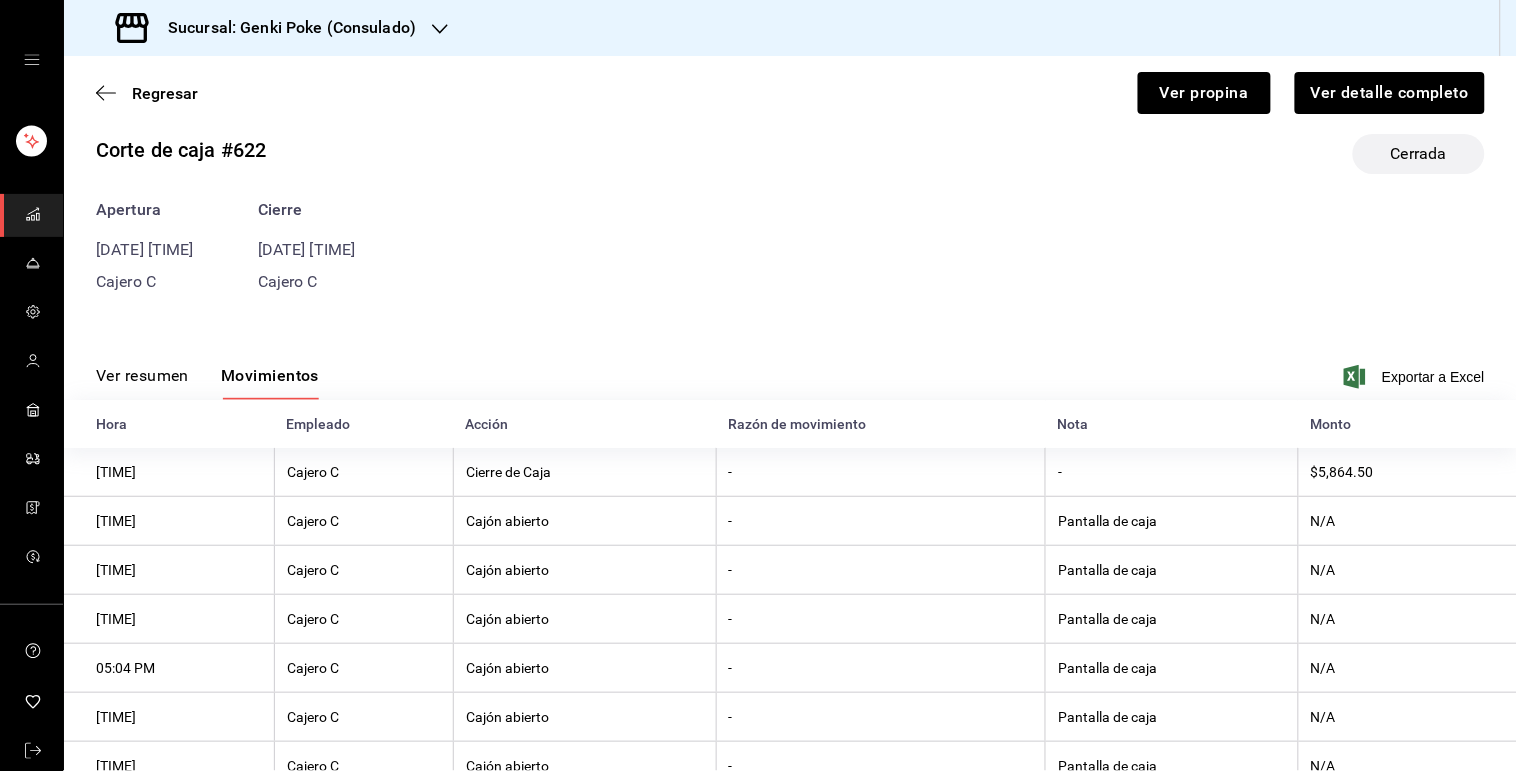 type 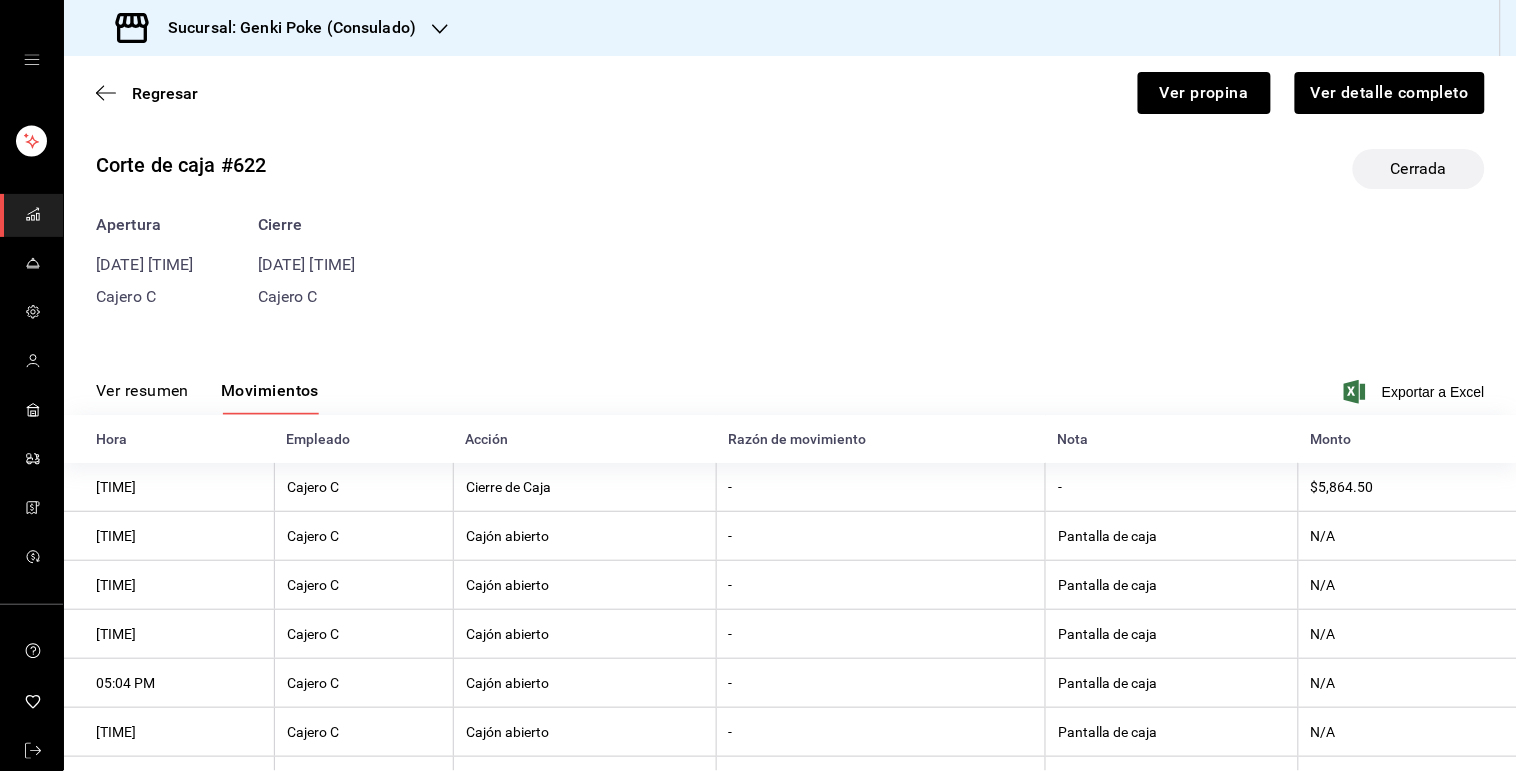 scroll, scrollTop: 3, scrollLeft: 0, axis: vertical 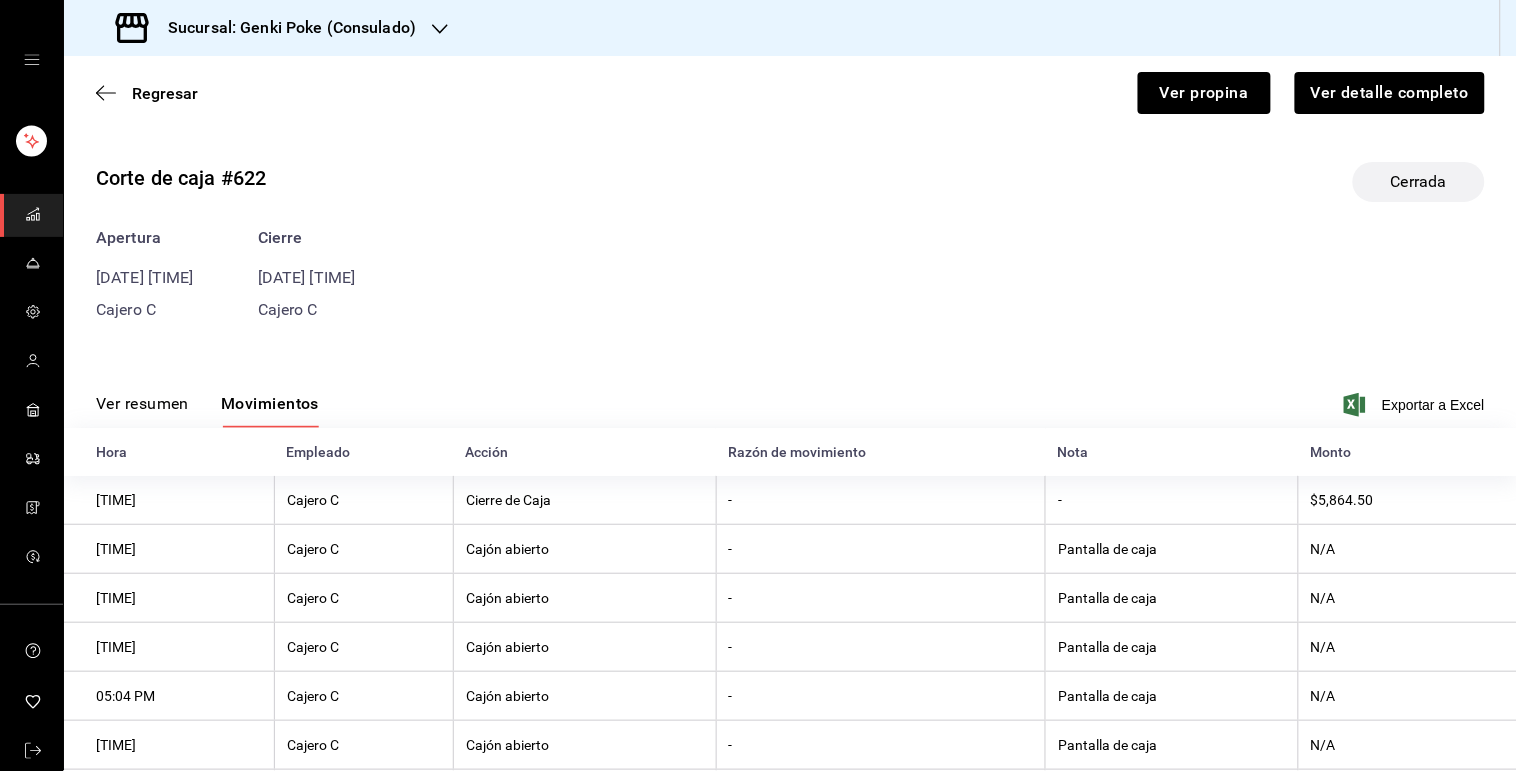 click on "Regresar Ver propina Ver detalle completo" at bounding box center [790, 93] 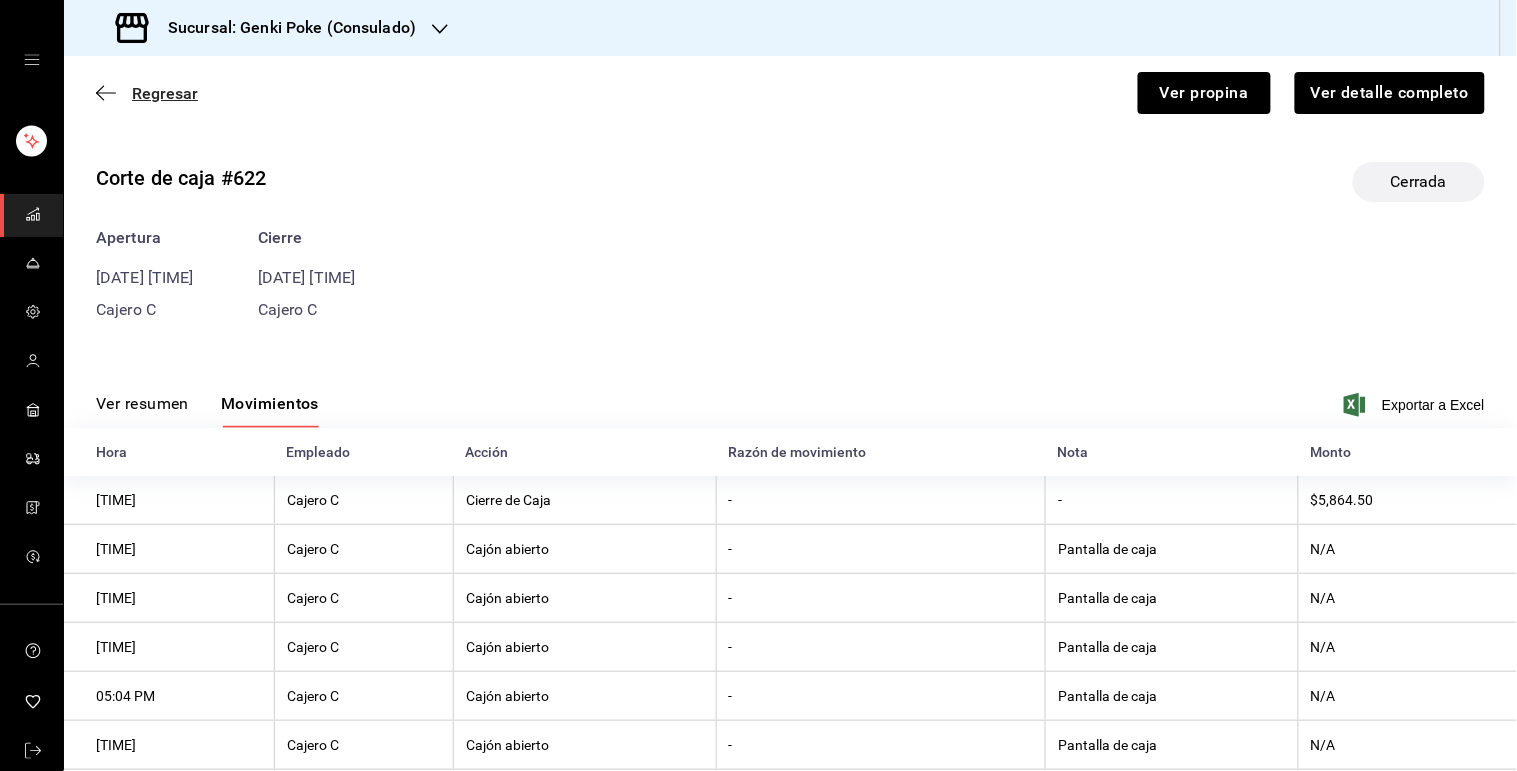 click on "Regresar" at bounding box center (165, 93) 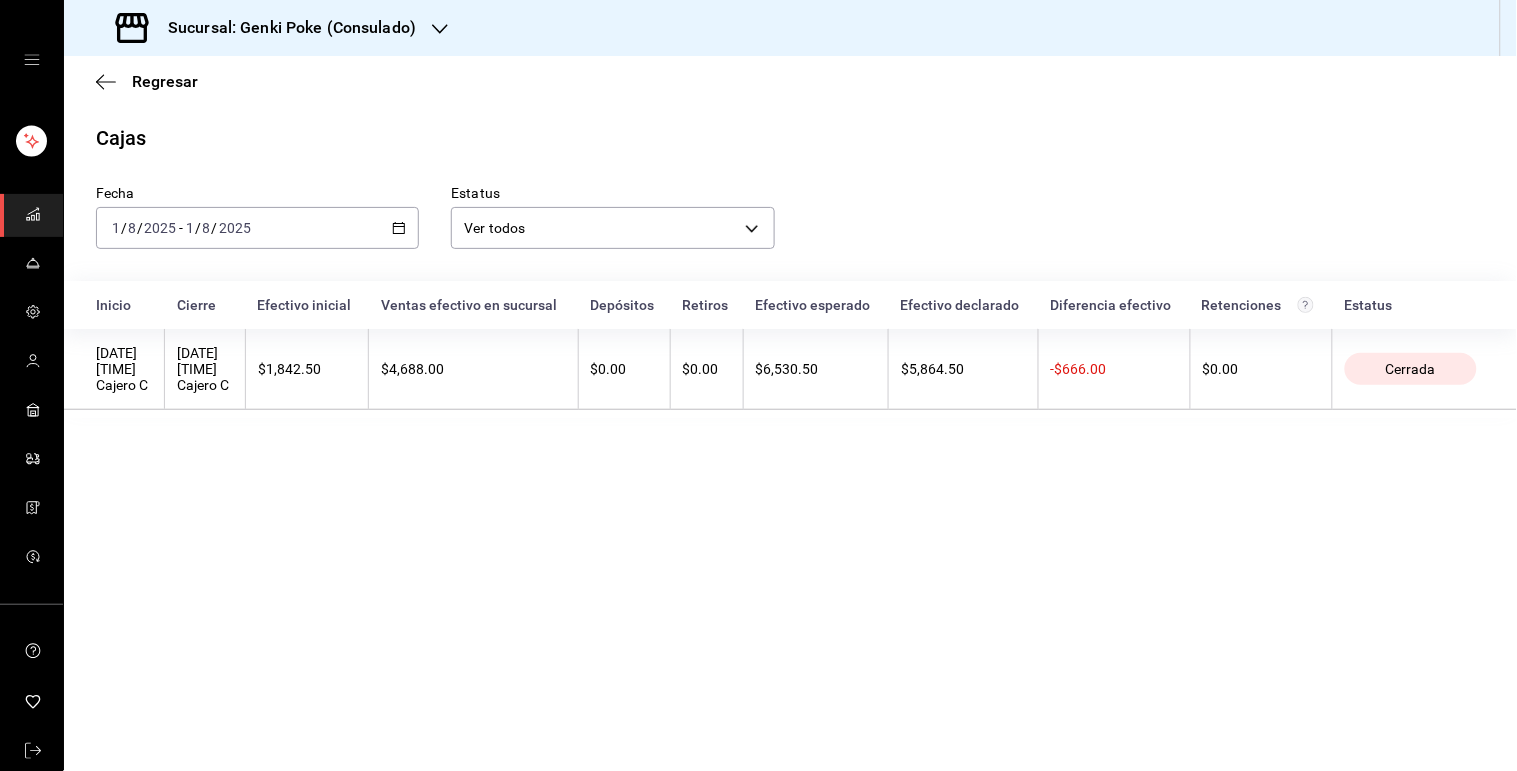 click 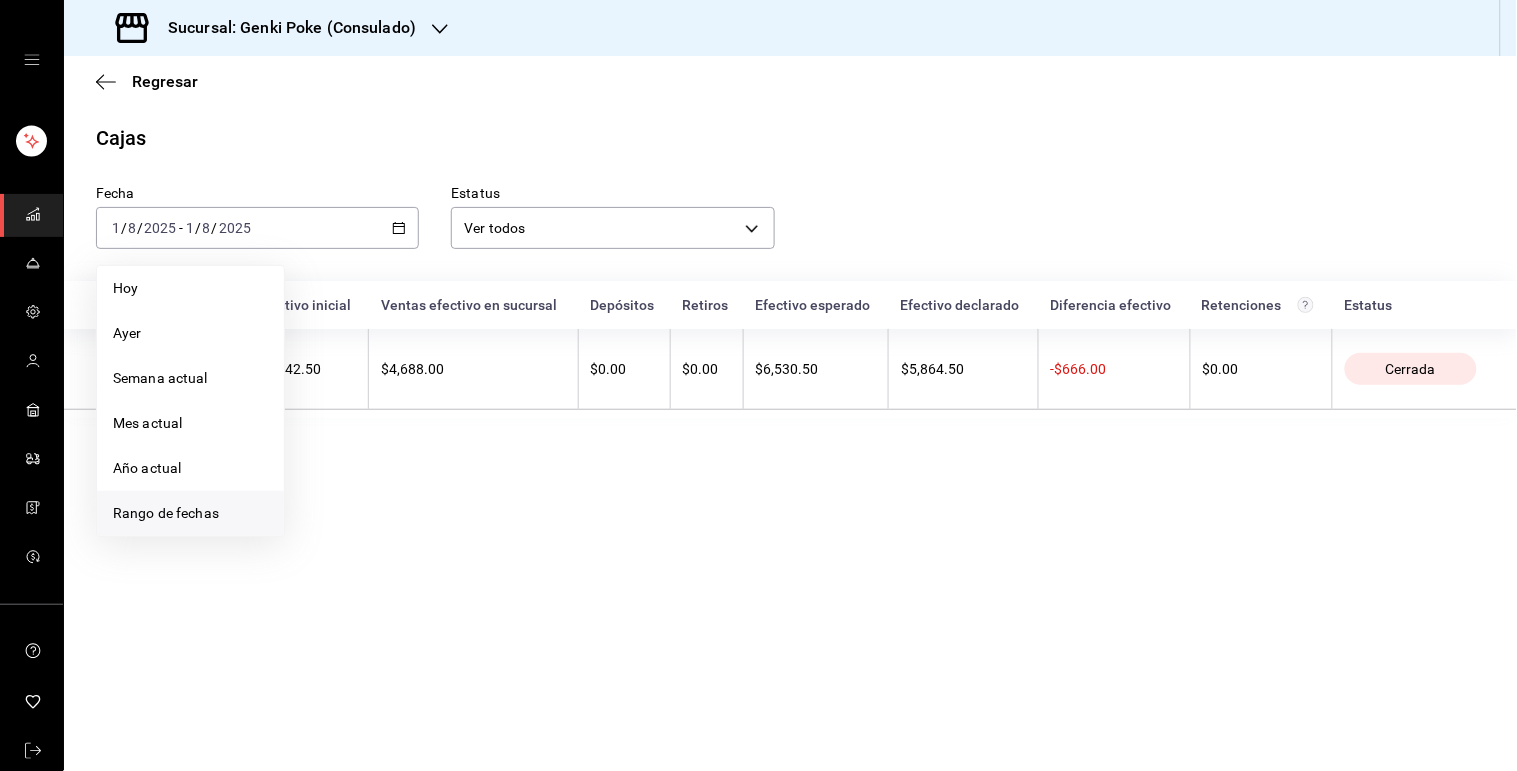 click on "Rango de fechas" at bounding box center [190, 513] 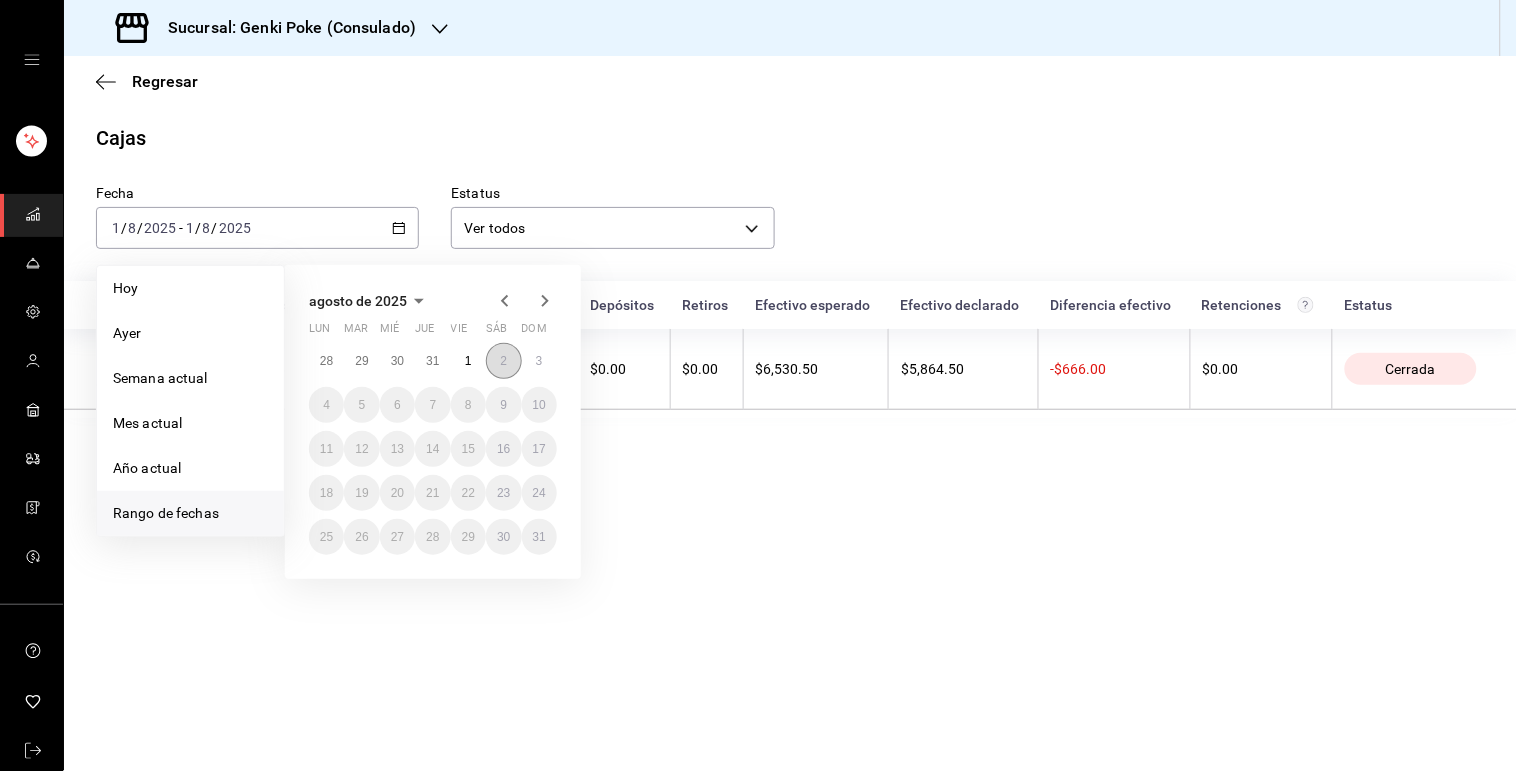 click on "2" at bounding box center (503, 361) 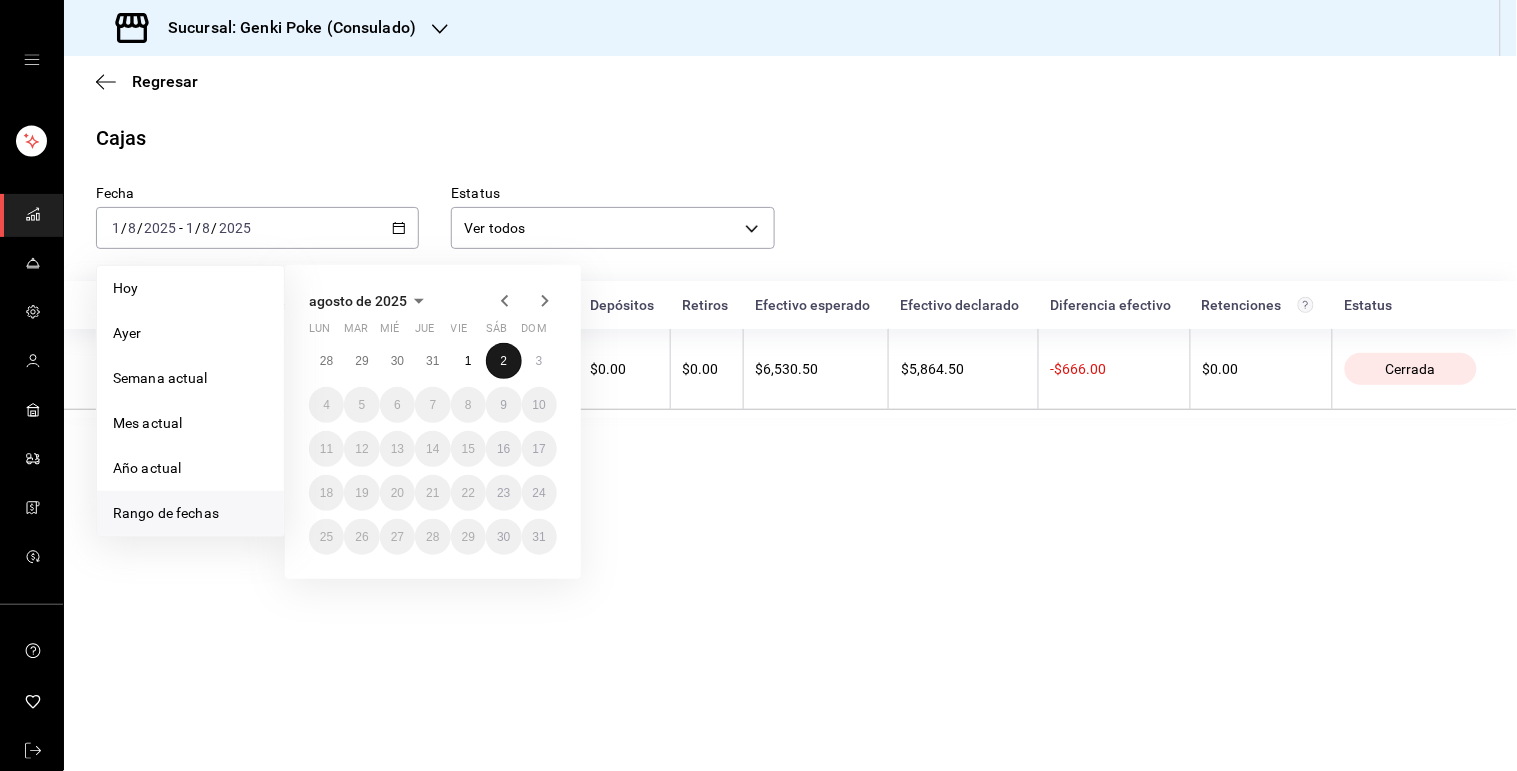 click on "2" at bounding box center (503, 361) 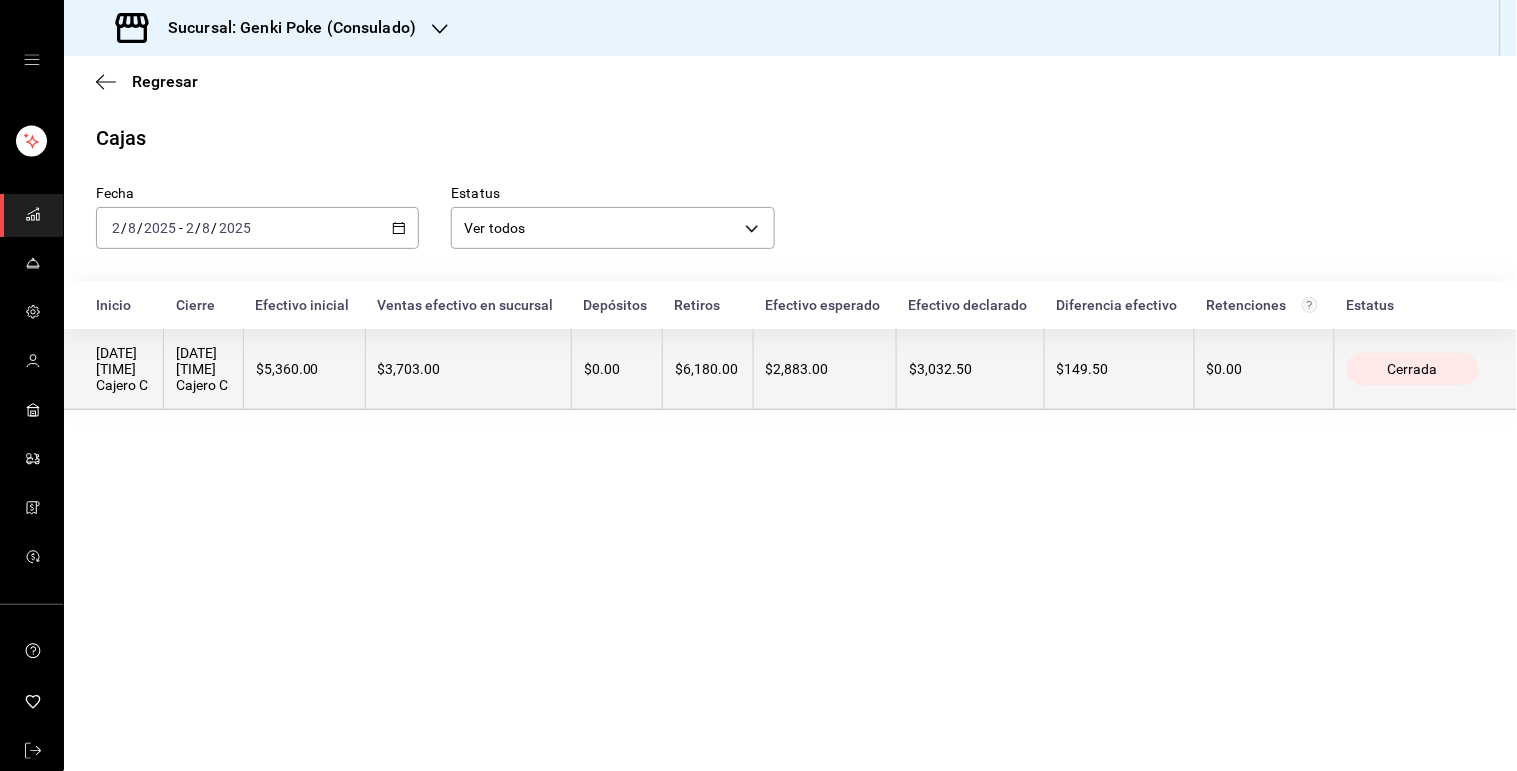 click on "$3,703.00" at bounding box center (469, 369) 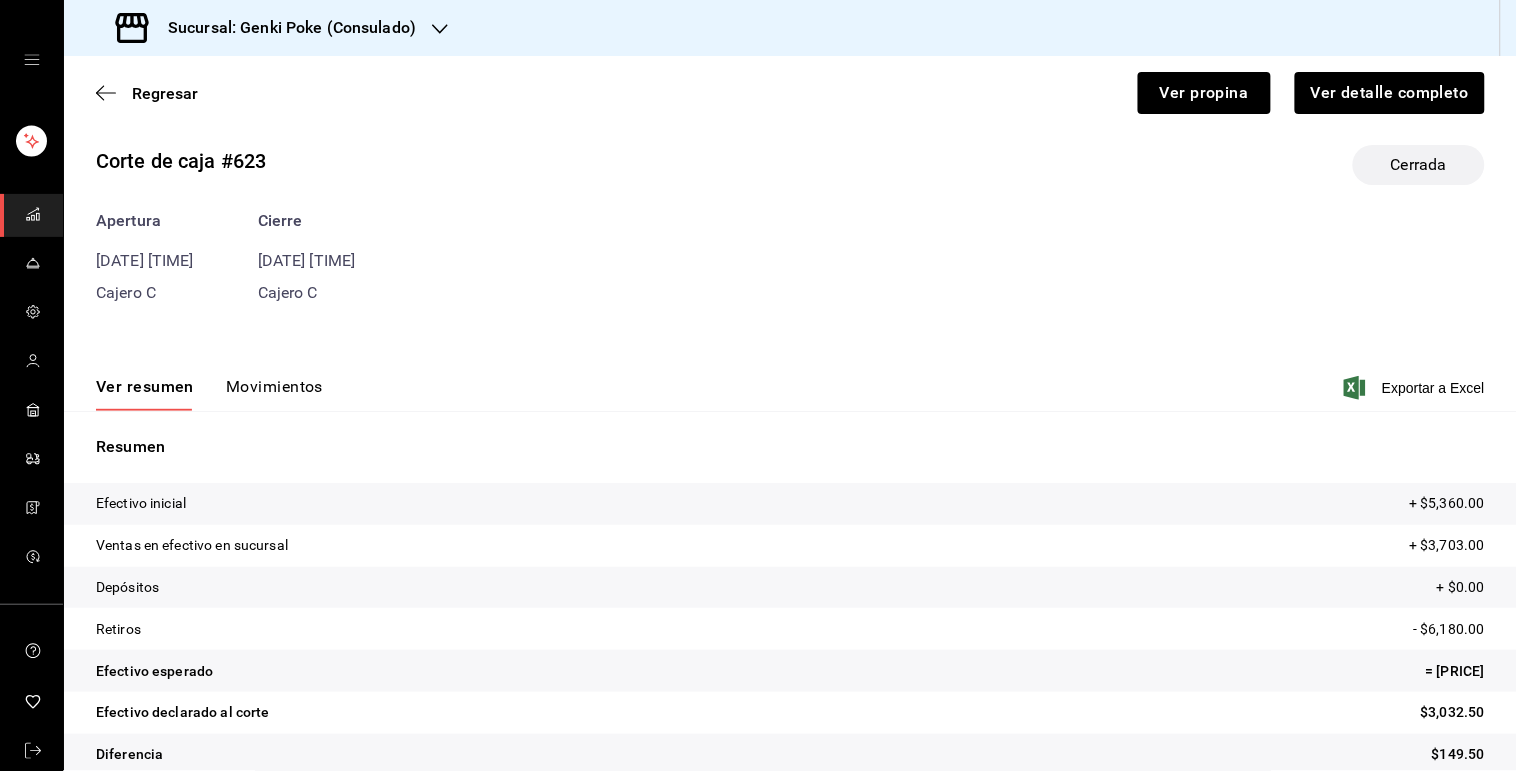 scroll, scrollTop: 0, scrollLeft: 0, axis: both 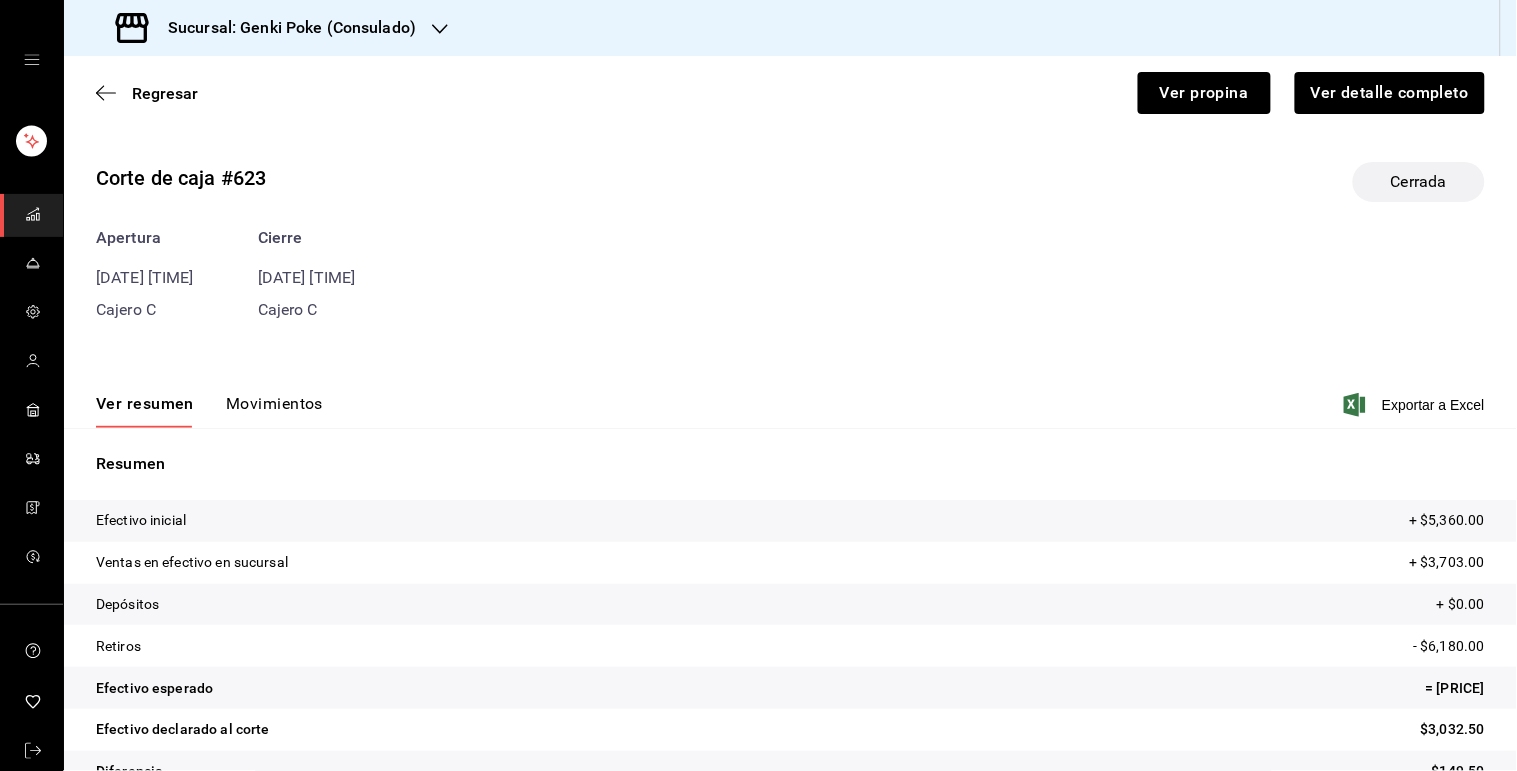 click on "Movimientos" at bounding box center [274, 411] 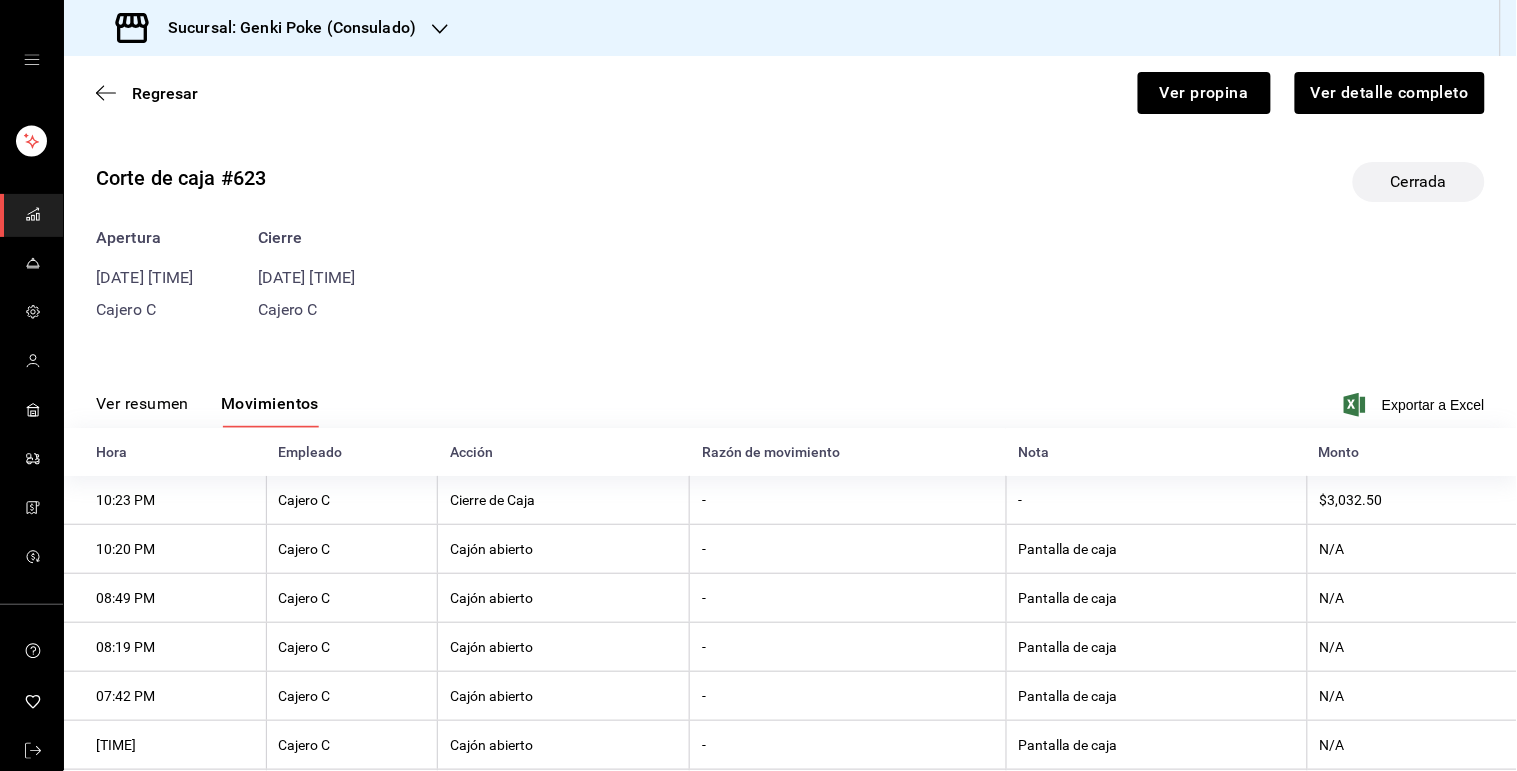type 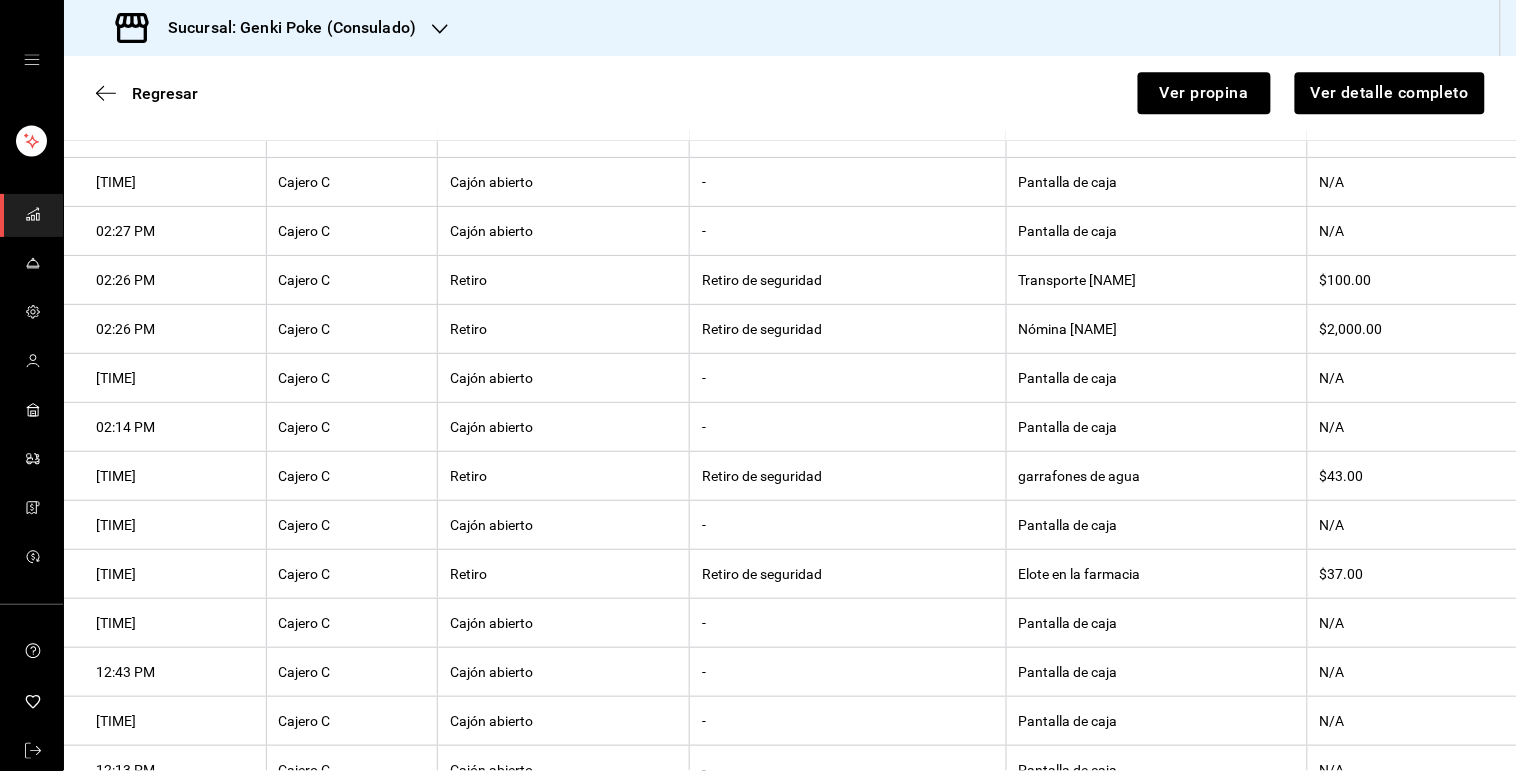 scroll, scrollTop: 1494, scrollLeft: 0, axis: vertical 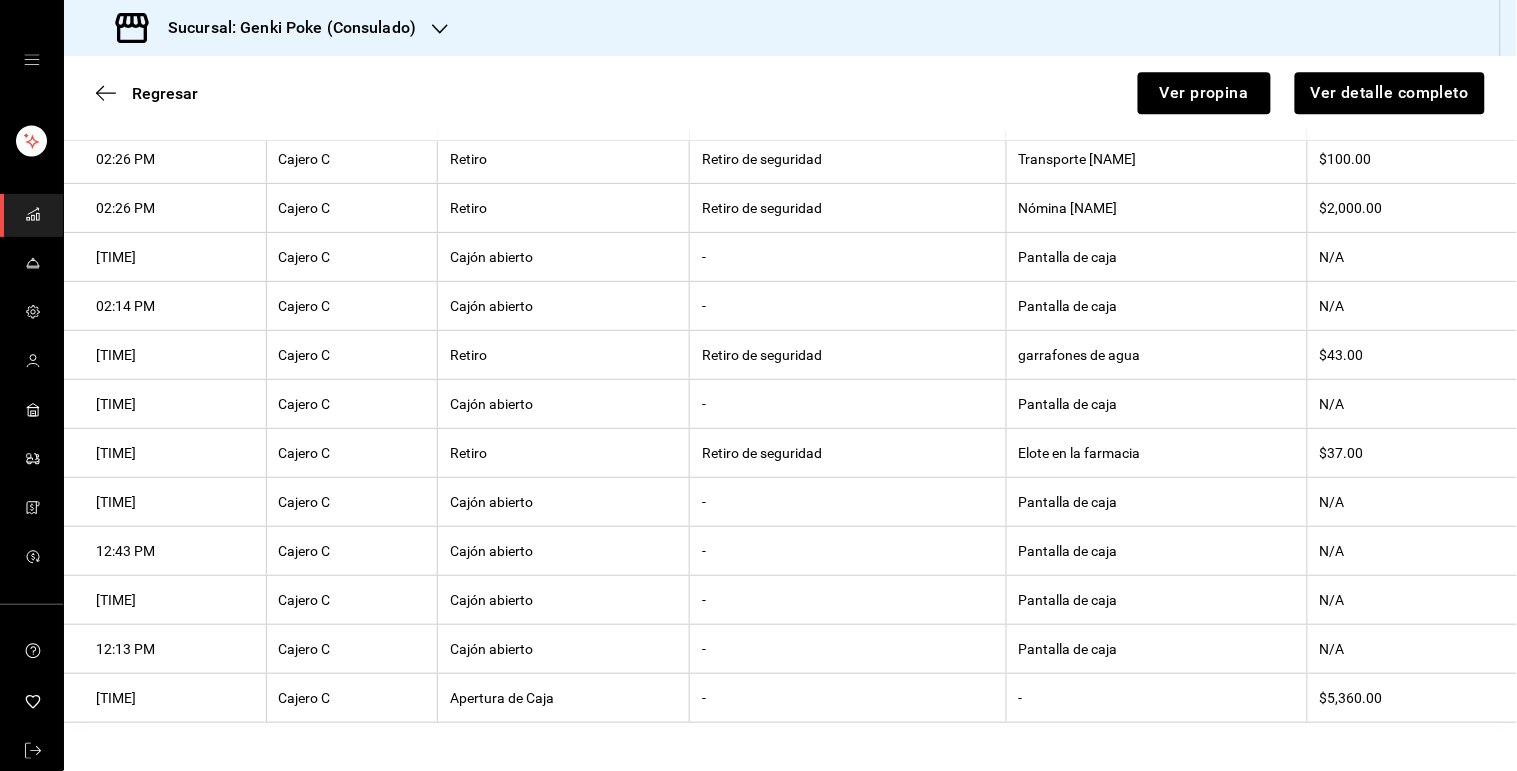 click on "Elote en la farmacia" at bounding box center (1156, 453) 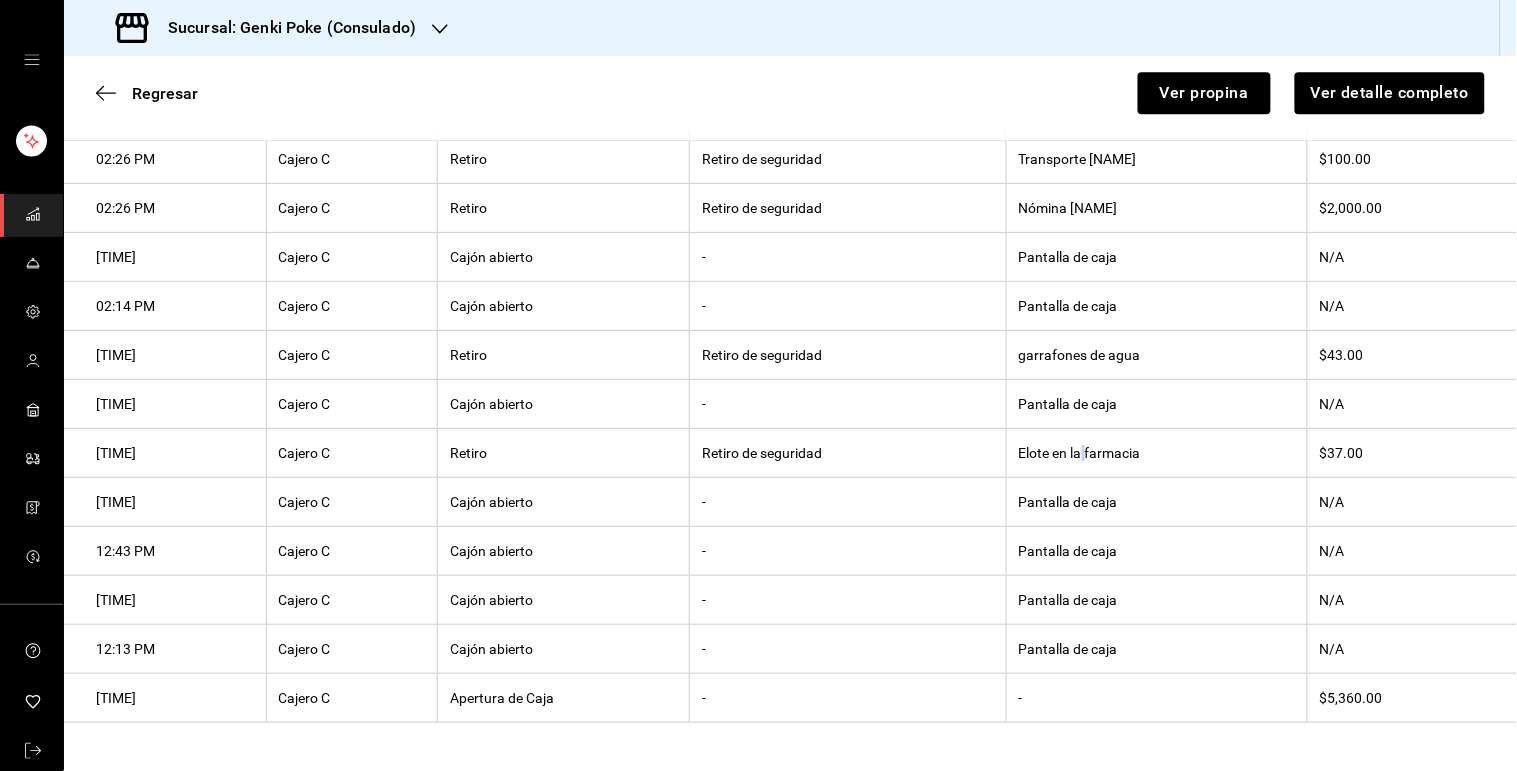 click on "Elote en la farmacia" at bounding box center (1156, 453) 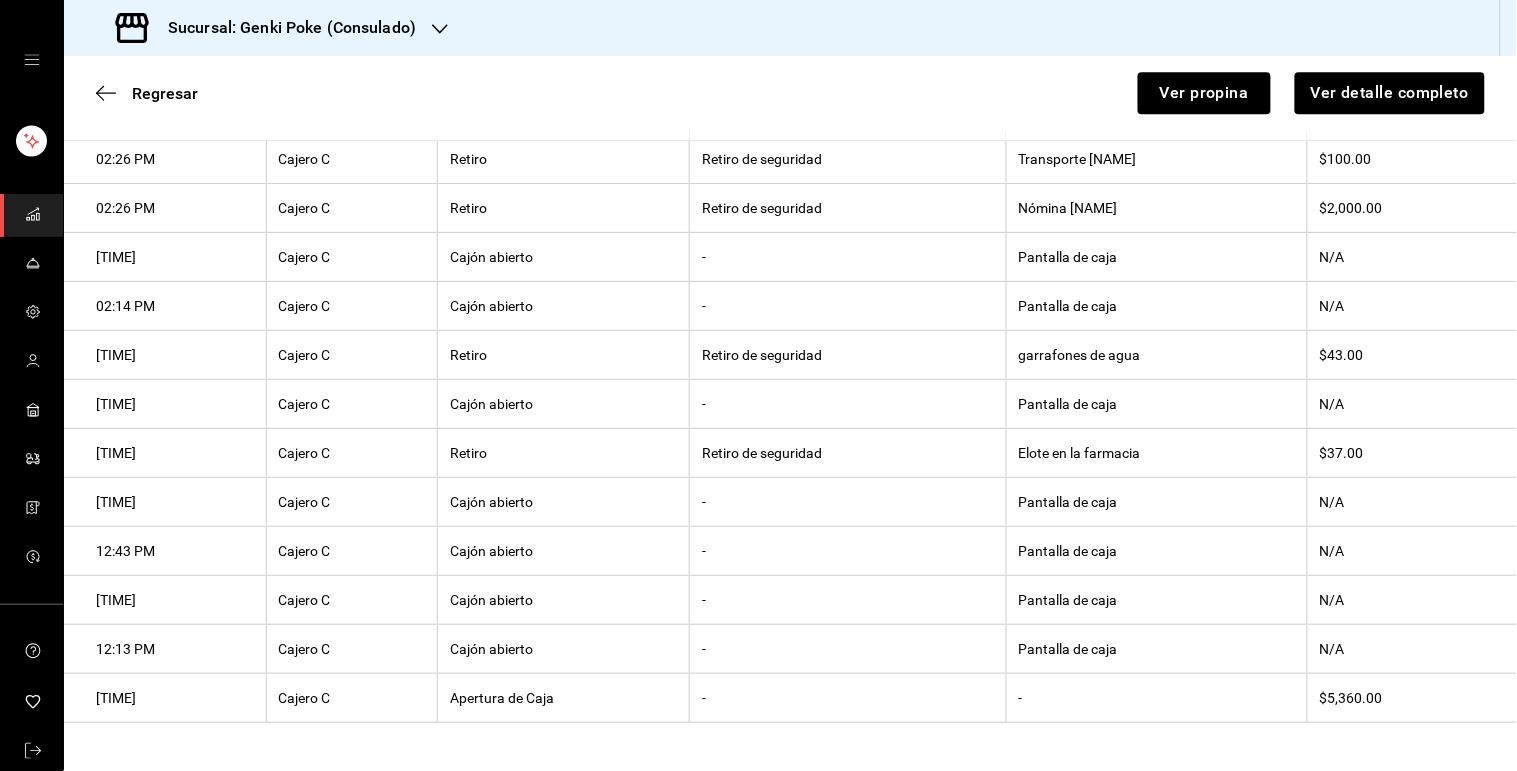 click on "garrafones de agua" at bounding box center (1156, 355) 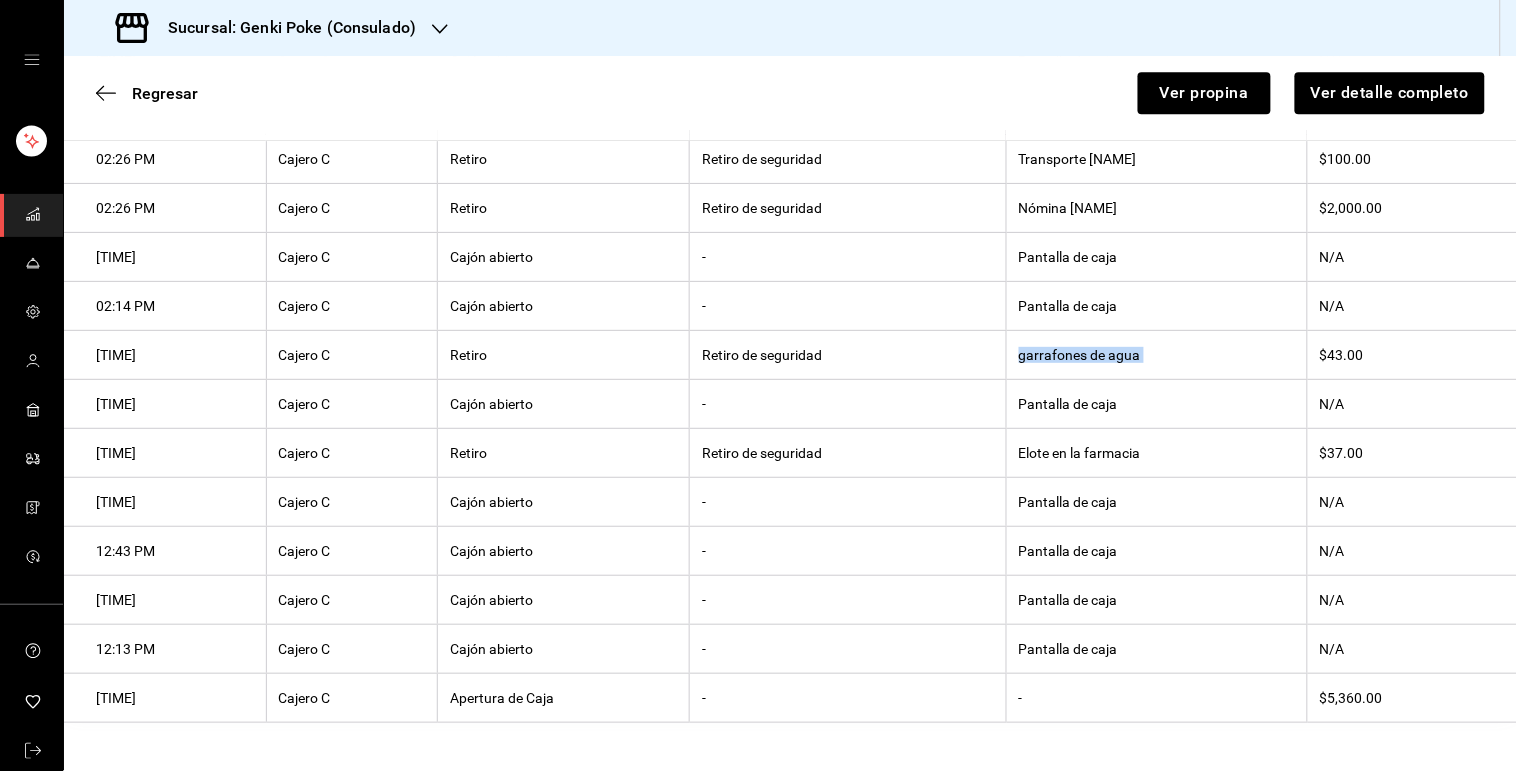 click on "garrafones de agua" at bounding box center (1156, 355) 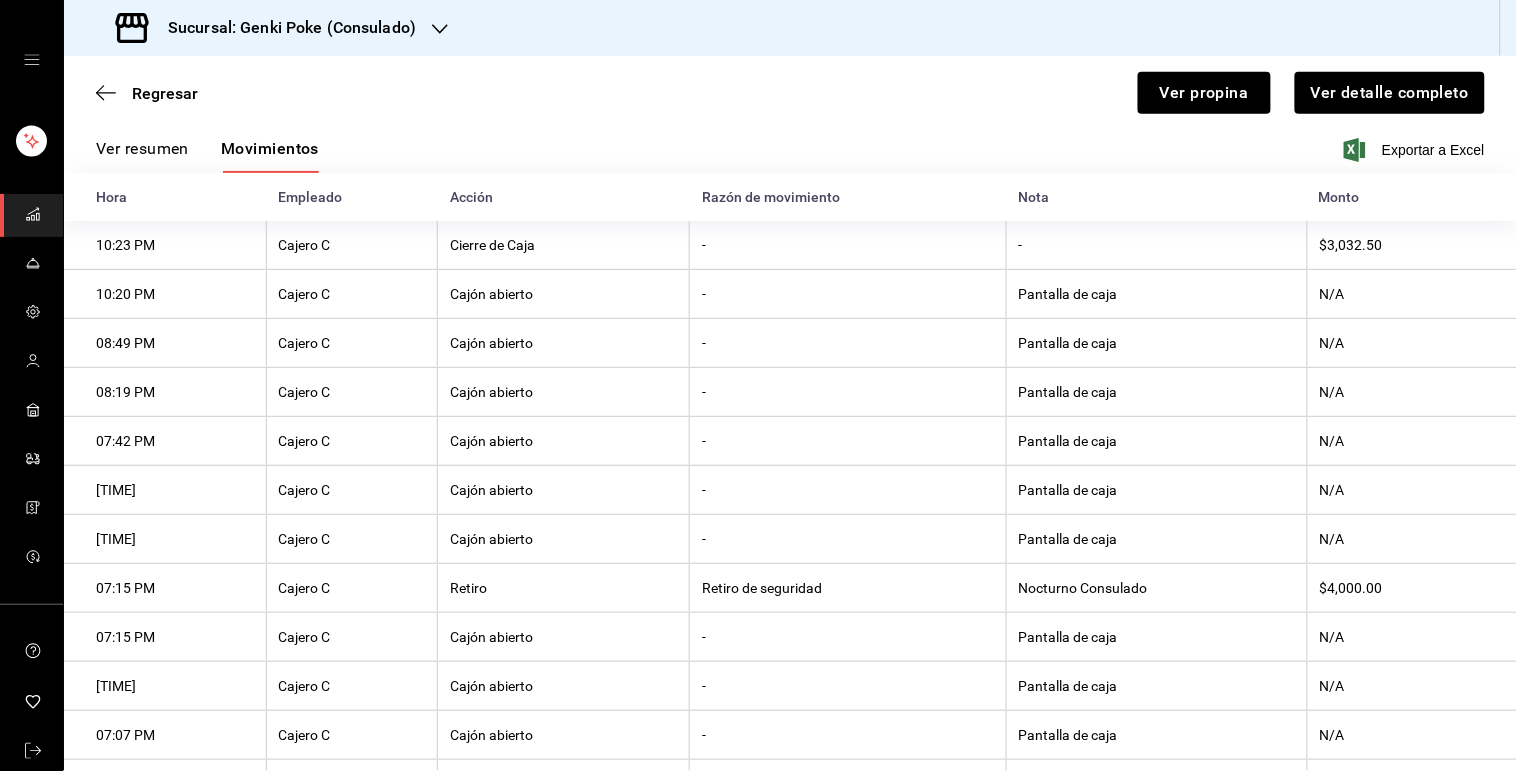 scroll, scrollTop: 234, scrollLeft: 0, axis: vertical 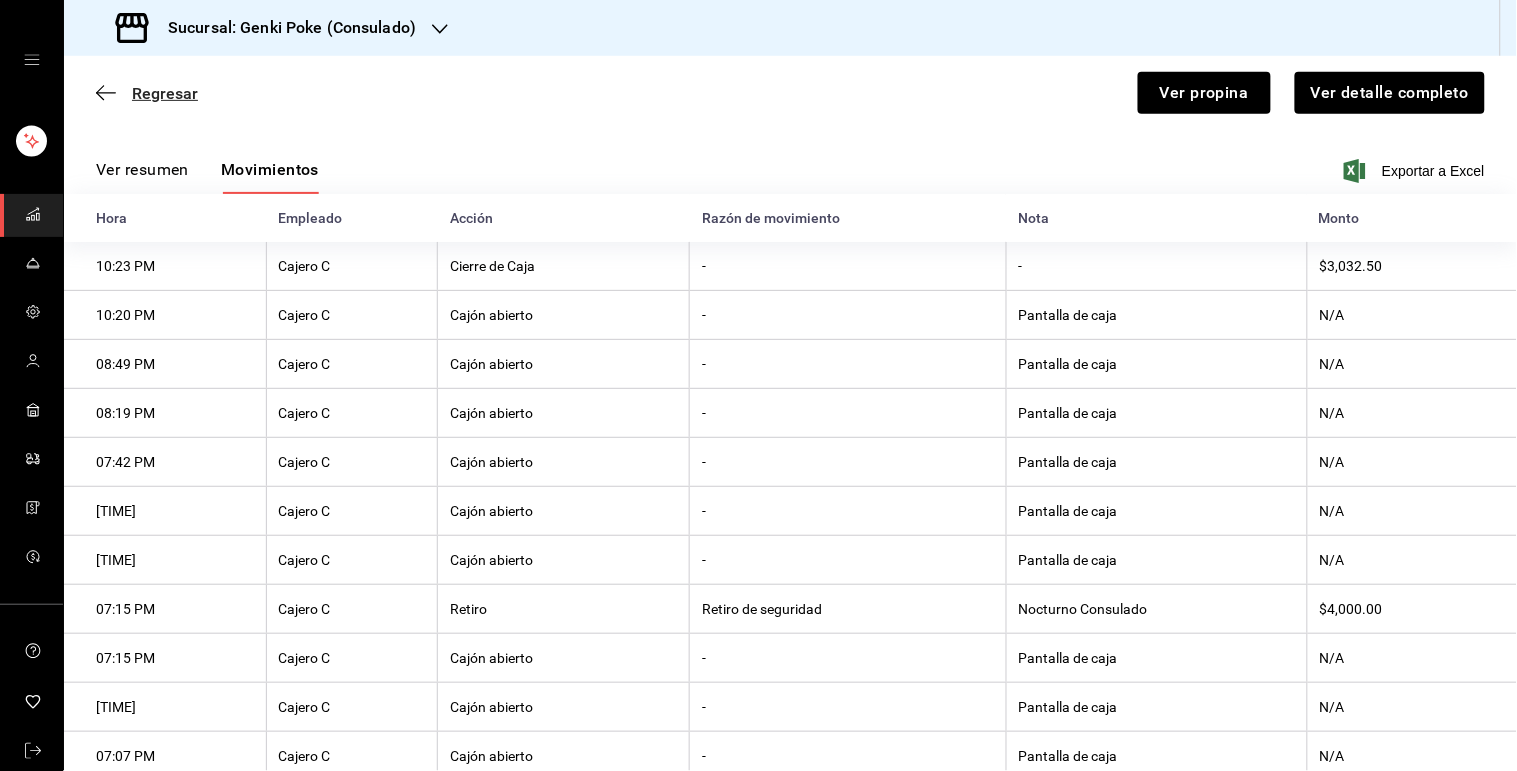 click on "Regresar" at bounding box center (165, 93) 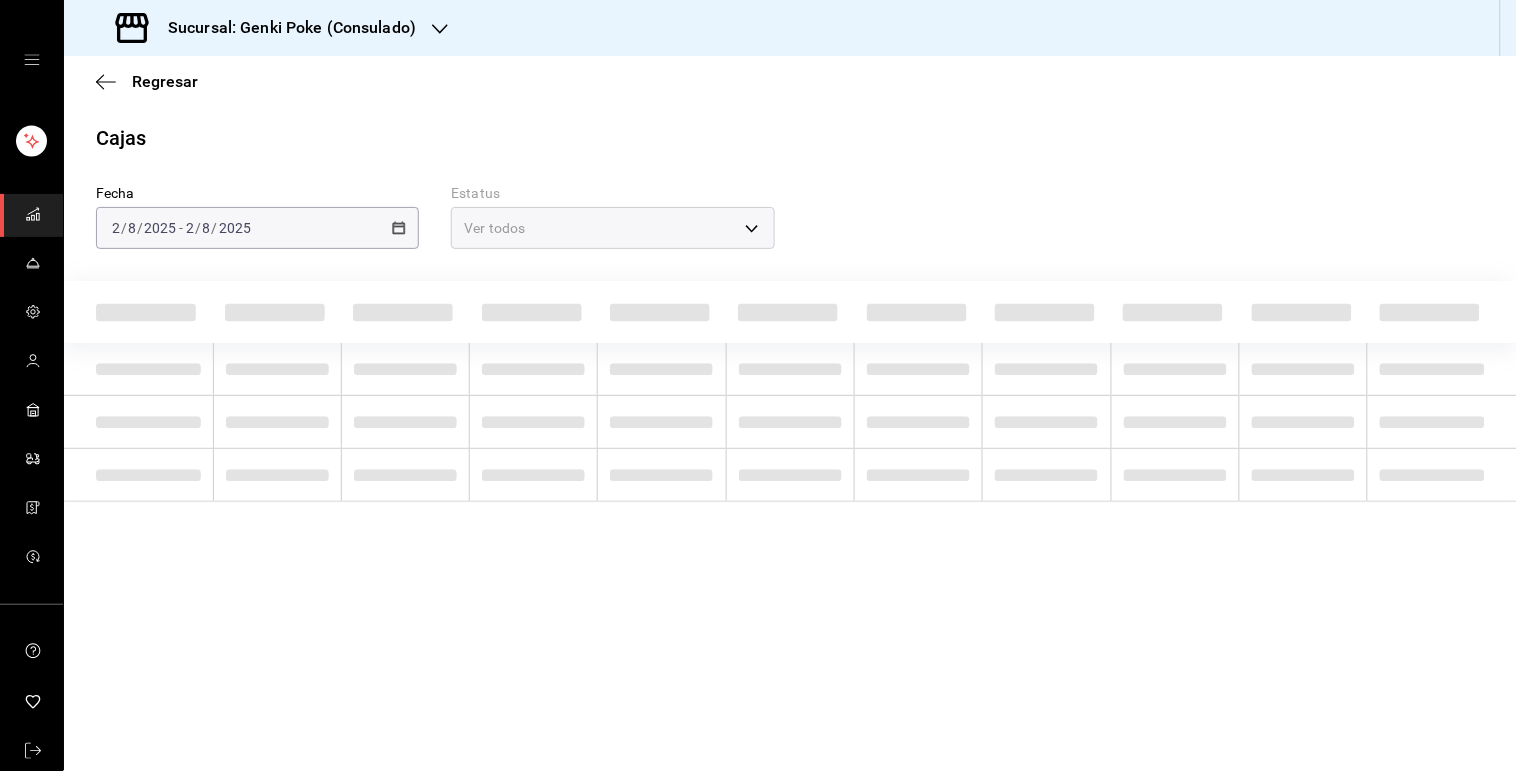 scroll, scrollTop: 0, scrollLeft: 0, axis: both 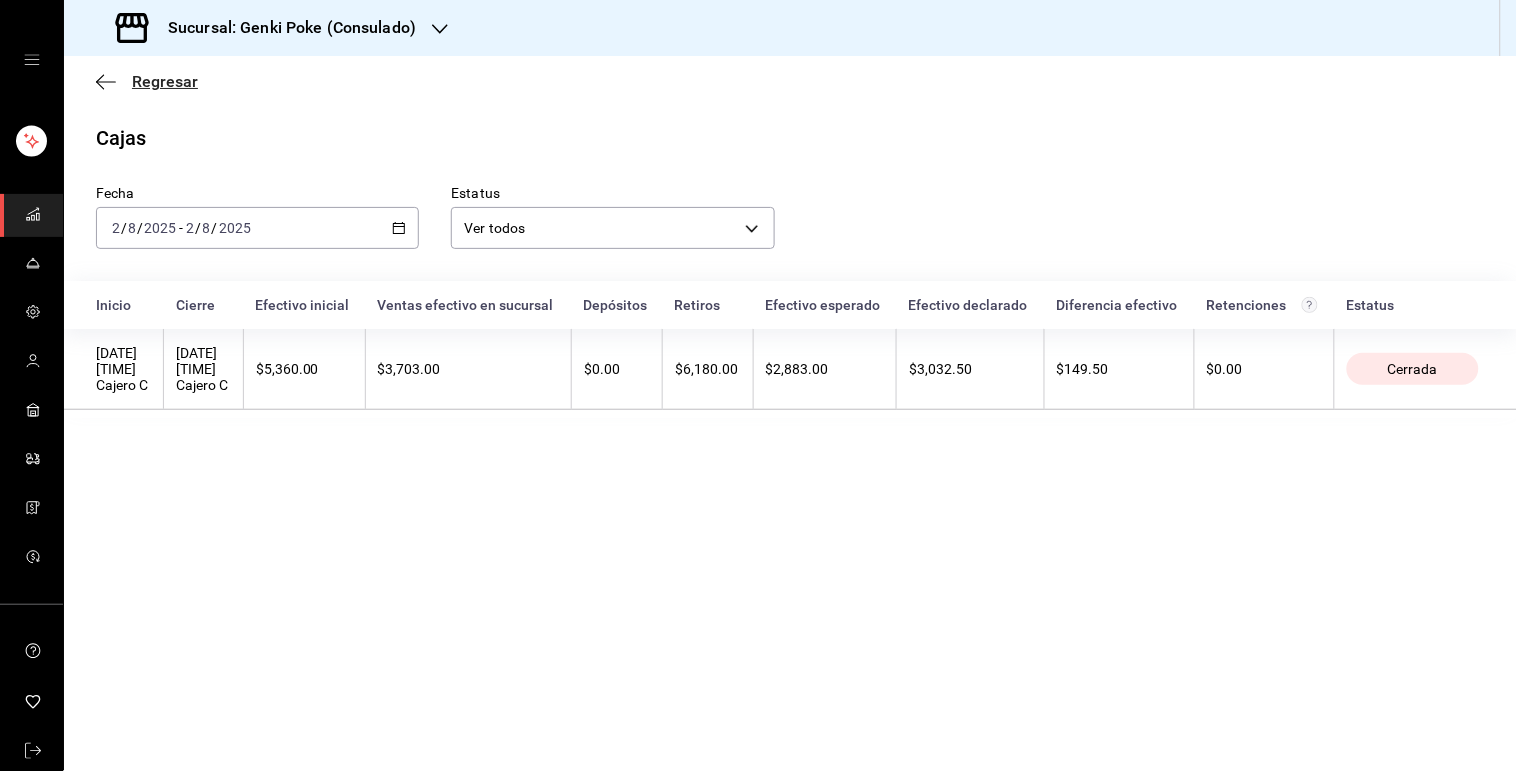 click on "Regresar" at bounding box center (165, 81) 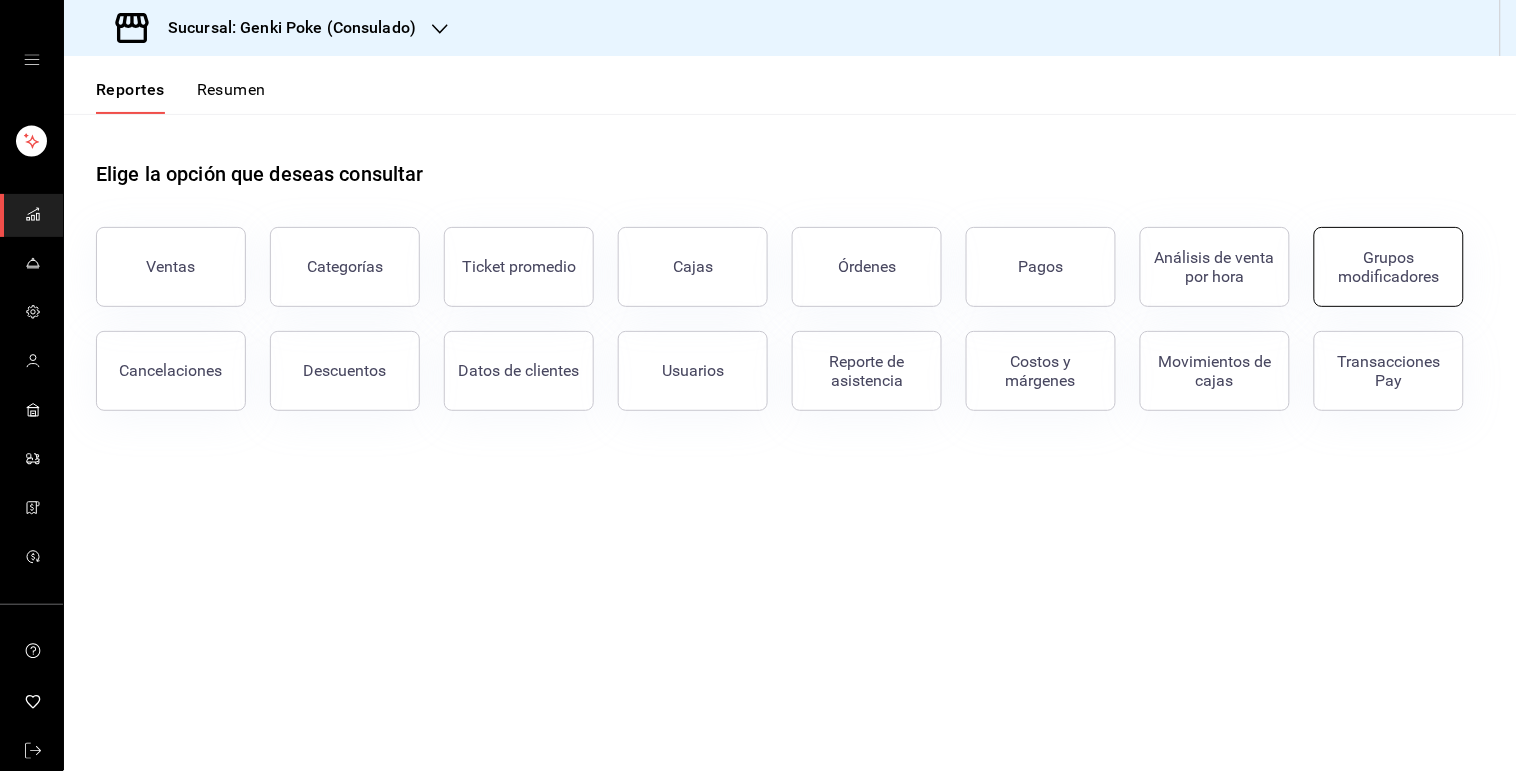 click on "Grupos modificadores" at bounding box center (1389, 267) 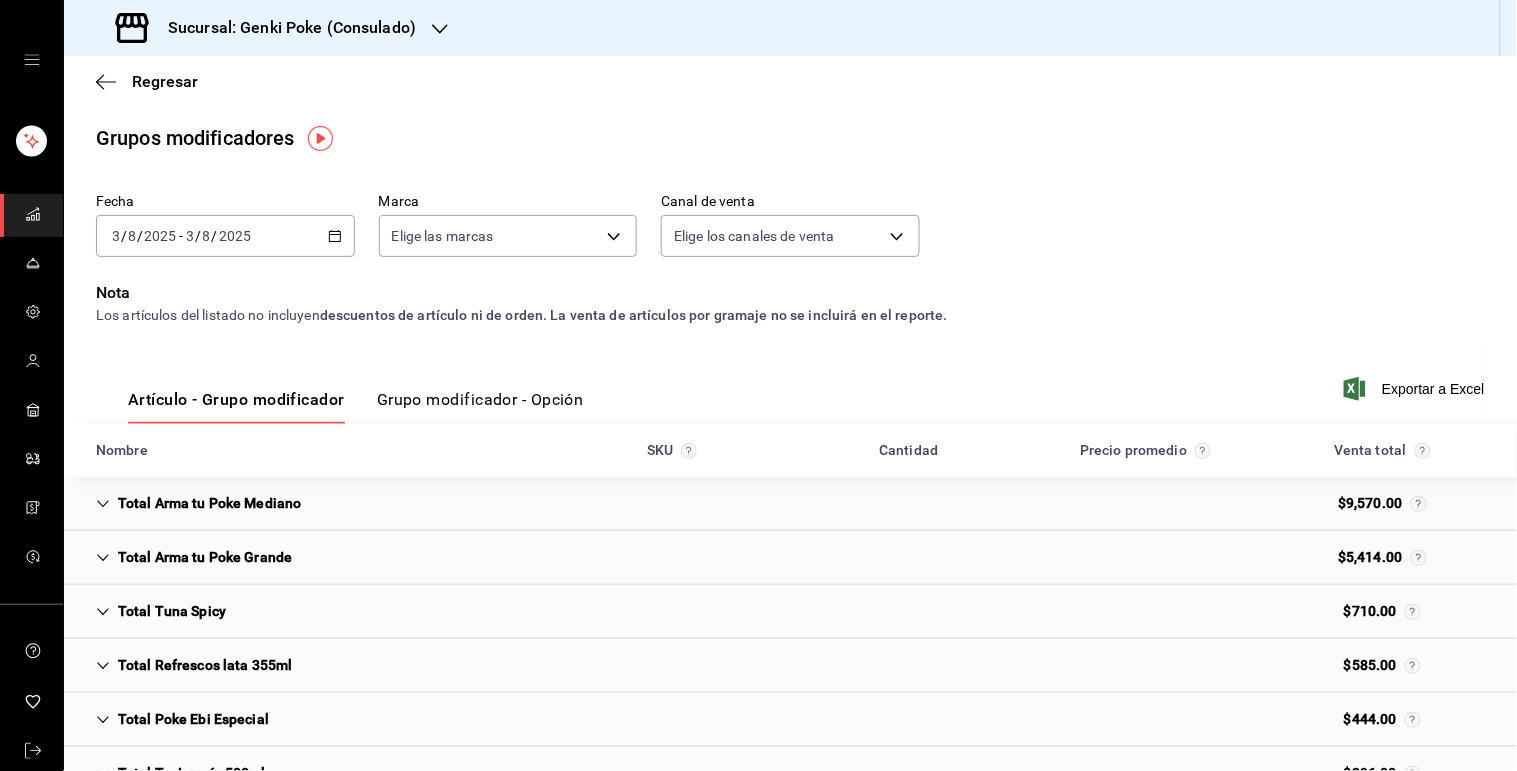 click 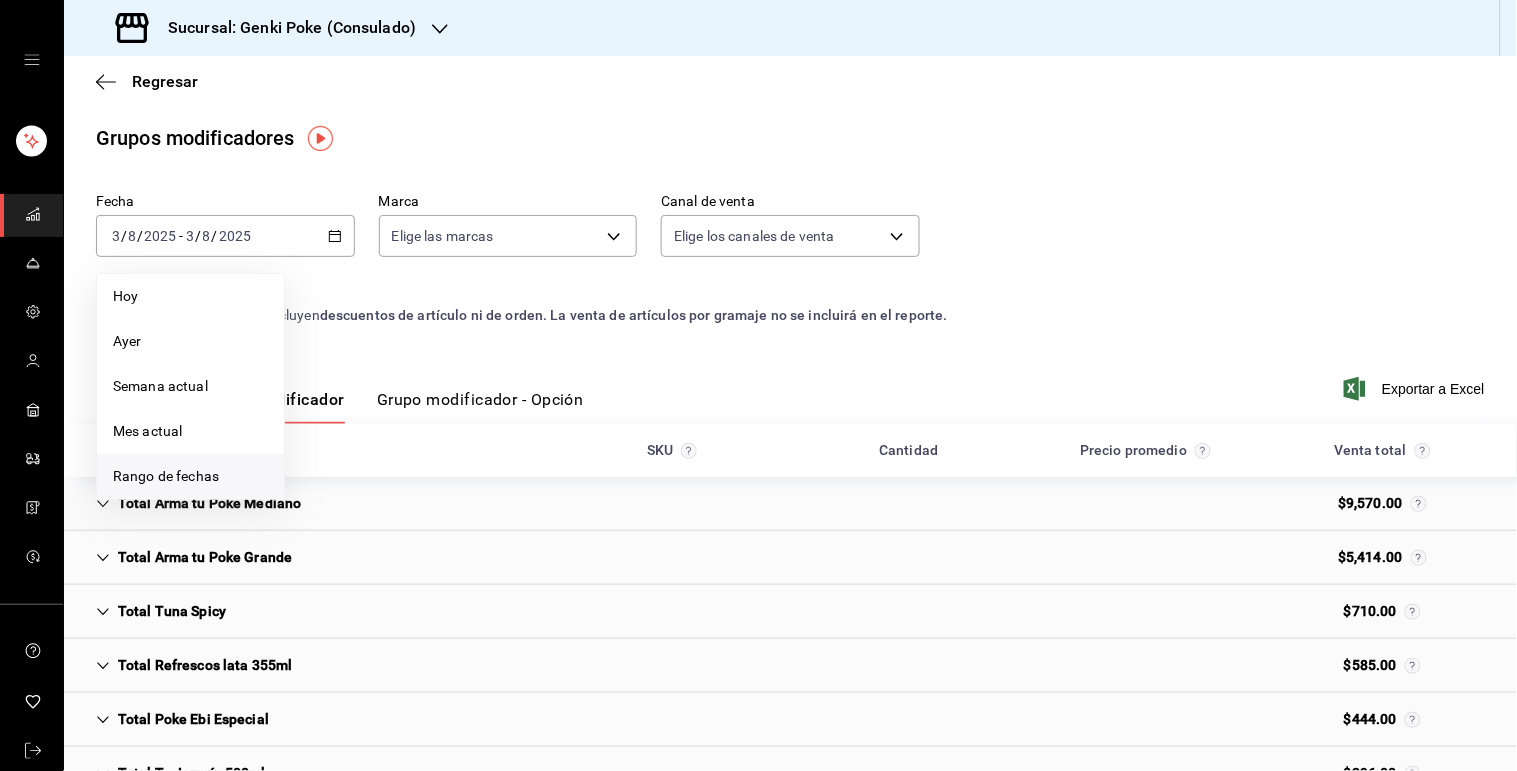click on "Rango de fechas" at bounding box center (190, 476) 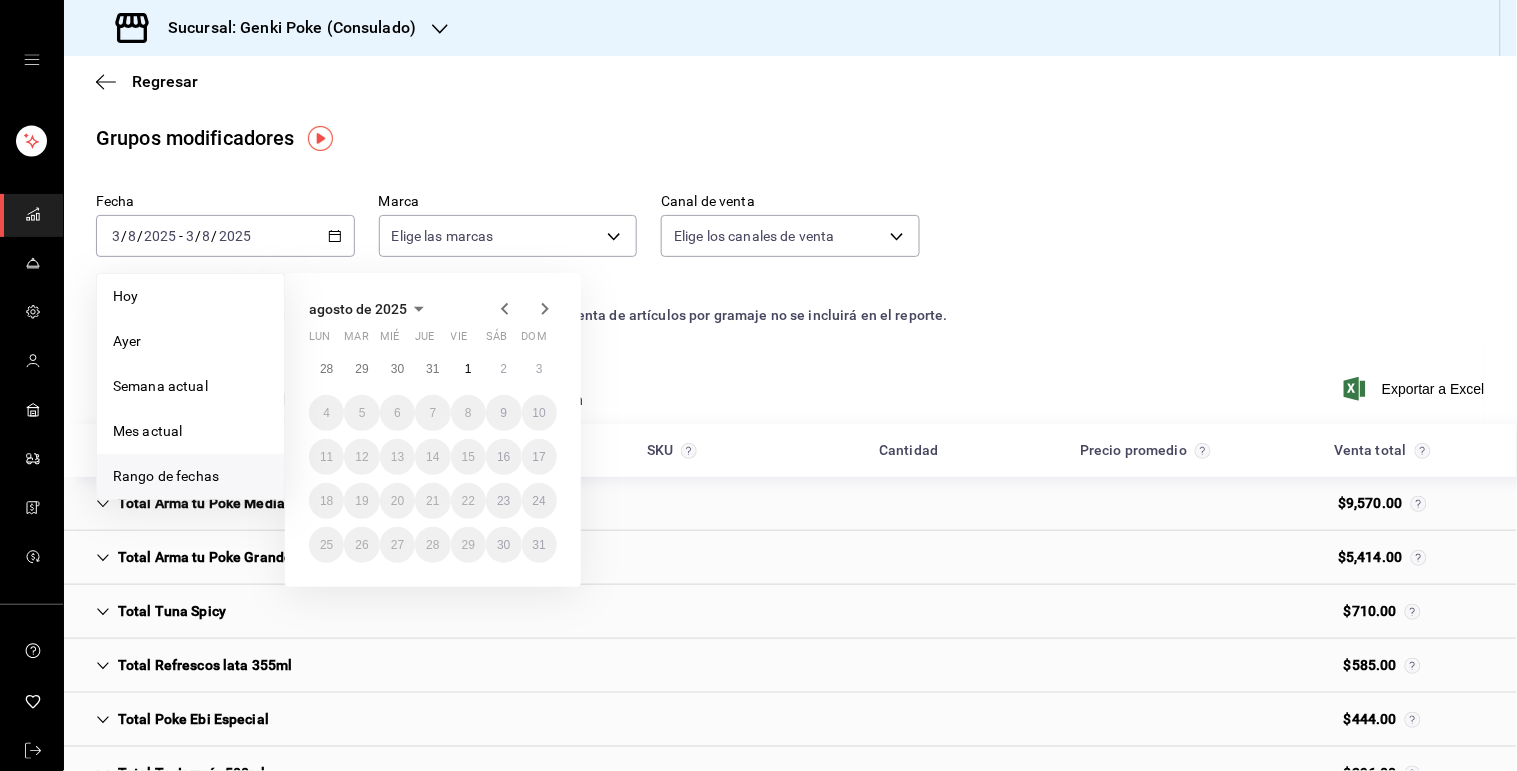 click on "agosto de 2025 lun mar mié jue vie sáb dom 28 29 30 31 1 2 3 4 5 6 7 8 9 10 11 12 13 14 15 16 17 18 19 20 21 22 23 24 25 26 27 28 29 30 31" at bounding box center [460, 422] 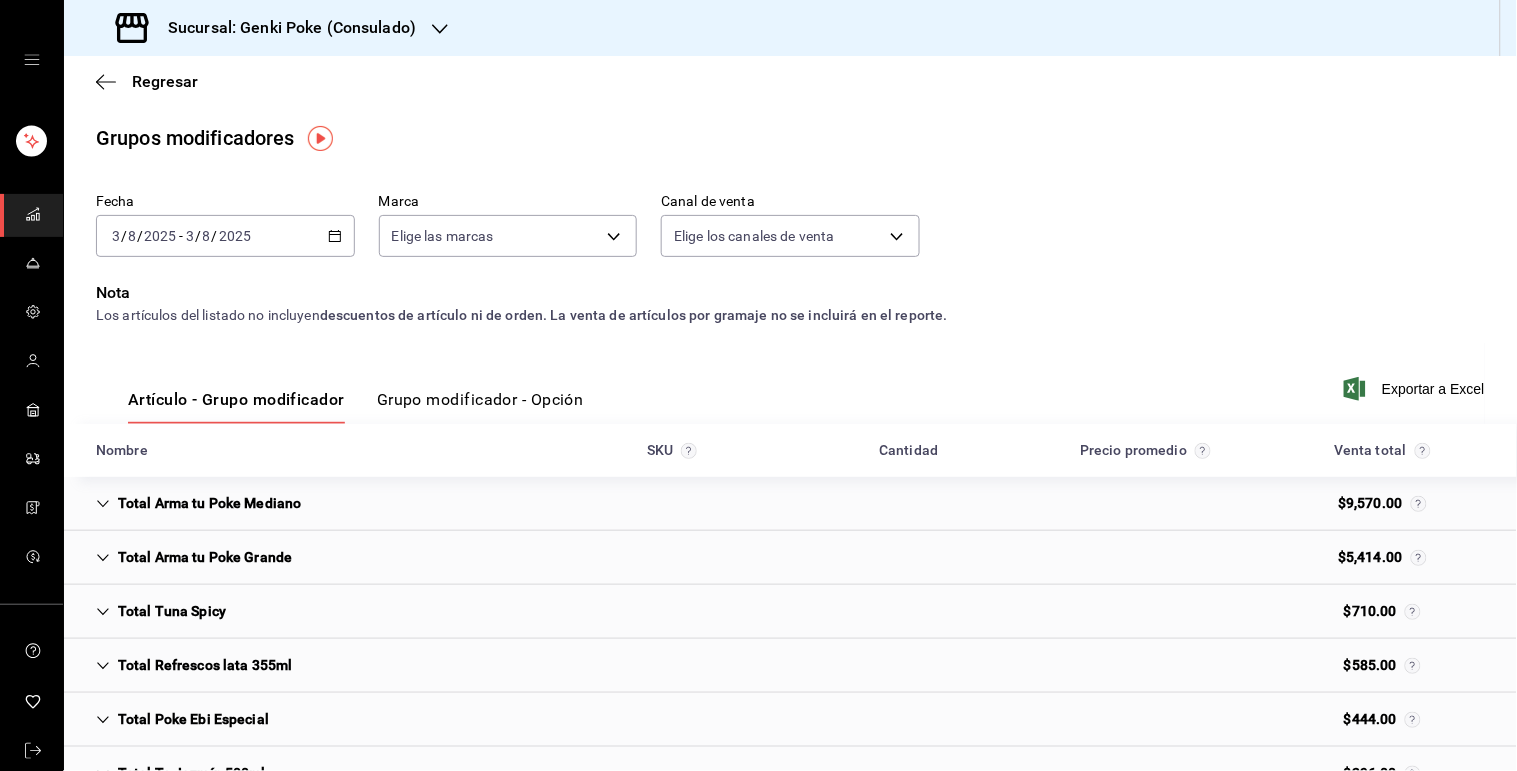 click on "Artículo - Grupo modificador Grupo modificador - Opción Exportar a Excel" at bounding box center [790, 383] 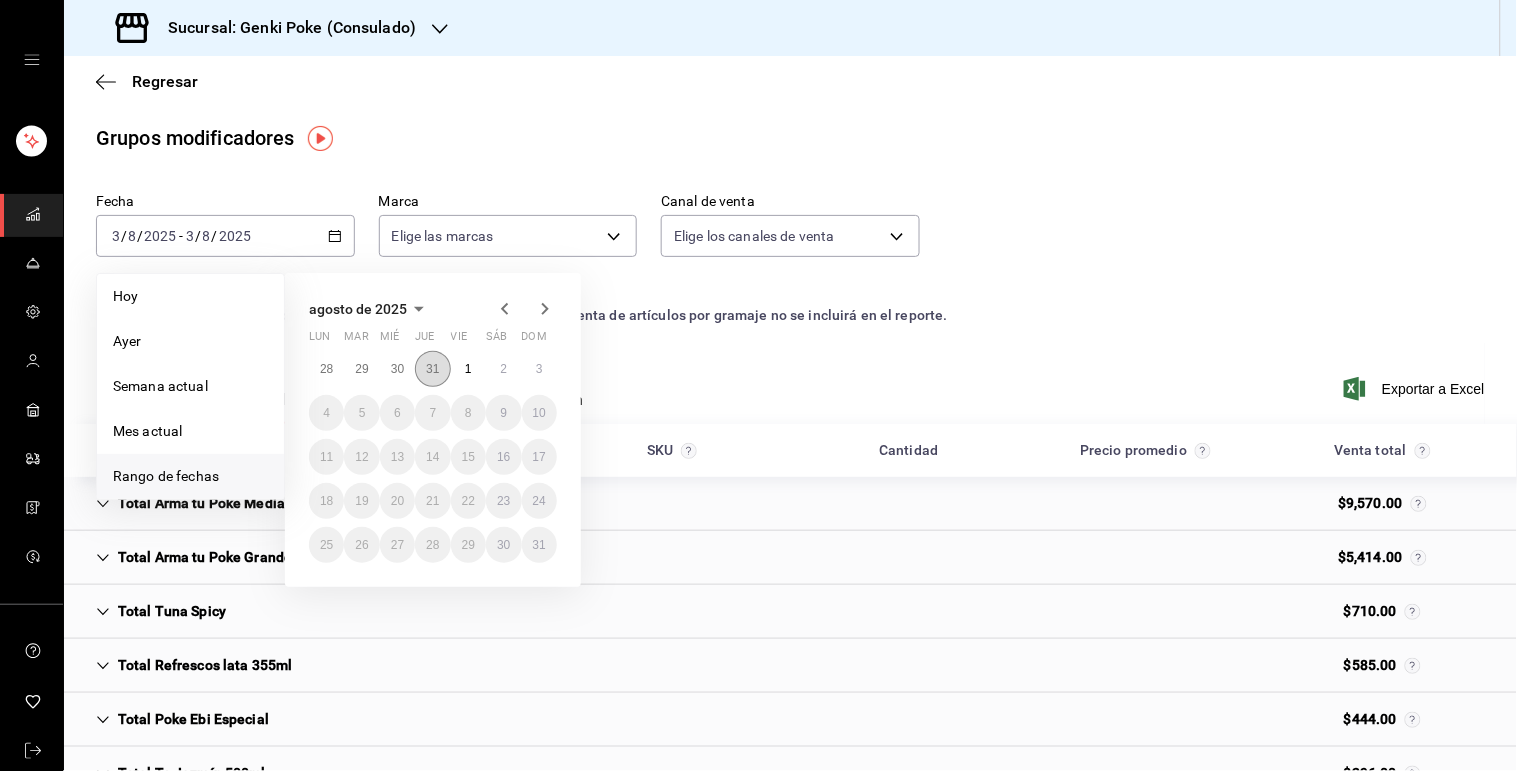 click on "31" at bounding box center (432, 369) 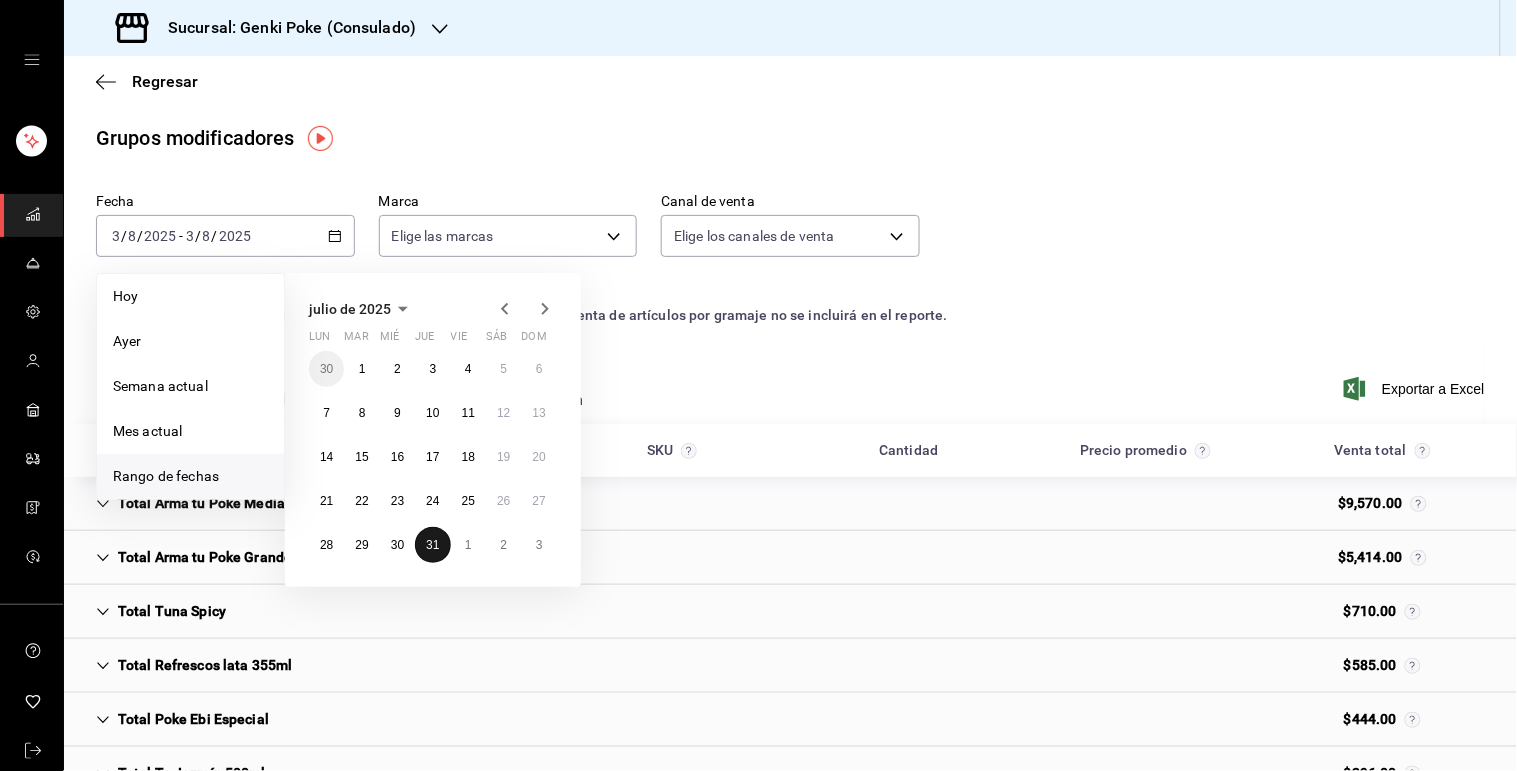 click on "31" at bounding box center [432, 545] 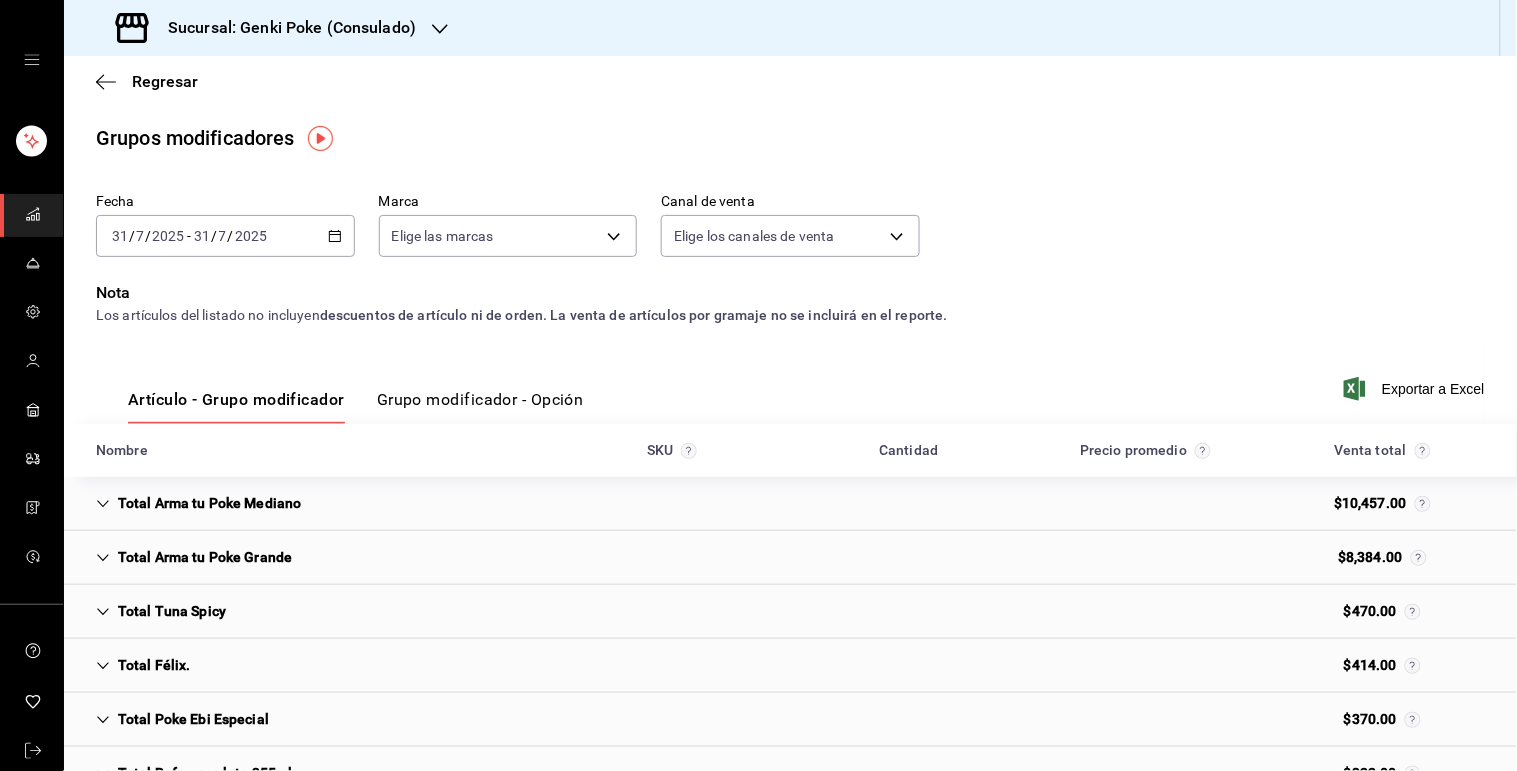 click on "Total Arma tu Poke Grande" at bounding box center (790, 558) 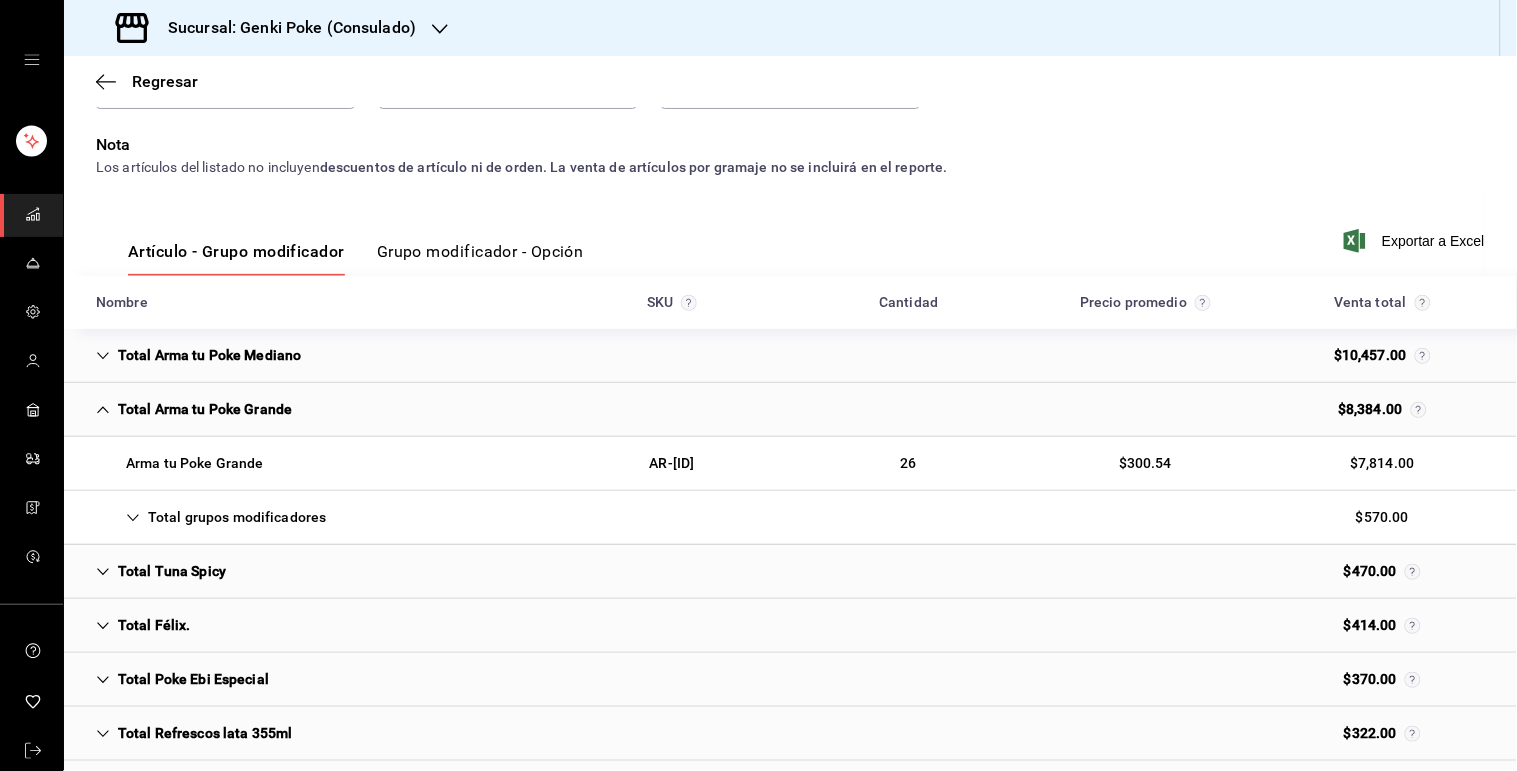 scroll, scrollTop: 163, scrollLeft: 0, axis: vertical 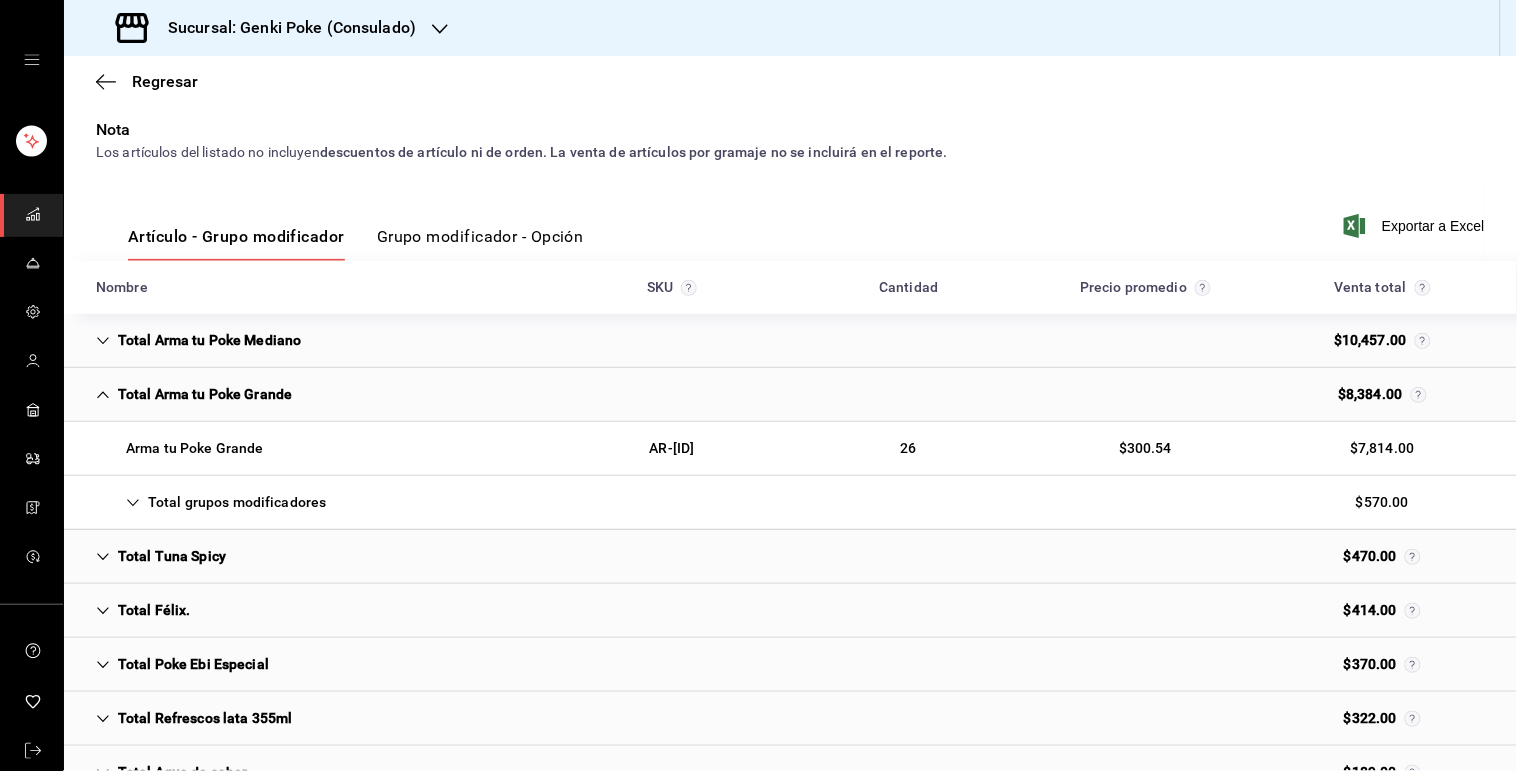 click on "Total Arma tu Poke Grande" at bounding box center [194, 394] 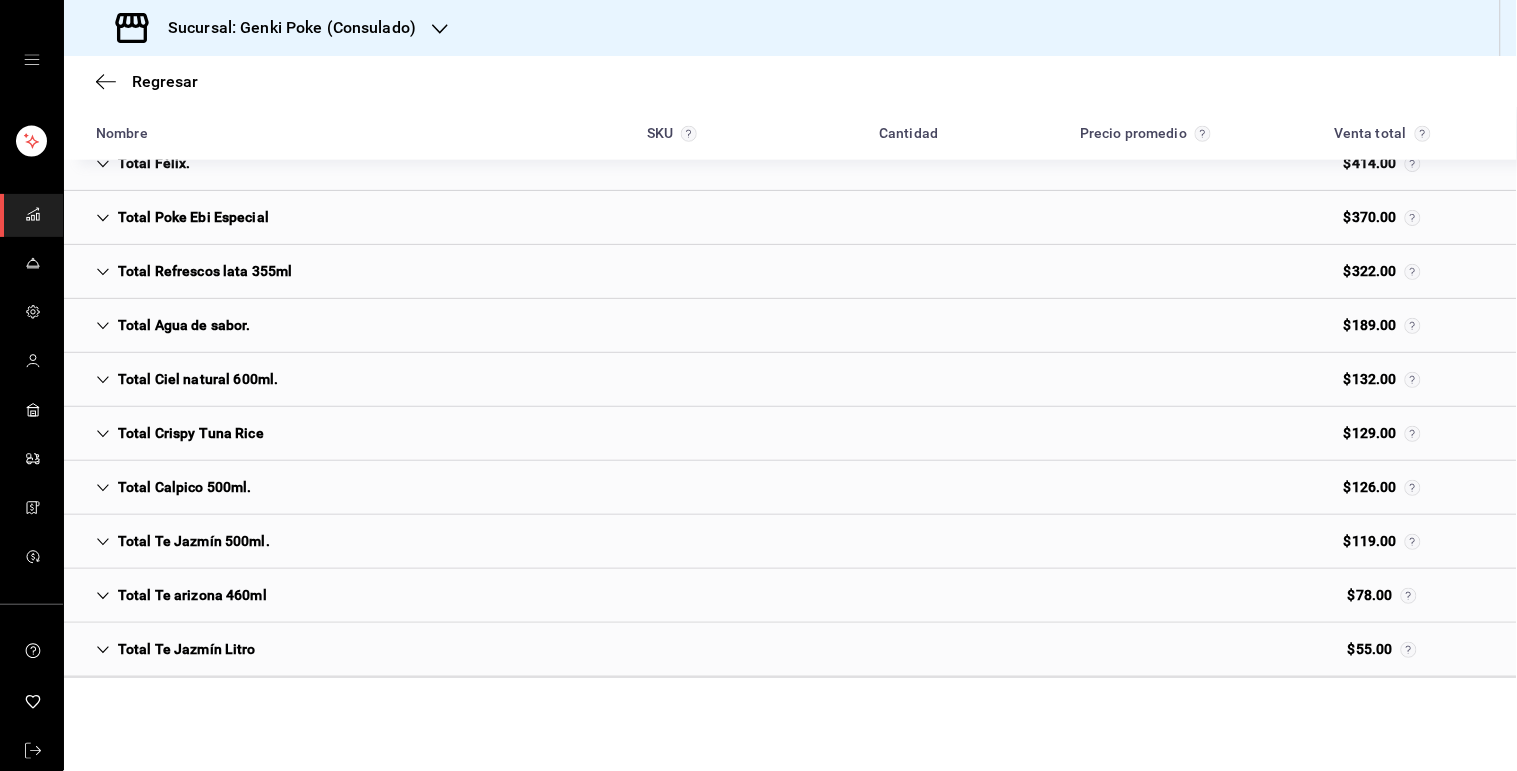scroll, scrollTop: 505, scrollLeft: 0, axis: vertical 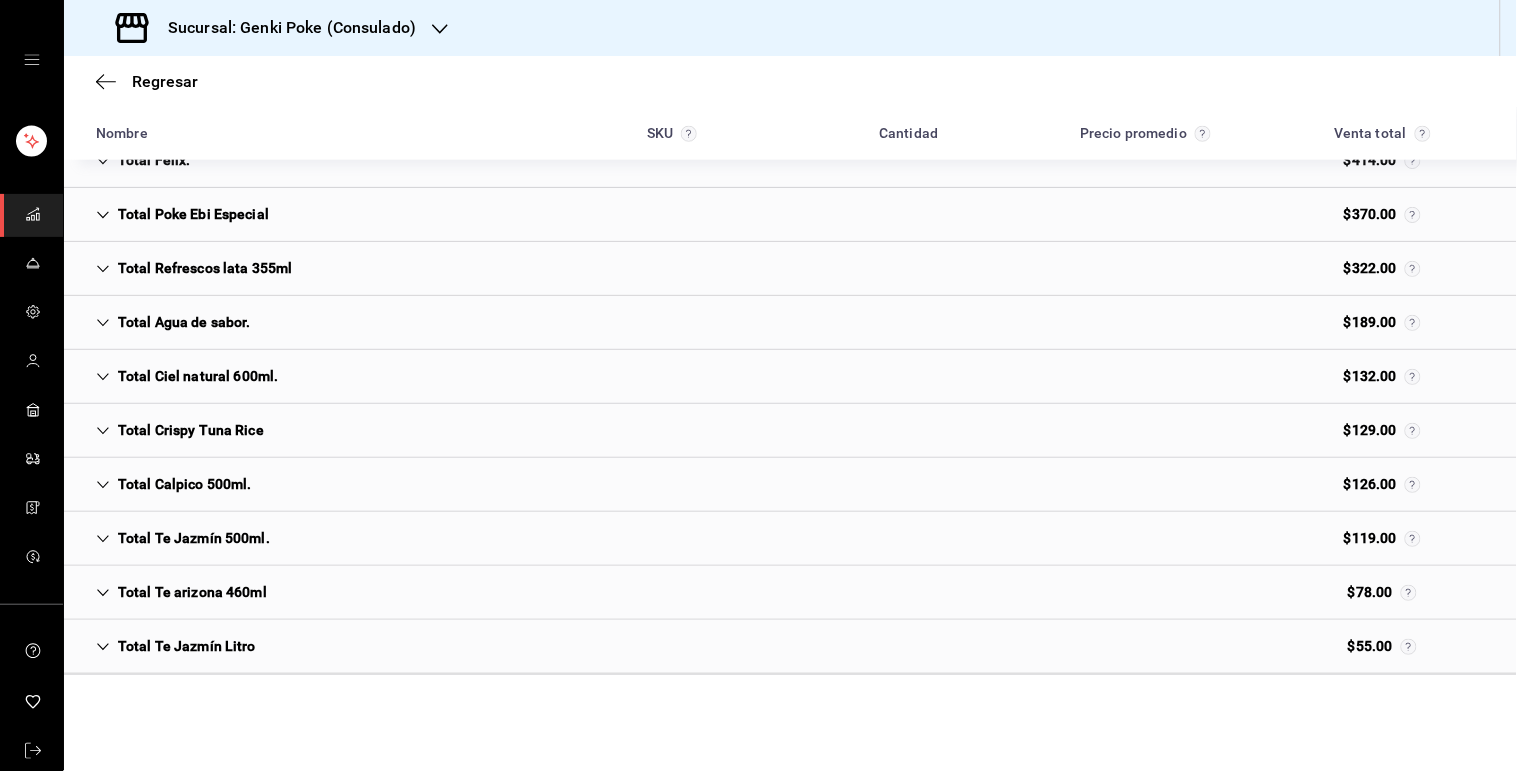 click on "Total Crispy Tuna Rice" at bounding box center [790, 431] 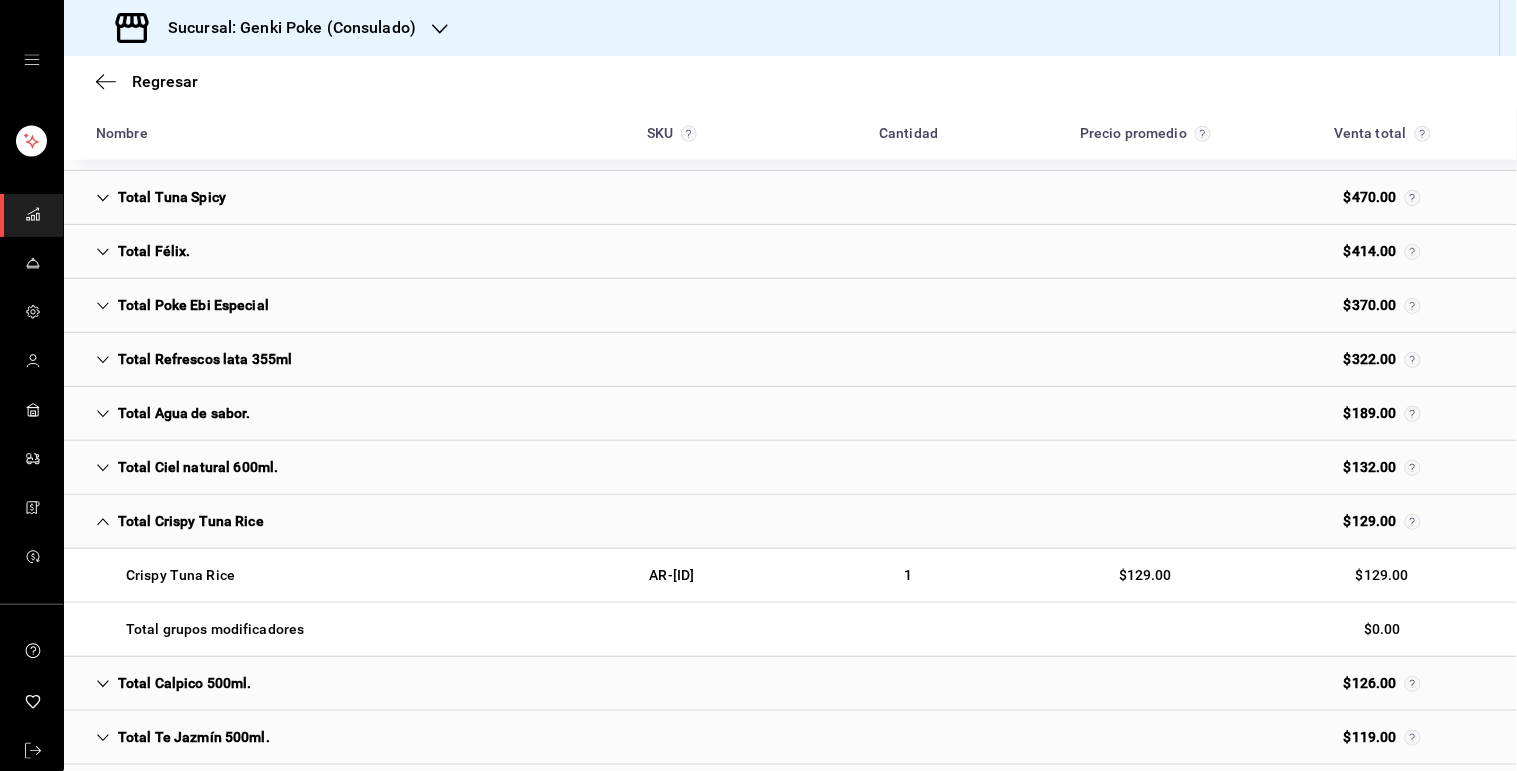 scroll, scrollTop: 413, scrollLeft: 0, axis: vertical 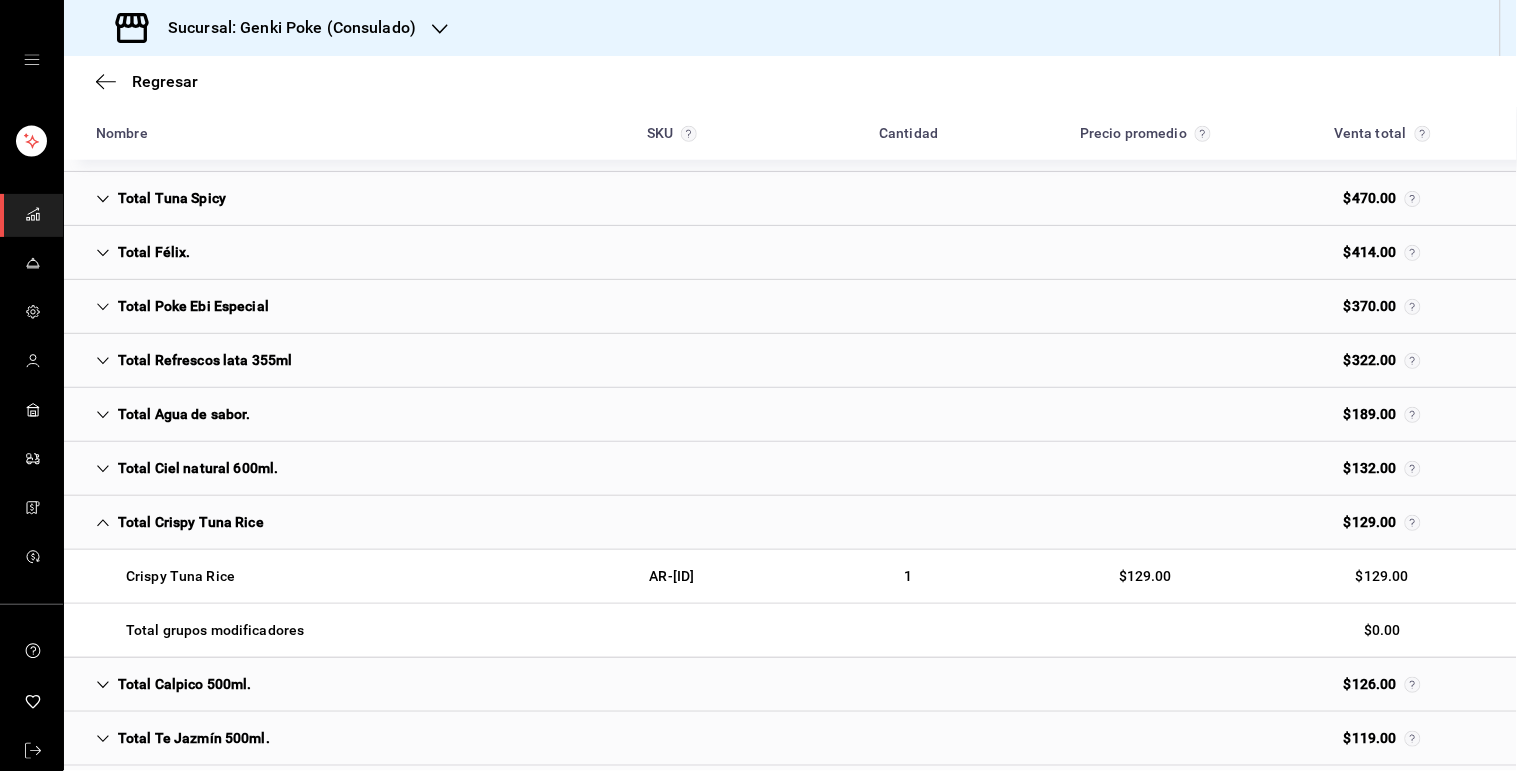 click on "Total Poke Ebi Especial" at bounding box center (182, 306) 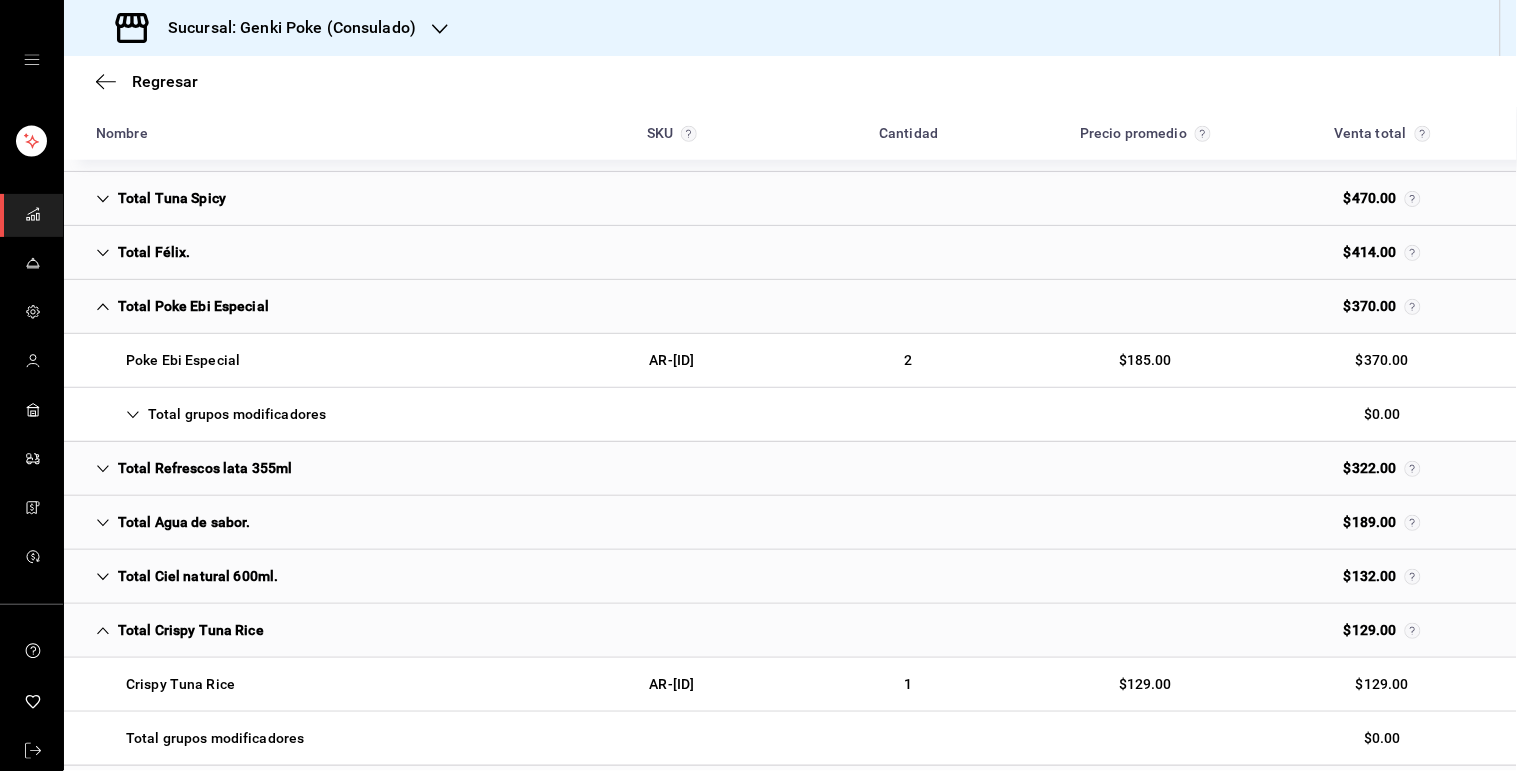 click on "Total grupos modificadores" at bounding box center [211, 414] 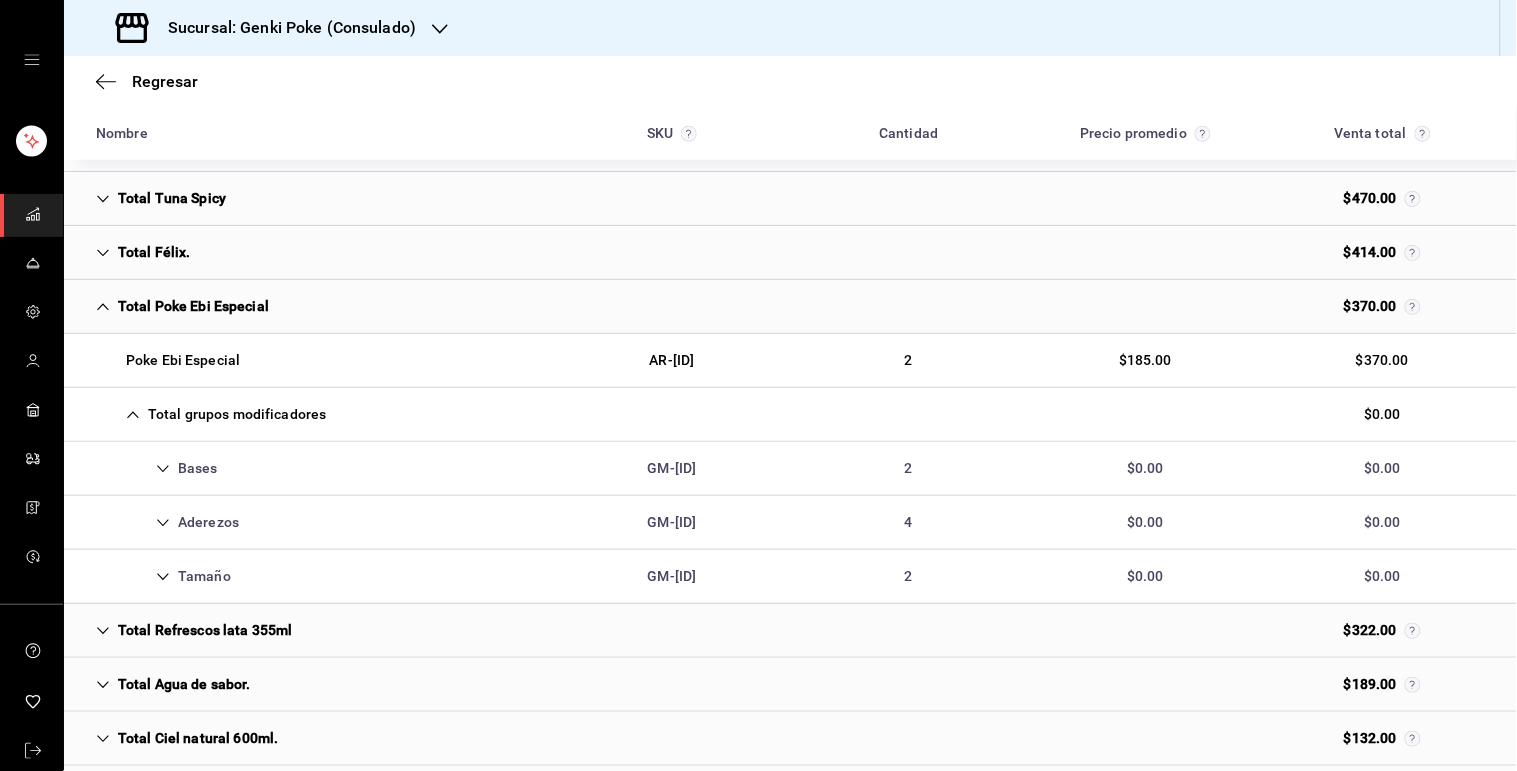click on "Tamaño" at bounding box center (163, 576) 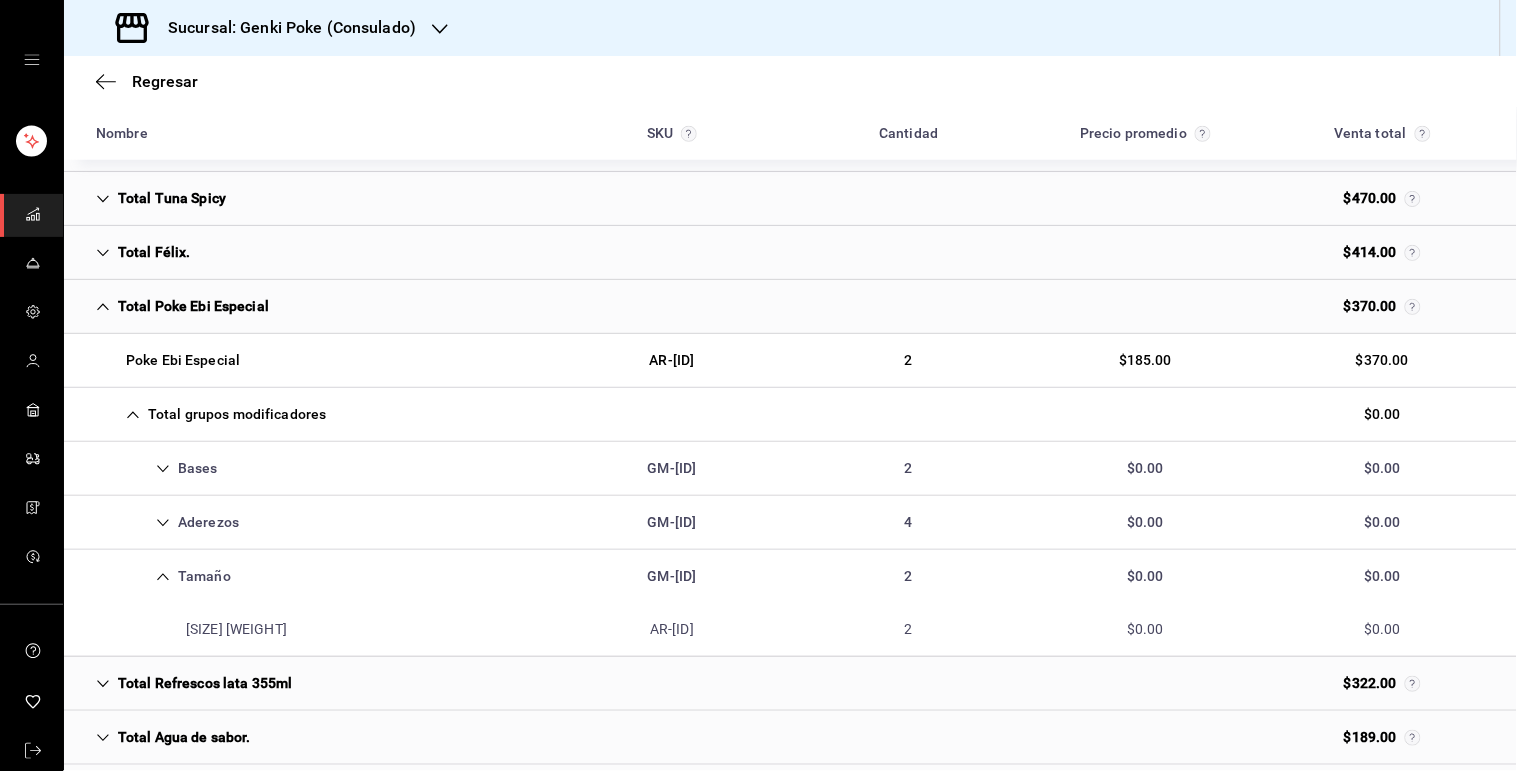 click on "Tamaño" at bounding box center (163, 576) 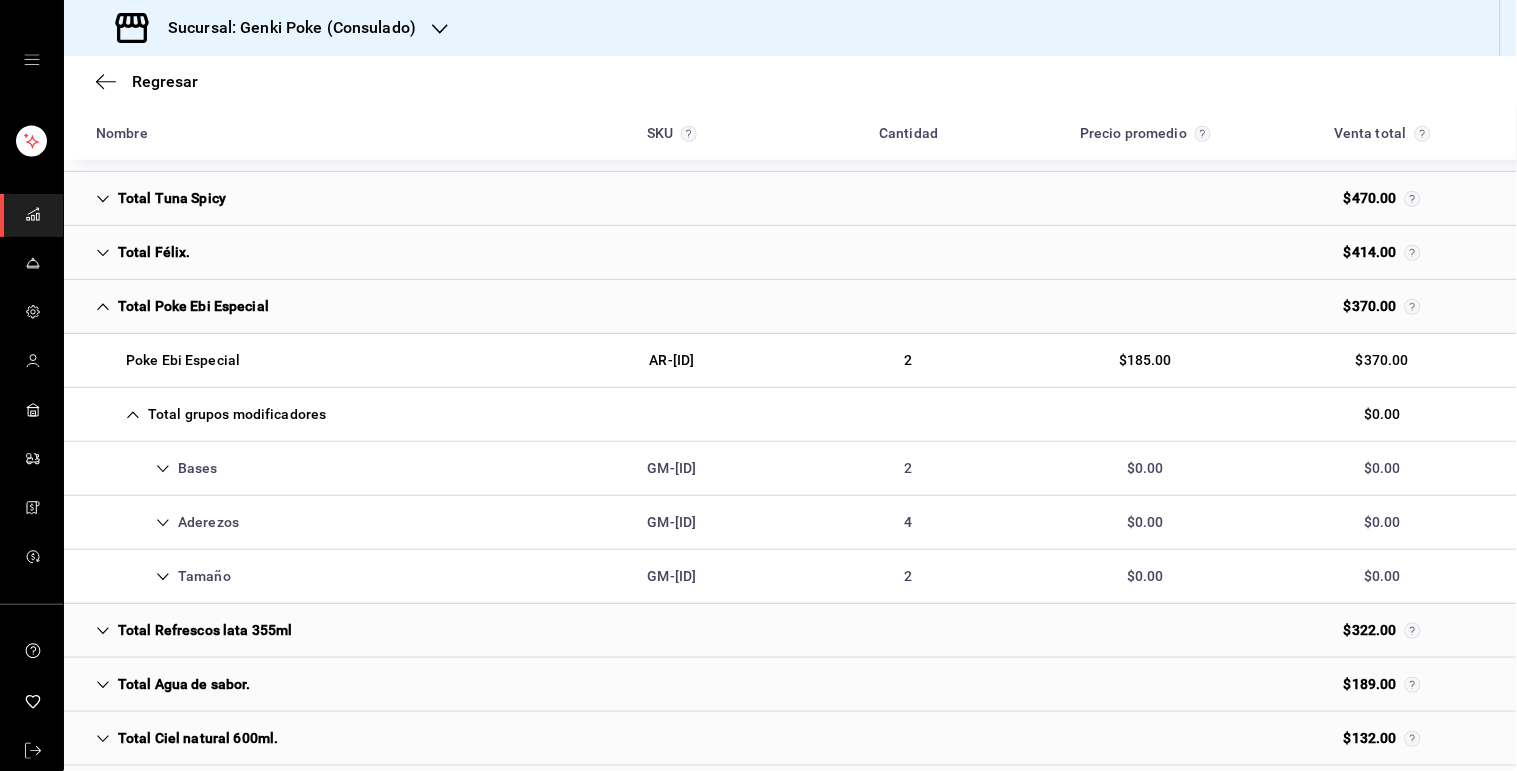 click on "Bases GM-[ID] 2 $0.00 $0.00" at bounding box center [790, 469] 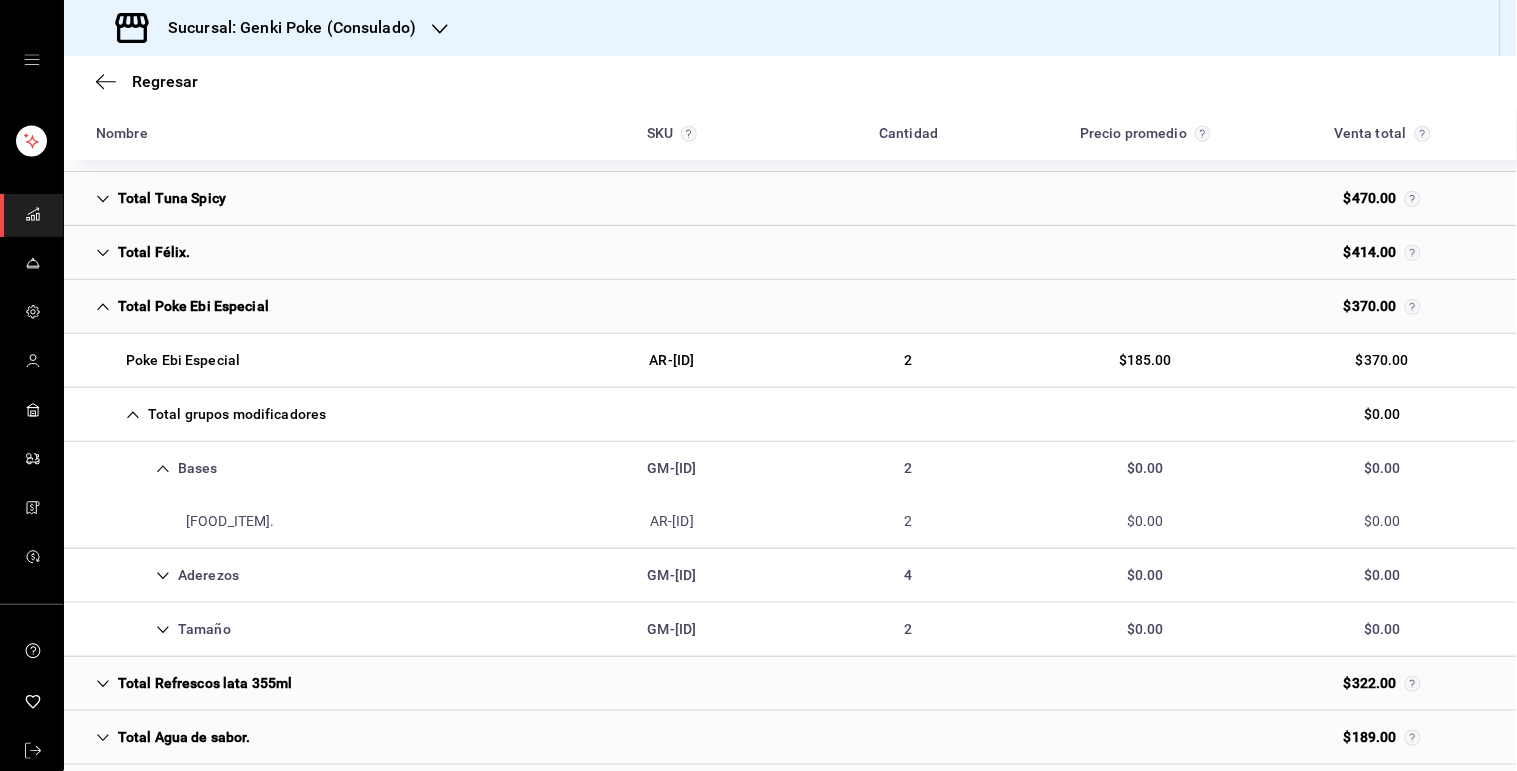click on "Bases GM-[ID] 2 $0.00 $0.00" at bounding box center (790, 468) 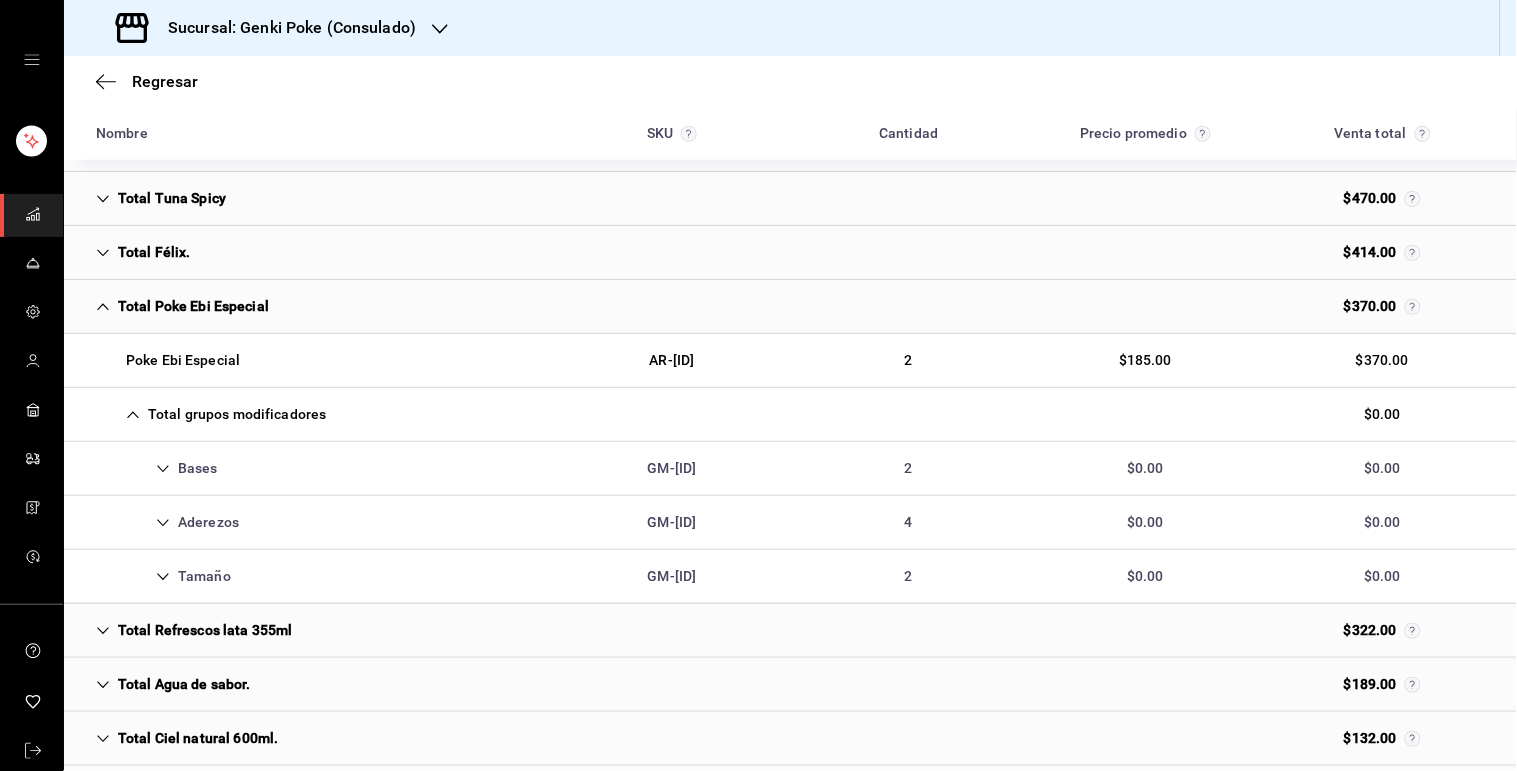 click on "Total grupos modificadores" at bounding box center [211, 414] 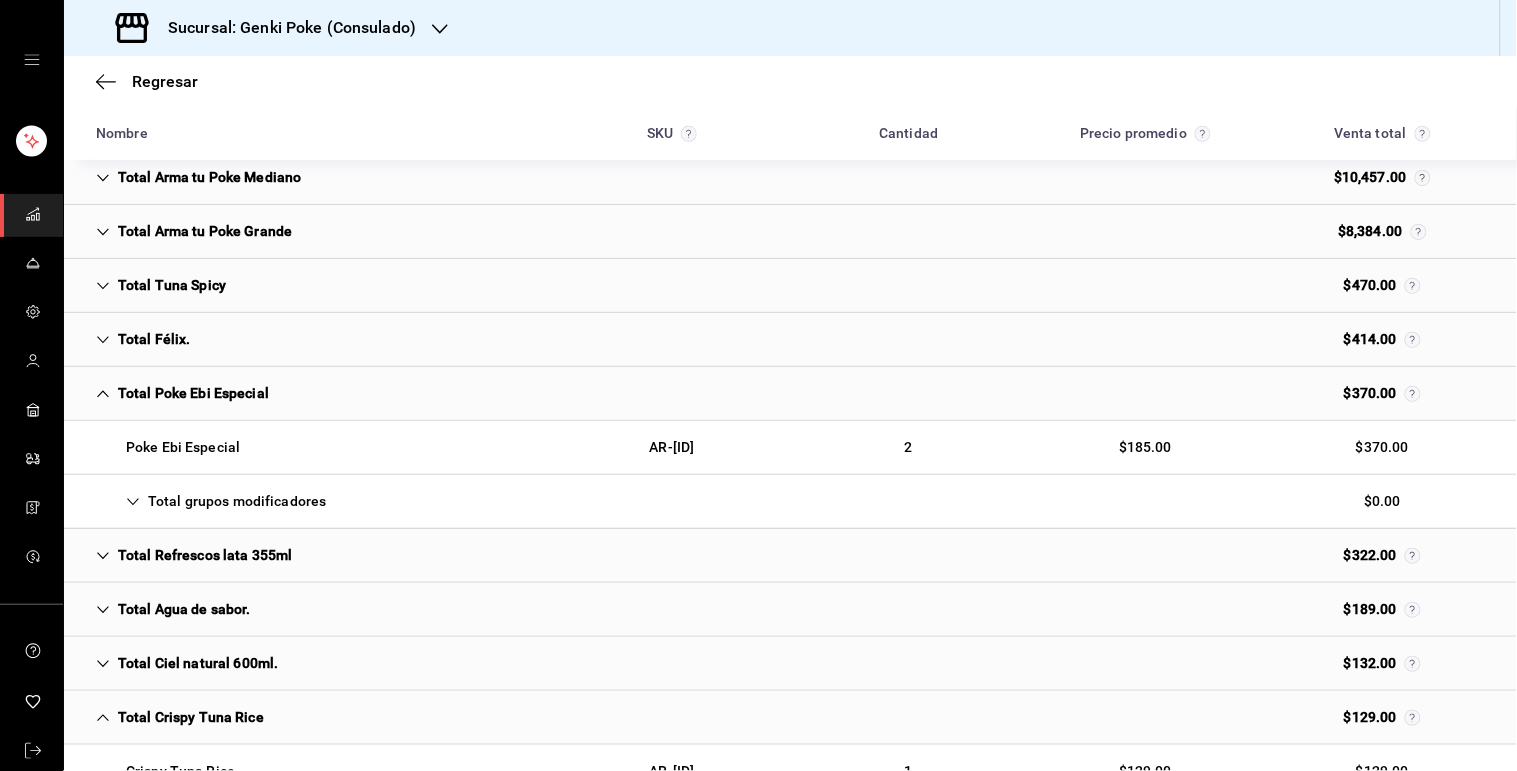 scroll, scrollTop: 325, scrollLeft: 0, axis: vertical 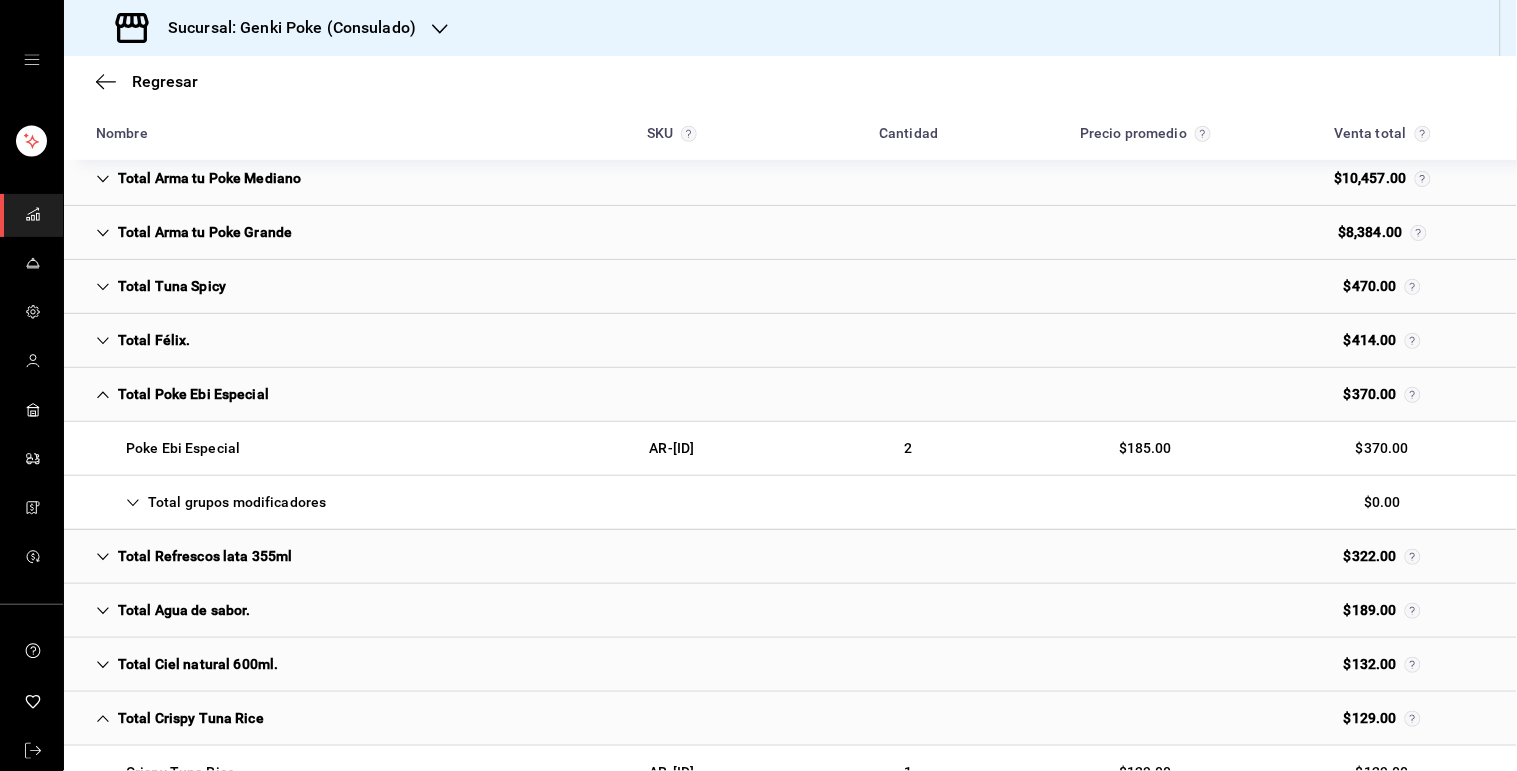 click on "Total Tuna Spicy" at bounding box center (790, 287) 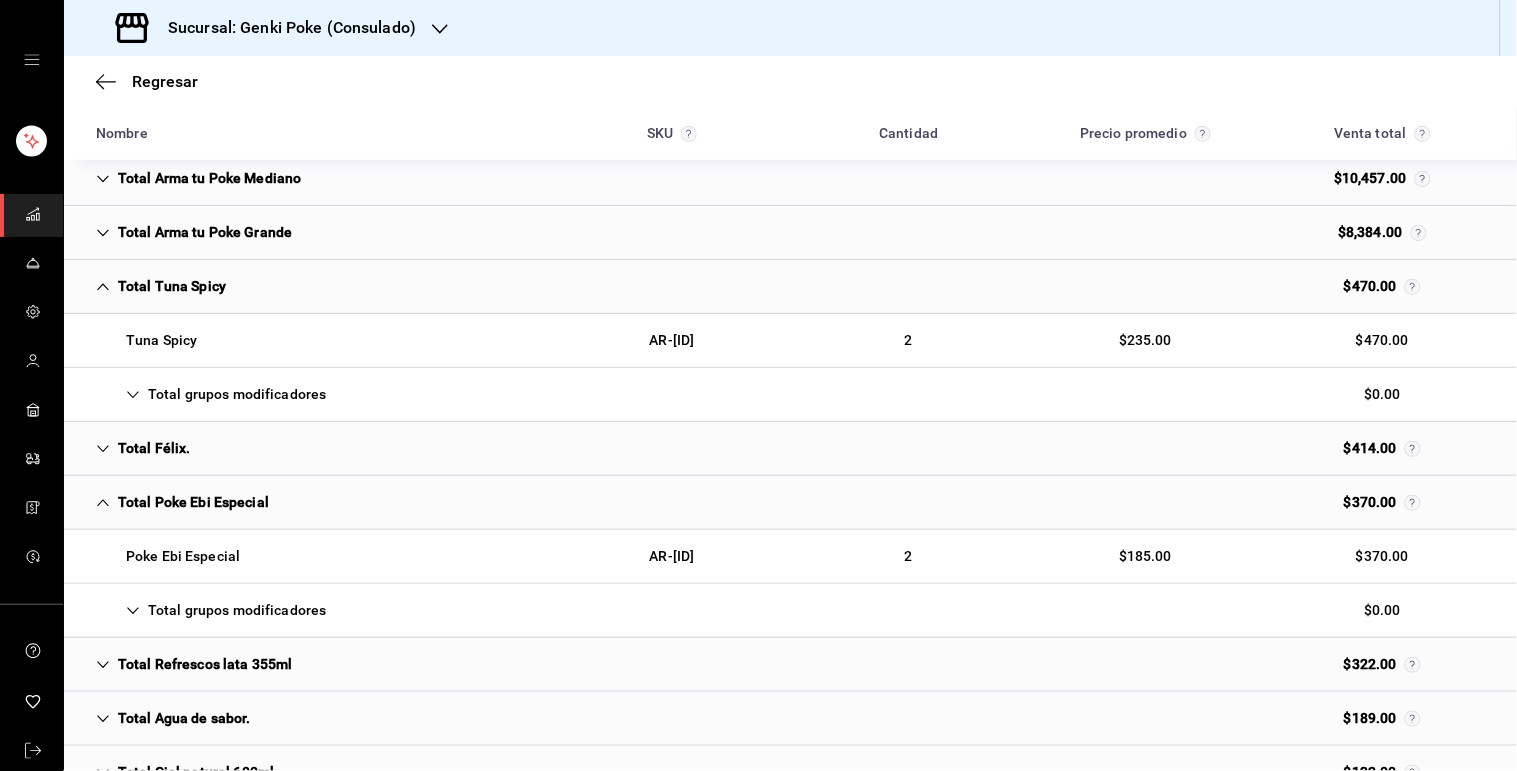 click on "Total grupos modificadores" at bounding box center (211, 394) 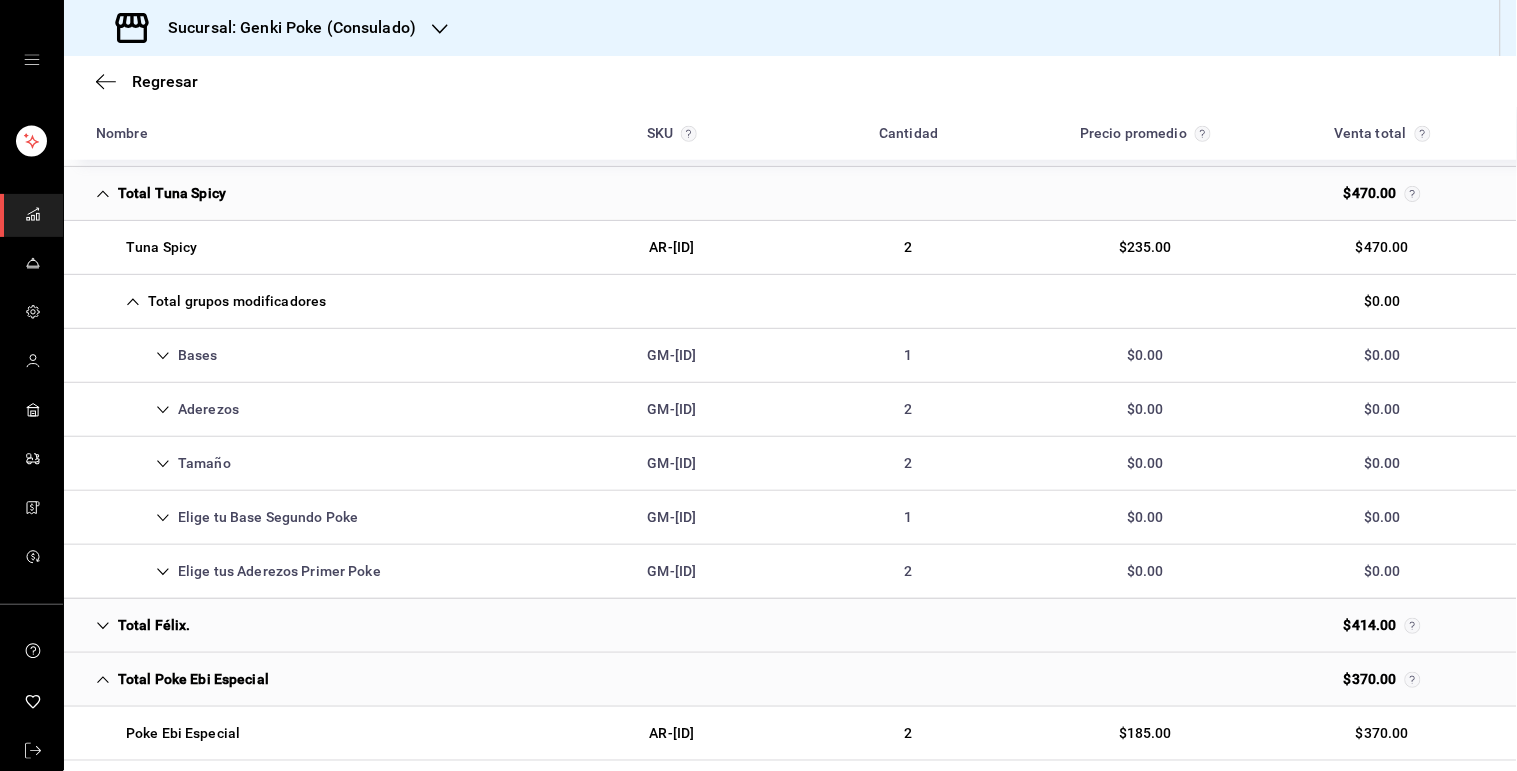 scroll, scrollTop: 445, scrollLeft: 0, axis: vertical 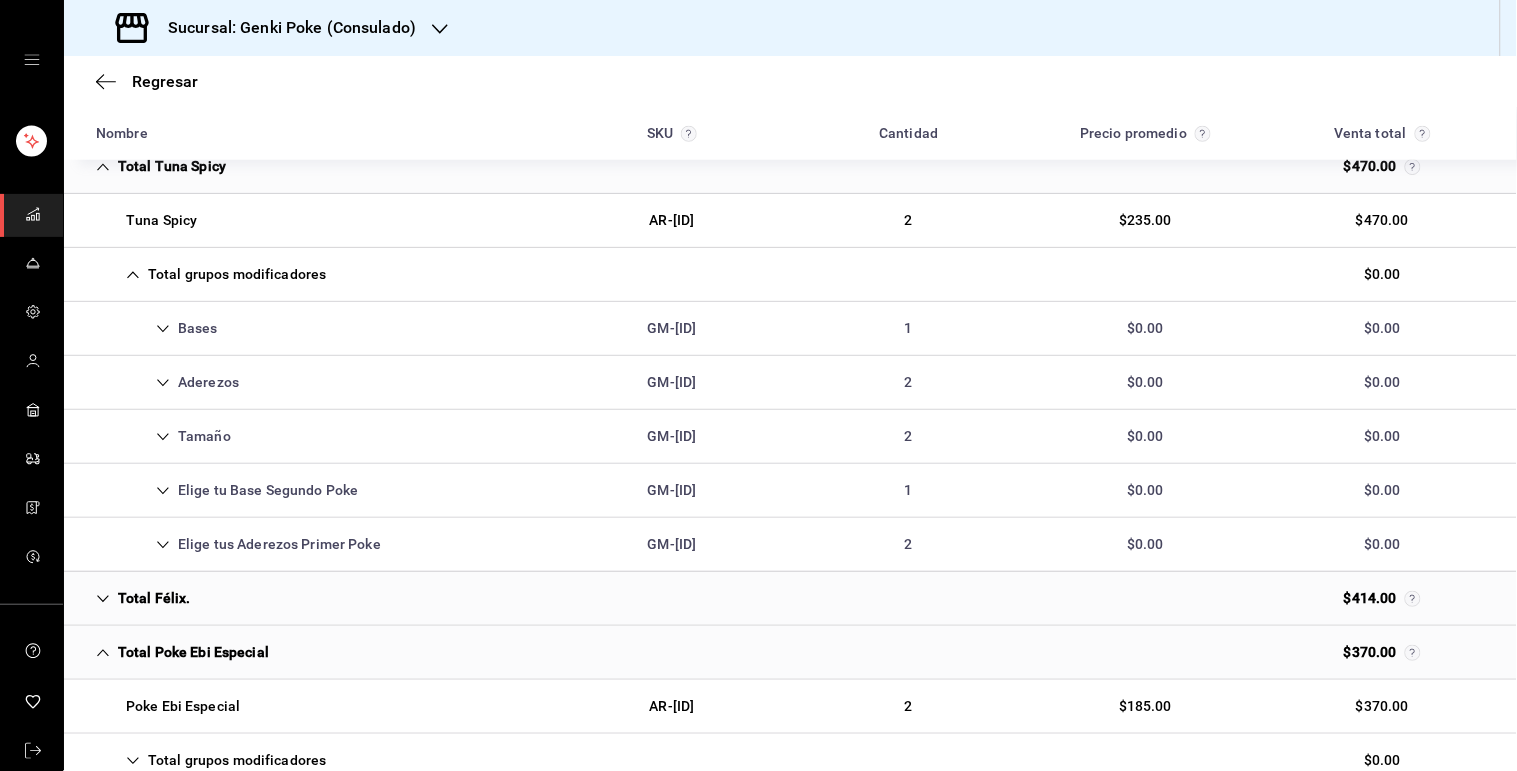 click on "Elige tu Base Segundo Poke" at bounding box center (227, 490) 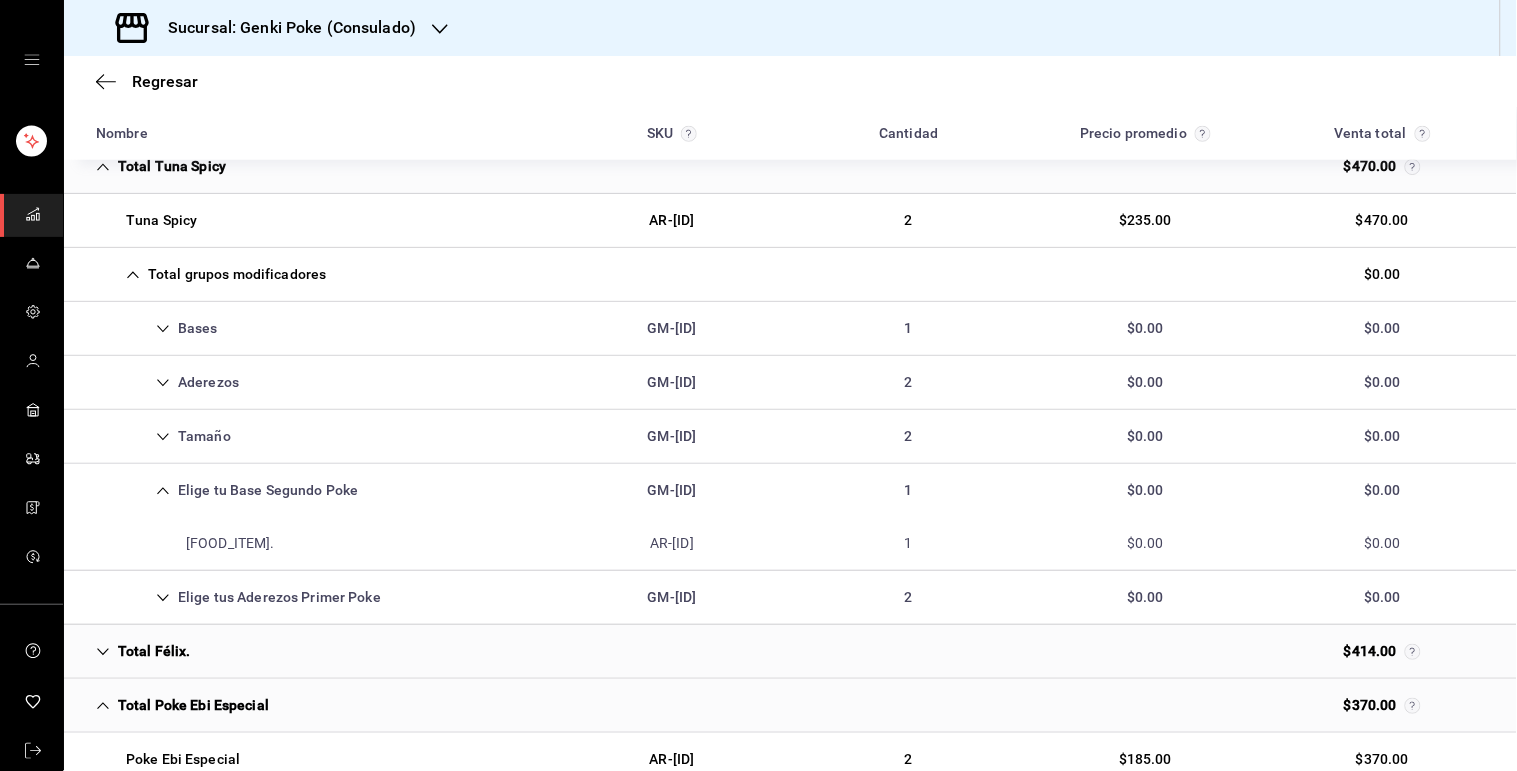click on "Elige tu Base Segundo Poke" at bounding box center (227, 490) 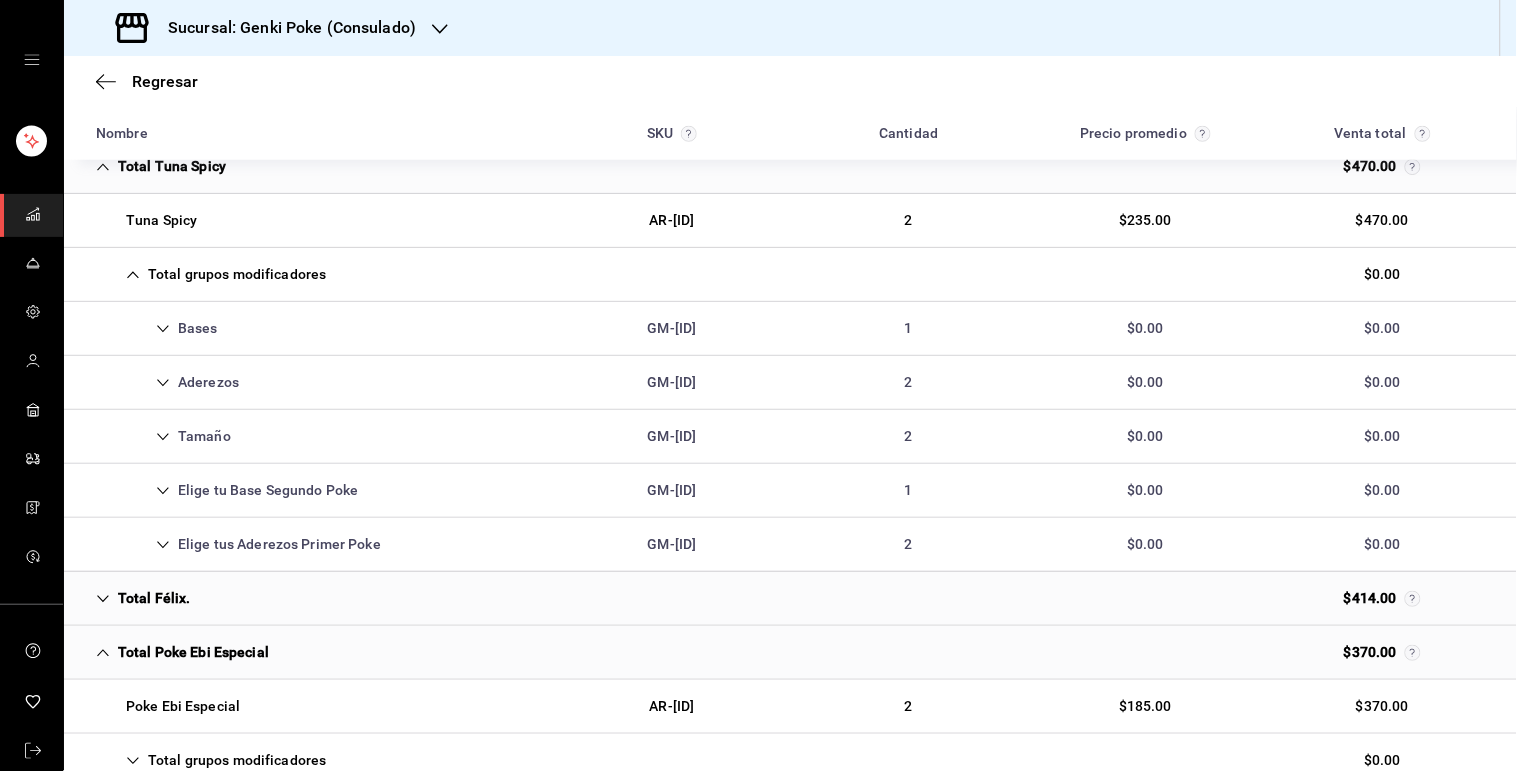 click on "Tamaño GM-[ID] 2 $0.00 $0.00" at bounding box center [790, 437] 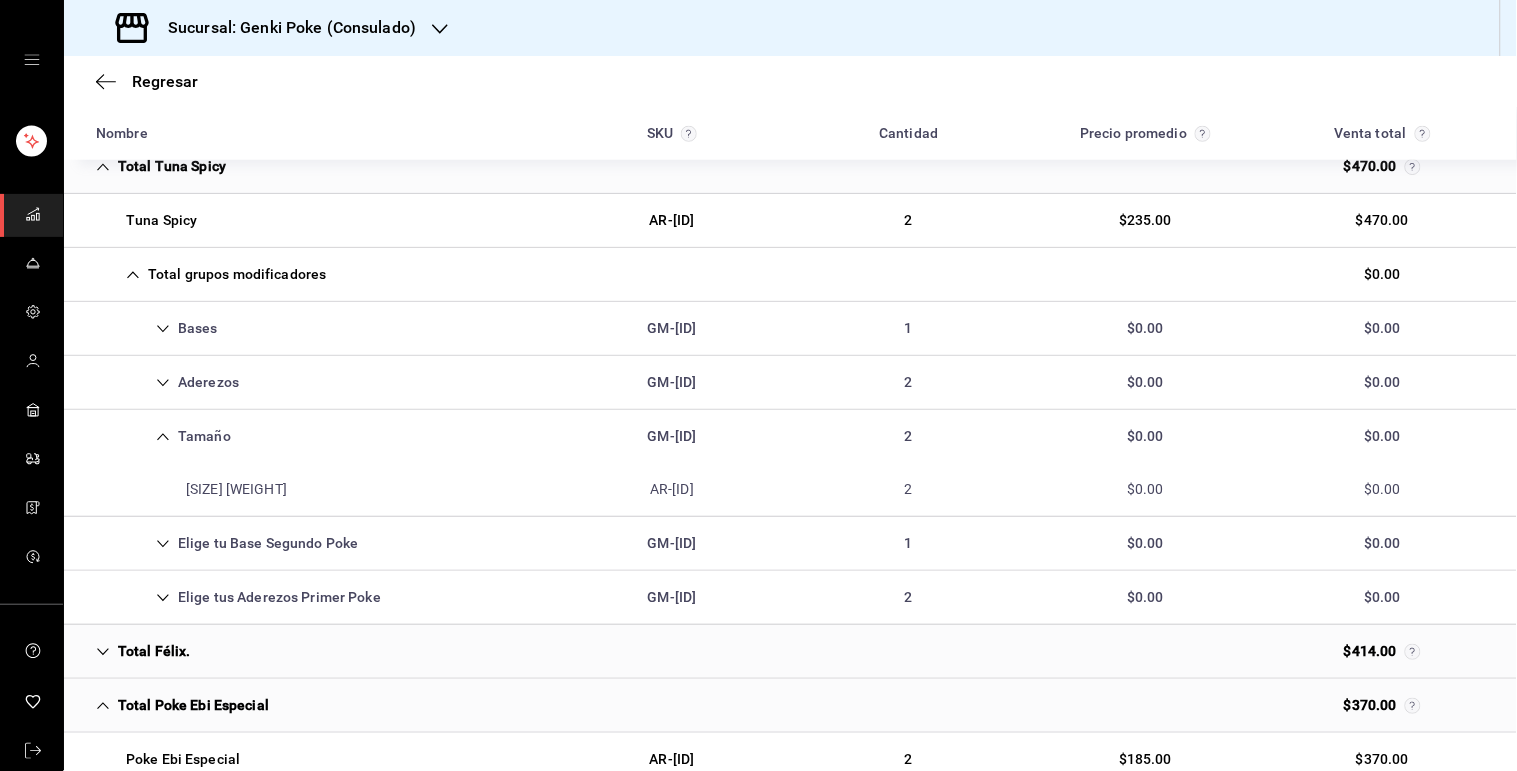click on "Tamaño GM-[ID] 2 $0.00 $0.00" at bounding box center [790, 436] 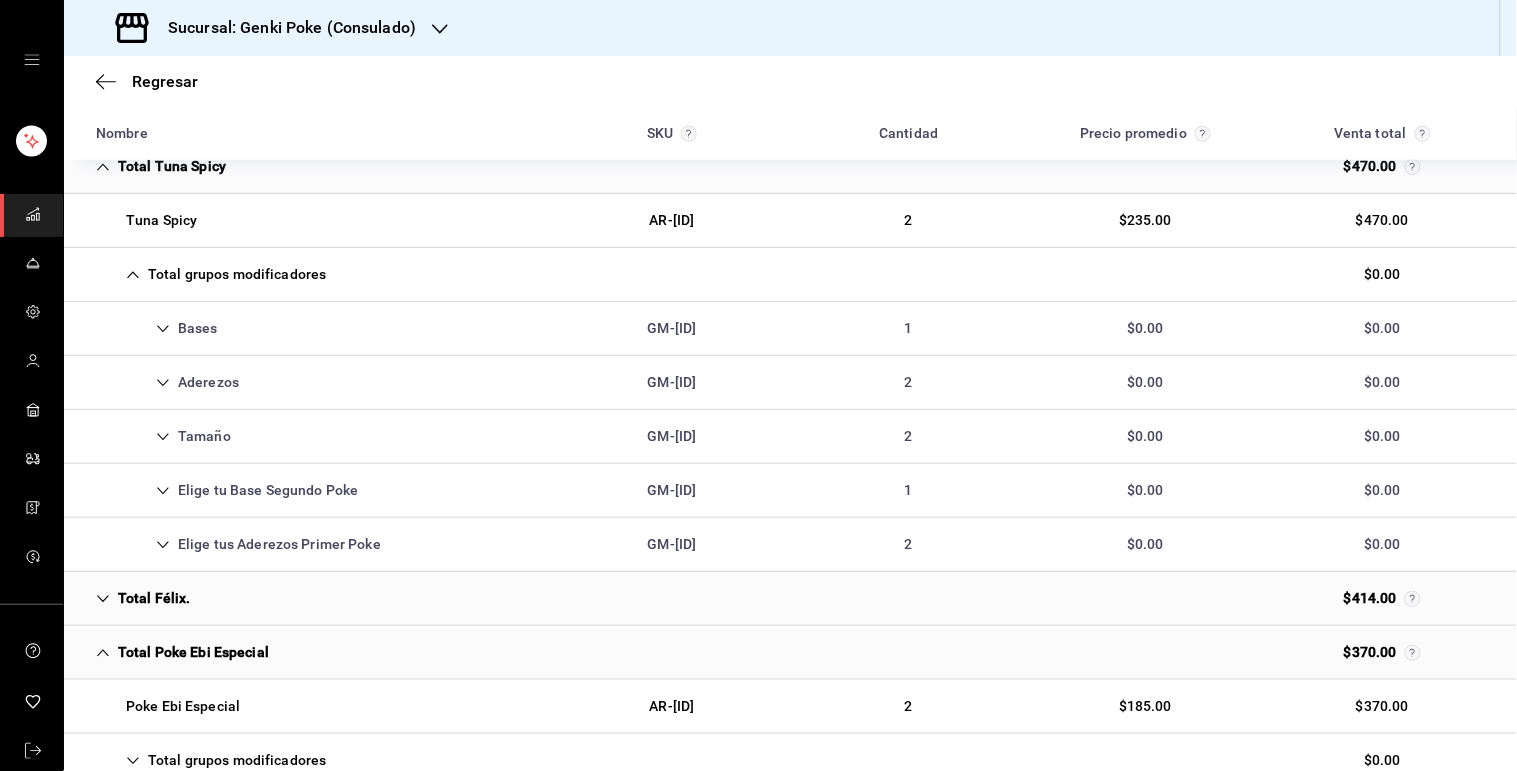 click on "Bases GM-[ID] 1 $0.00 $0.00" at bounding box center (790, 329) 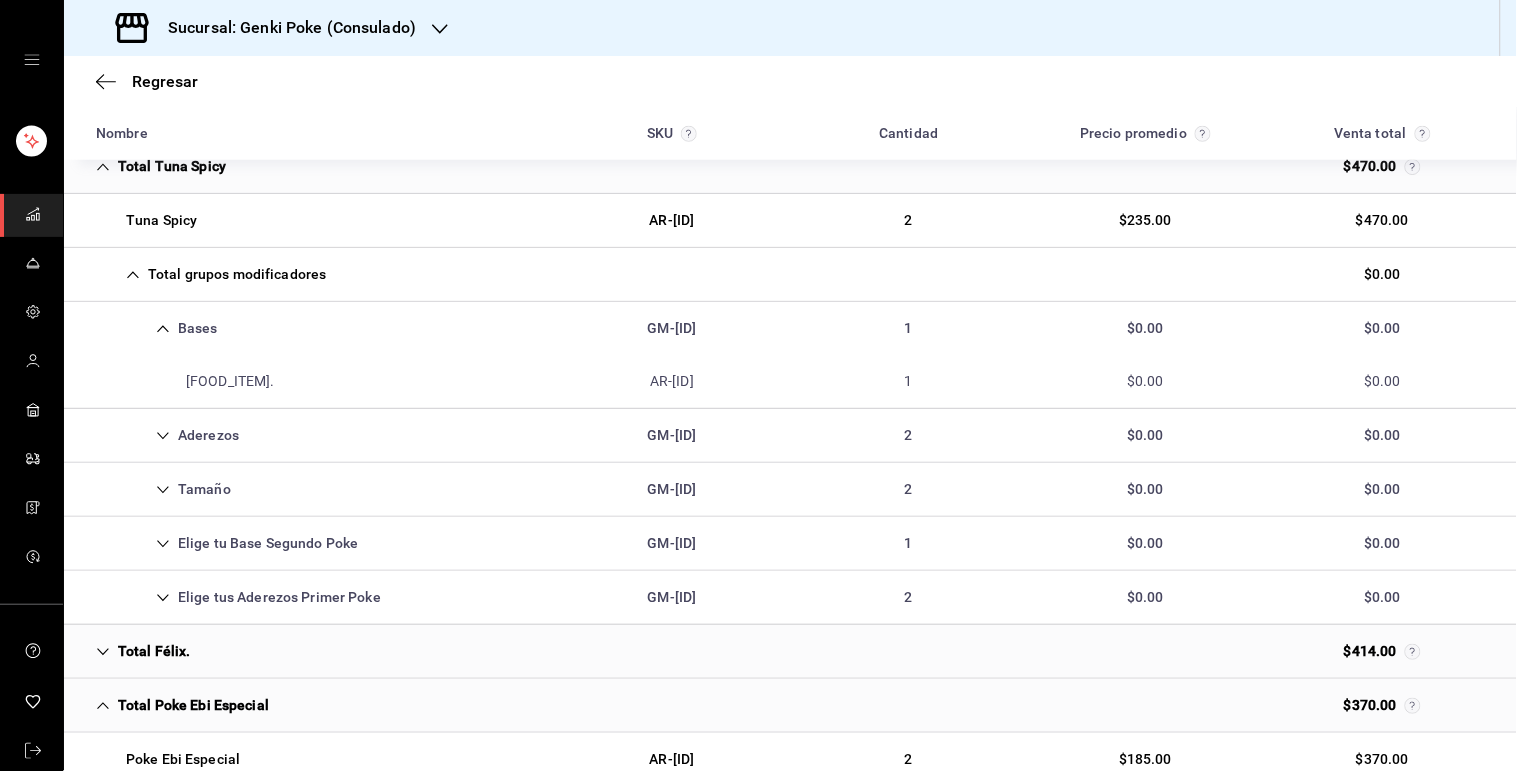 click on "Bases GM-[ID] 1 $0.00 $0.00" at bounding box center [790, 328] 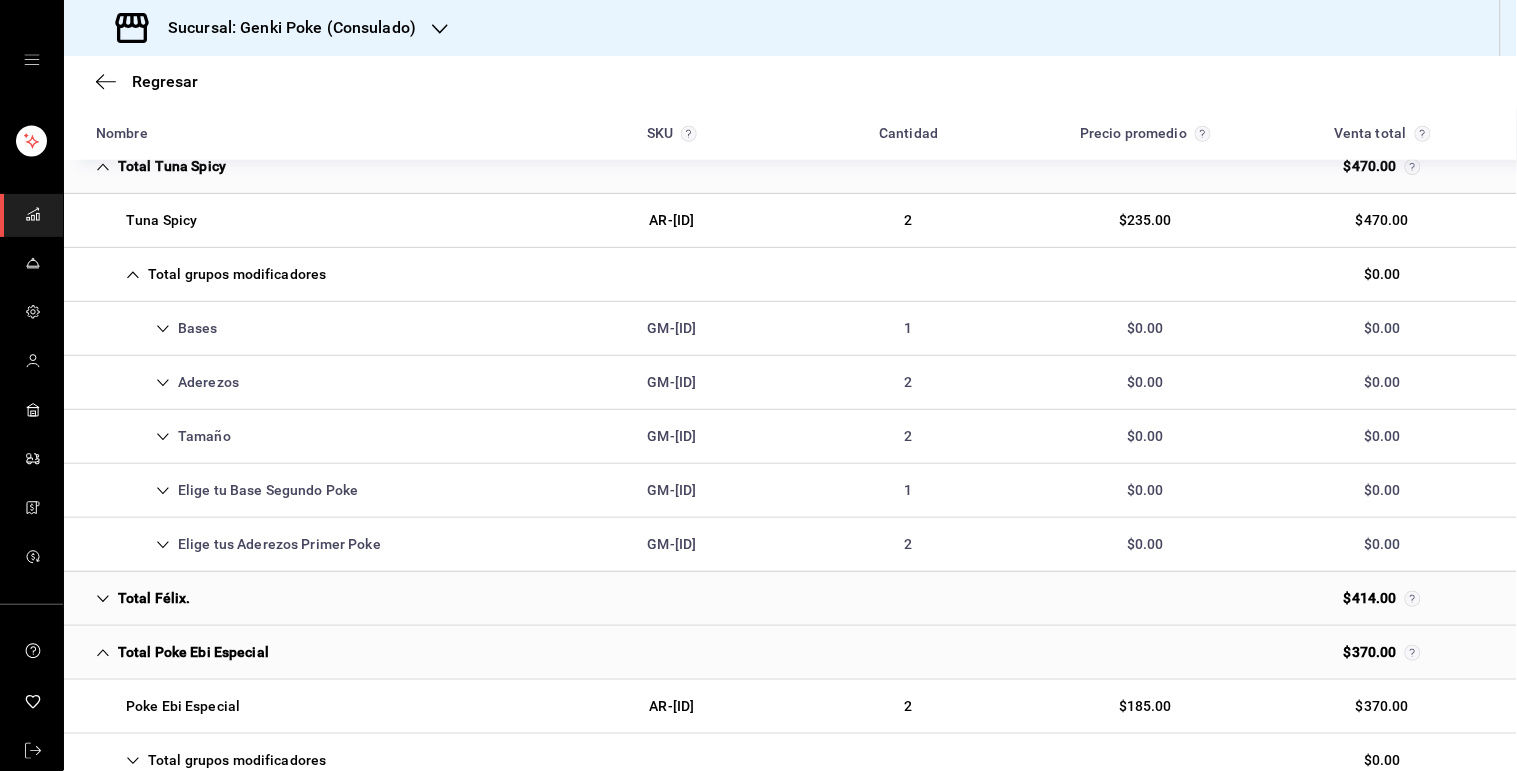 click on "Total grupos modificadores $0.00" at bounding box center [790, 275] 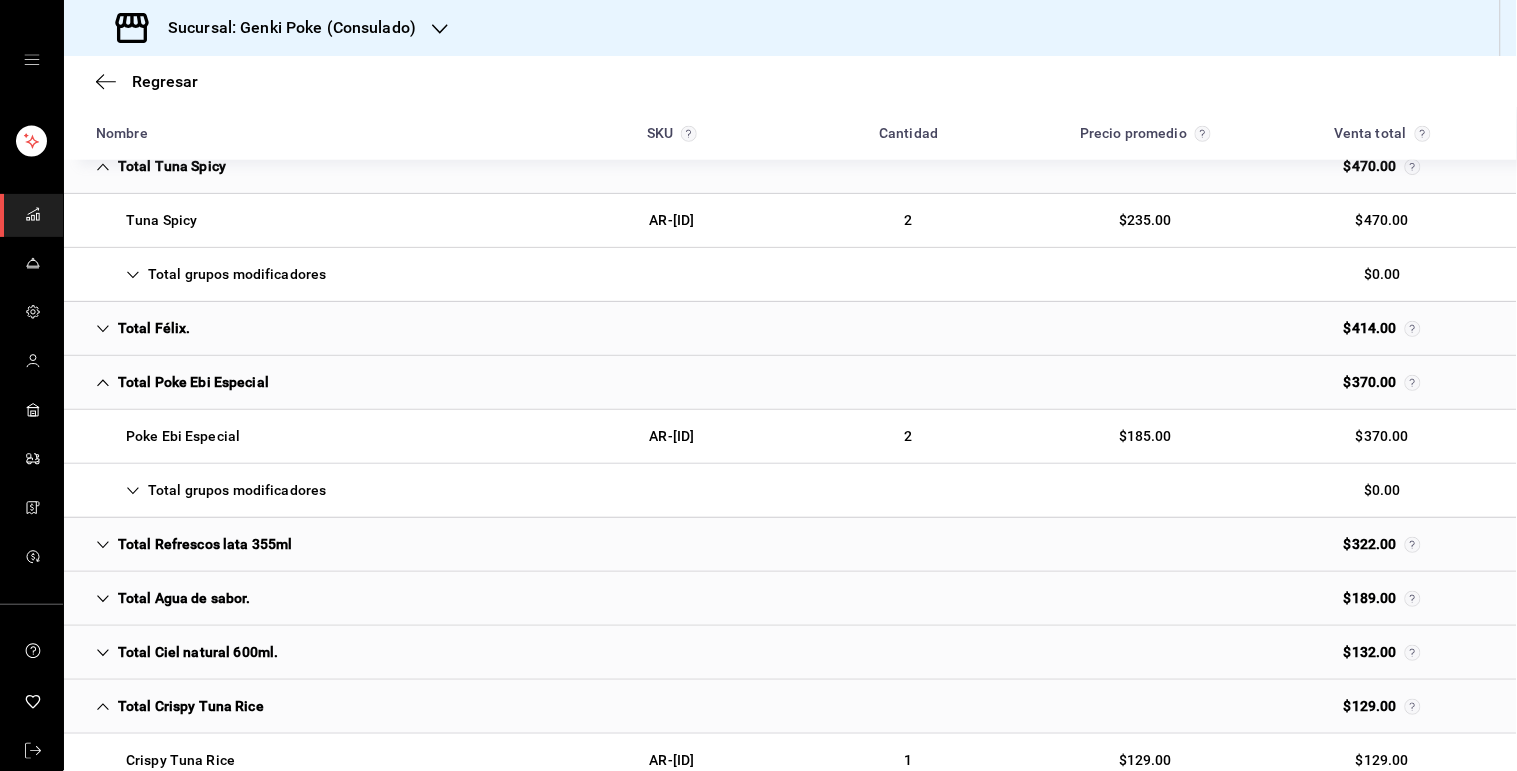 click on "Total grupos modificadores $0.00" at bounding box center (790, 275) 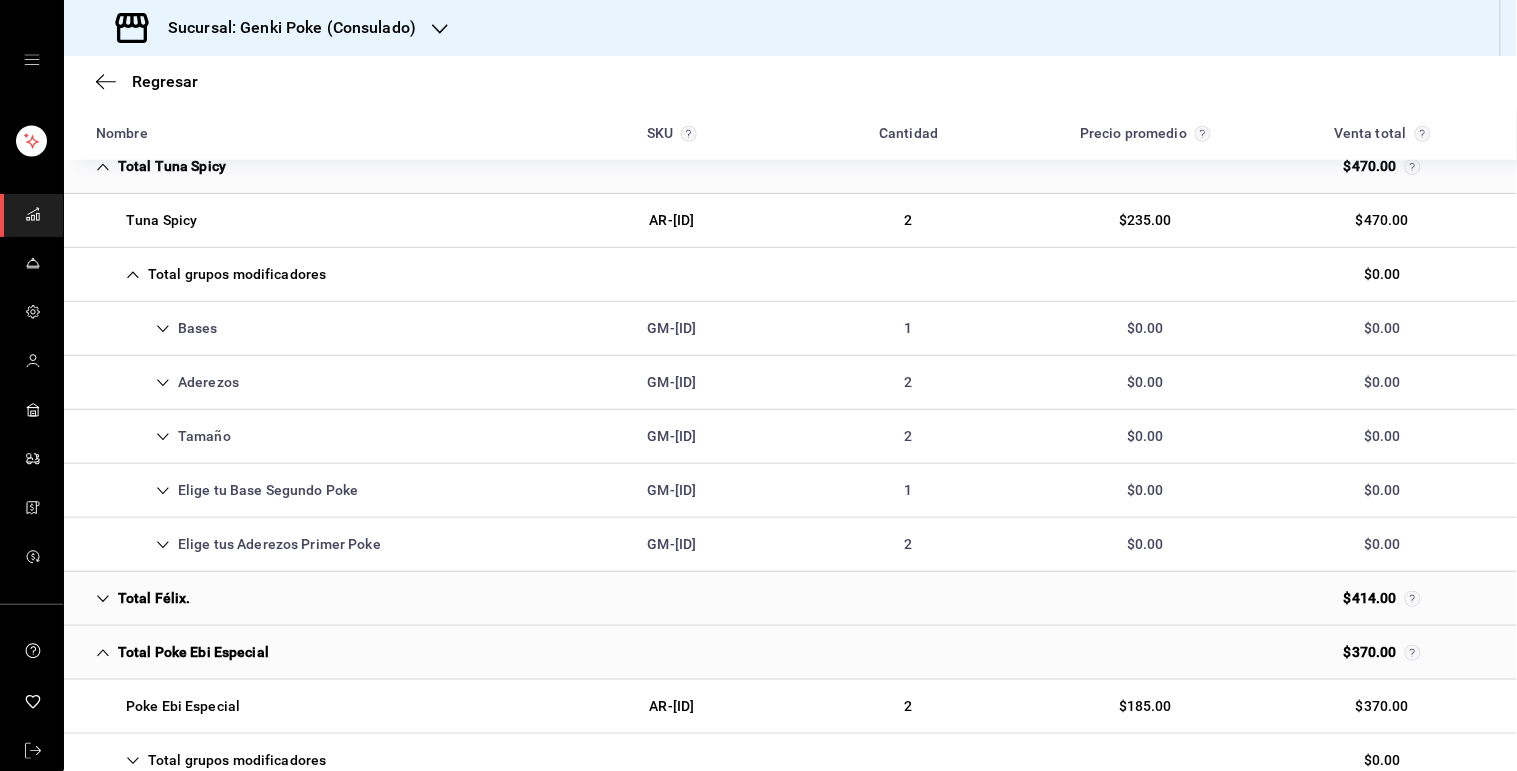 click on "Tamaño GM-[ID] 2 $0.00 $0.00" at bounding box center [790, 437] 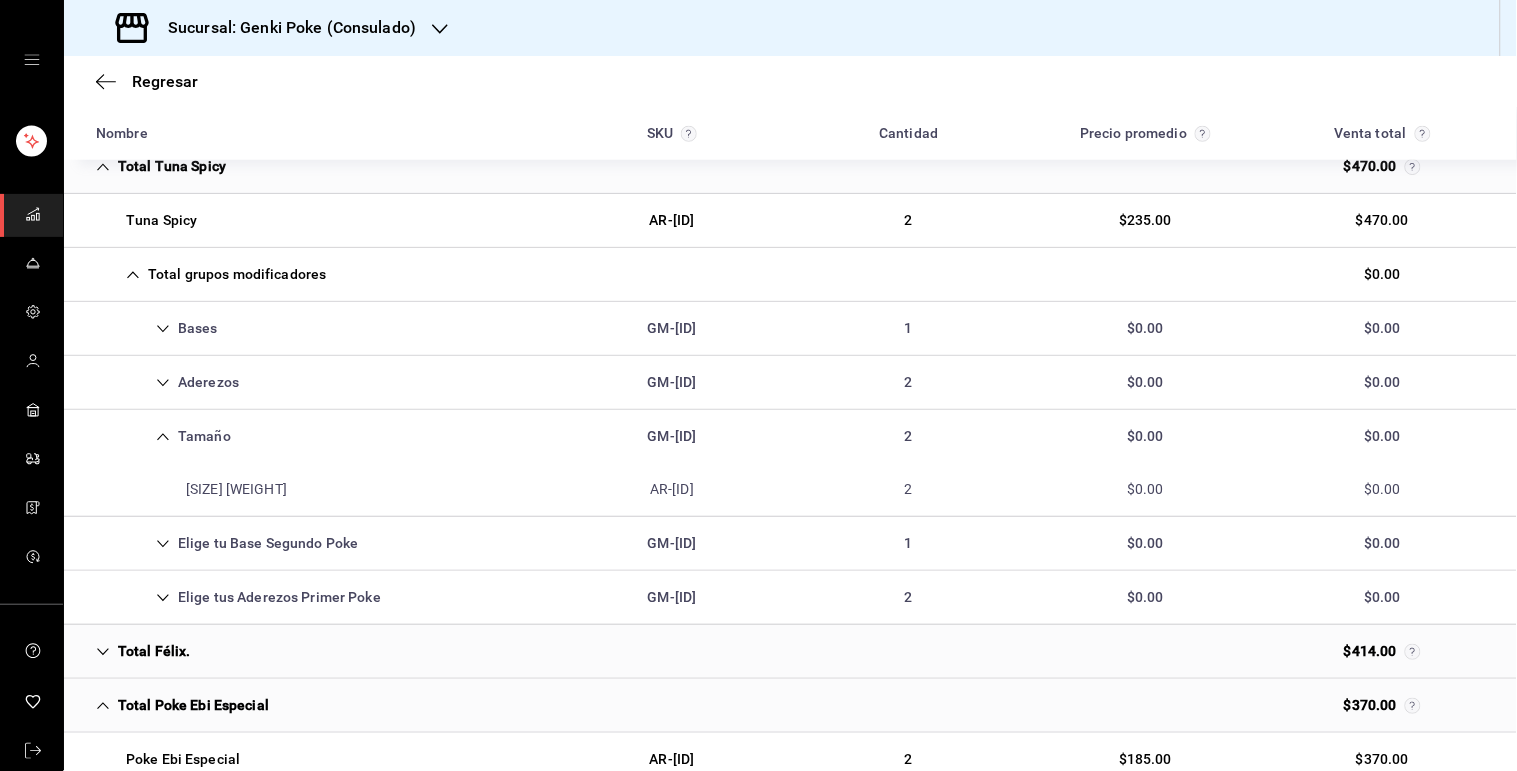 click on "Tamaño GM-[ID] 2 $0.00 $0.00" at bounding box center (790, 436) 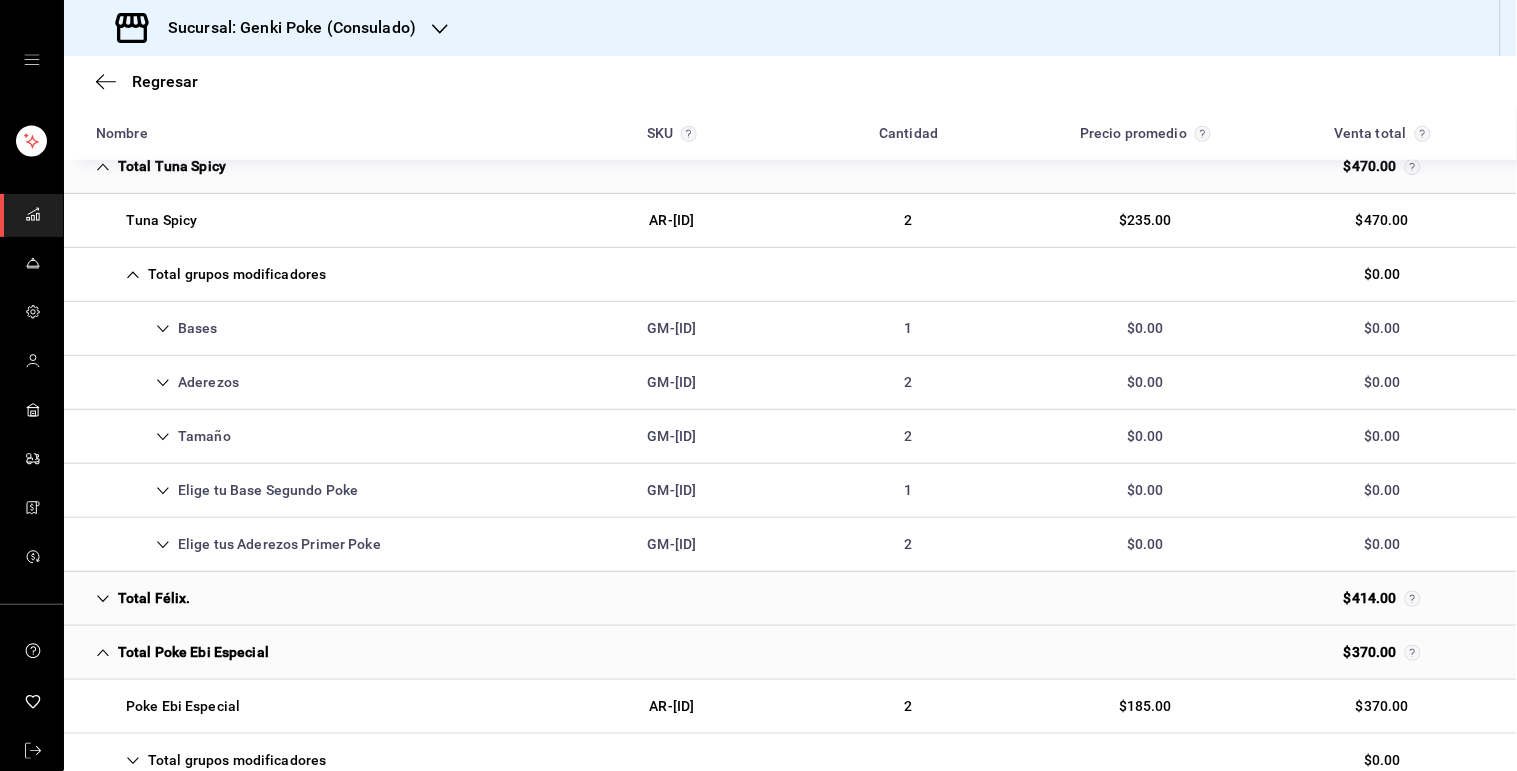 click on "Total grupos modificadores $0.00" at bounding box center [790, 275] 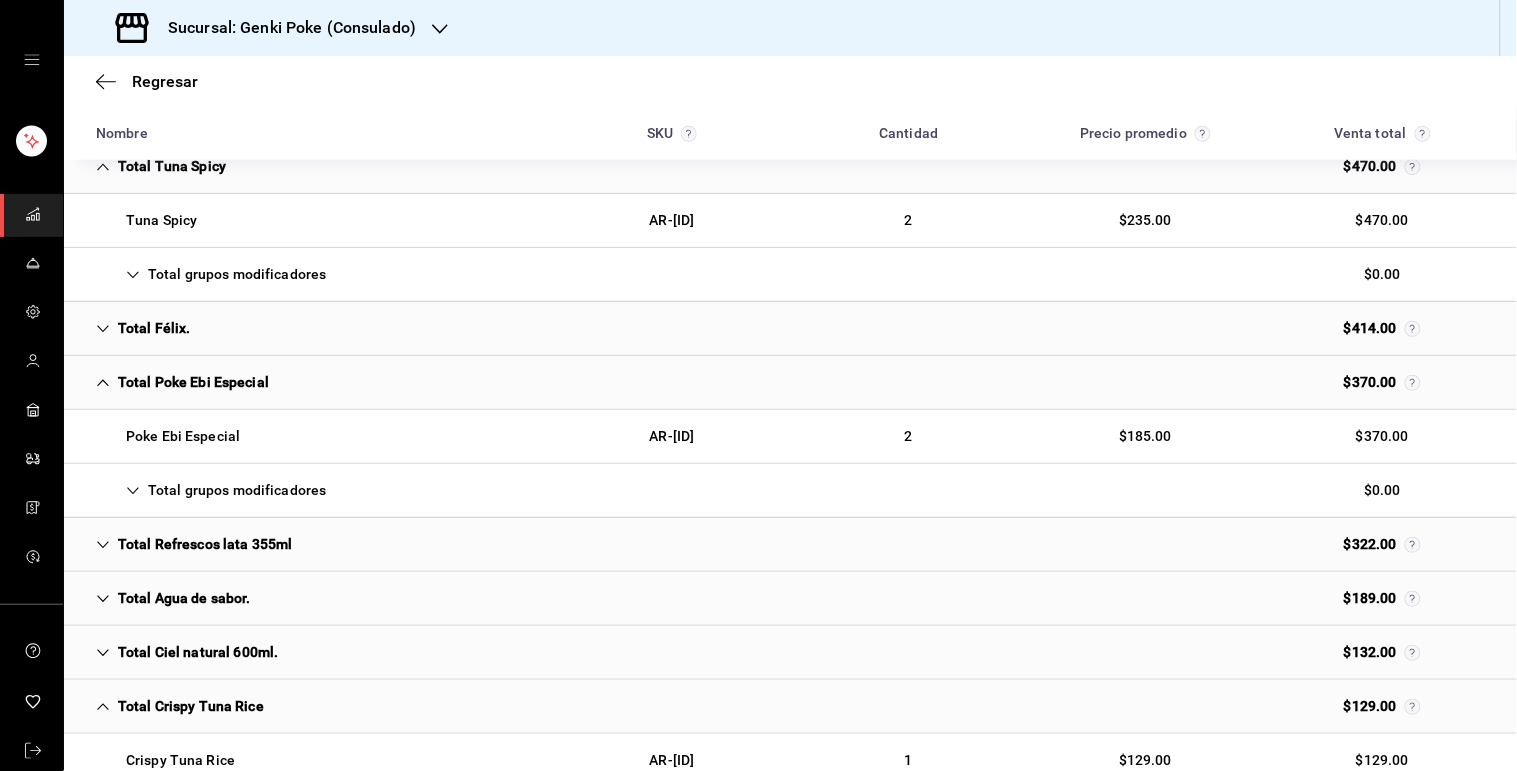 click on "Total grupos modificadores $0.00" at bounding box center [790, 275] 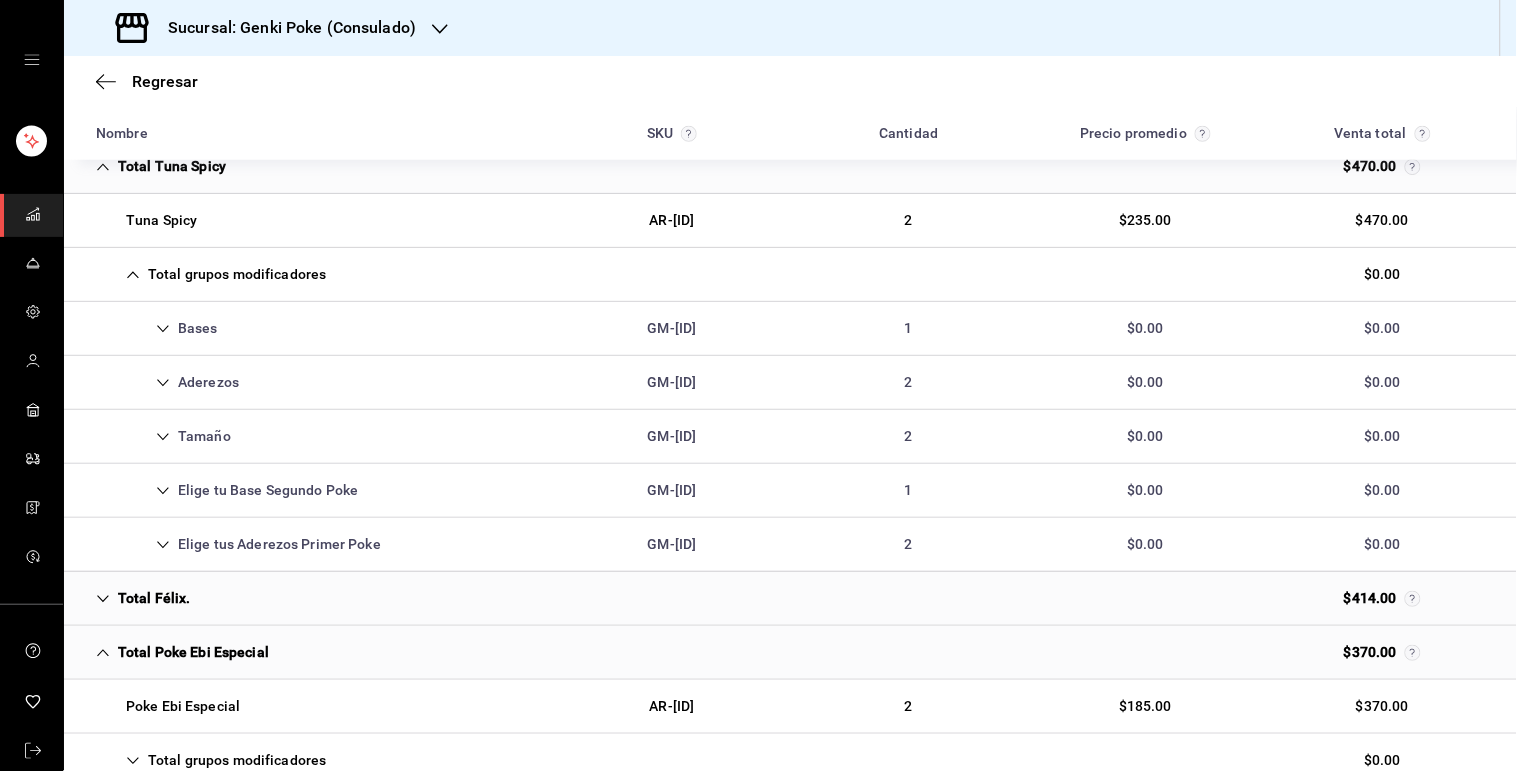 click on "Total grupos modificadores $0.00" at bounding box center (790, 275) 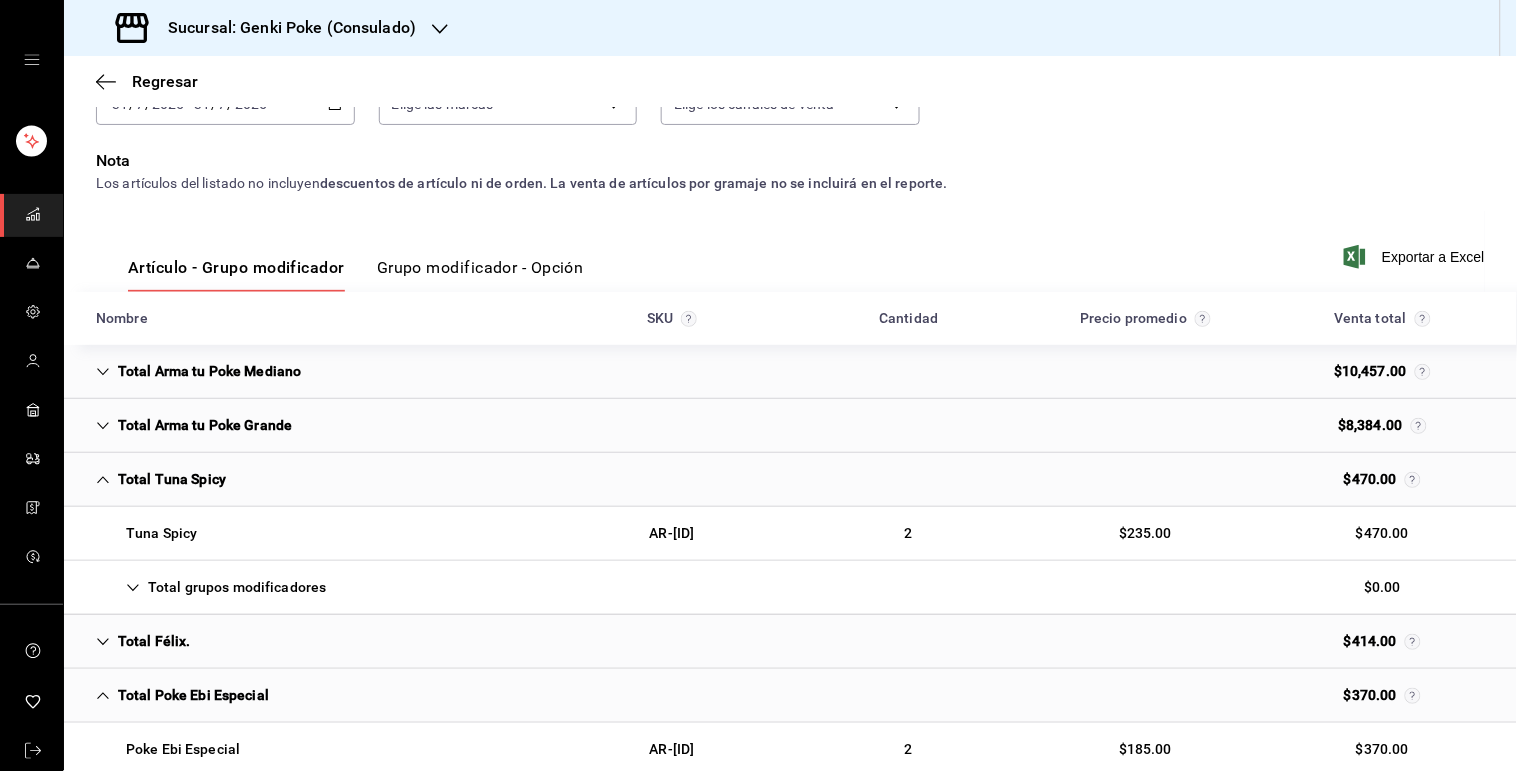 scroll, scrollTop: 130, scrollLeft: 0, axis: vertical 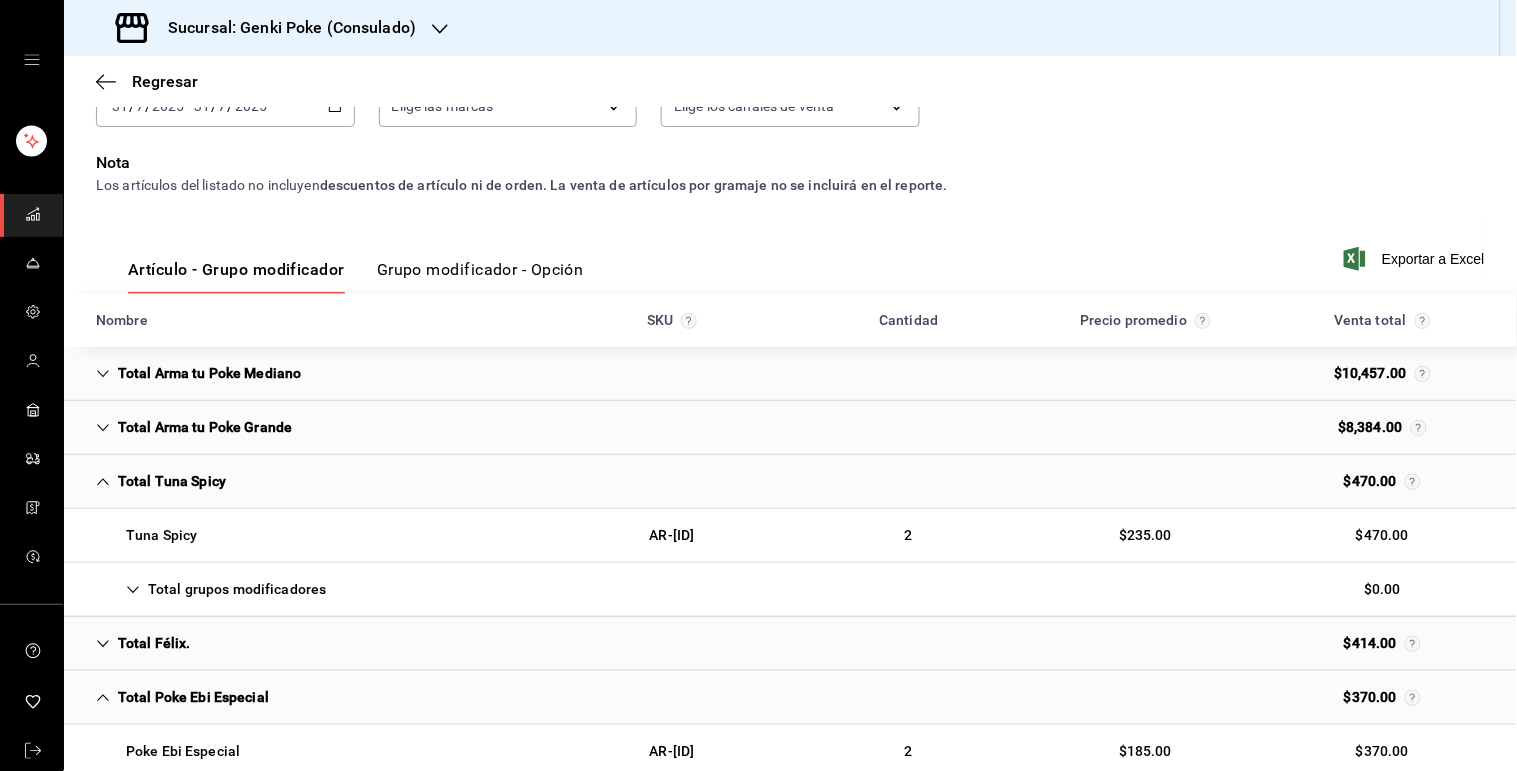 click on "Total Arma tu Poke Grande" at bounding box center (194, 427) 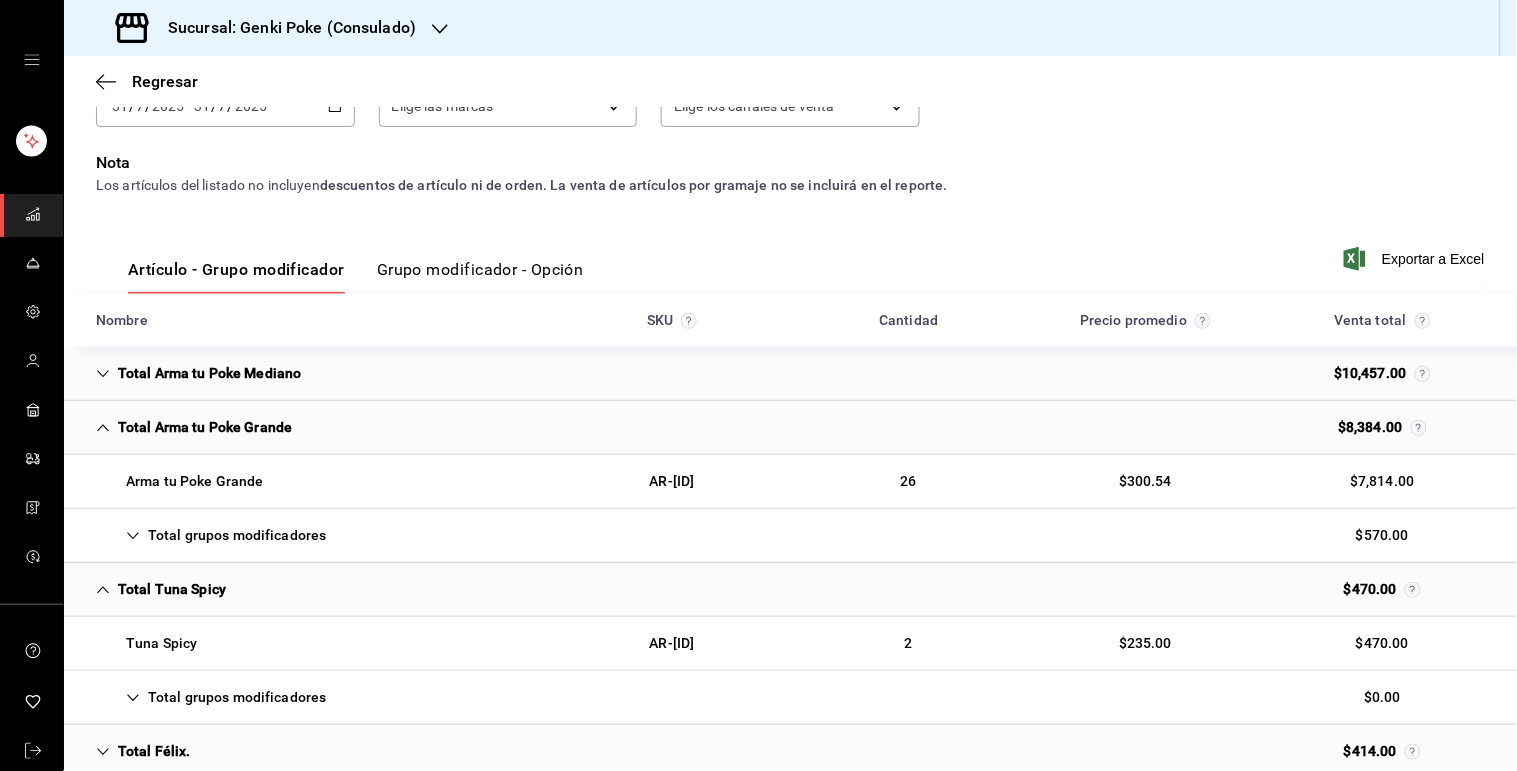 click on "Total Arma tu Poke Mediano" at bounding box center [198, 373] 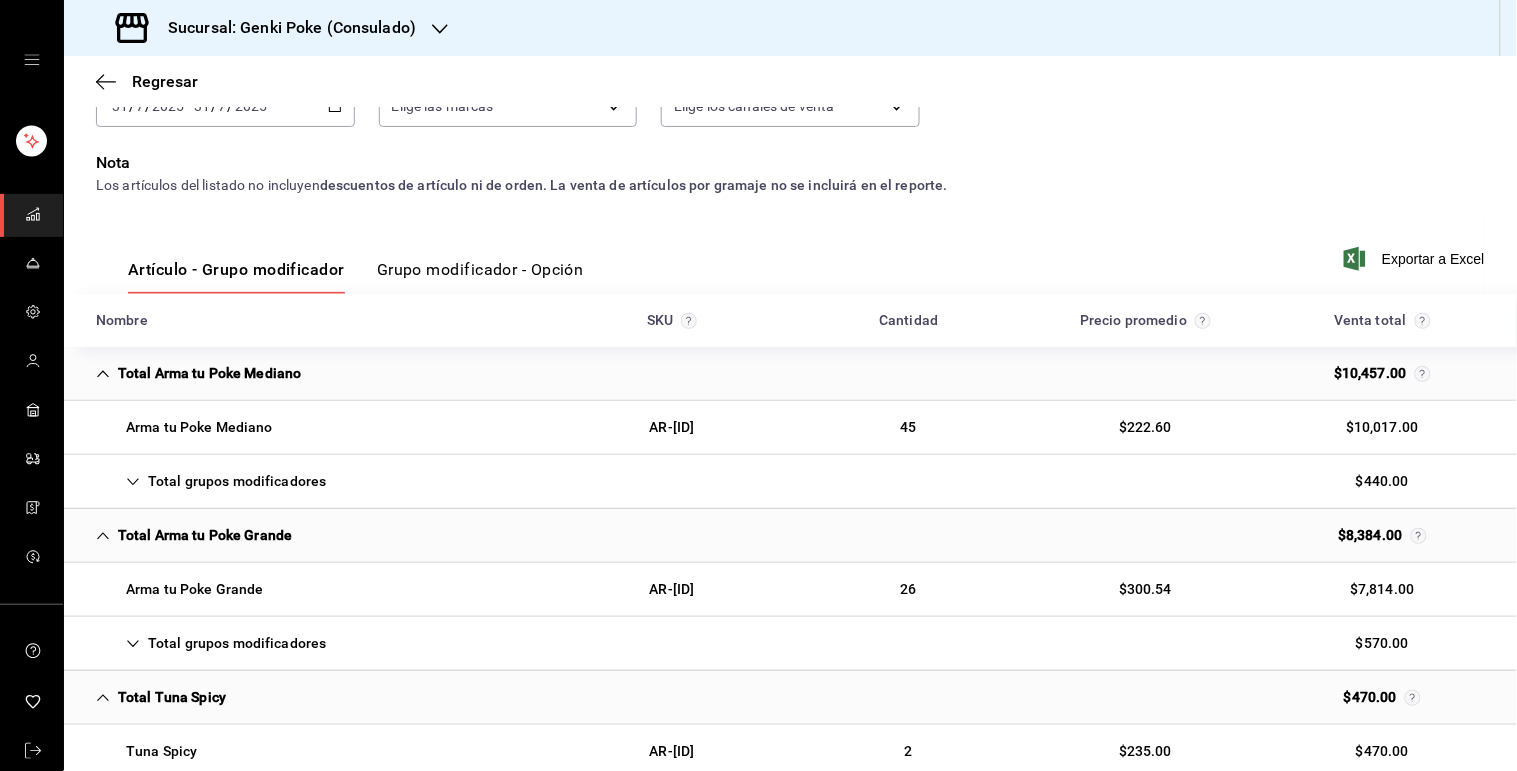 scroll, scrollTop: 256, scrollLeft: 0, axis: vertical 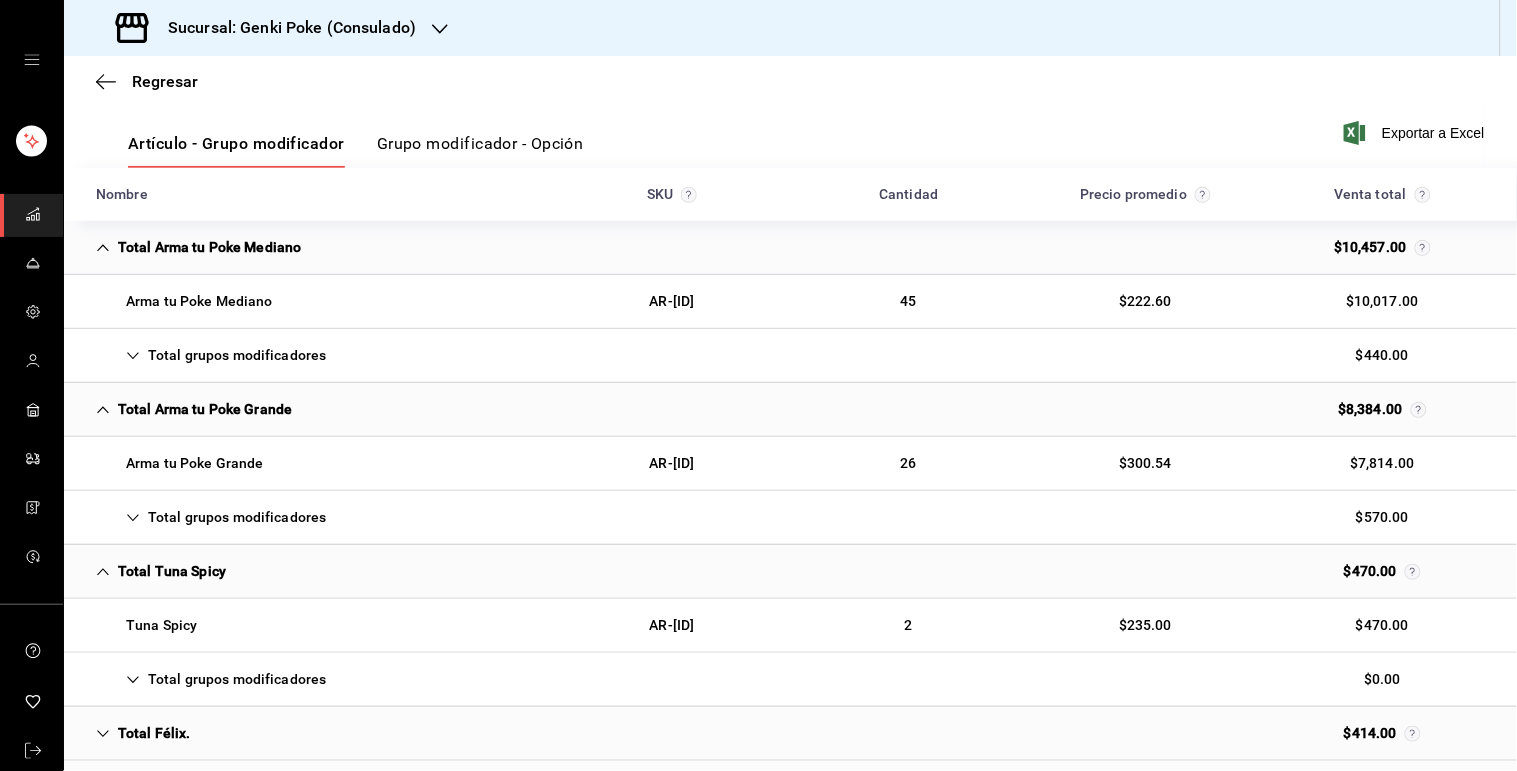 click on "Total grupos modificadores" at bounding box center [790, 356] 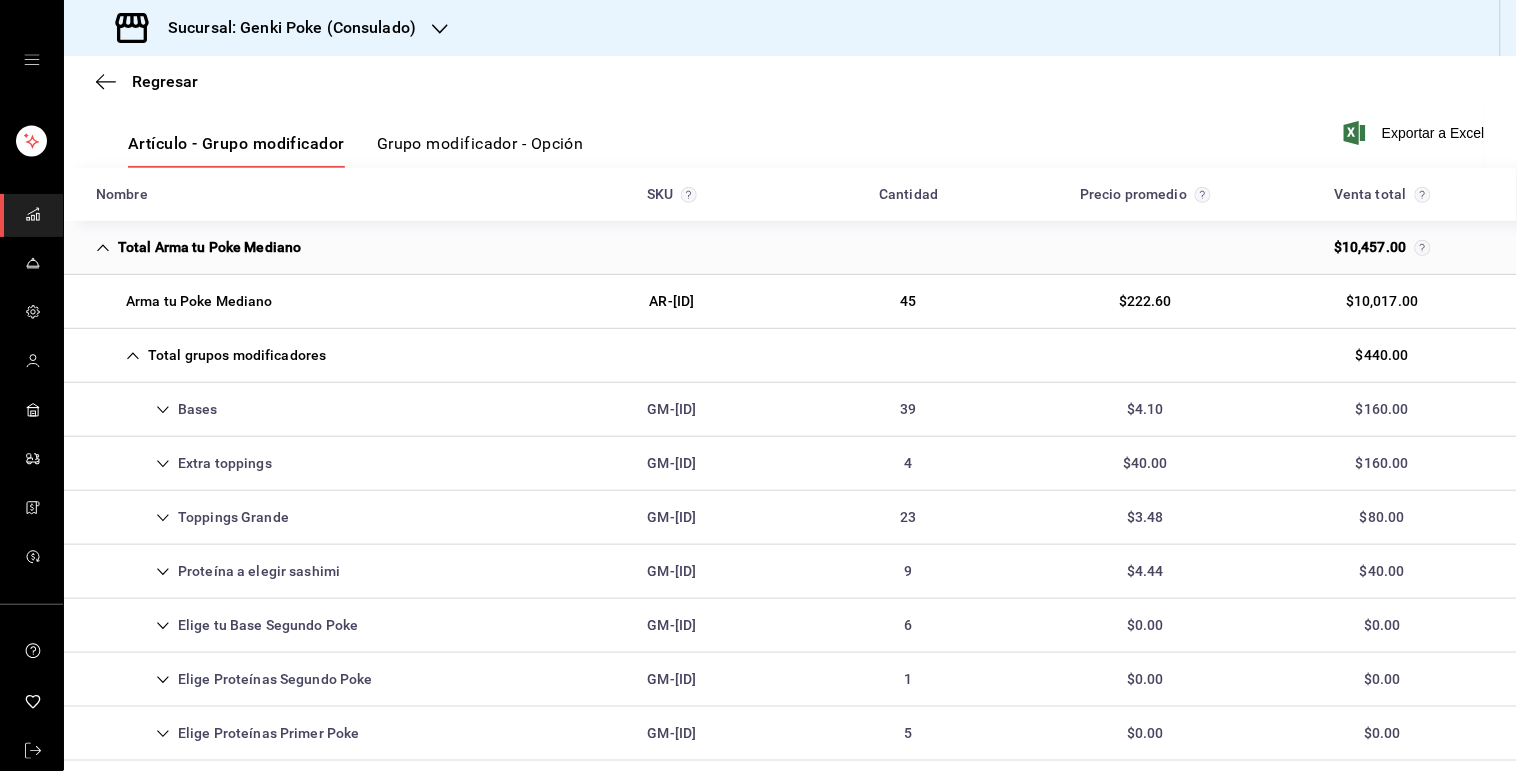 click on "Bases GM-[ID] 39 $4.10 $160.00" at bounding box center [790, 410] 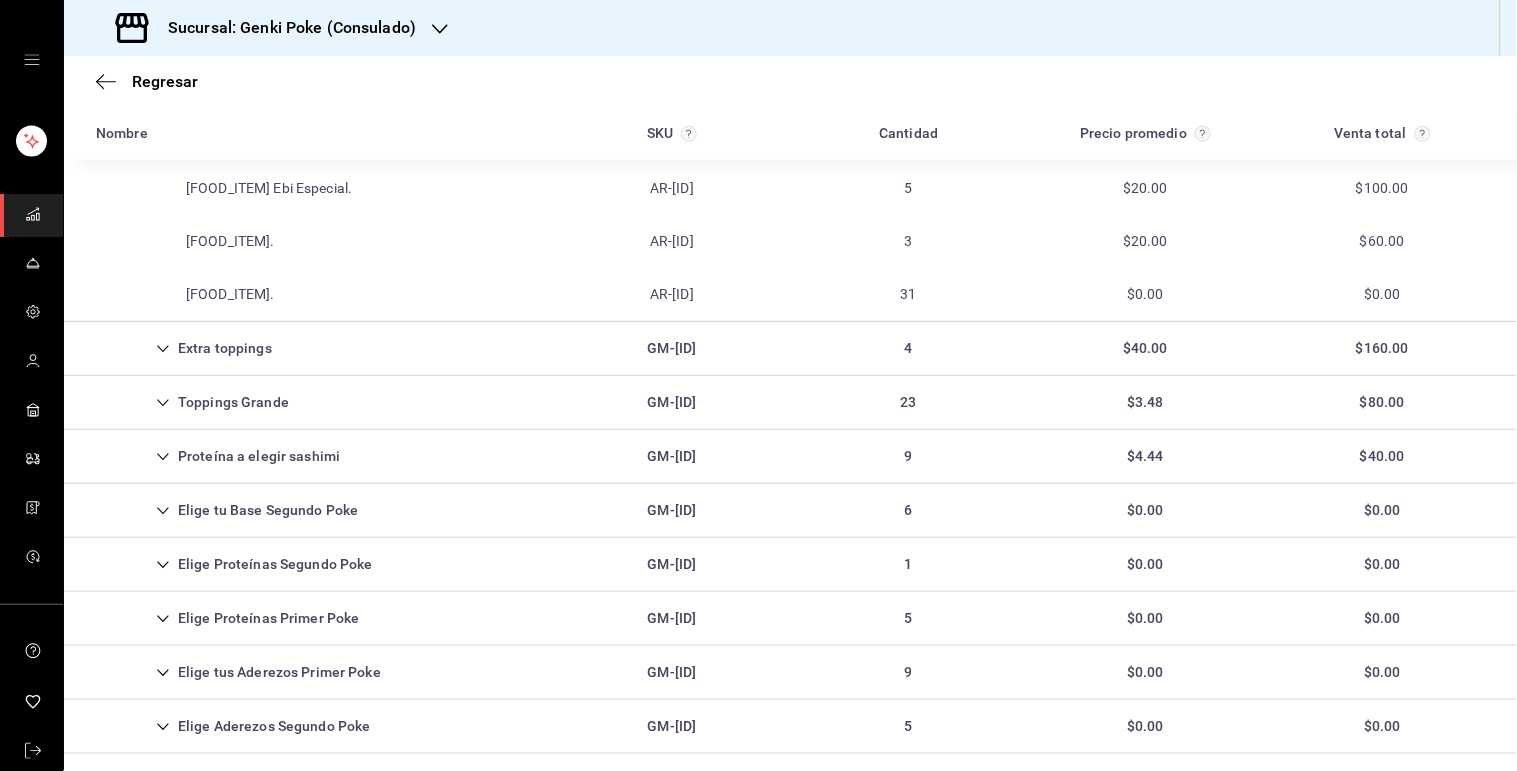 scroll, scrollTop: 534, scrollLeft: 0, axis: vertical 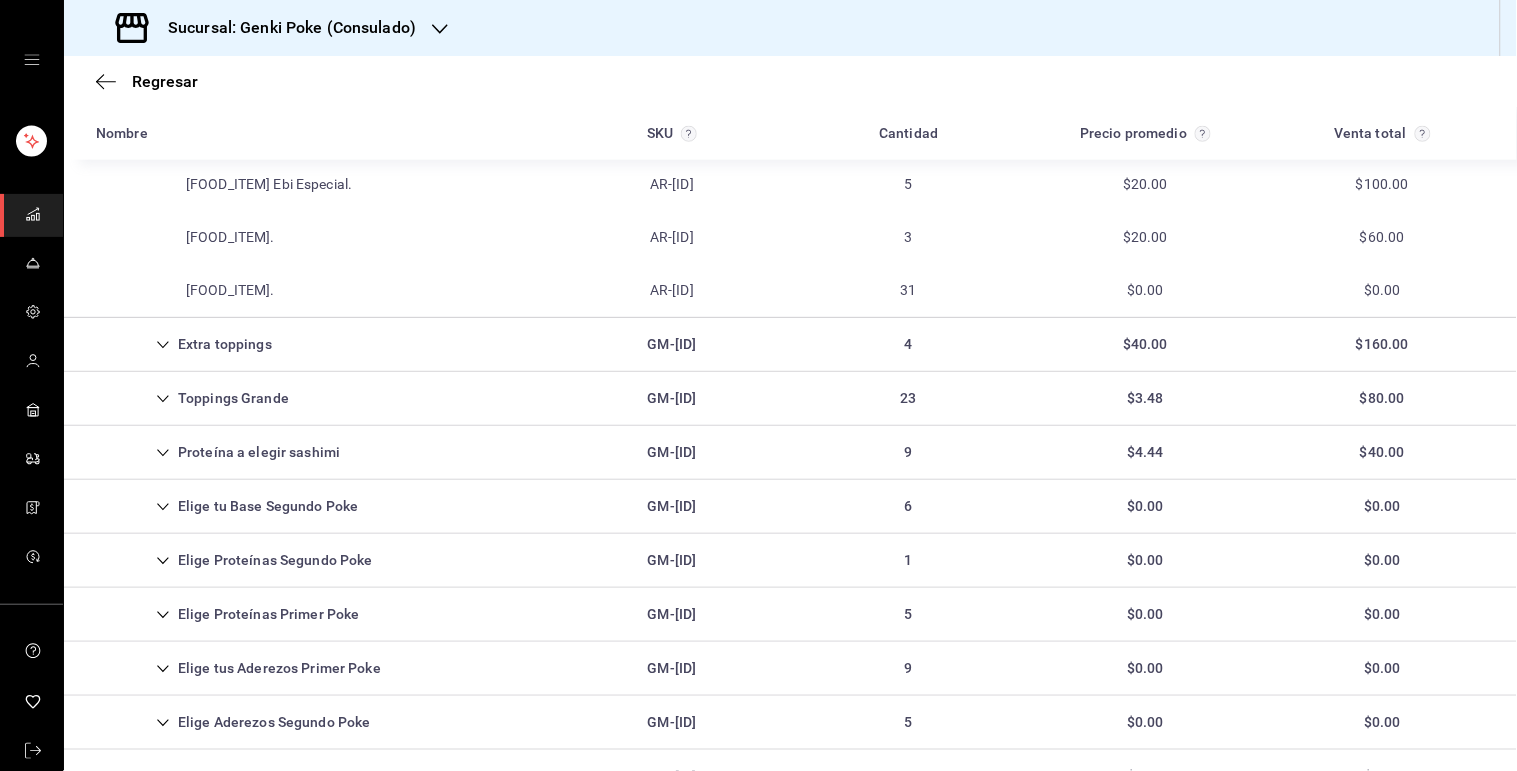 click on "Elige tu Base Segundo Poke" at bounding box center [227, 506] 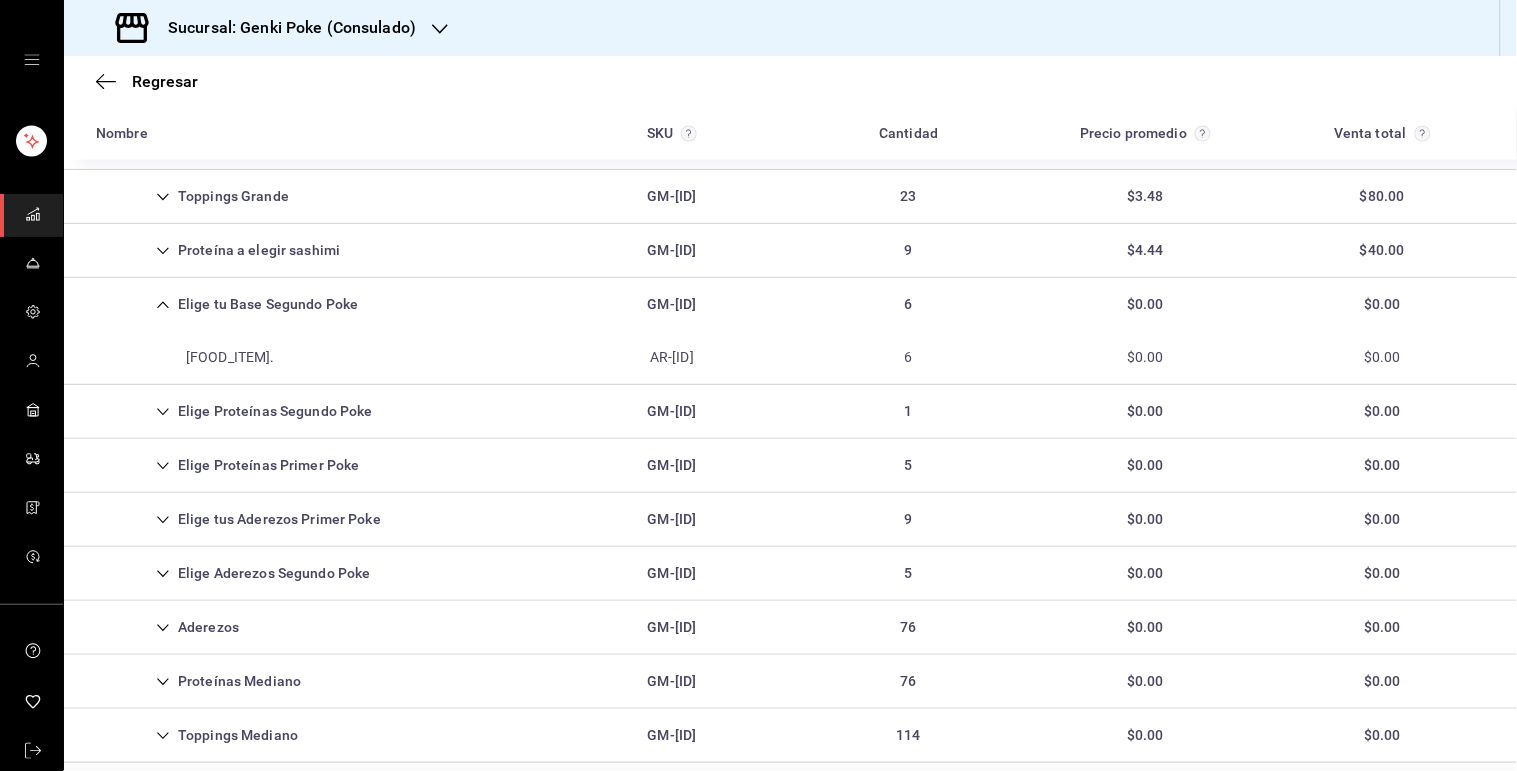 scroll, scrollTop: 725, scrollLeft: 0, axis: vertical 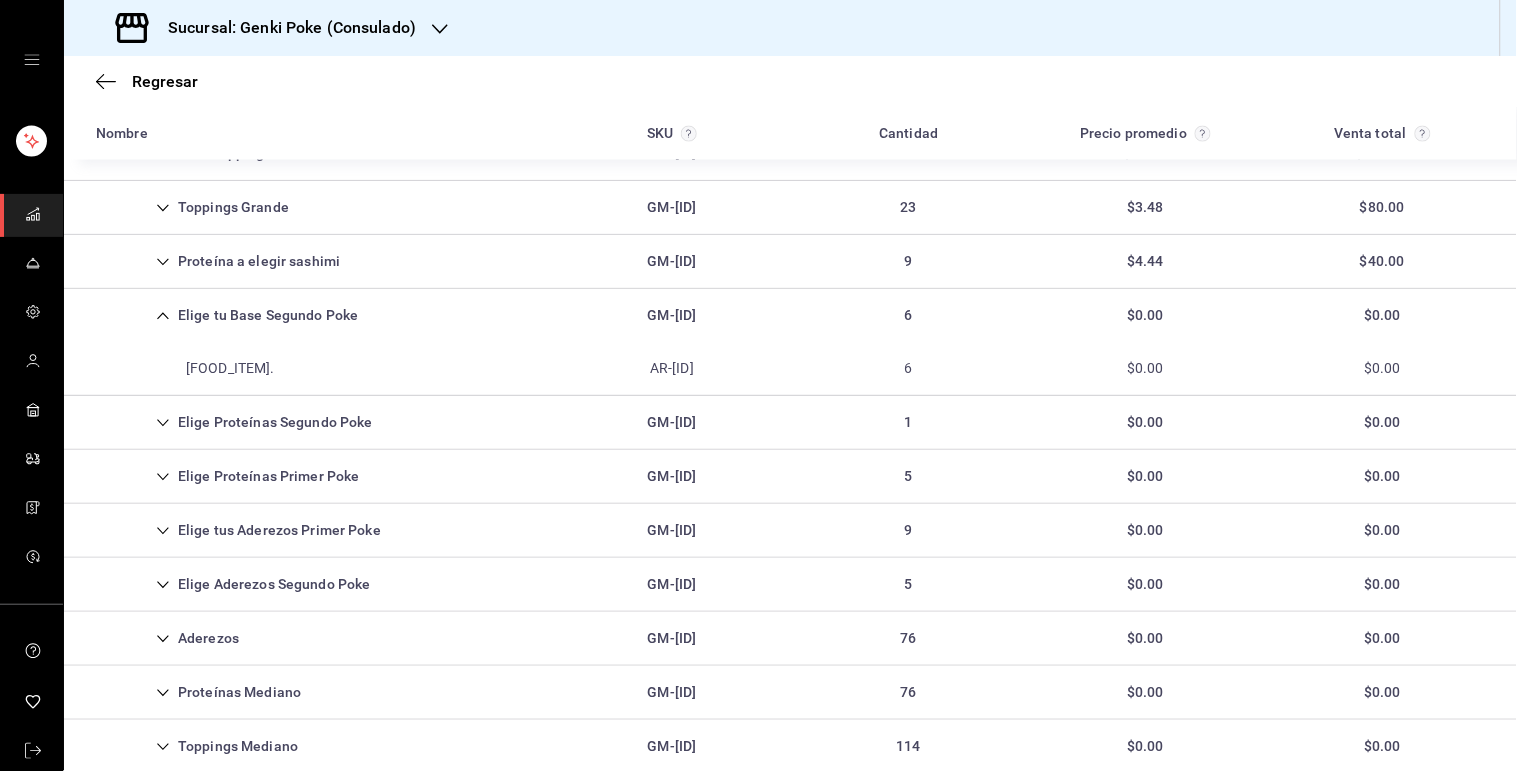 click on "Elige tu Base Segundo Poke GM-[ID] 6 $0.00 $0.00" at bounding box center [790, 315] 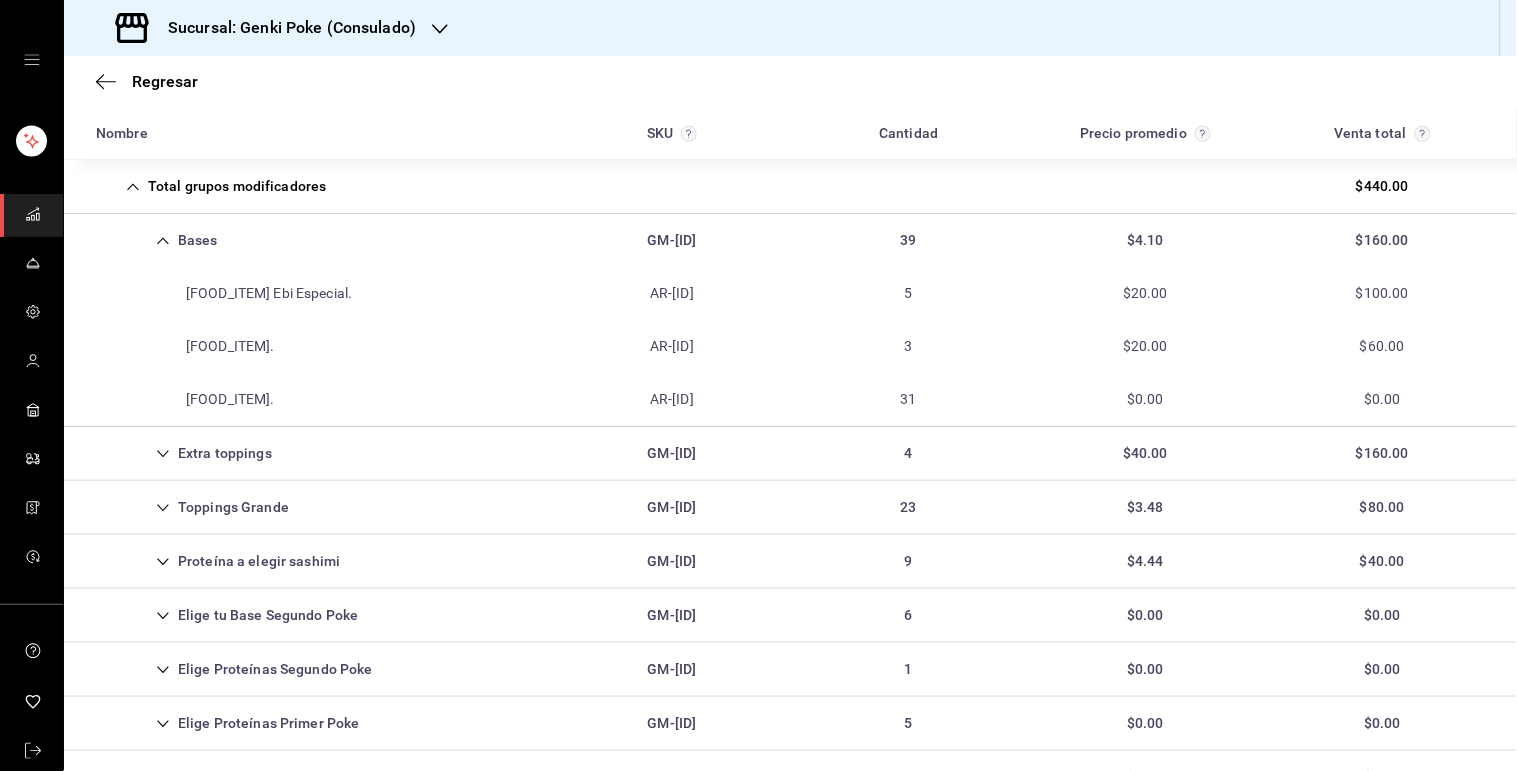 scroll, scrollTop: 424, scrollLeft: 0, axis: vertical 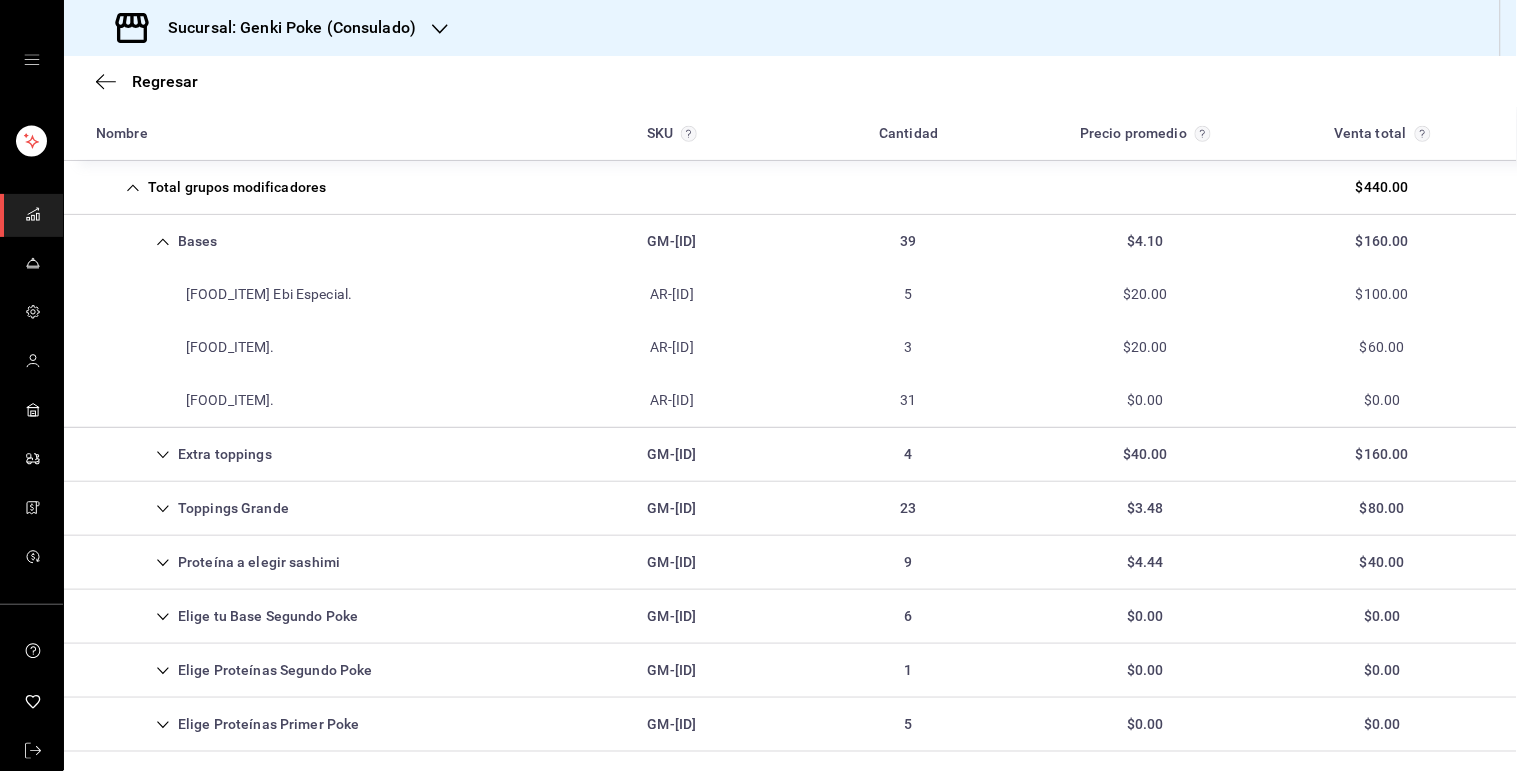 click on "Bases GM-[ID] 39 $4.10 $160.00" at bounding box center (790, 241) 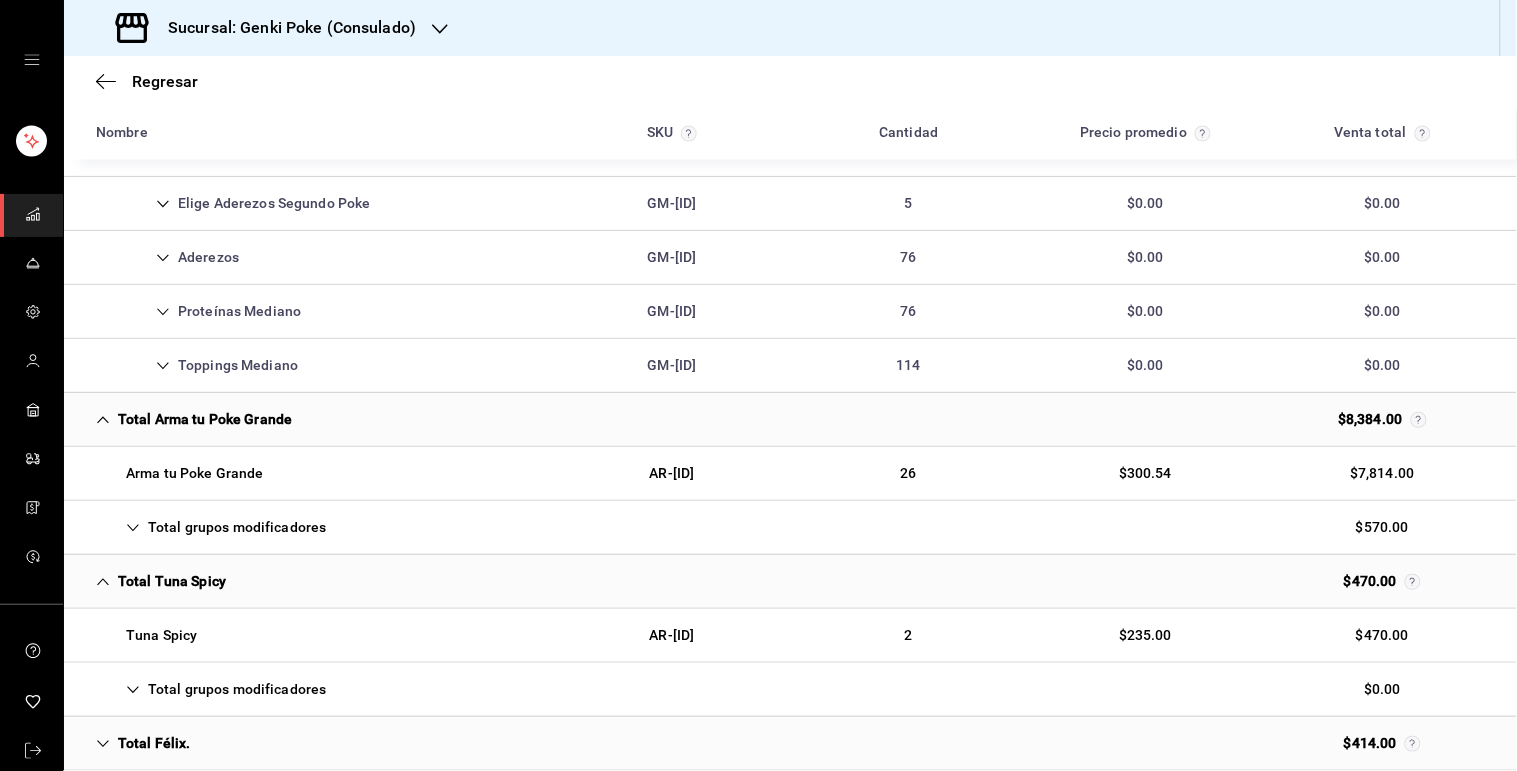 scroll, scrollTop: 925, scrollLeft: 0, axis: vertical 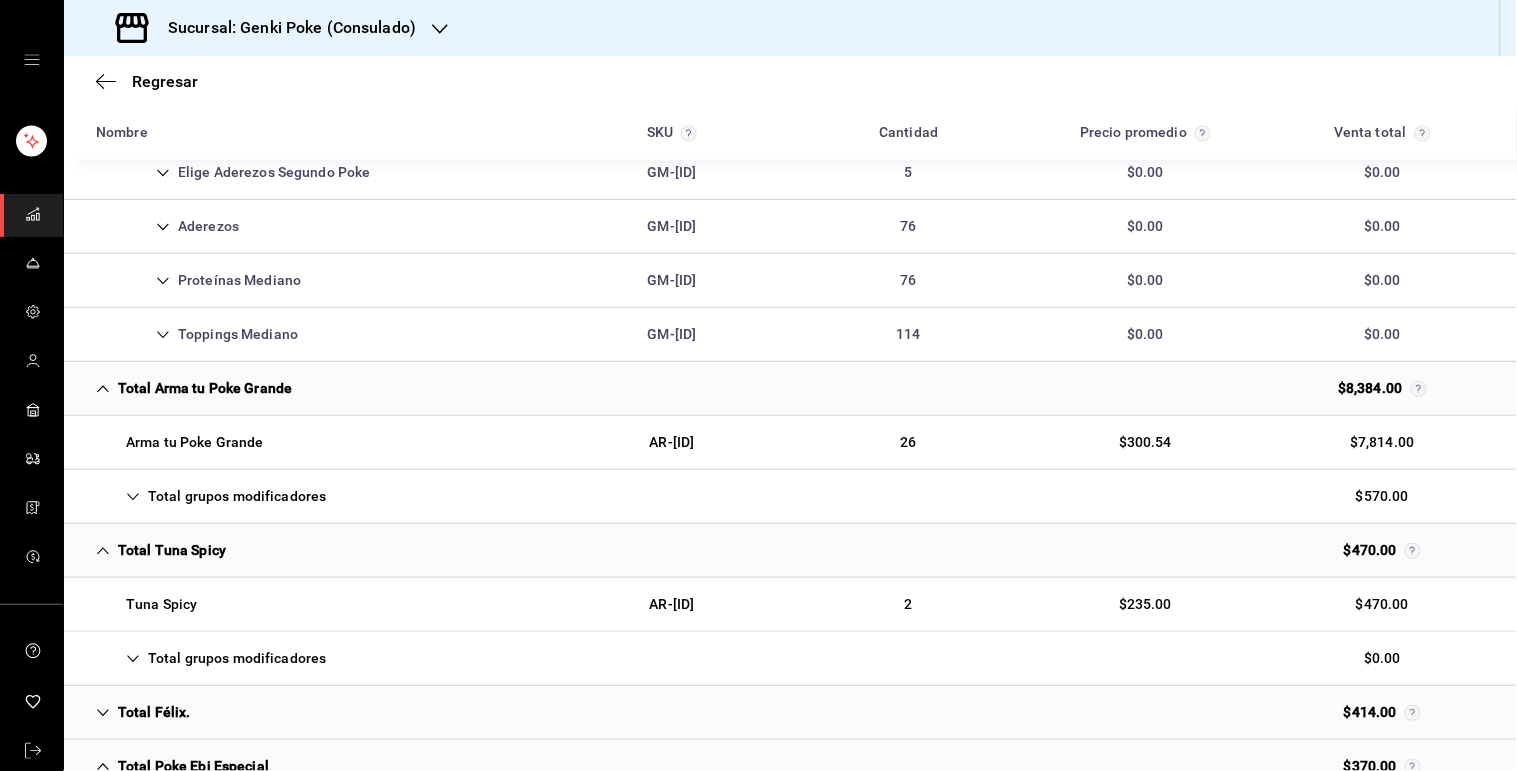 click on "Total grupos modificadores" at bounding box center [211, 496] 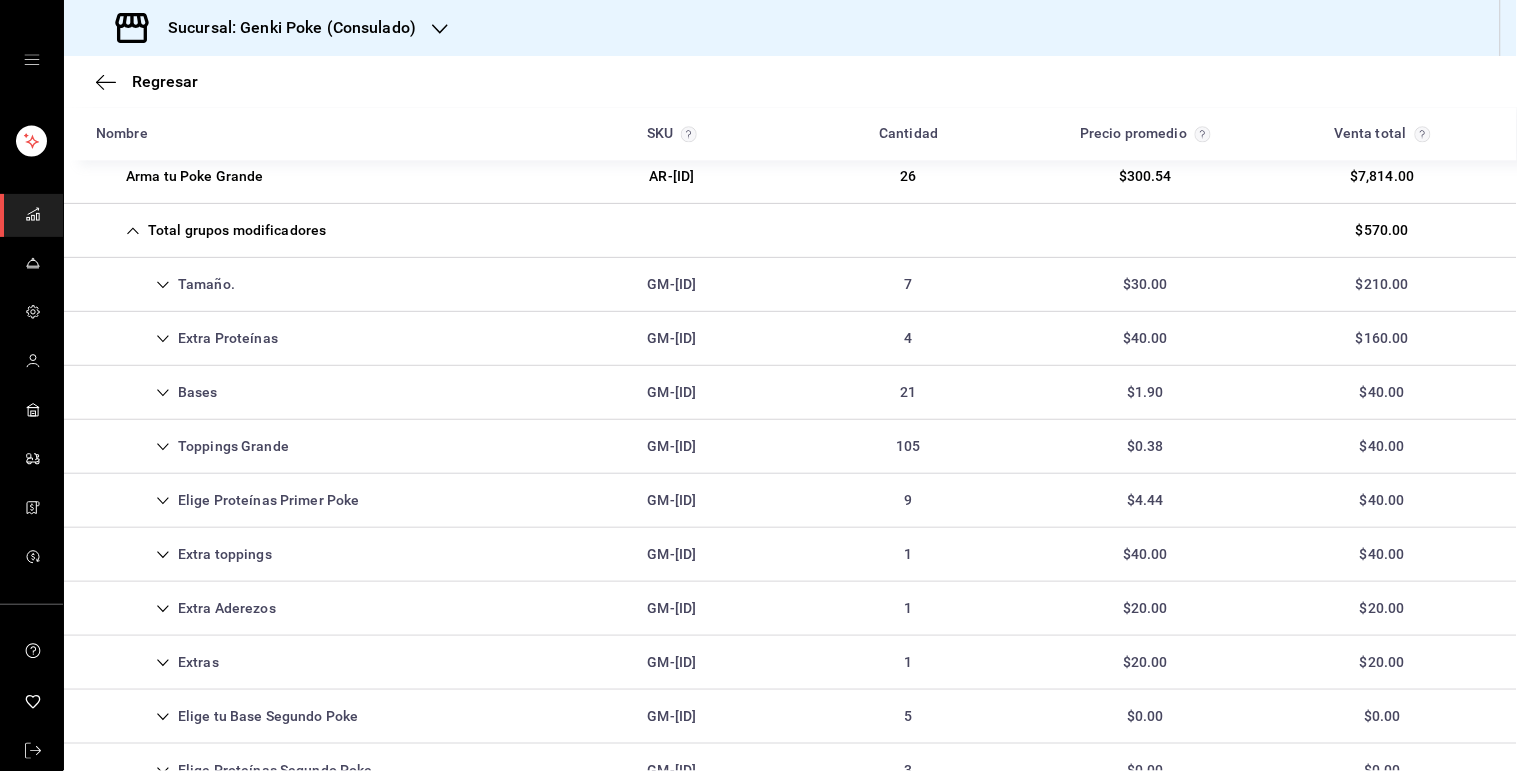 scroll, scrollTop: 1192, scrollLeft: 0, axis: vertical 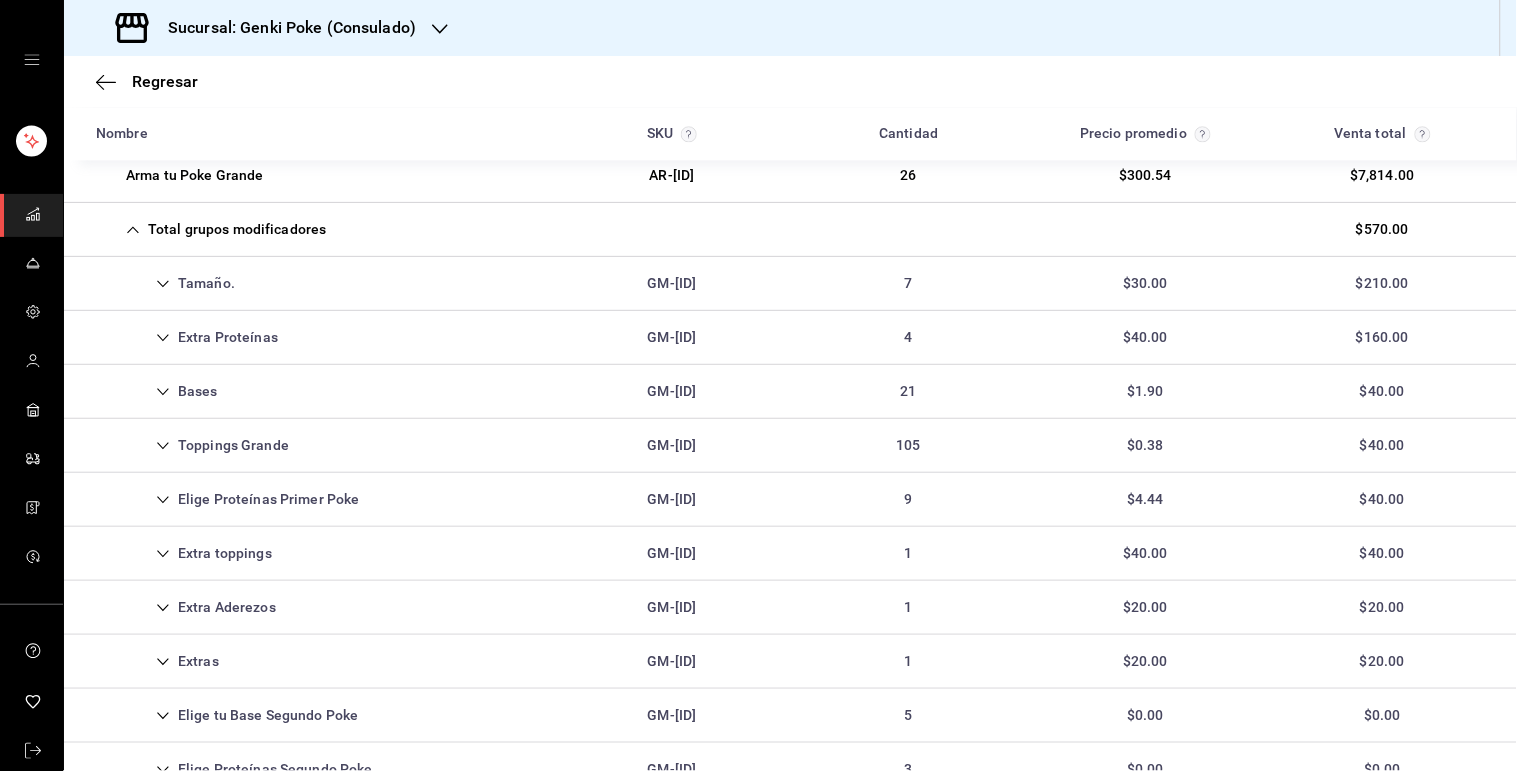 click on "Bases GM-[ID] 21 $1.90 $40.00" at bounding box center [790, 392] 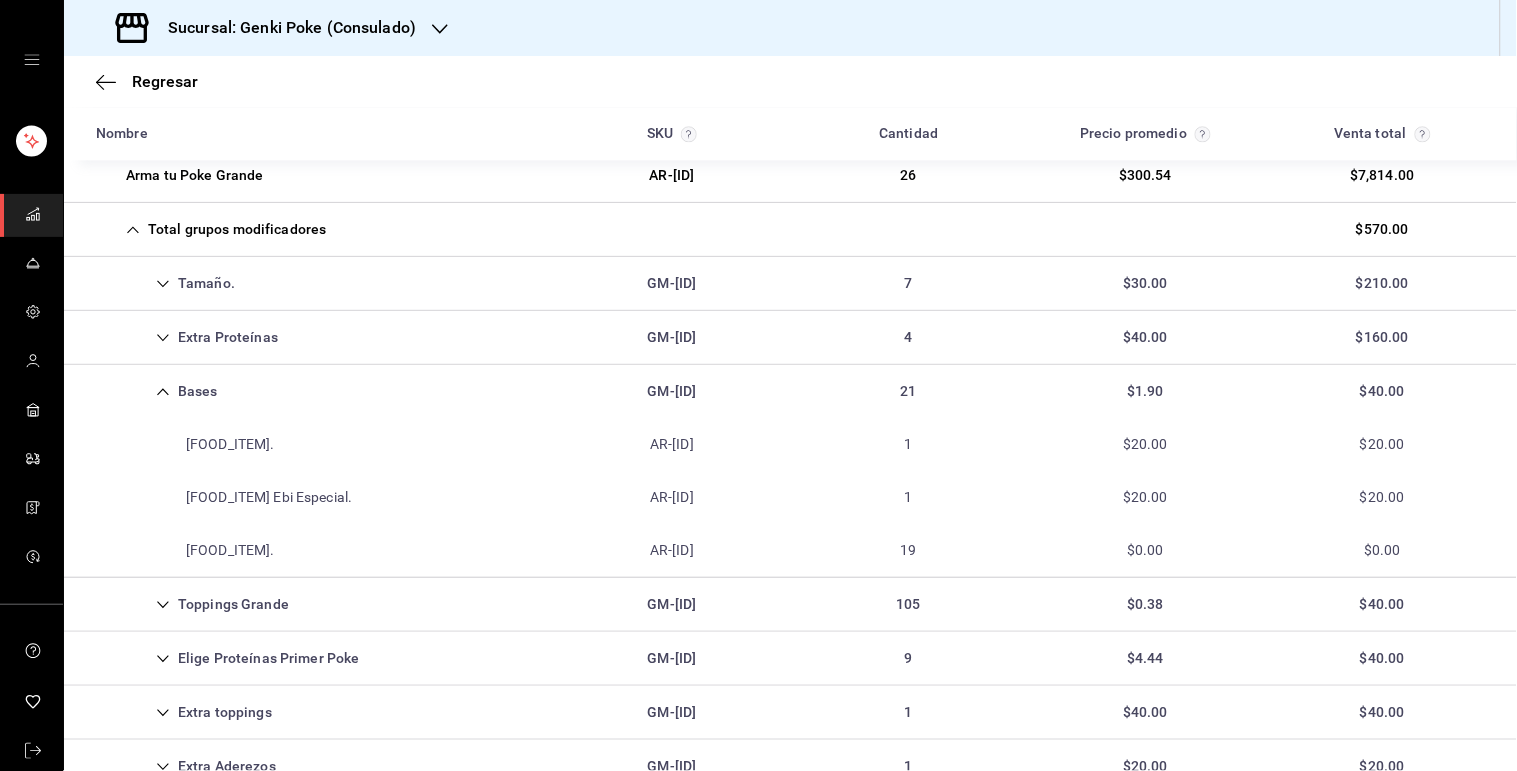 click on "Bases GM-[ID] 21 $1.90 $40.00" at bounding box center (790, 391) 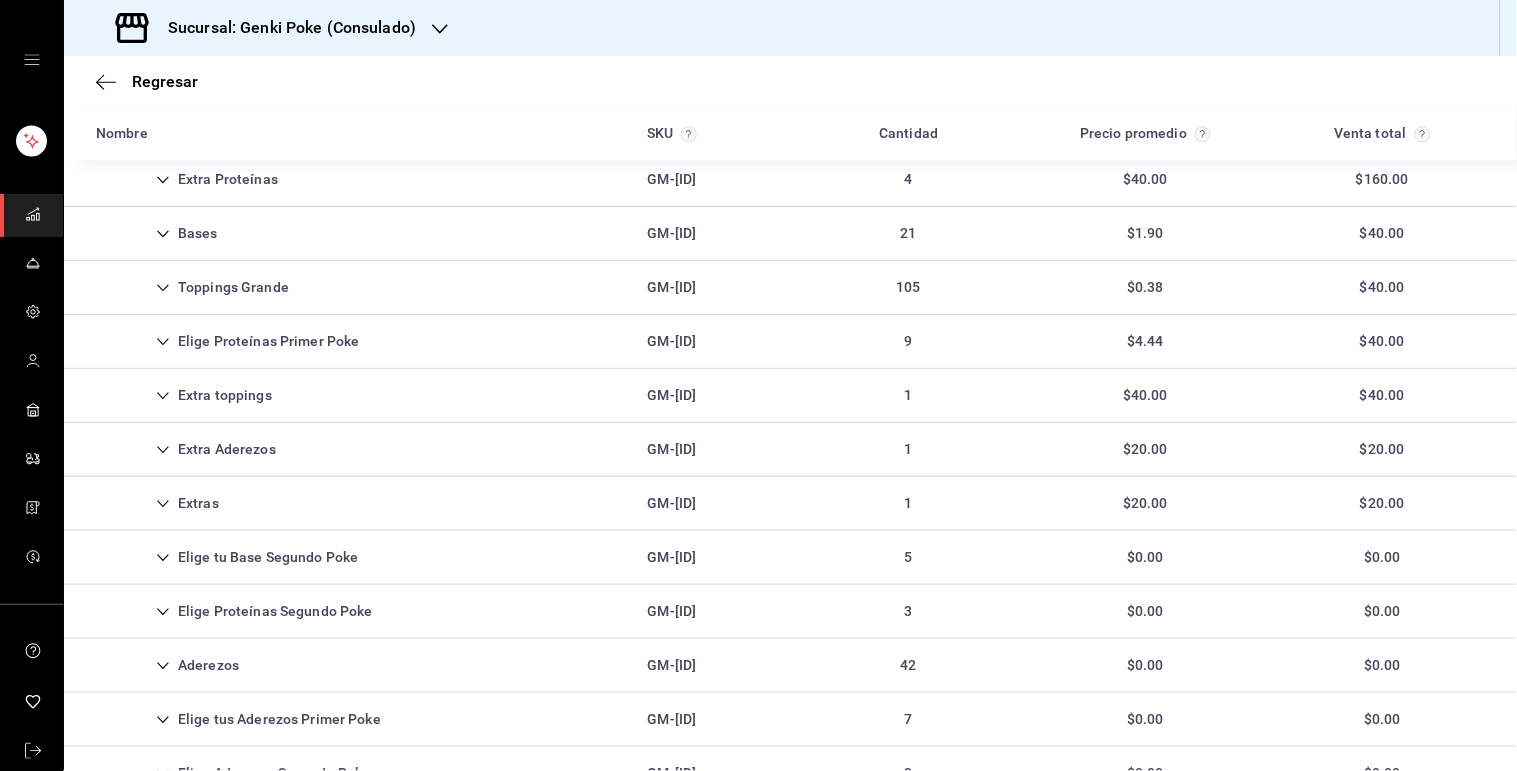 scroll, scrollTop: 1352, scrollLeft: 0, axis: vertical 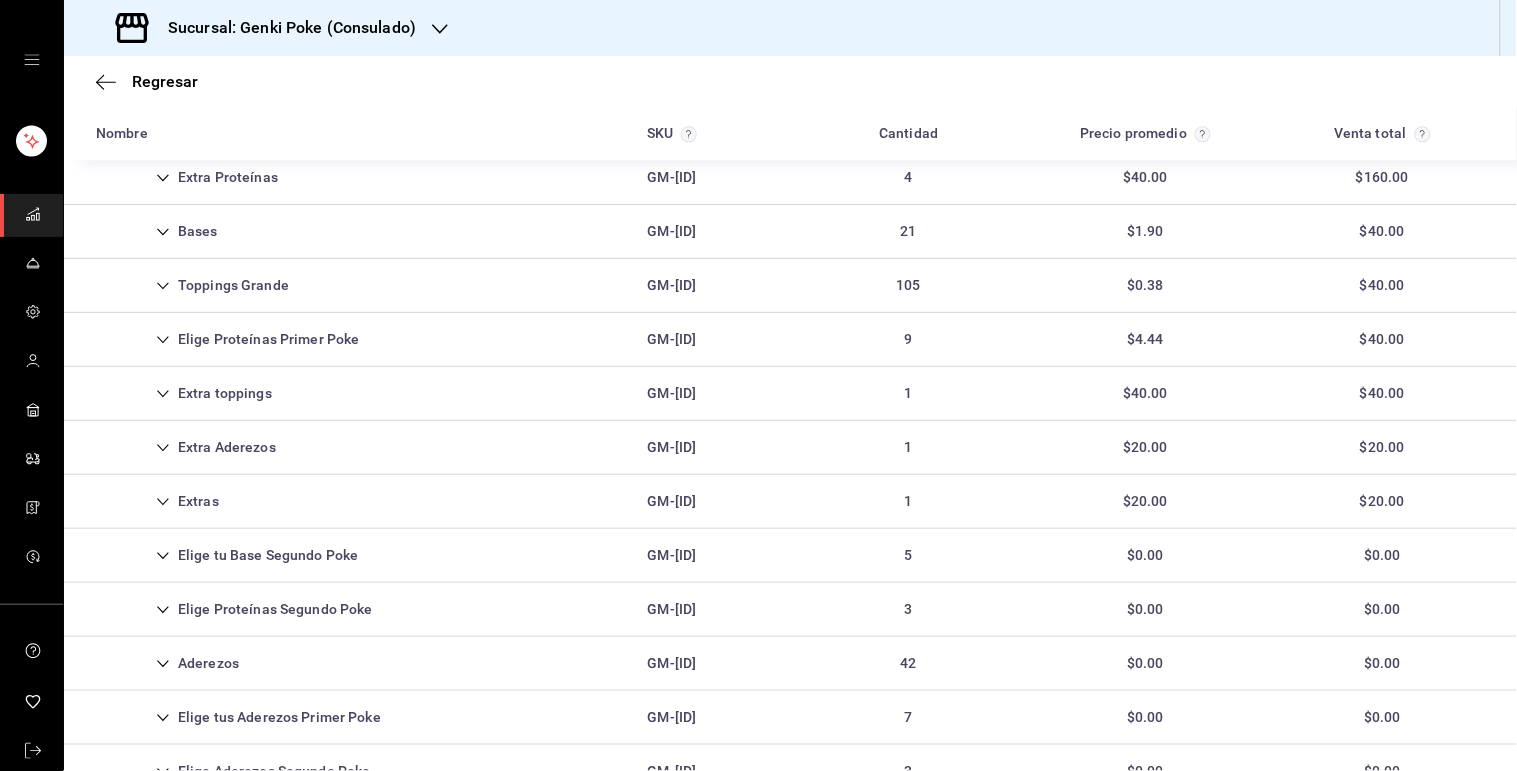 click on "Elige tu Base Segundo Poke" at bounding box center (227, 555) 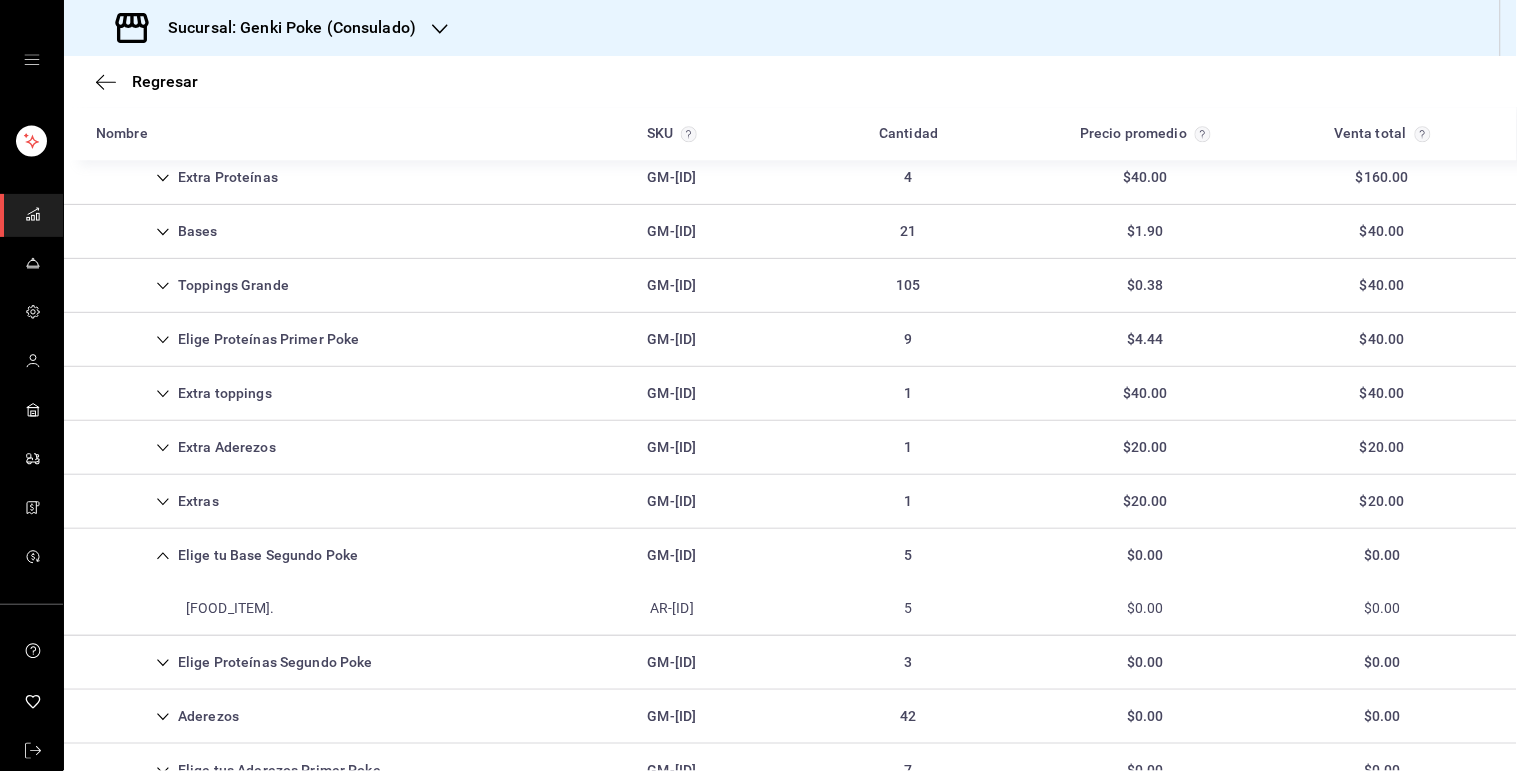 click on "Elige tu Base Segundo Poke" at bounding box center [227, 555] 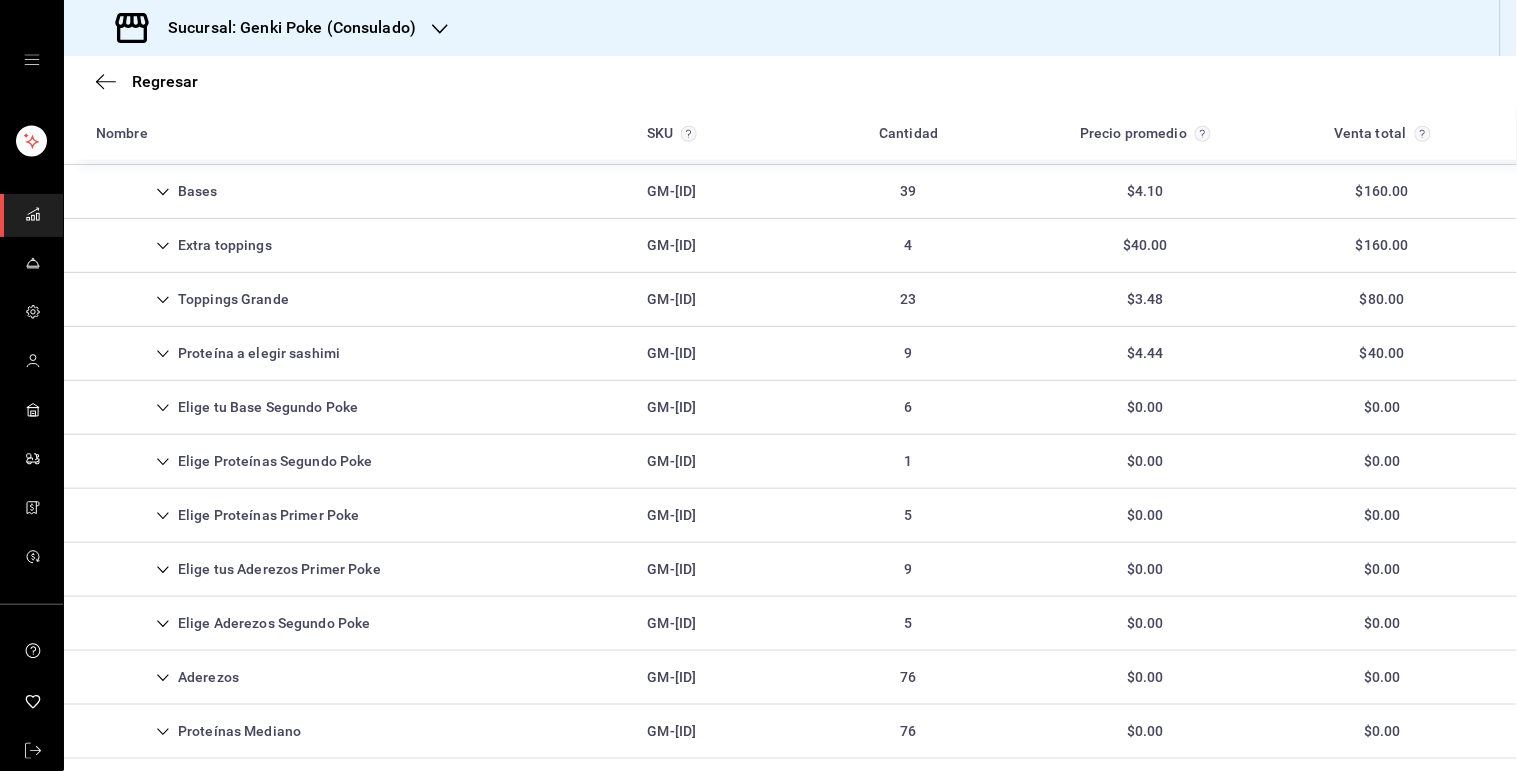 scroll, scrollTop: 475, scrollLeft: 0, axis: vertical 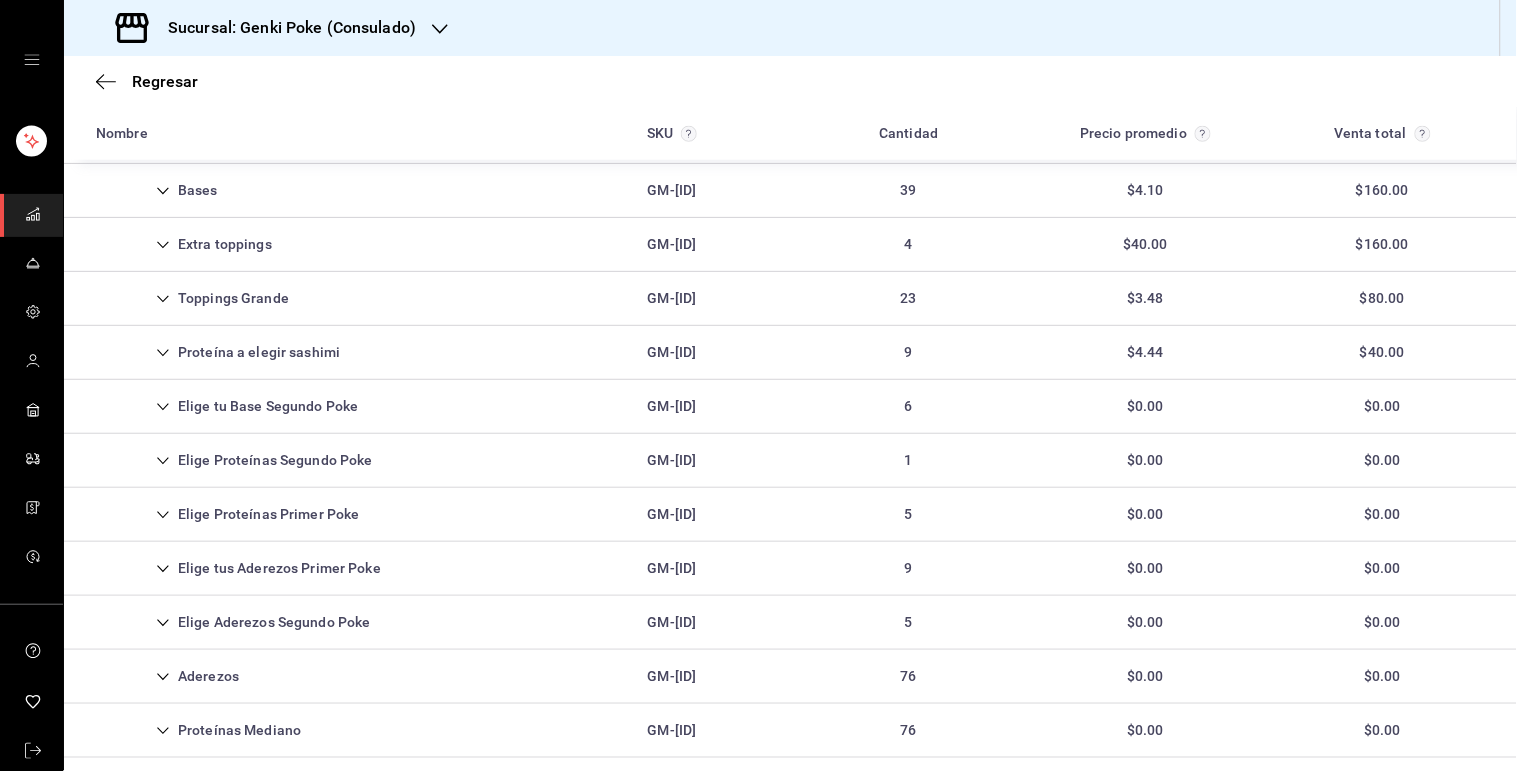 click on "Proteína a elegir sashimi" at bounding box center (218, 352) 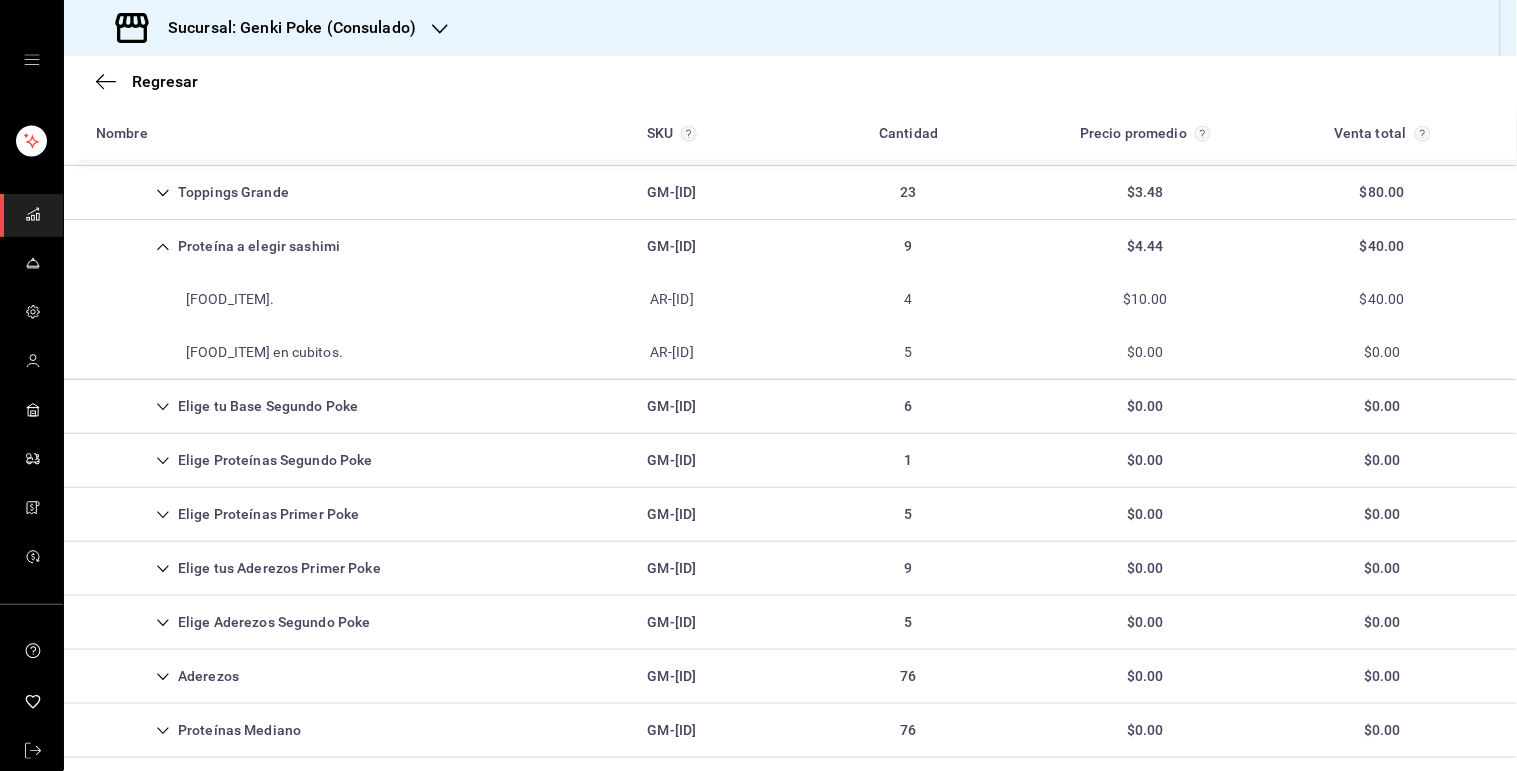 scroll, scrollTop: 582, scrollLeft: 0, axis: vertical 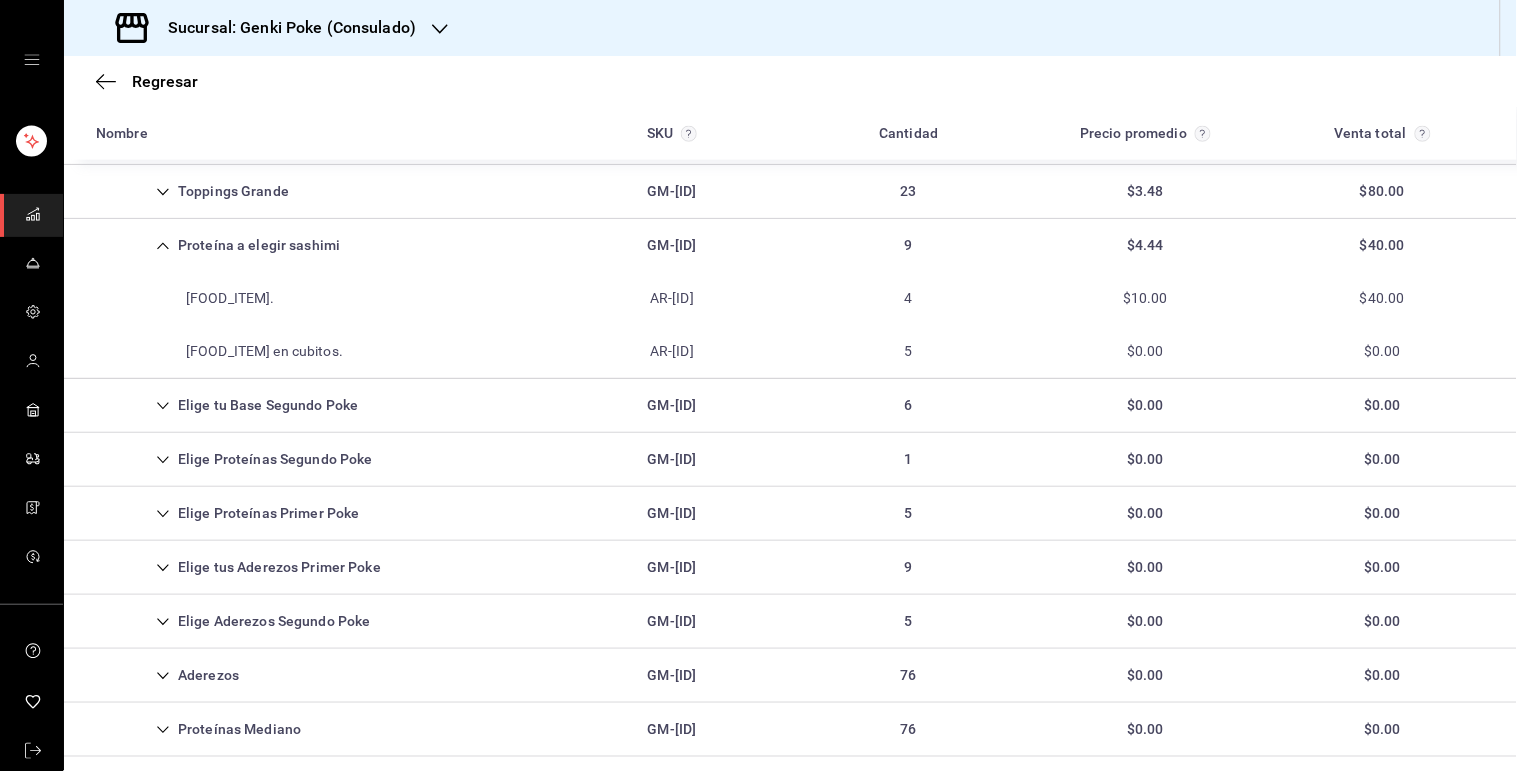 click on "Elige Proteínas Segundo Poke" at bounding box center [234, 459] 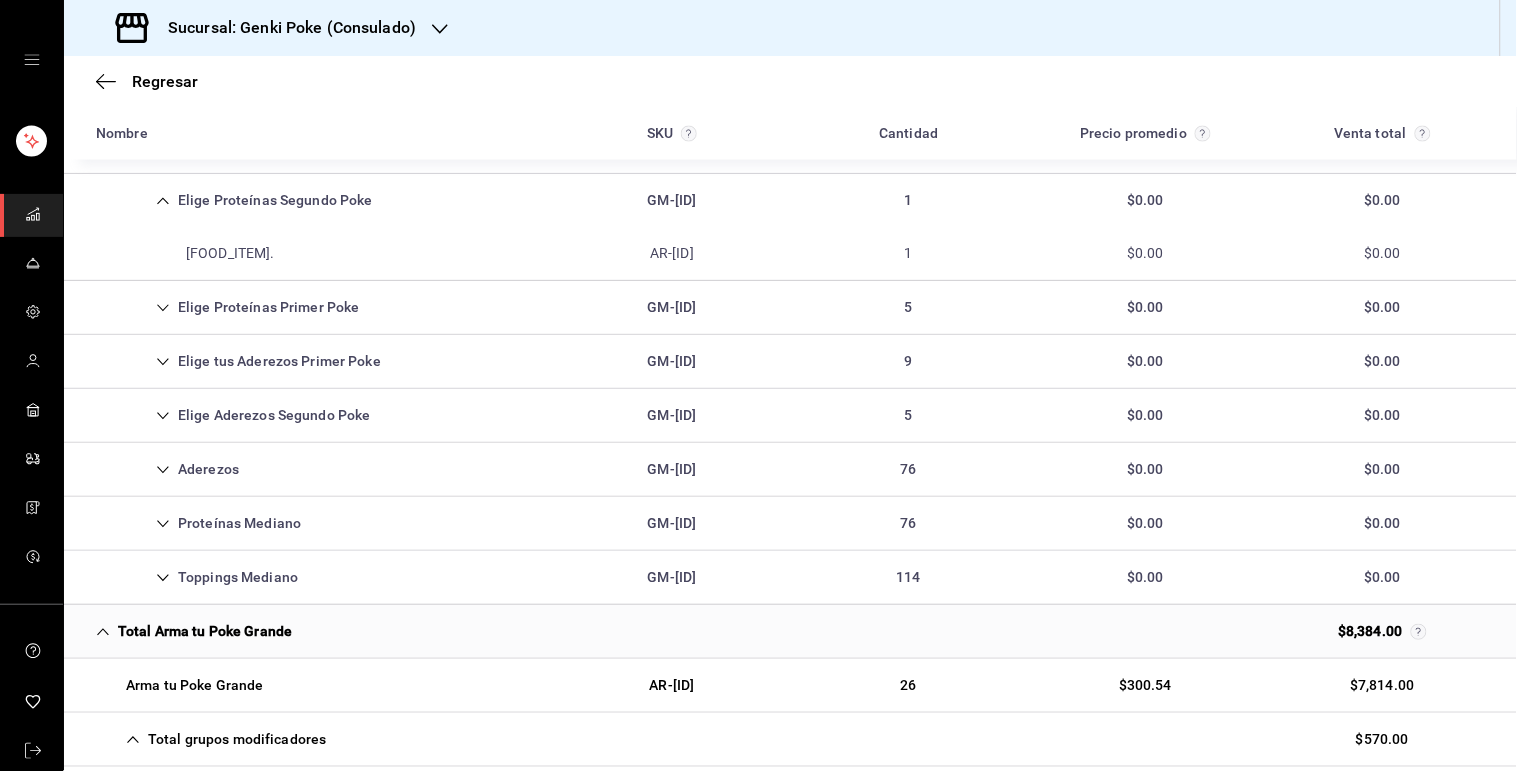 scroll, scrollTop: 842, scrollLeft: 0, axis: vertical 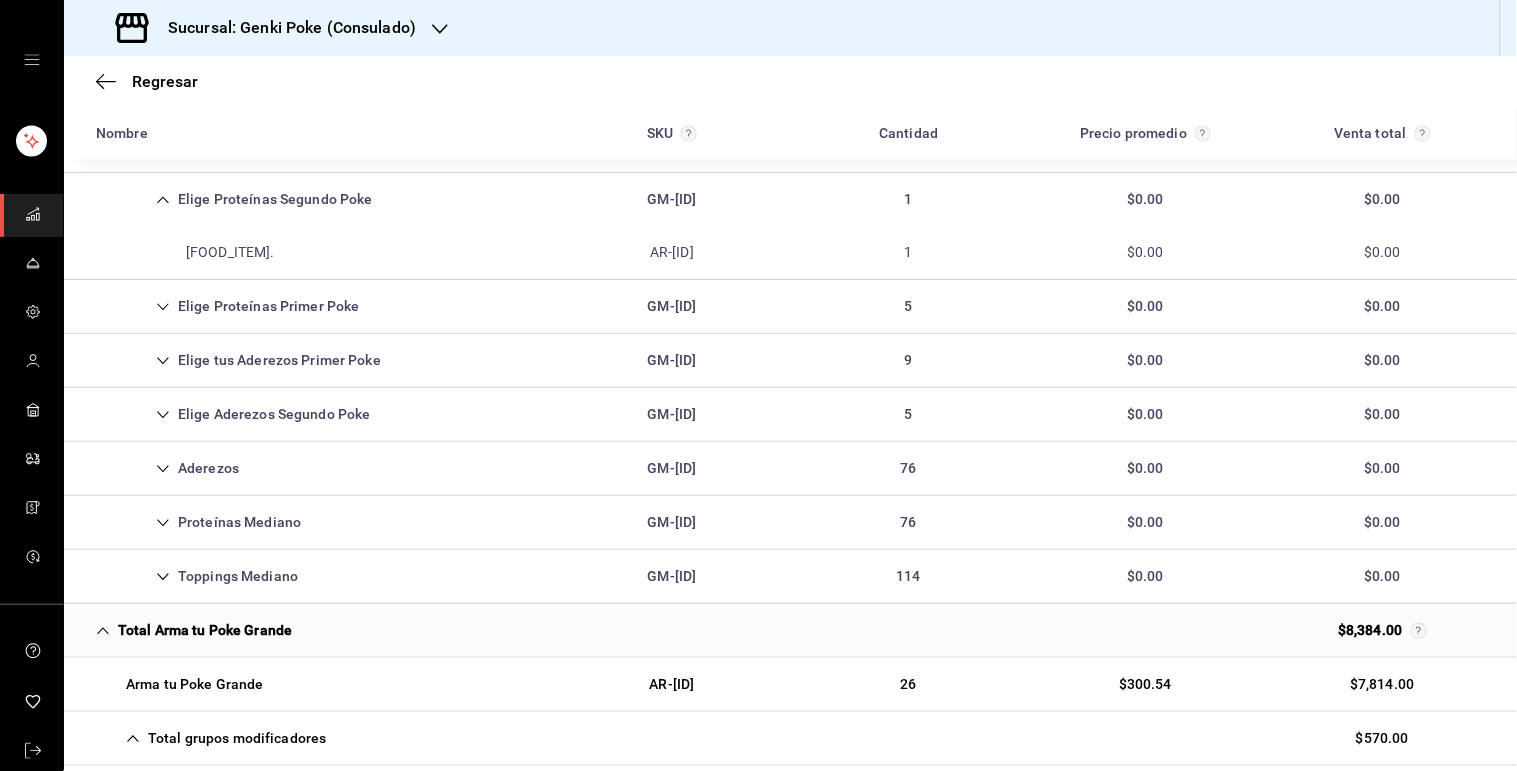 click on "Elige Proteínas Segundo Poke" at bounding box center (234, 199) 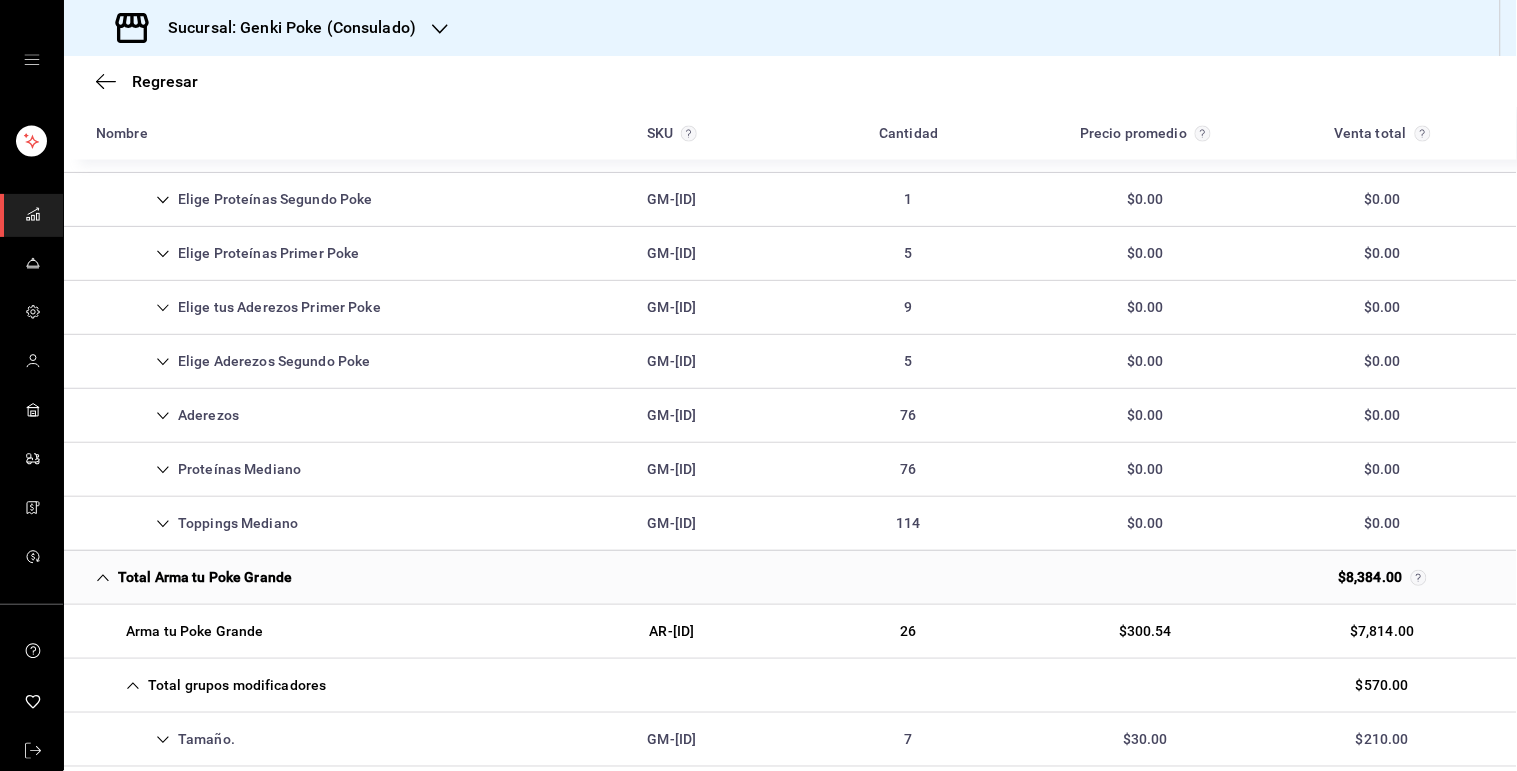 click on "Elige Proteínas Primer Poke" at bounding box center [228, 253] 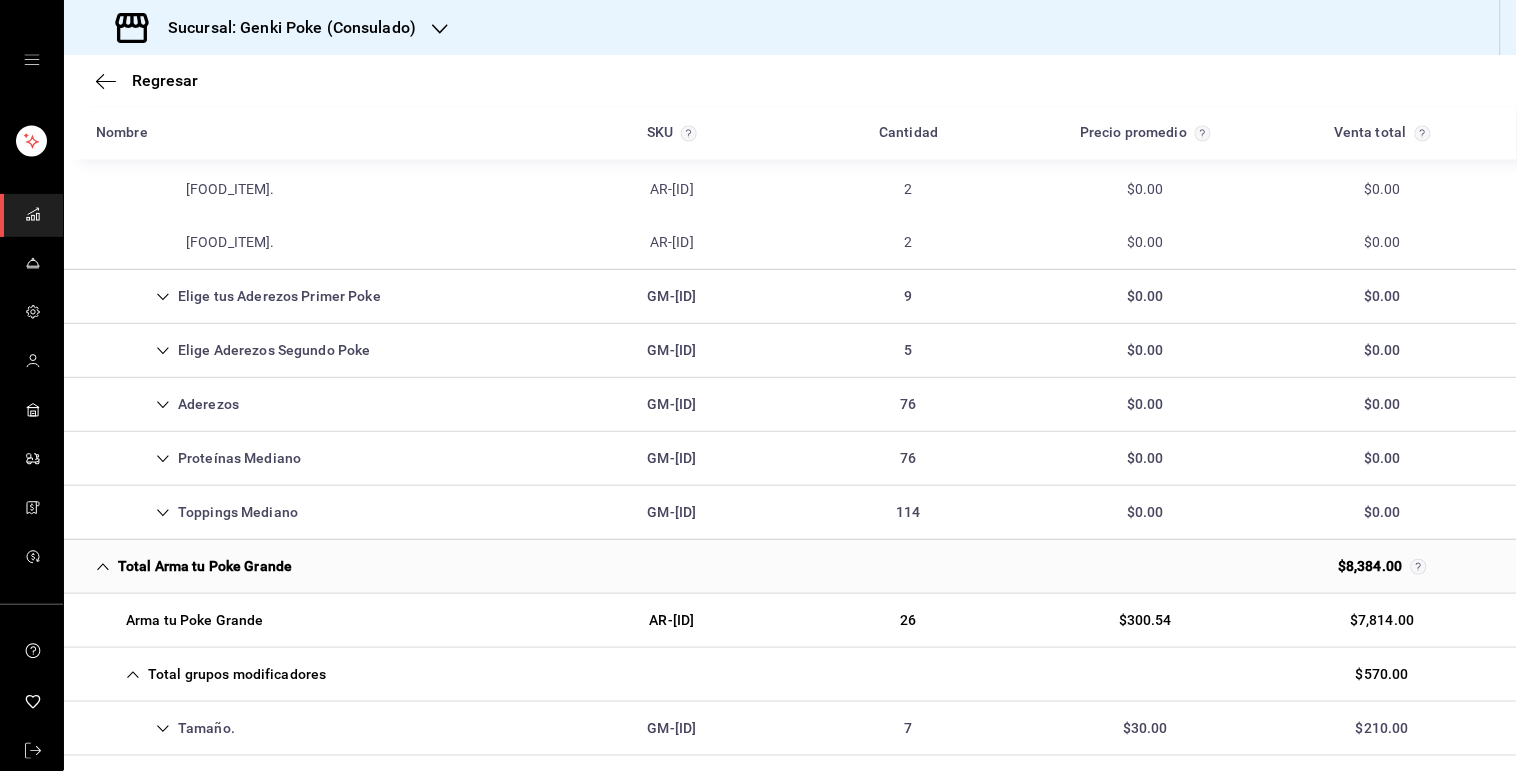 scroll, scrollTop: 1016, scrollLeft: 0, axis: vertical 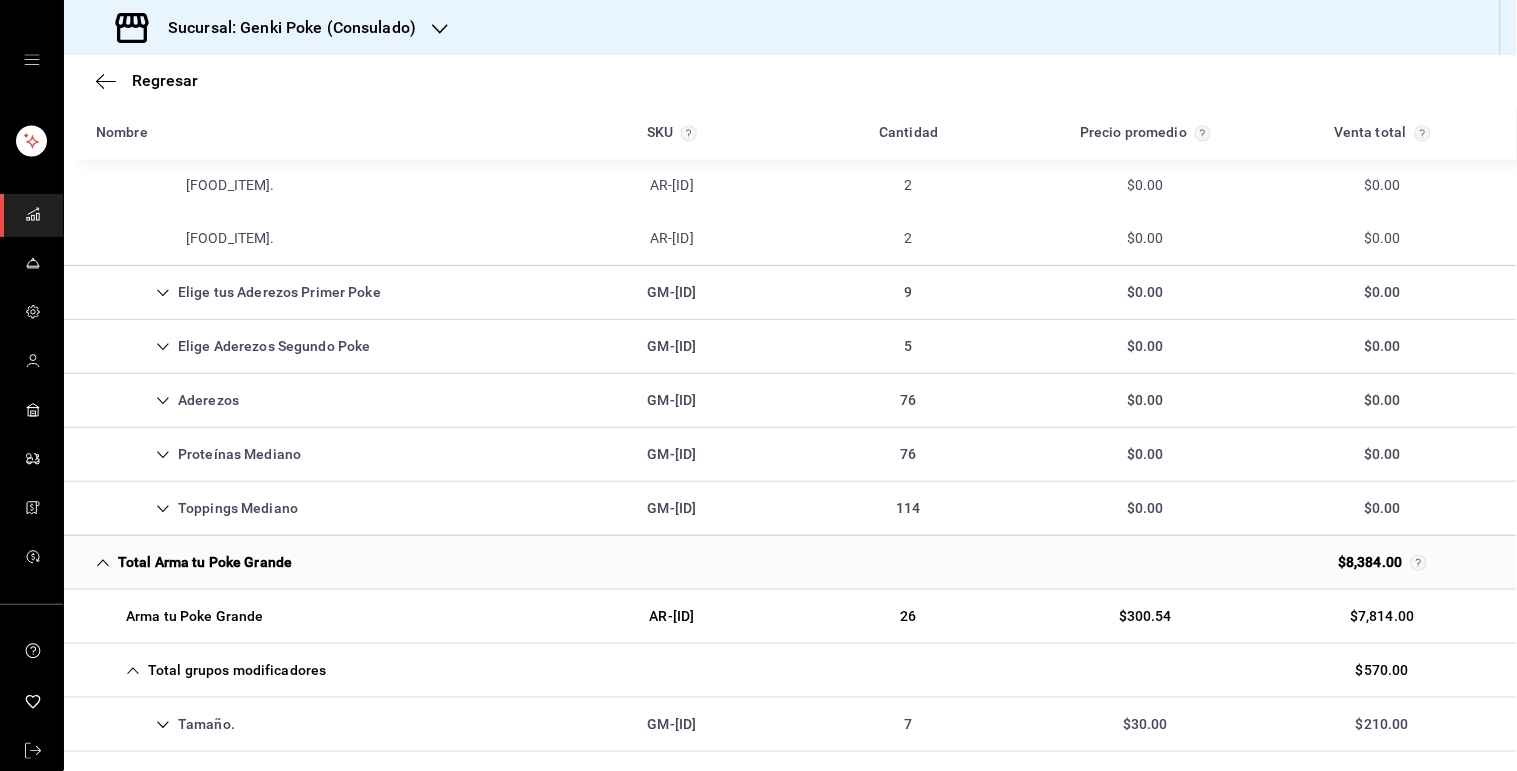 click on "Proteínas Mediano GM-[ID] 76 $0.00 $0.00" at bounding box center (790, 455) 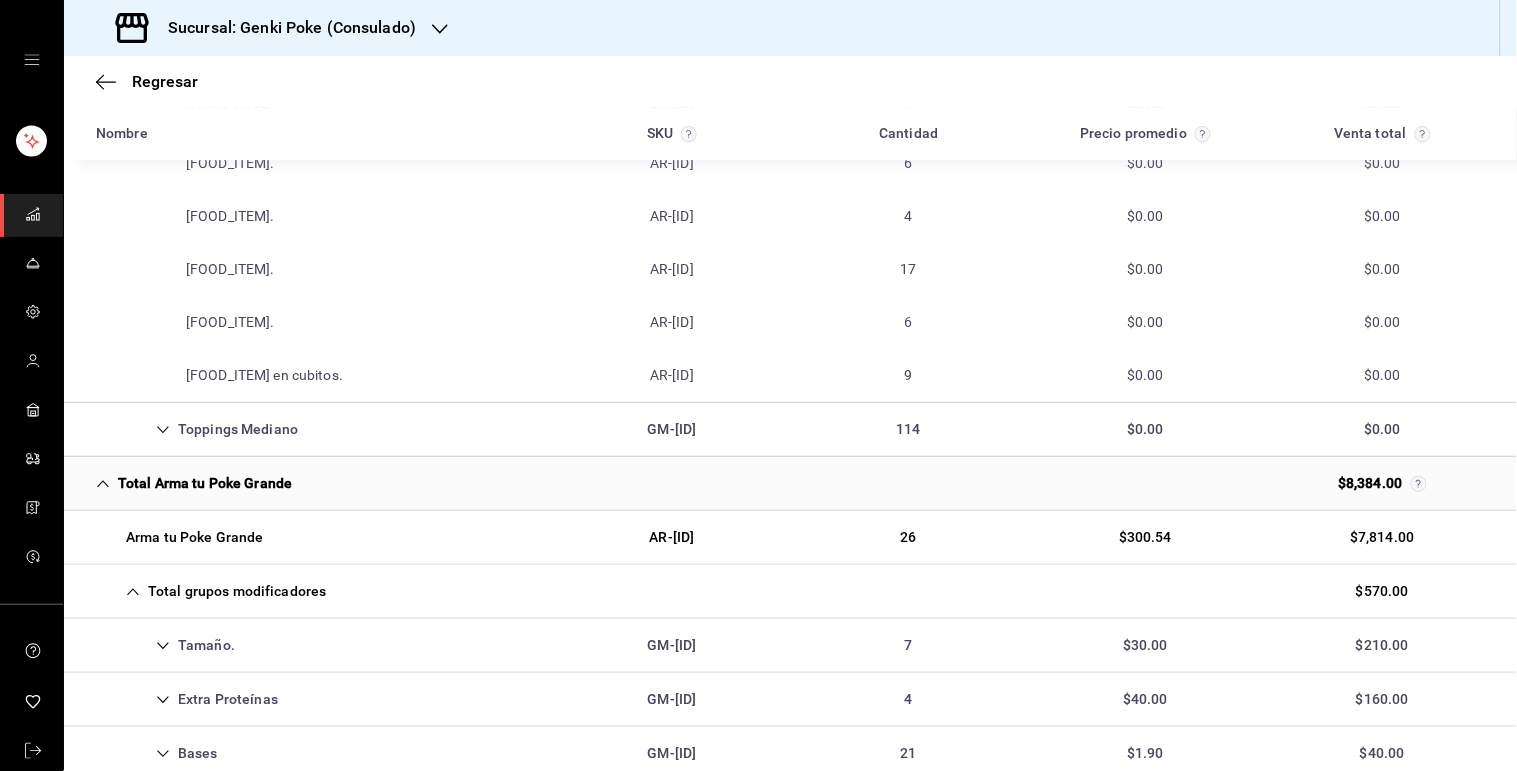 scroll, scrollTop: 2063, scrollLeft: 0, axis: vertical 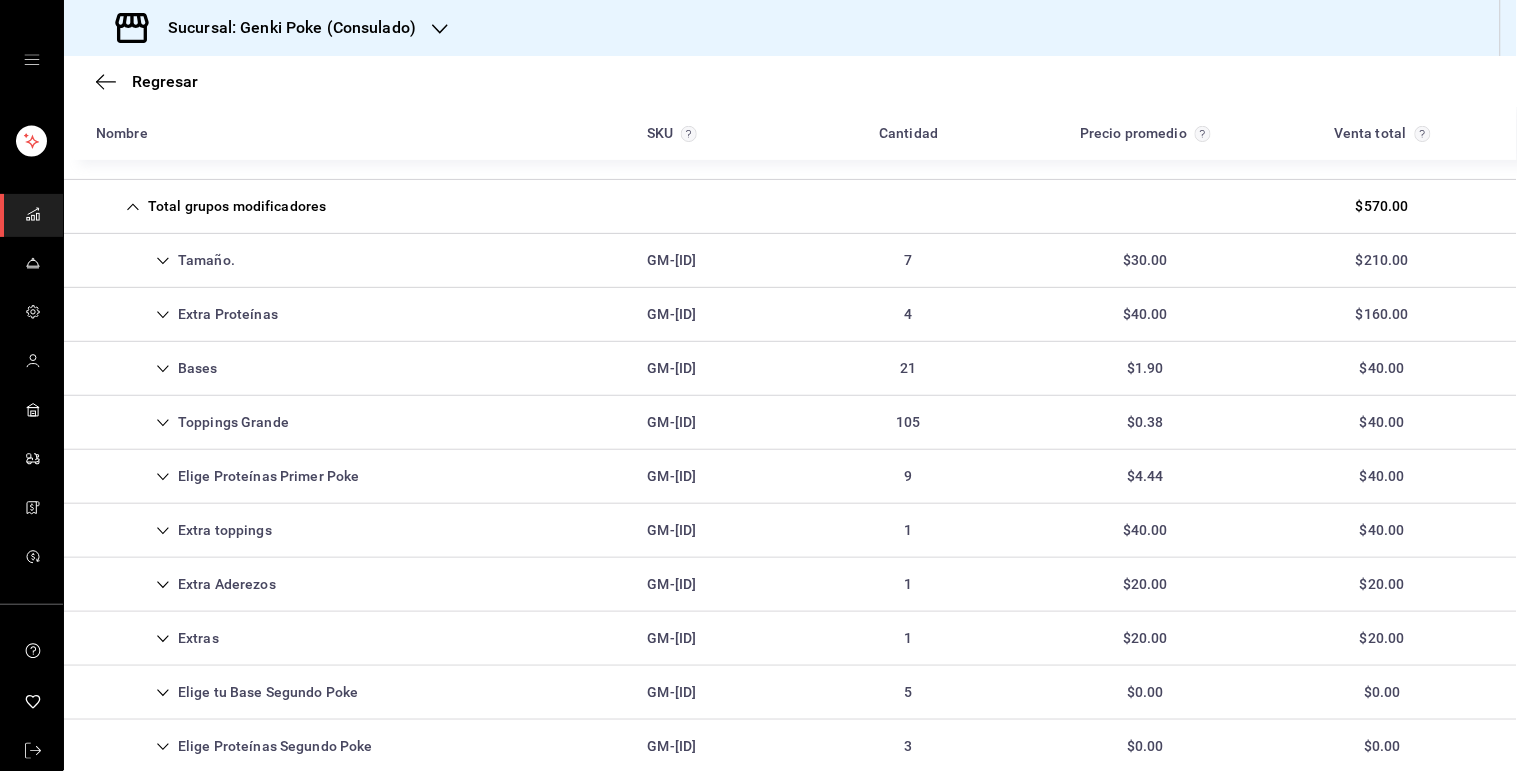 click on "Extra Proteínas GM-[ID] 4 $40.00 $160.00" at bounding box center (790, 315) 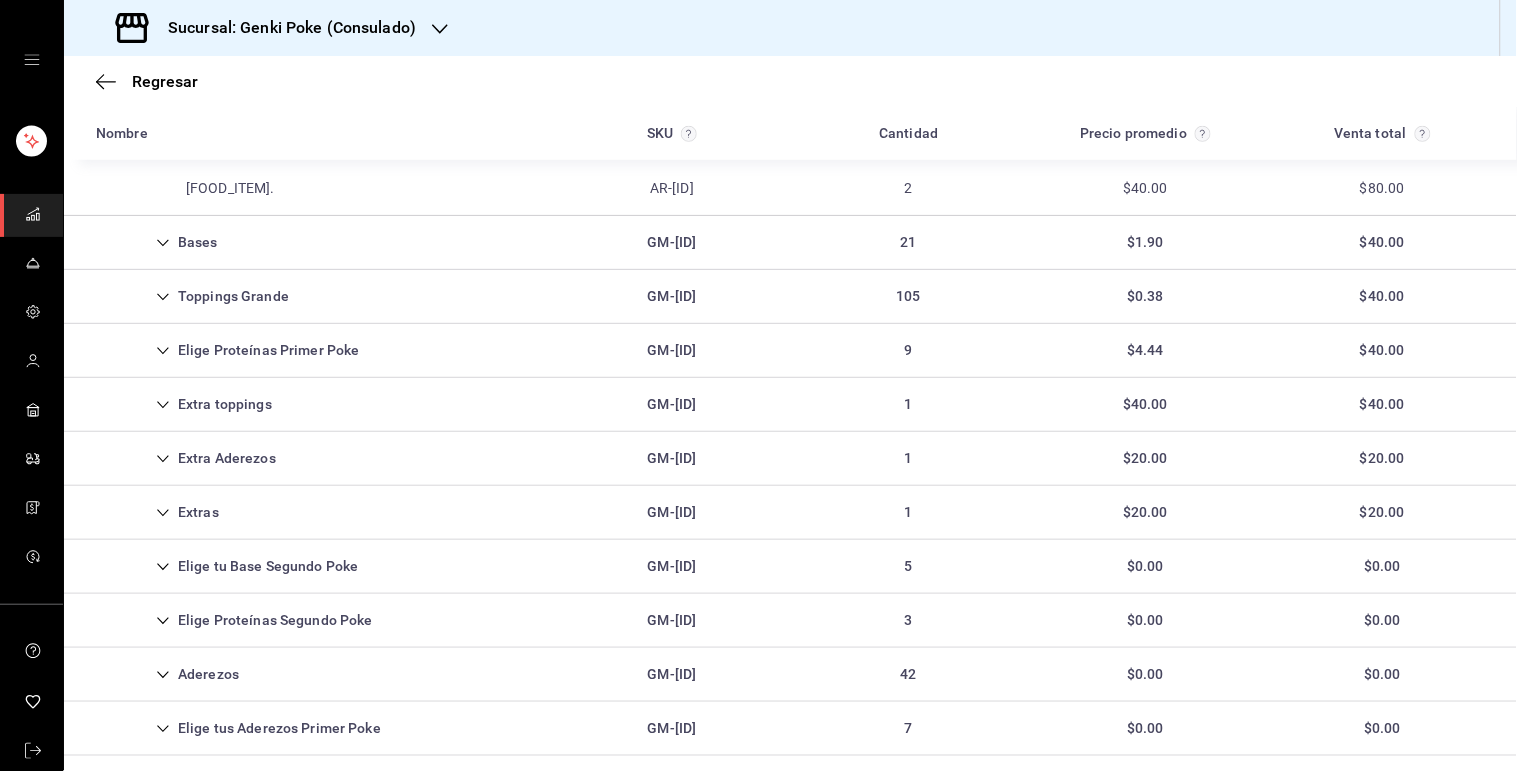 scroll, scrollTop: 2328, scrollLeft: 0, axis: vertical 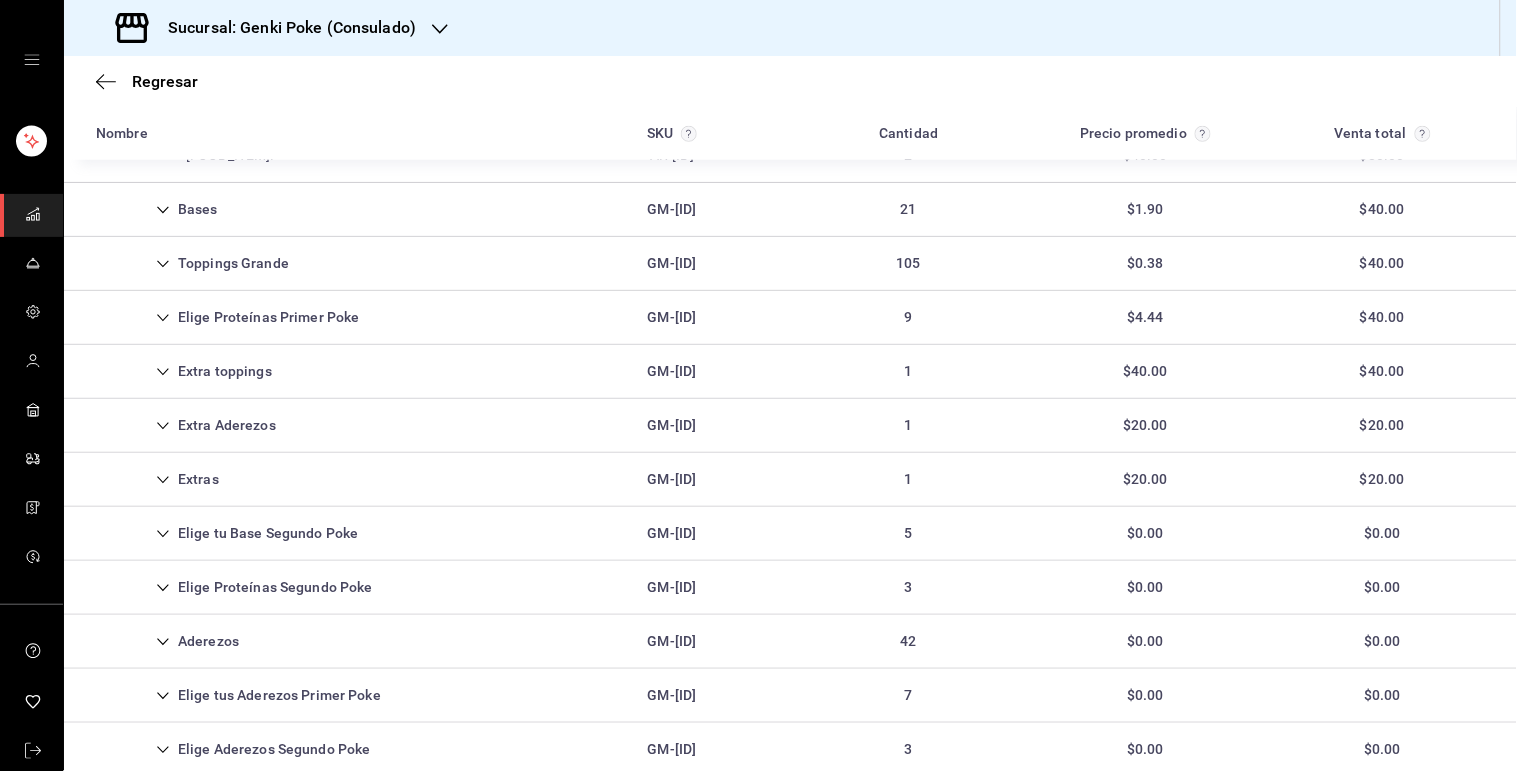 click on "Elige Proteínas Primer Poke" at bounding box center (228, 317) 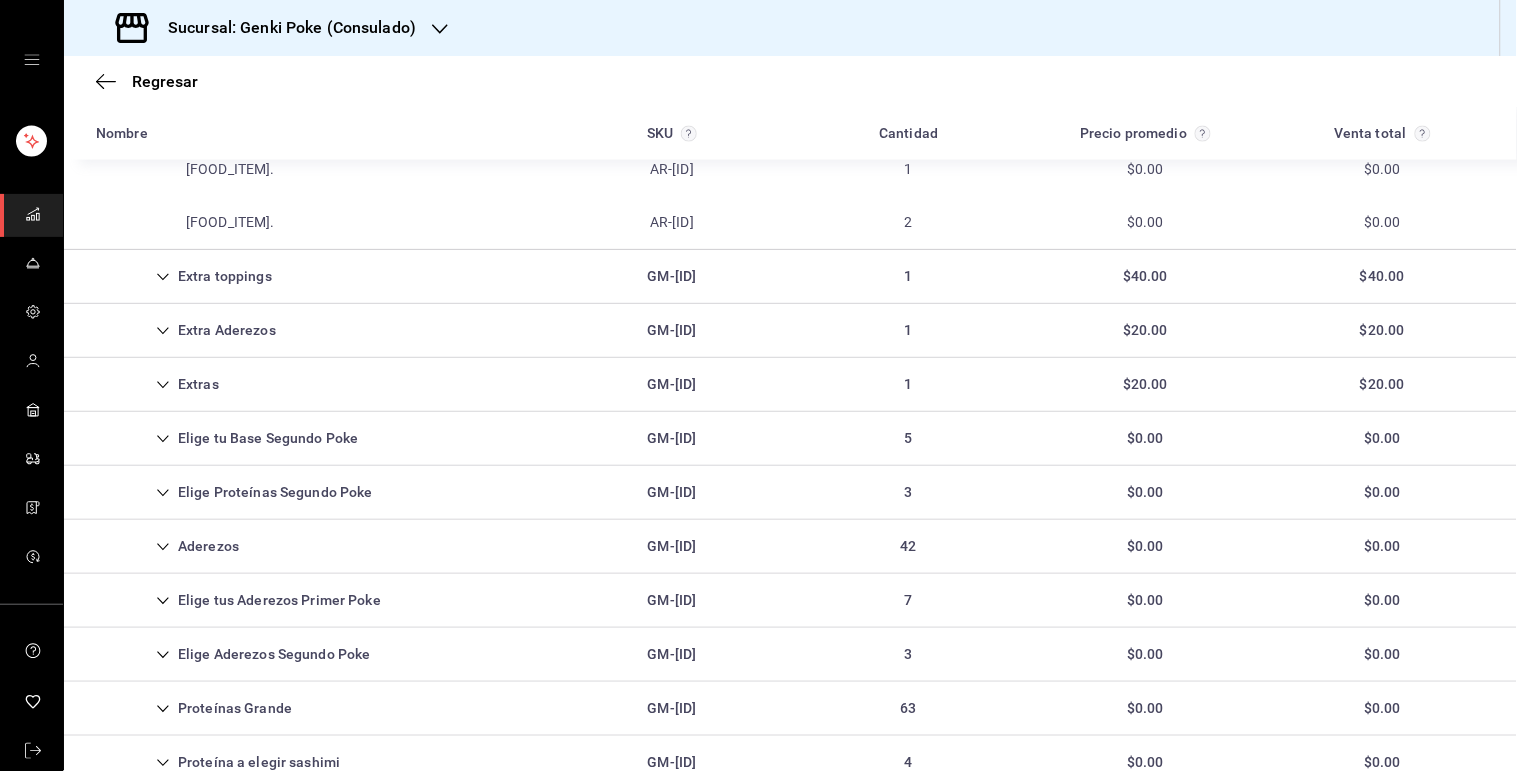 scroll, scrollTop: 2748, scrollLeft: 0, axis: vertical 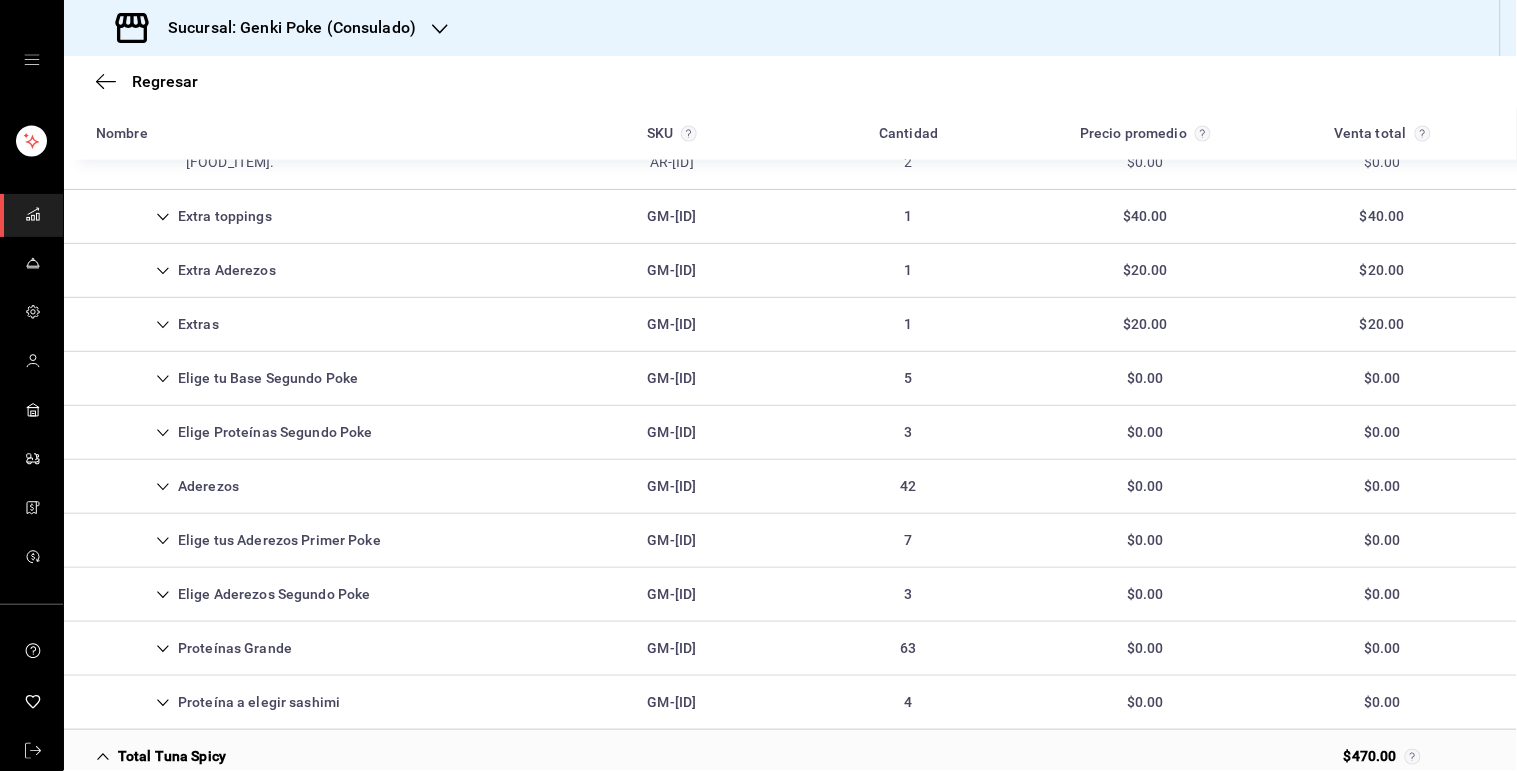 click on "Elige Proteínas Segundo Poke" at bounding box center (234, 432) 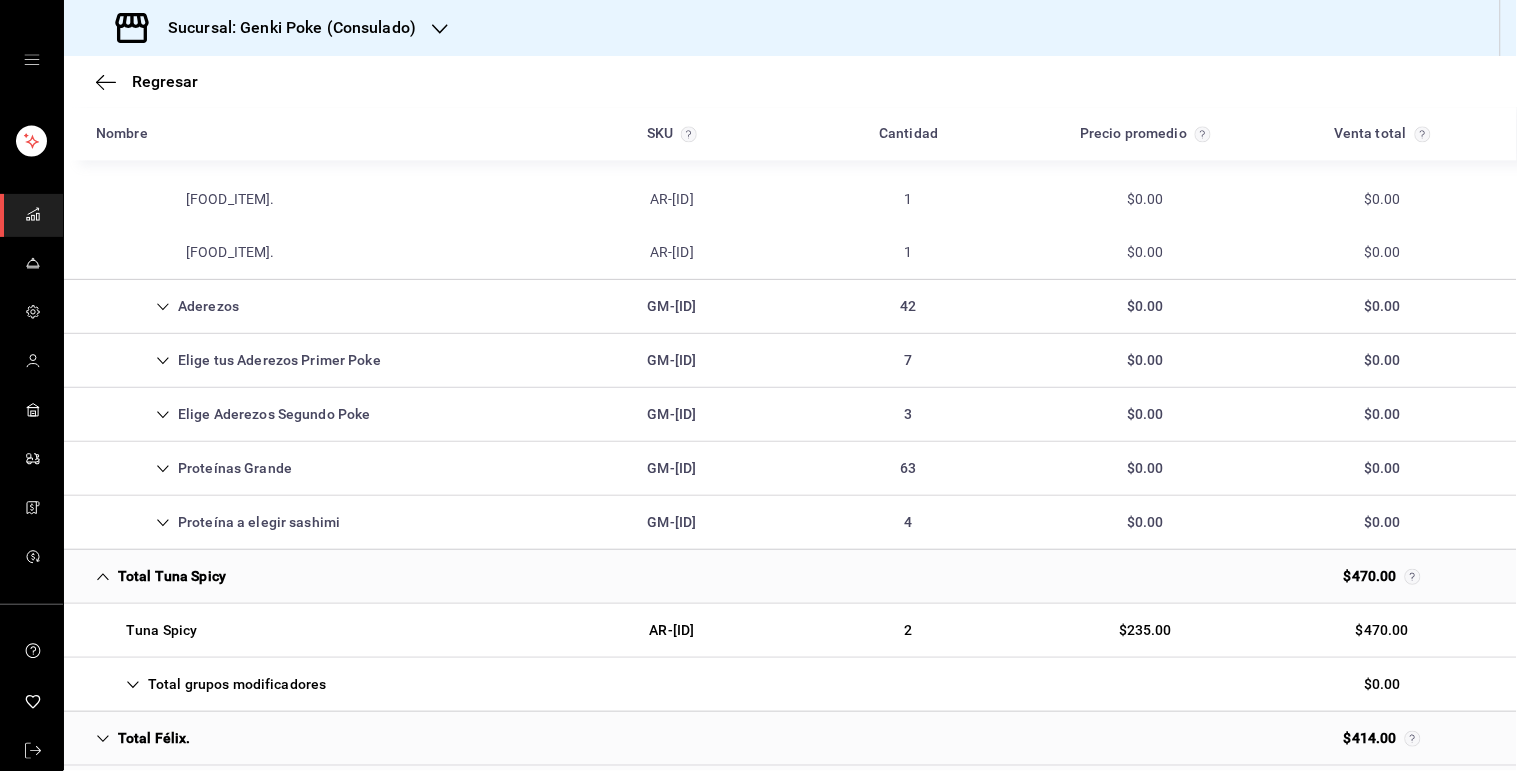scroll, scrollTop: 3088, scrollLeft: 0, axis: vertical 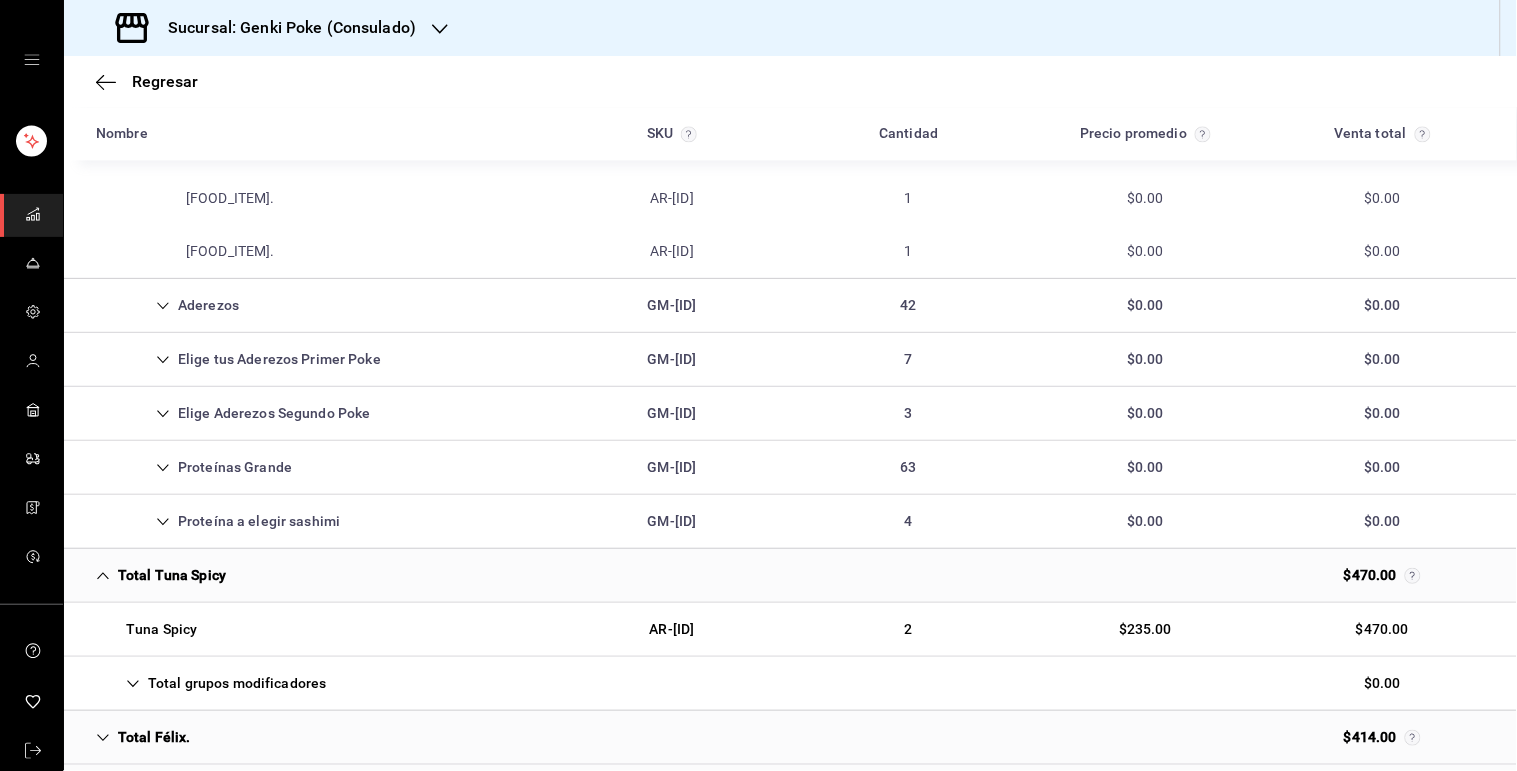 click on "Proteínas Grande" at bounding box center [194, 467] 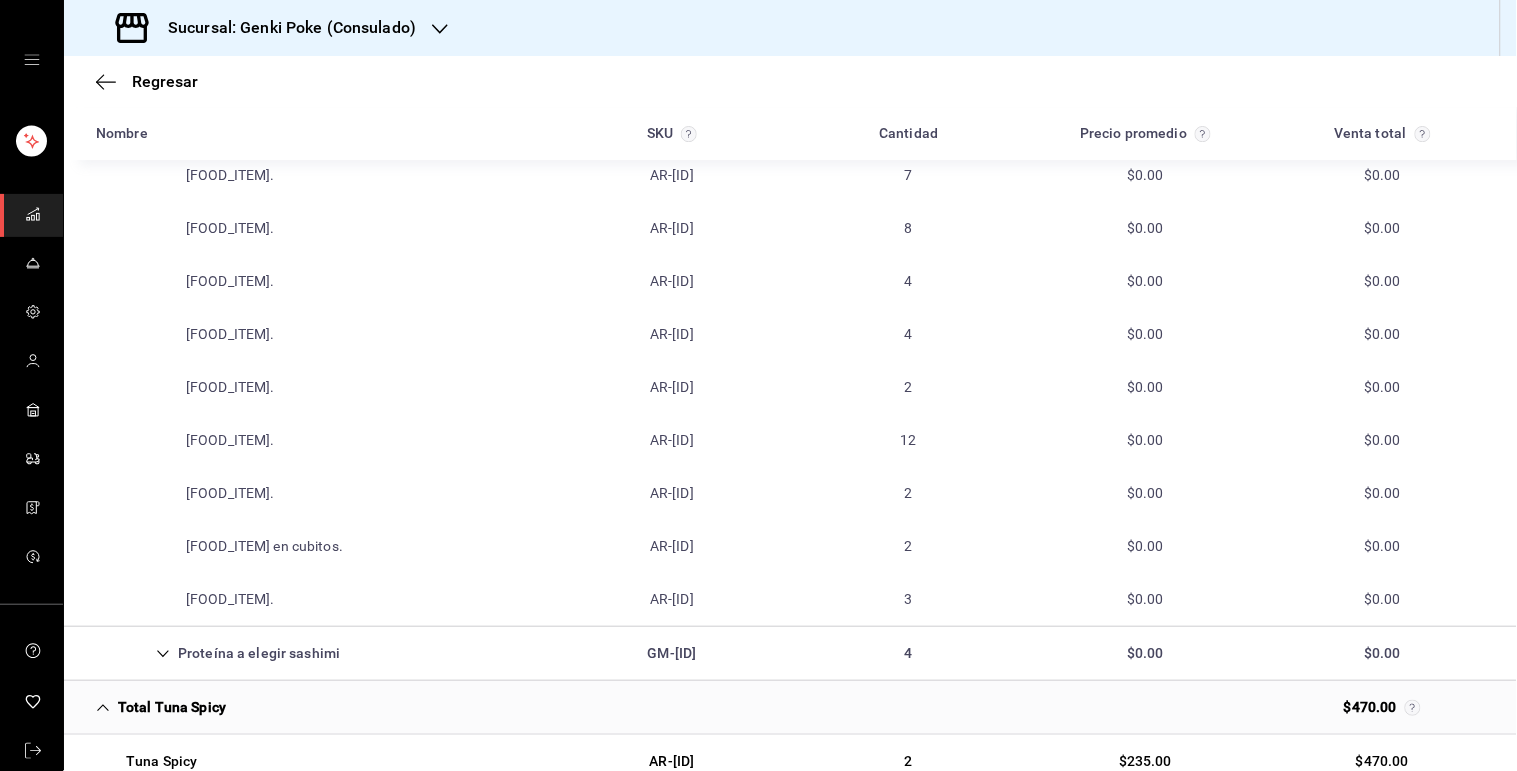 scroll, scrollTop: 4004, scrollLeft: 0, axis: vertical 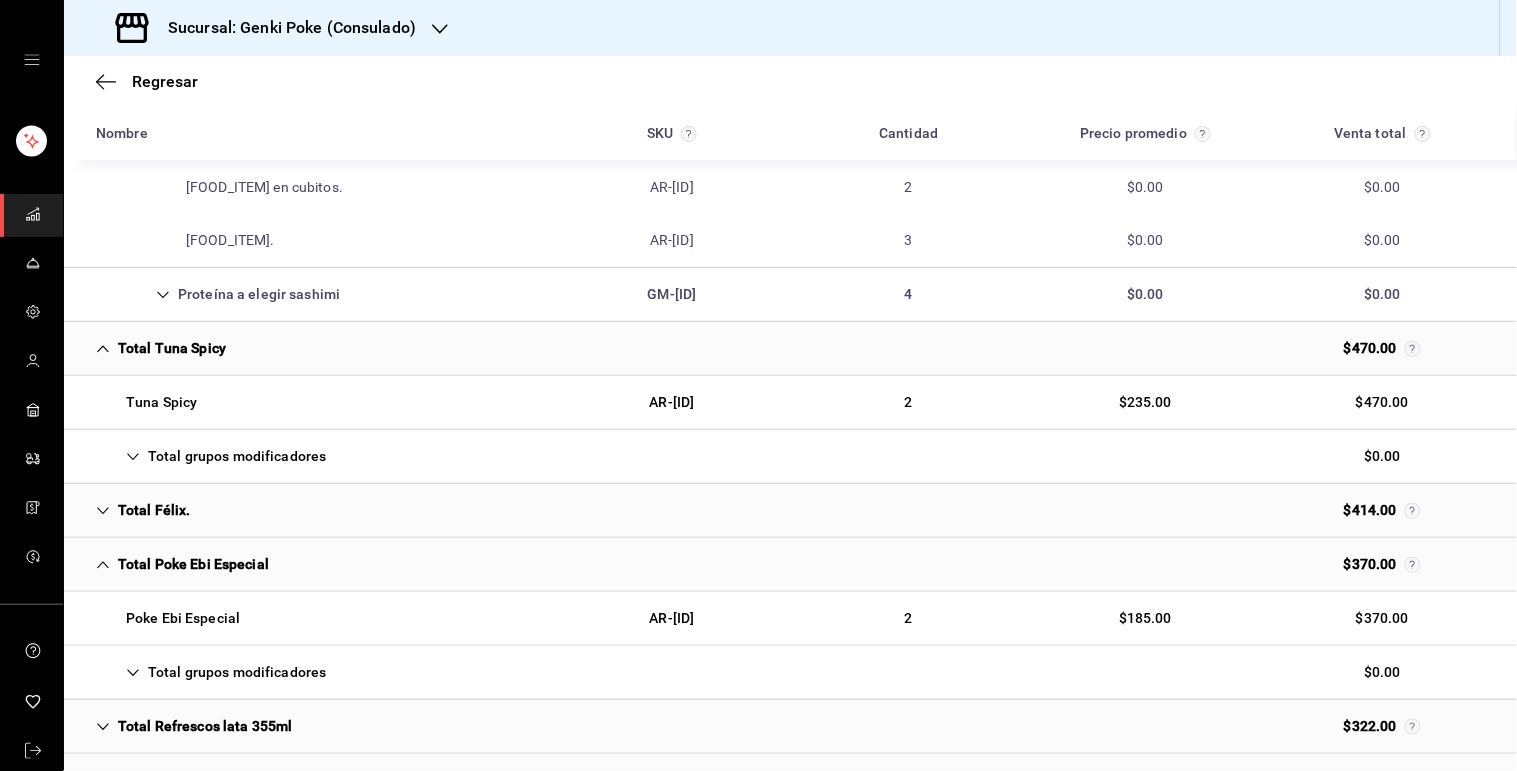 click on "Proteína a elegir sashimi" at bounding box center [218, 294] 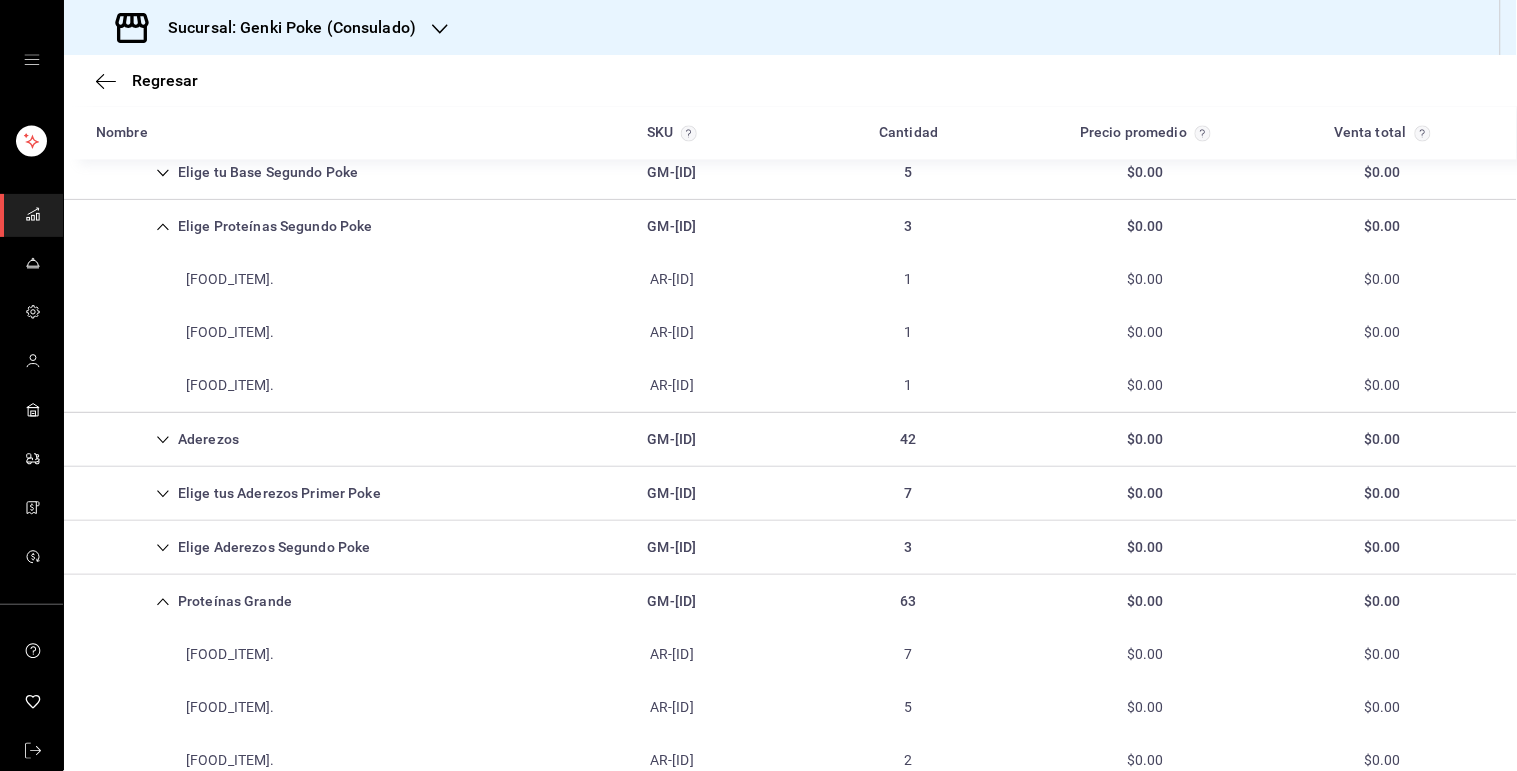 scroll, scrollTop: 2951, scrollLeft: 0, axis: vertical 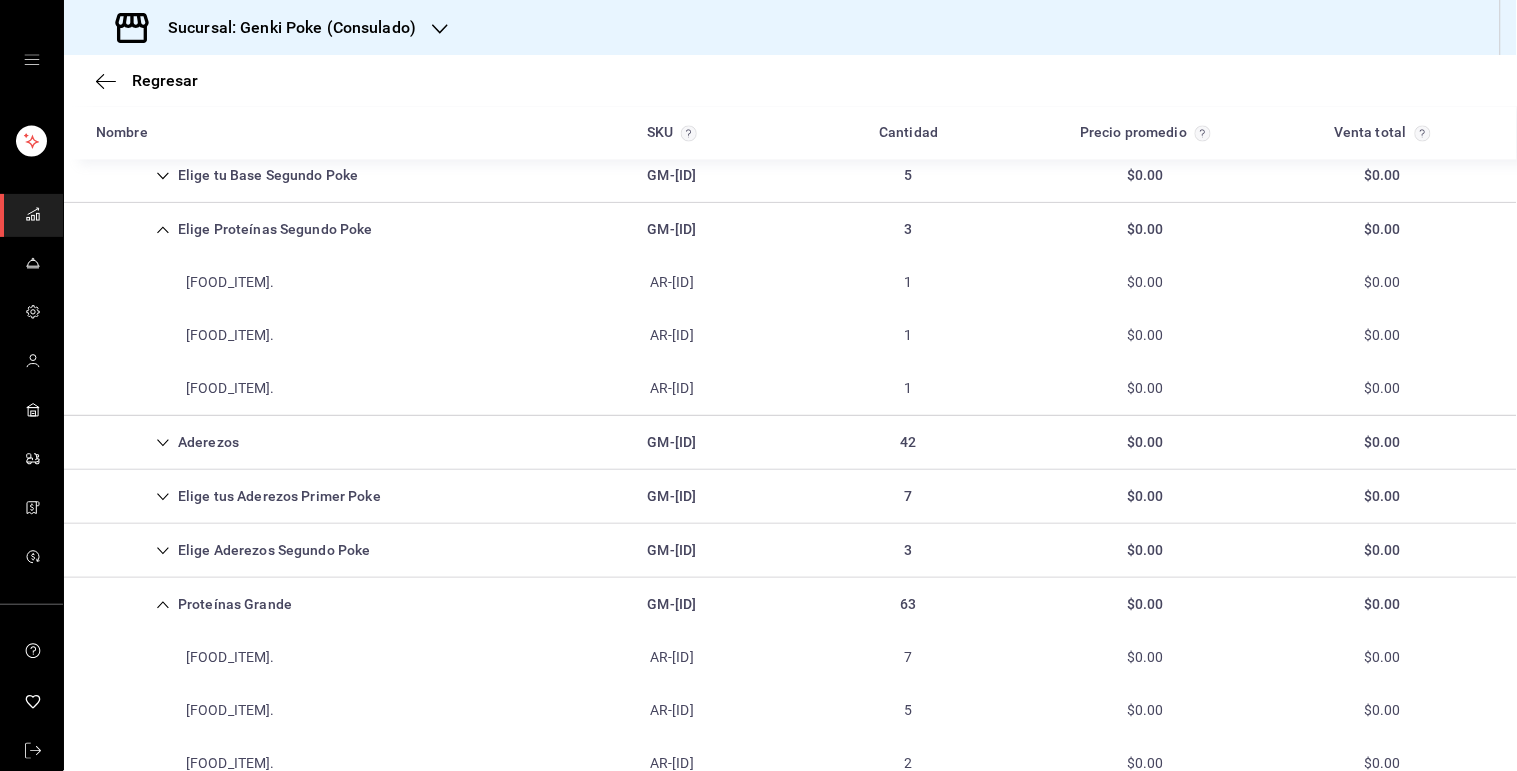 click on "Elige Proteínas Segundo Poke GM-[ID] 3 $0.00 $0.00" at bounding box center [790, 229] 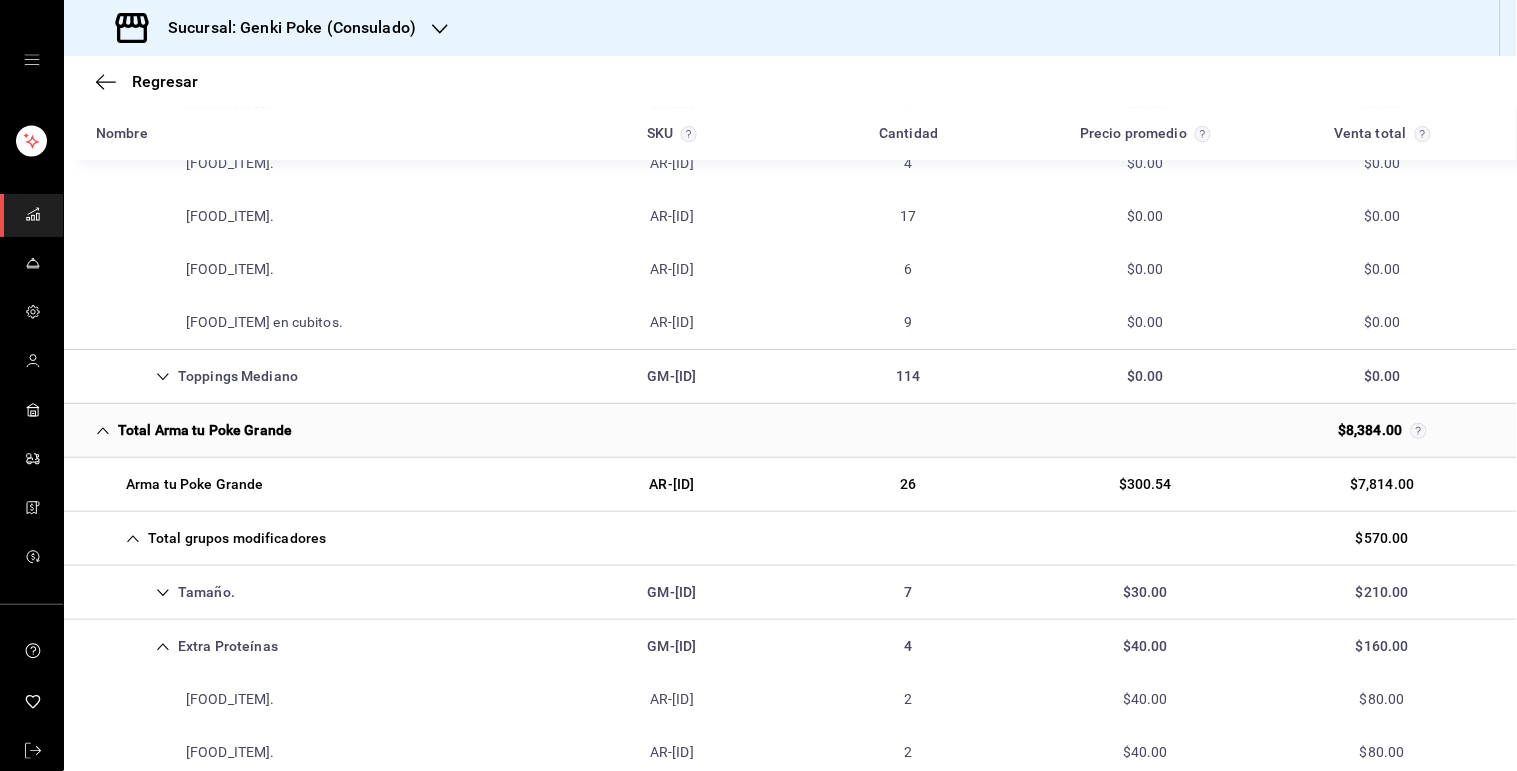 scroll, scrollTop: 1725, scrollLeft: 0, axis: vertical 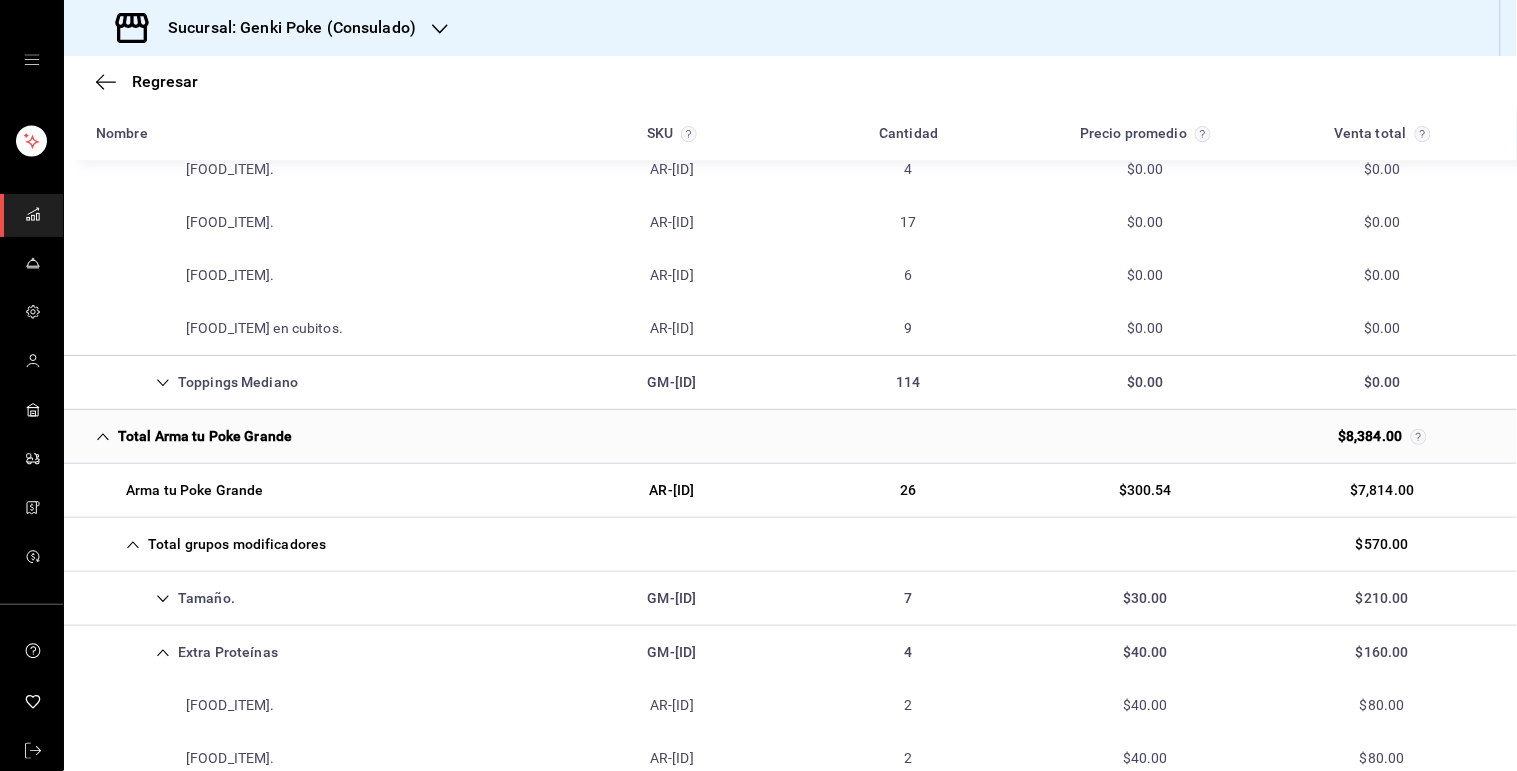 click on "Toppings Mediano" at bounding box center (197, 382) 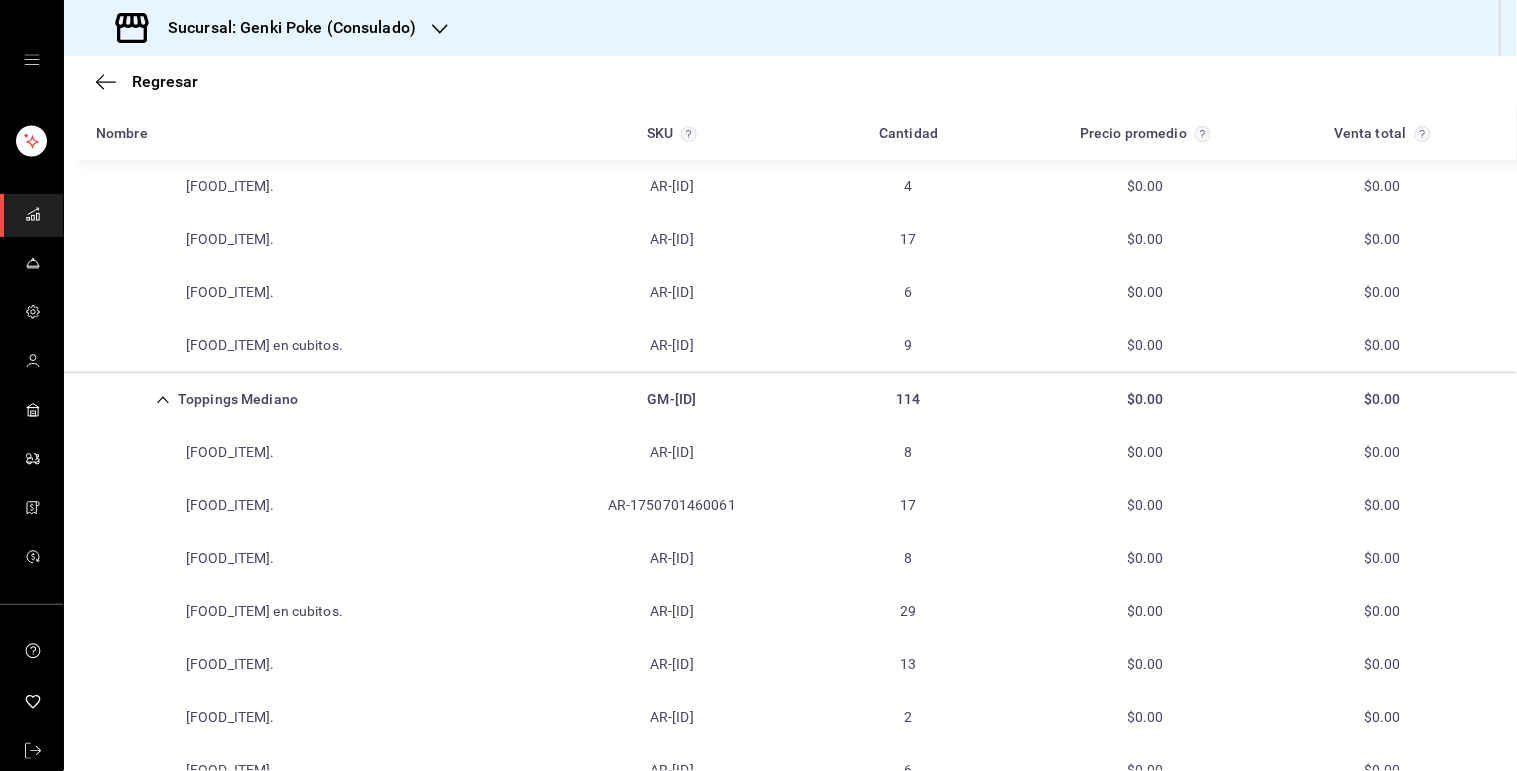 scroll, scrollTop: 1702, scrollLeft: 0, axis: vertical 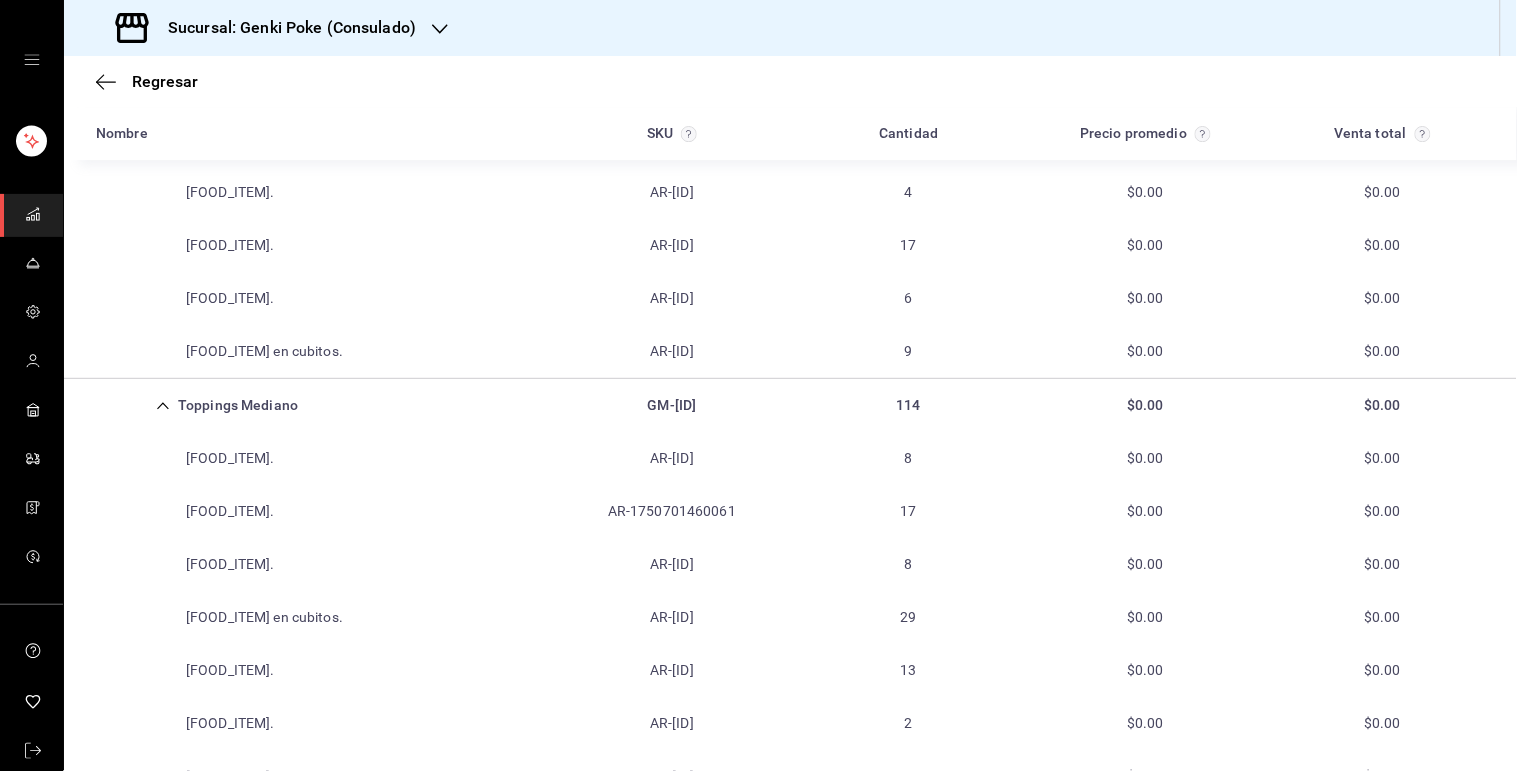 click on "Toppings Mediano" at bounding box center [197, 405] 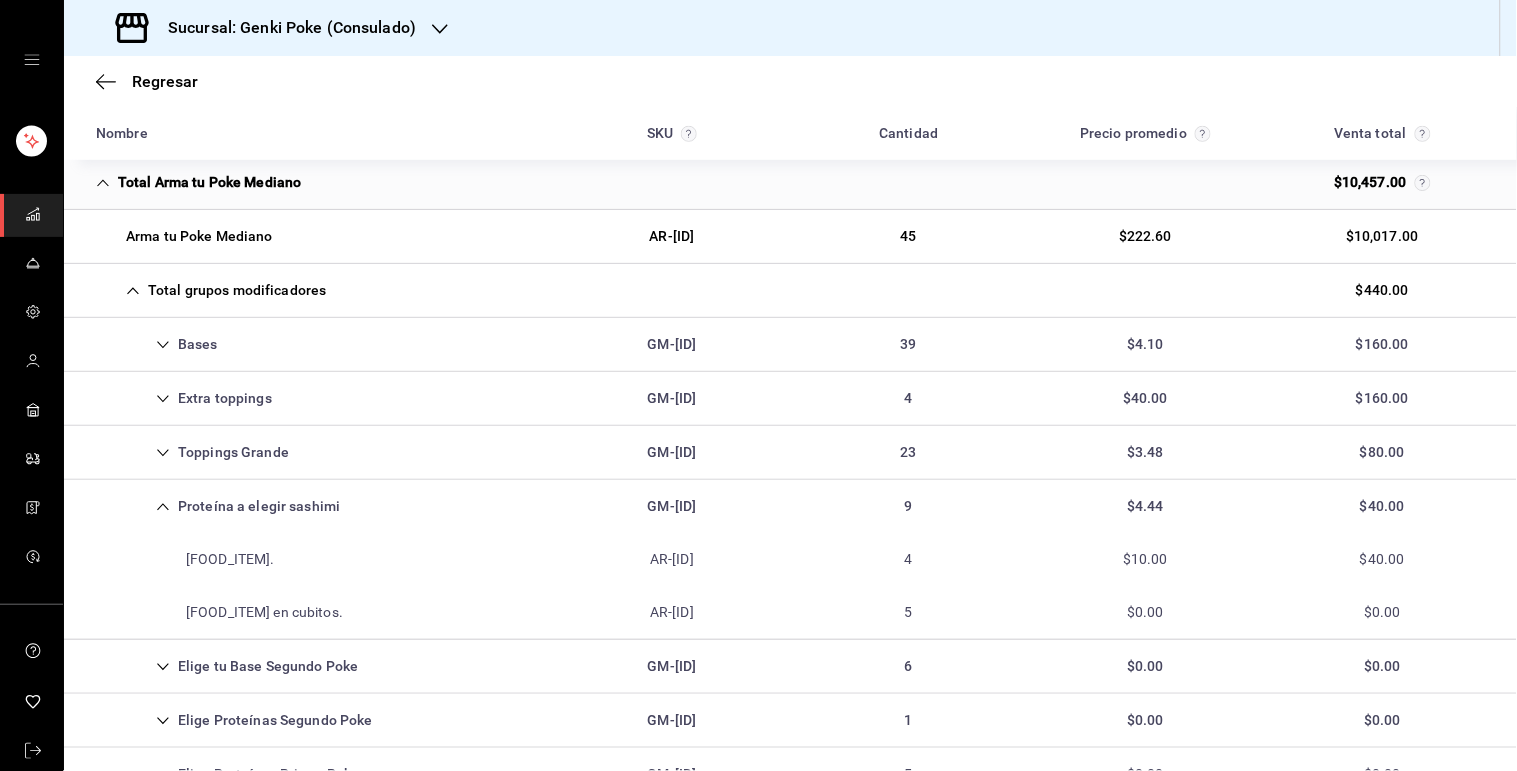 scroll, scrollTop: 358, scrollLeft: 0, axis: vertical 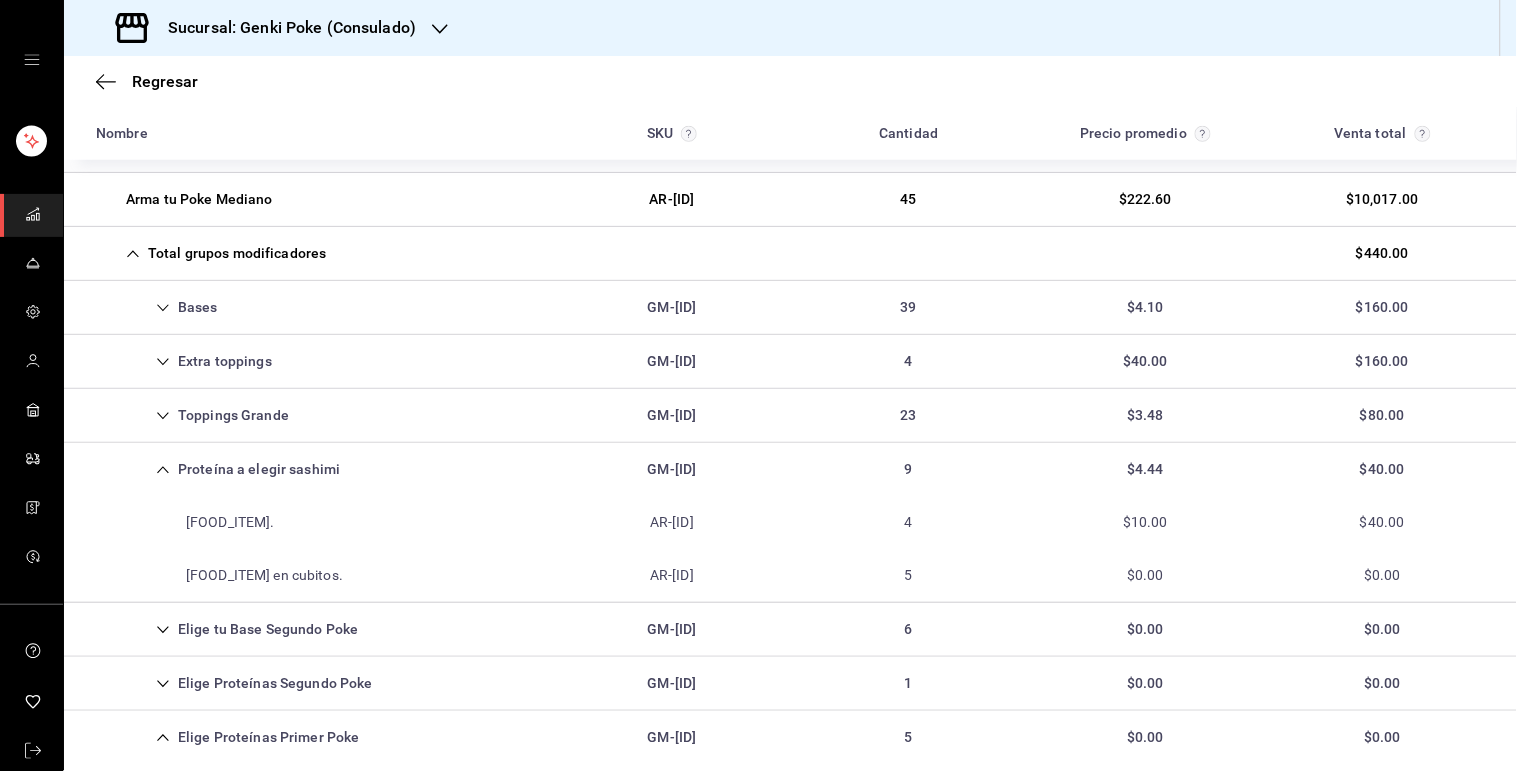 click on "Proteína a elegir sashimi" at bounding box center [218, 469] 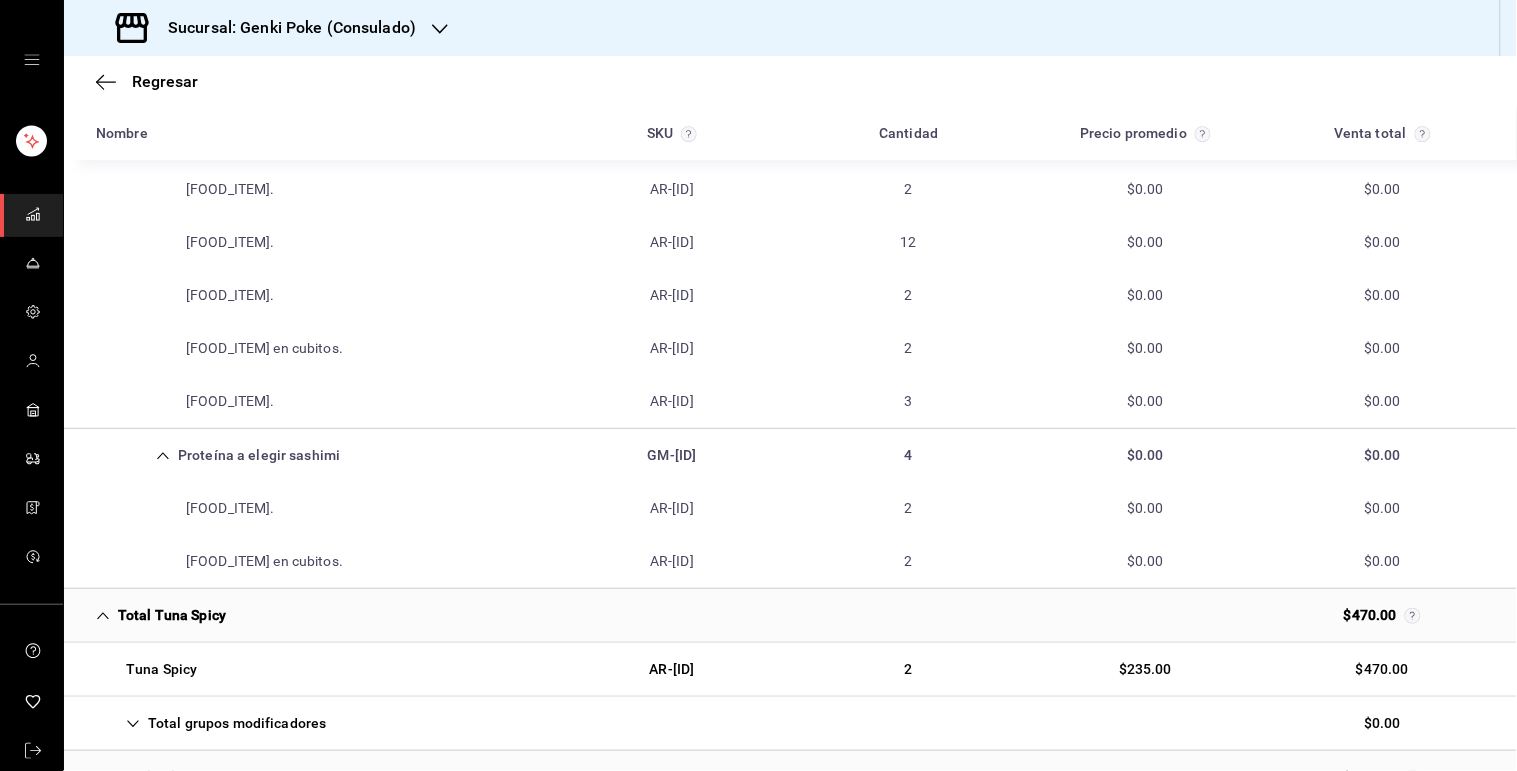 scroll, scrollTop: 3581, scrollLeft: 0, axis: vertical 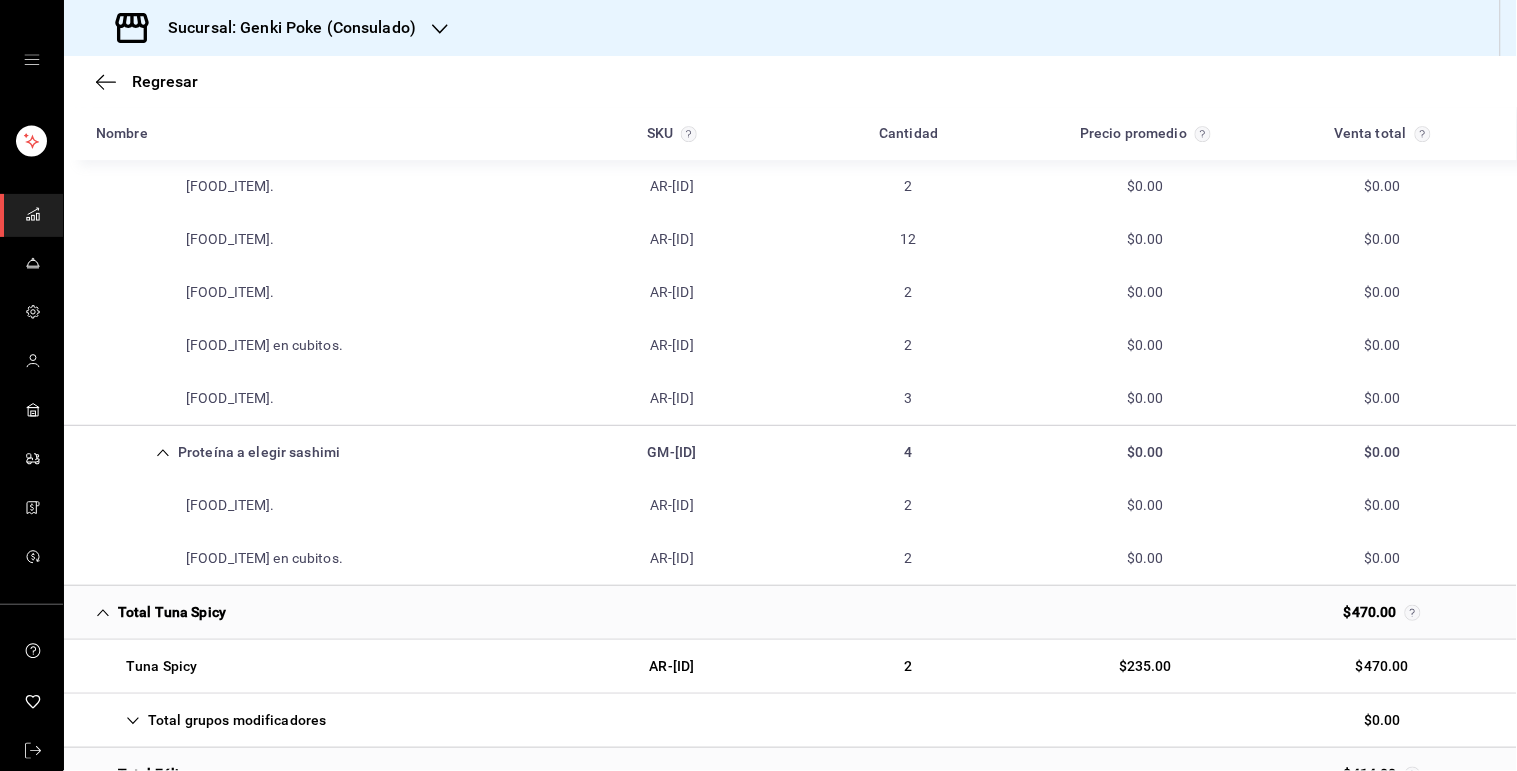 click on "Proteína a elegir sashimi GM-[ID] 4 $0.00 $0.00" at bounding box center (790, 452) 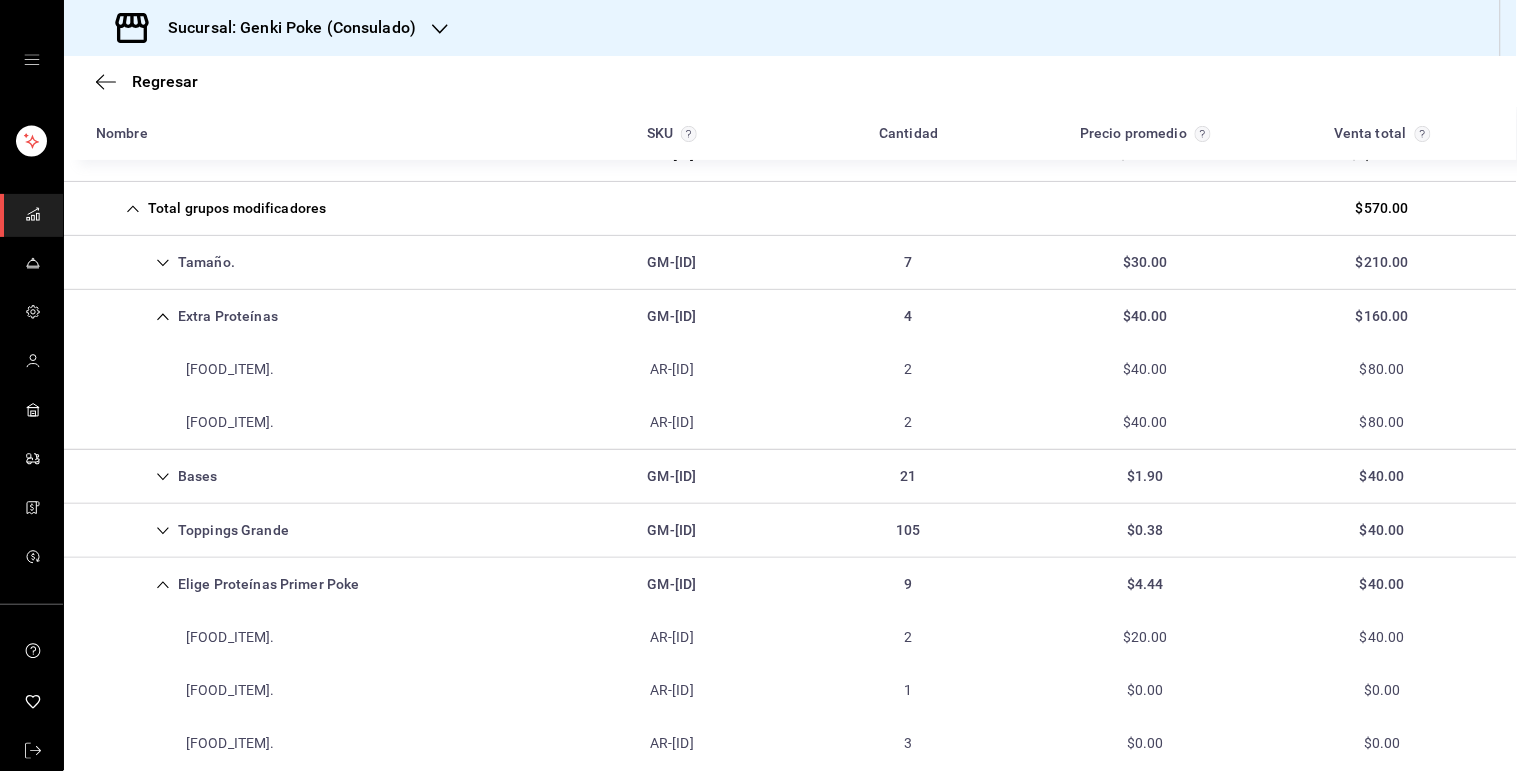 scroll, scrollTop: 1947, scrollLeft: 0, axis: vertical 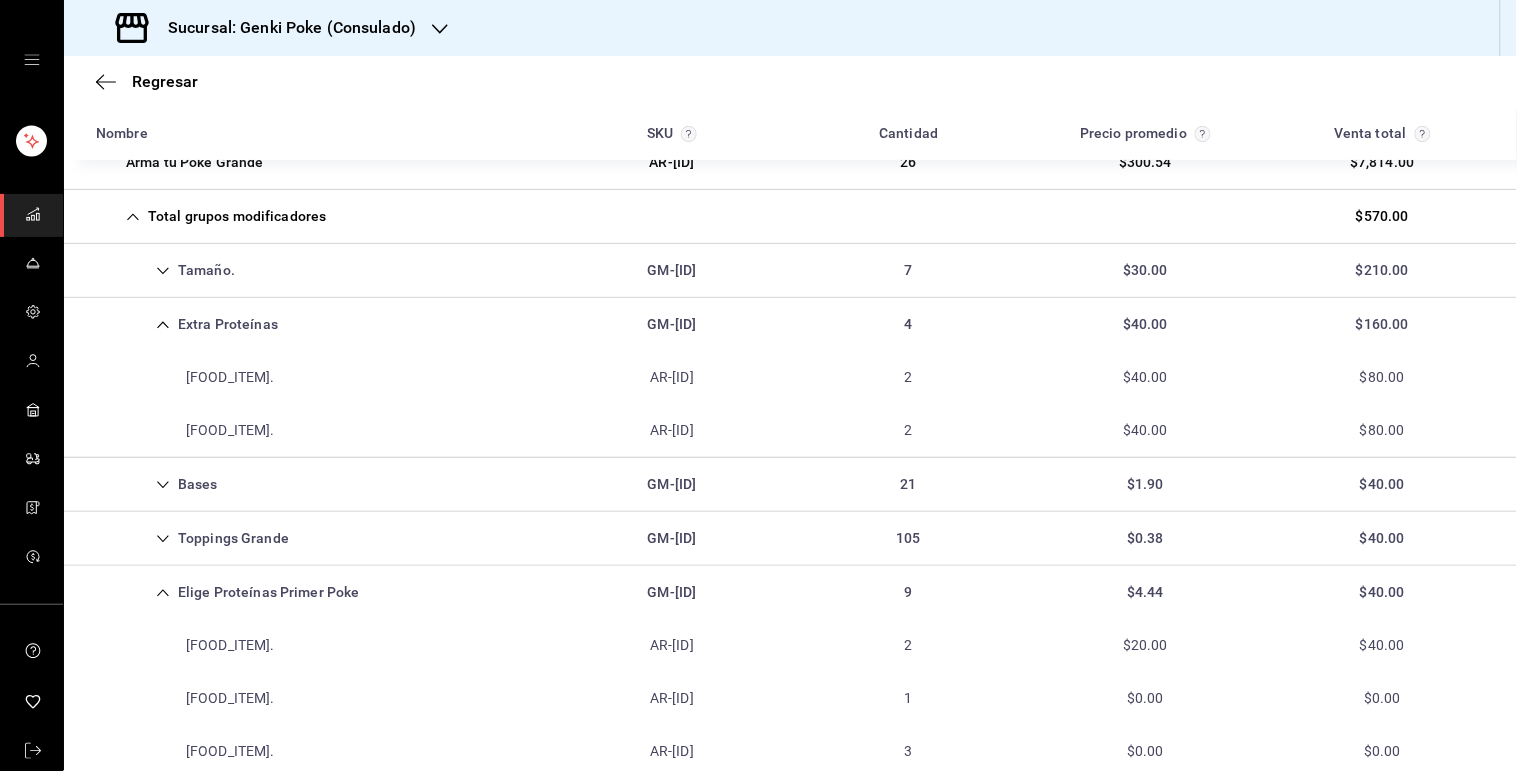 click on "GM-[ID]" at bounding box center [672, 324] 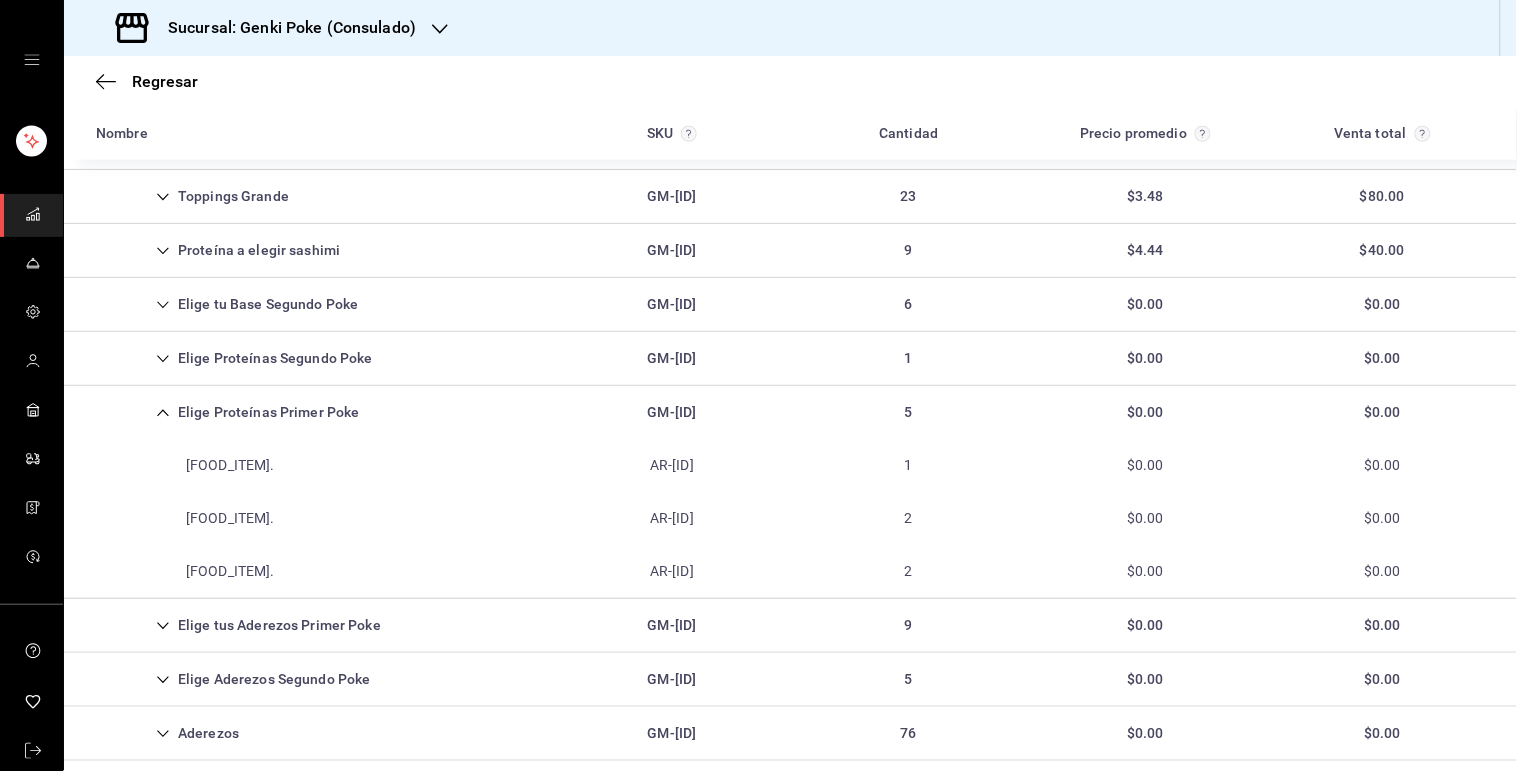 scroll, scrollTop: 586, scrollLeft: 0, axis: vertical 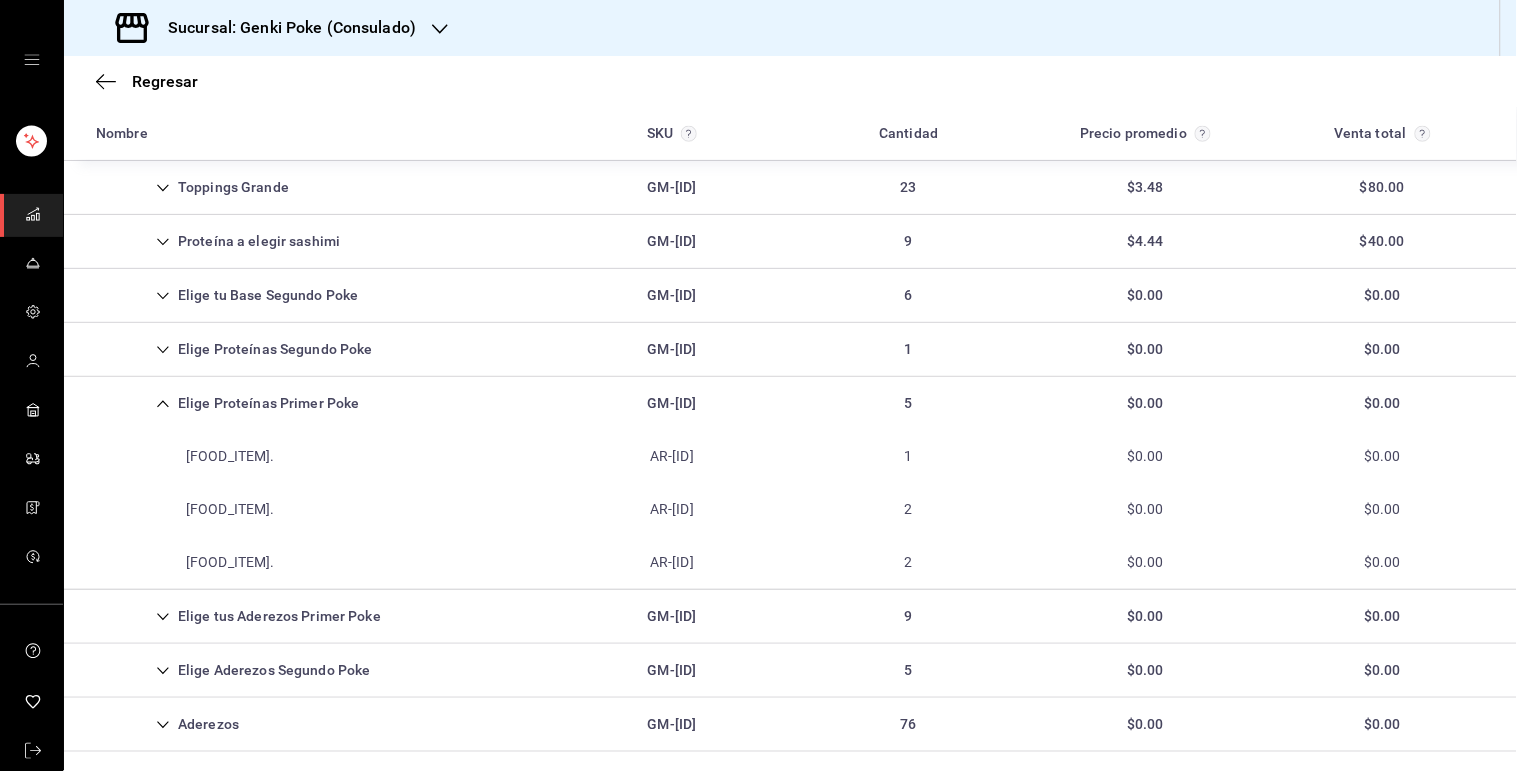 click on "Elige Proteínas Primer Poke GM-[ID] 5 $0.00 $0.00" at bounding box center (790, 403) 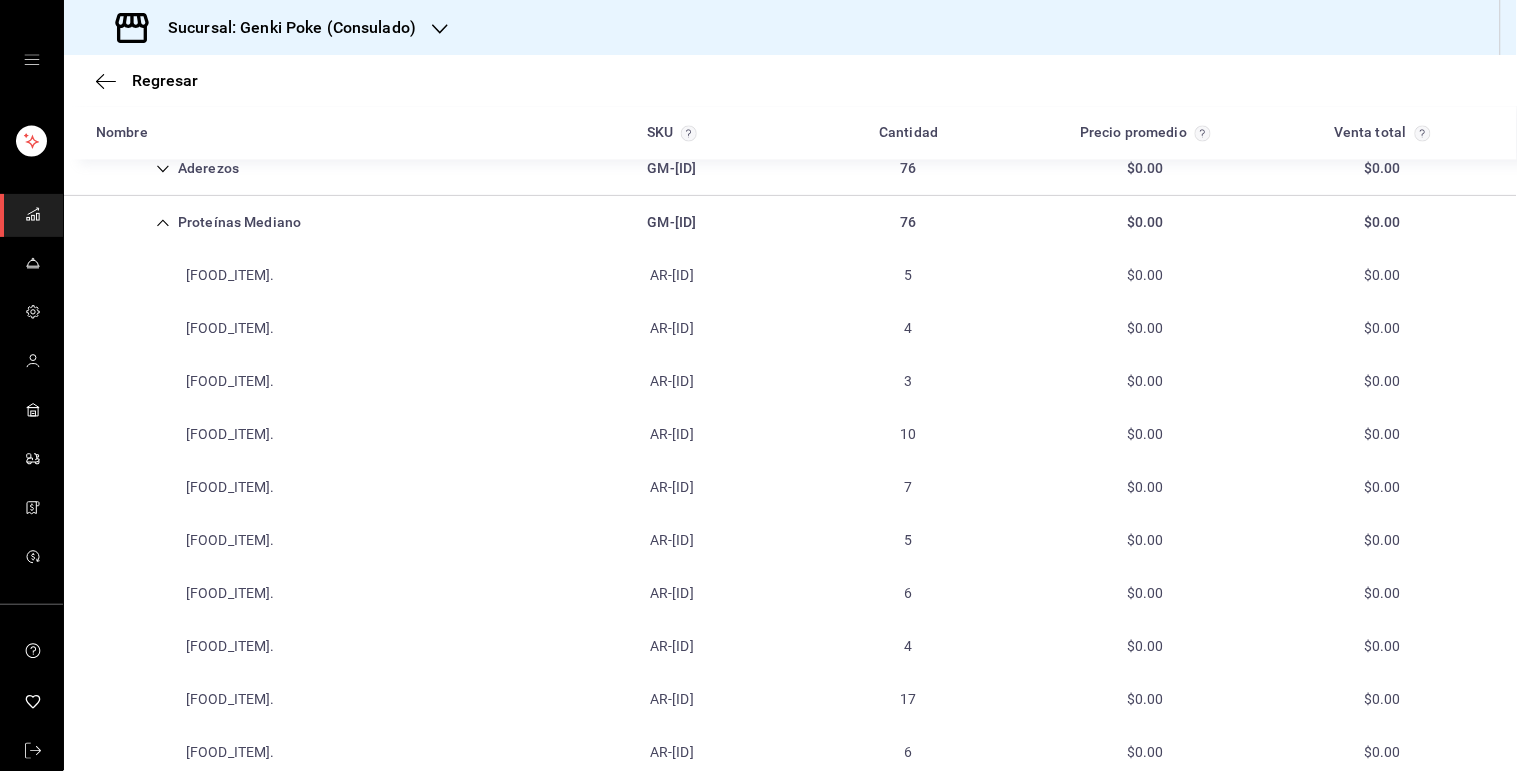 scroll, scrollTop: 958, scrollLeft: 0, axis: vertical 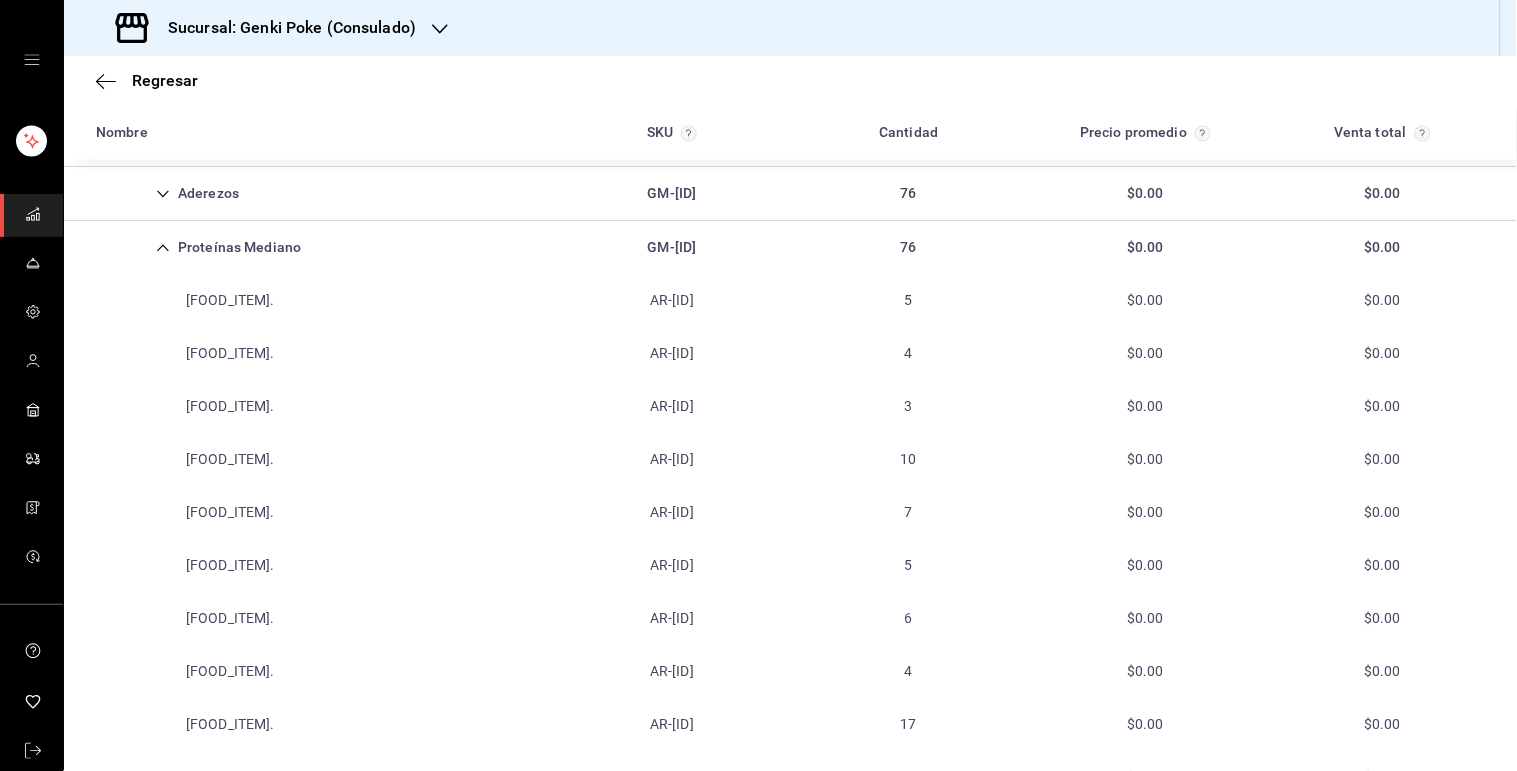 click on "GM-[ID]" at bounding box center (672, 247) 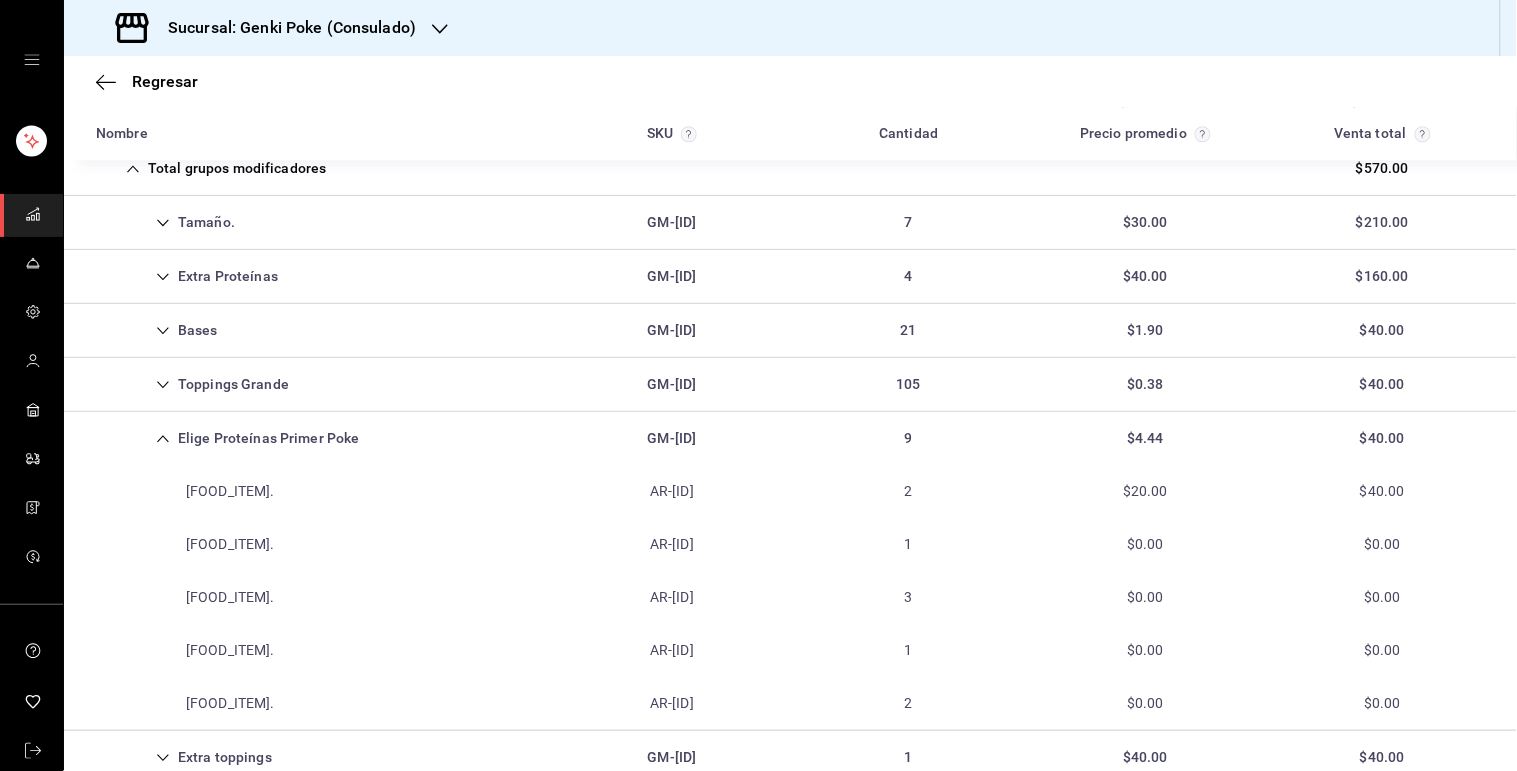 scroll, scrollTop: 1254, scrollLeft: 0, axis: vertical 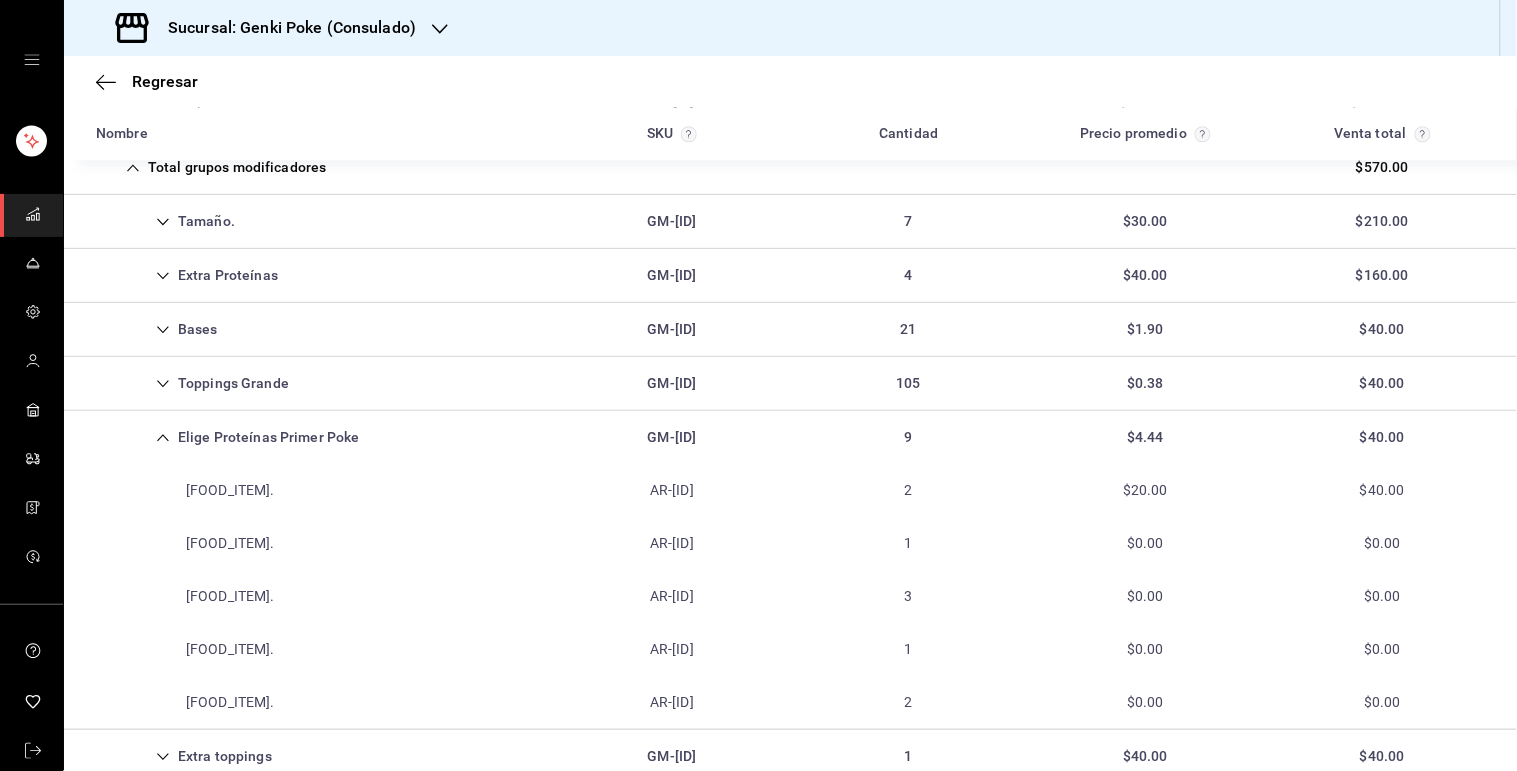 click on "Elige Proteínas Primer Poke GM-[ID] 9 $4.44 $40.00" at bounding box center [790, 437] 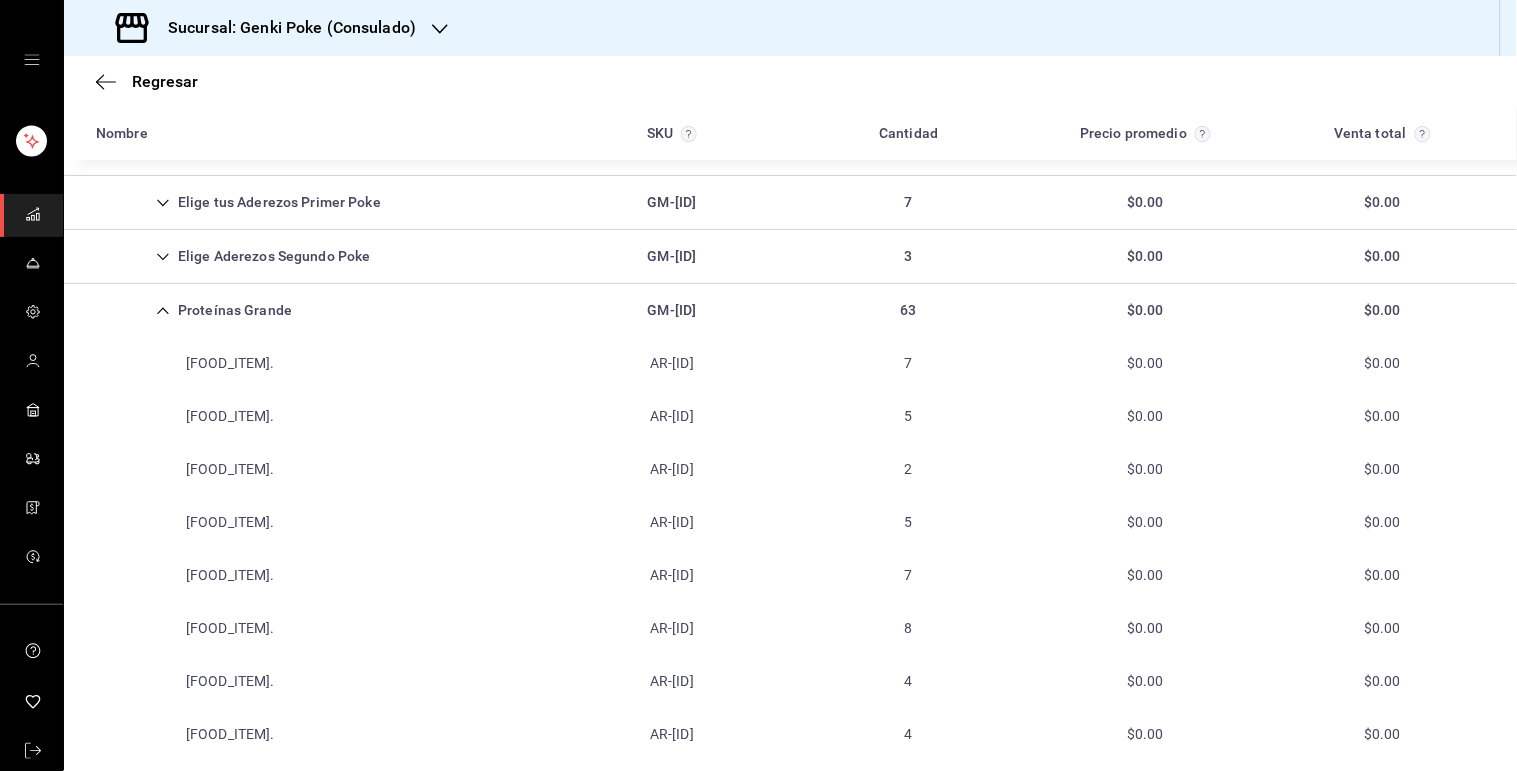 scroll, scrollTop: 1841, scrollLeft: 0, axis: vertical 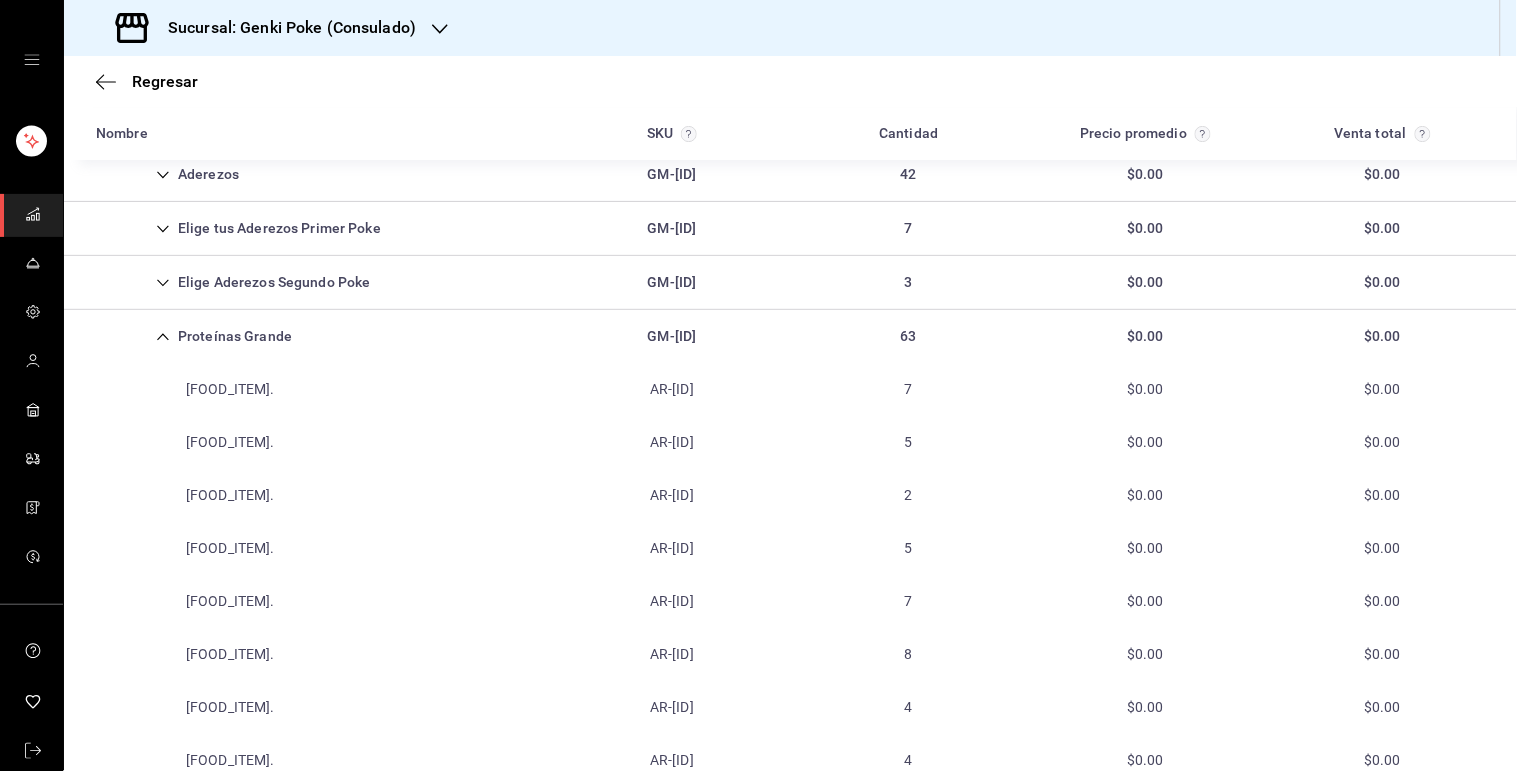 click on "Proteínas Grande GM-[ID] 63 $0.00 $0.00" at bounding box center [790, 336] 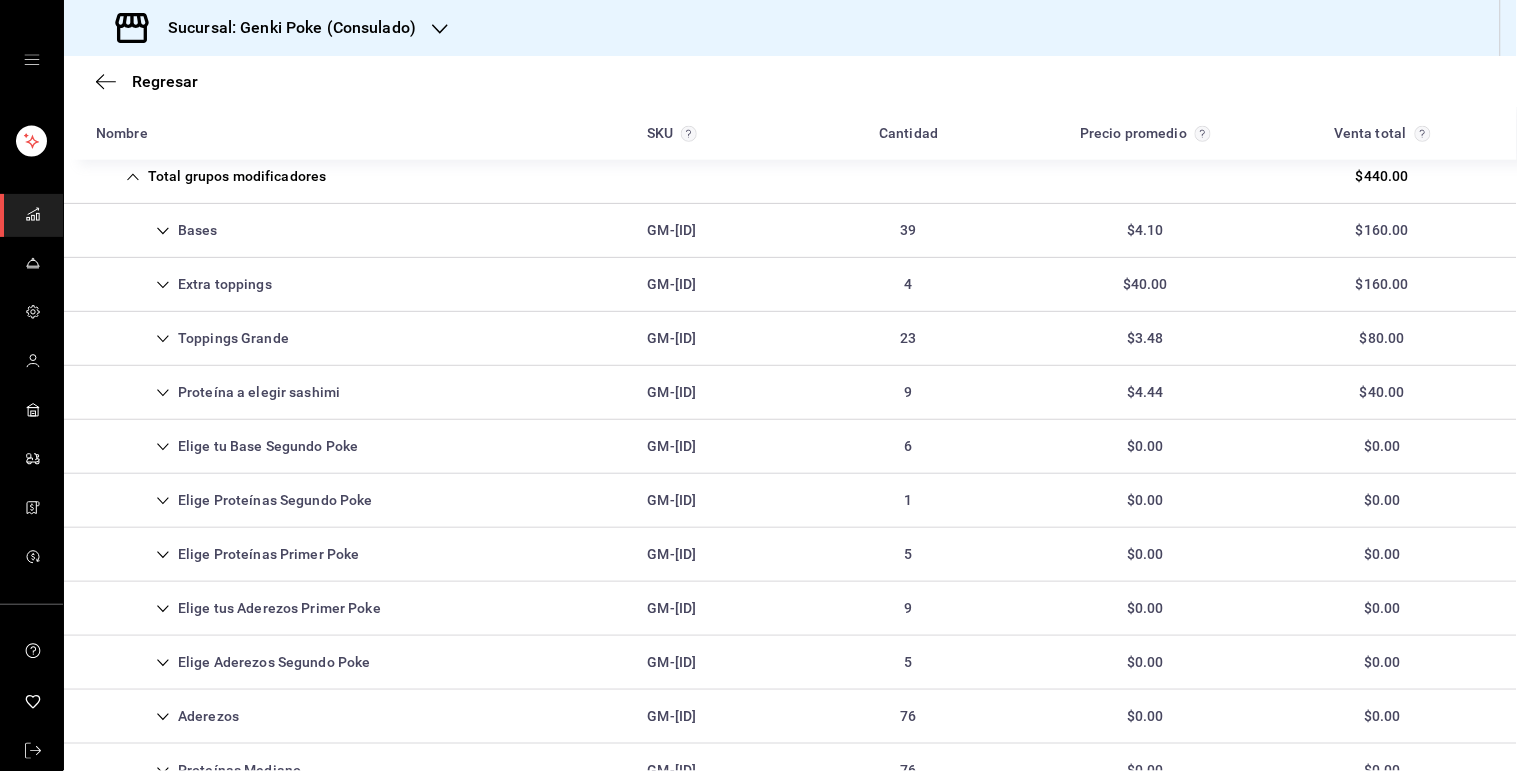 scroll, scrollTop: 436, scrollLeft: 0, axis: vertical 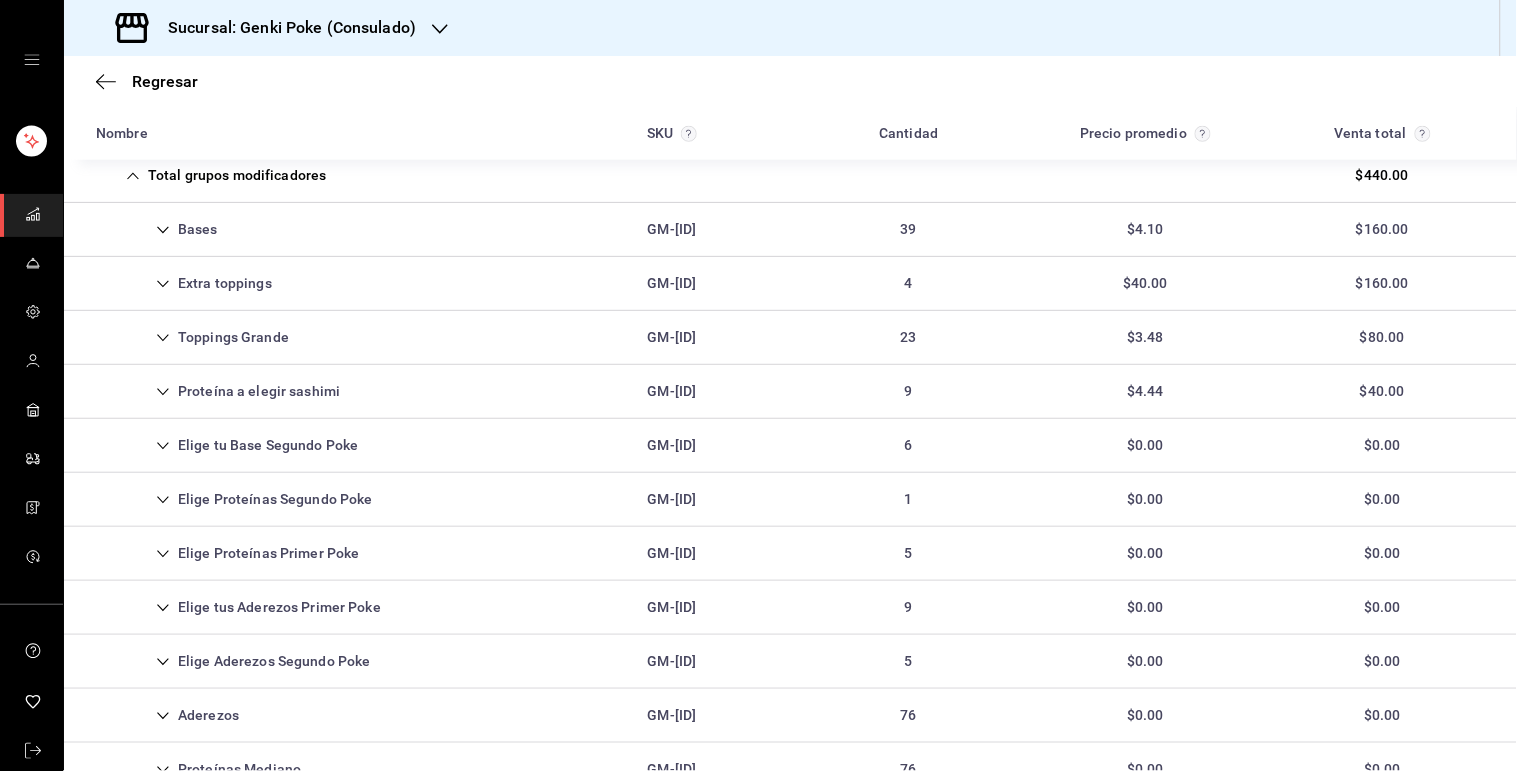 click on "Extra toppings GM-[ID] 4 $40.00 $160.00" at bounding box center (790, 284) 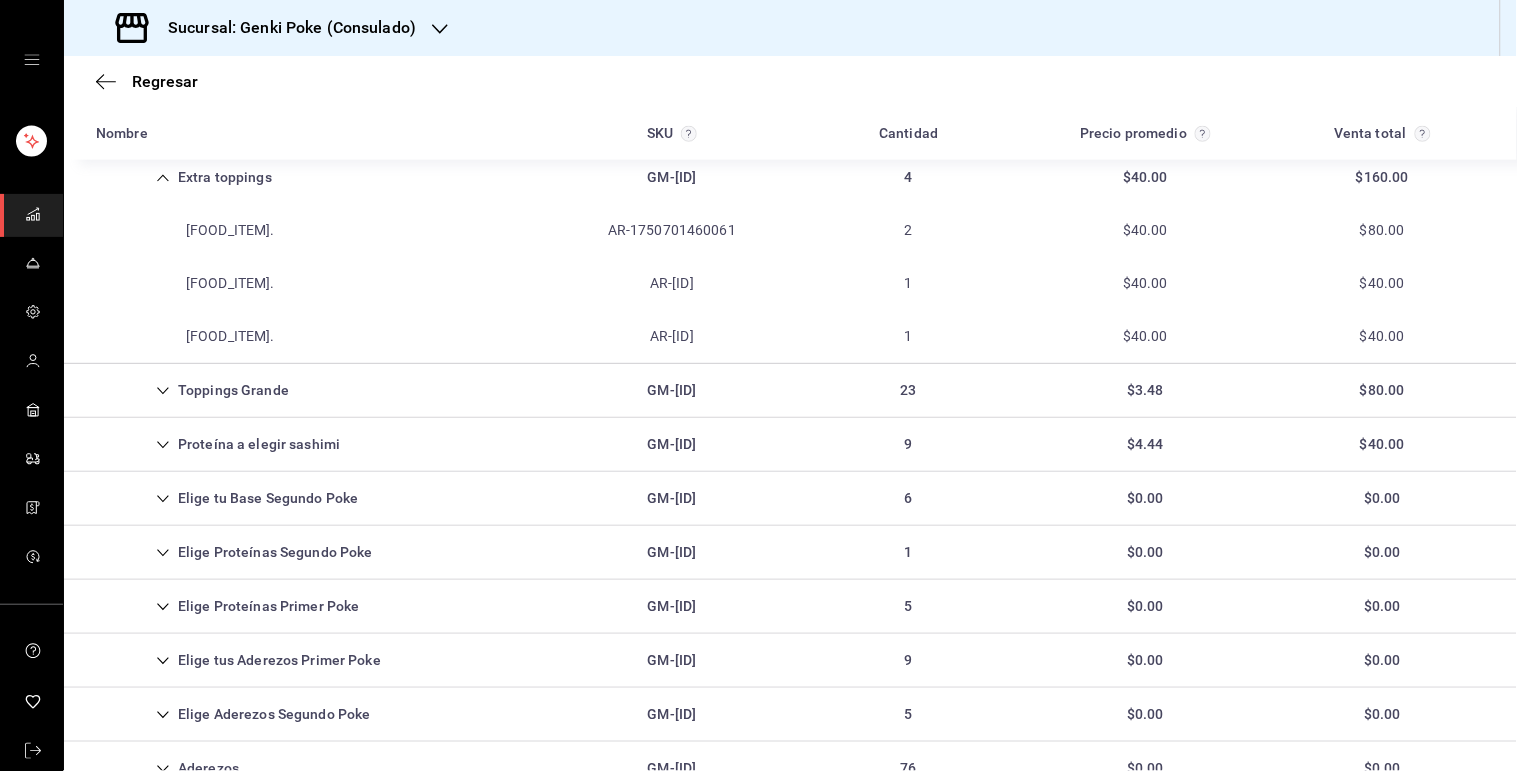 scroll, scrollTop: 547, scrollLeft: 0, axis: vertical 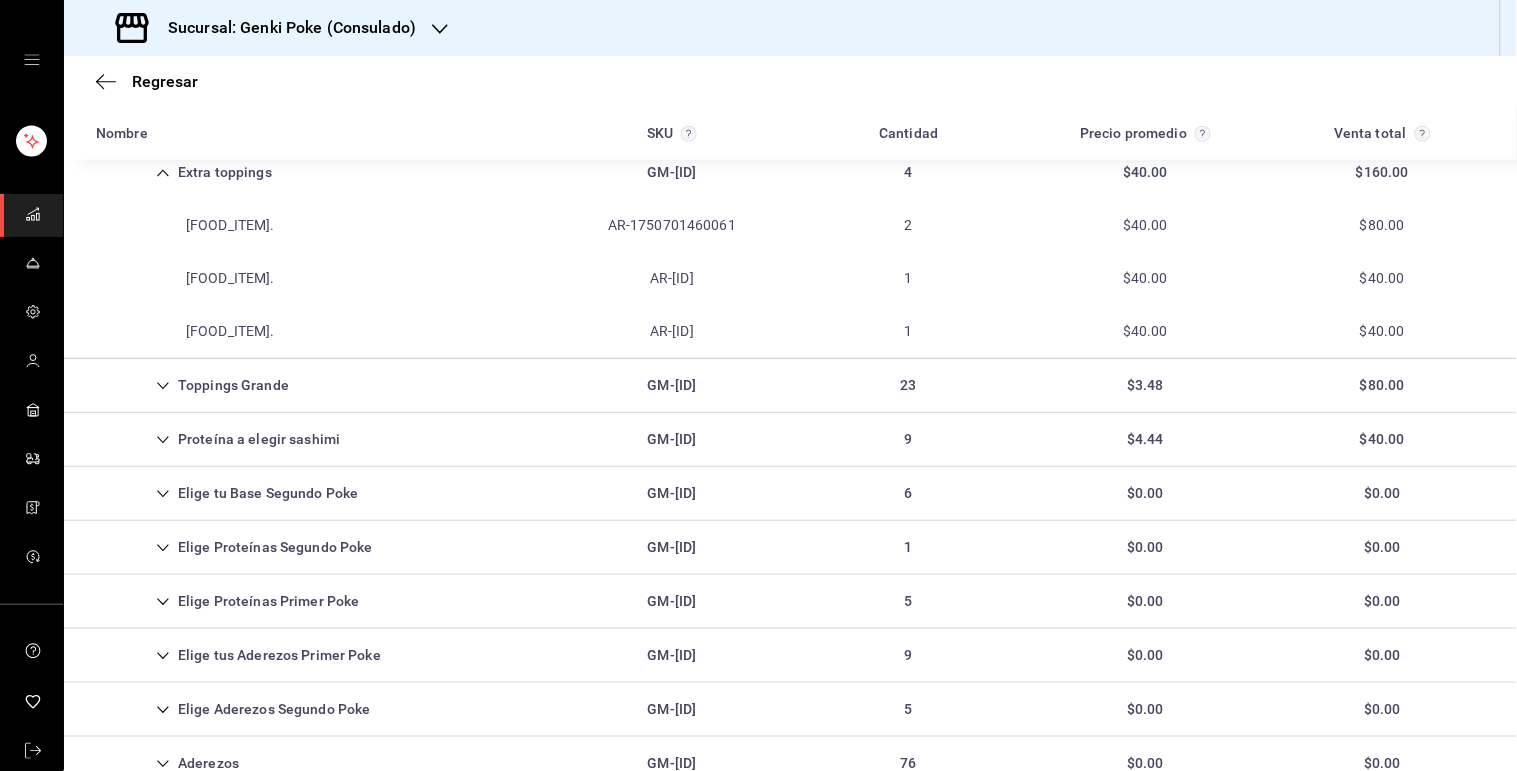 click on "Toppings Grande GM-[ID] 23 $3.48 $80.00" at bounding box center [790, 386] 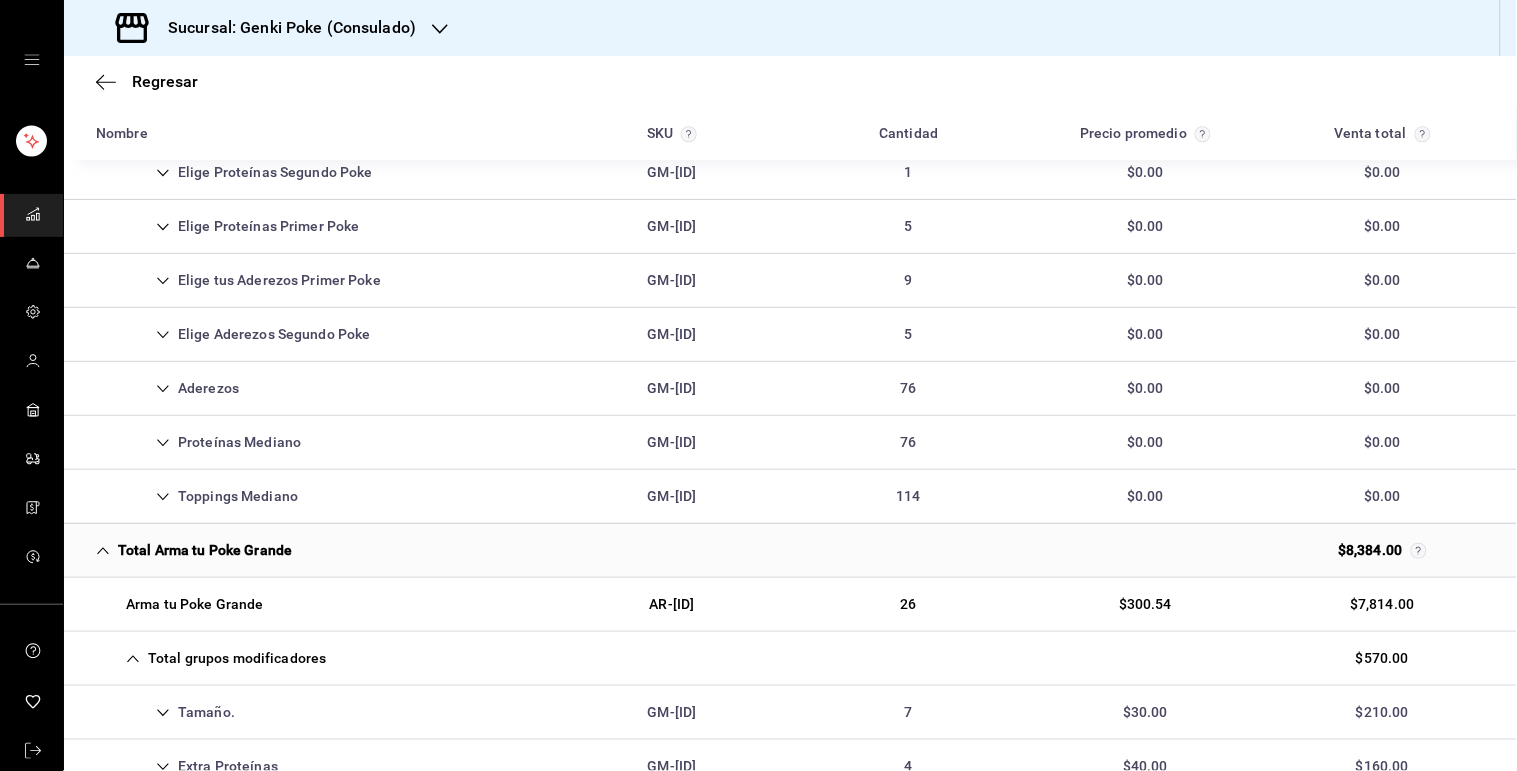 scroll, scrollTop: 1550, scrollLeft: 0, axis: vertical 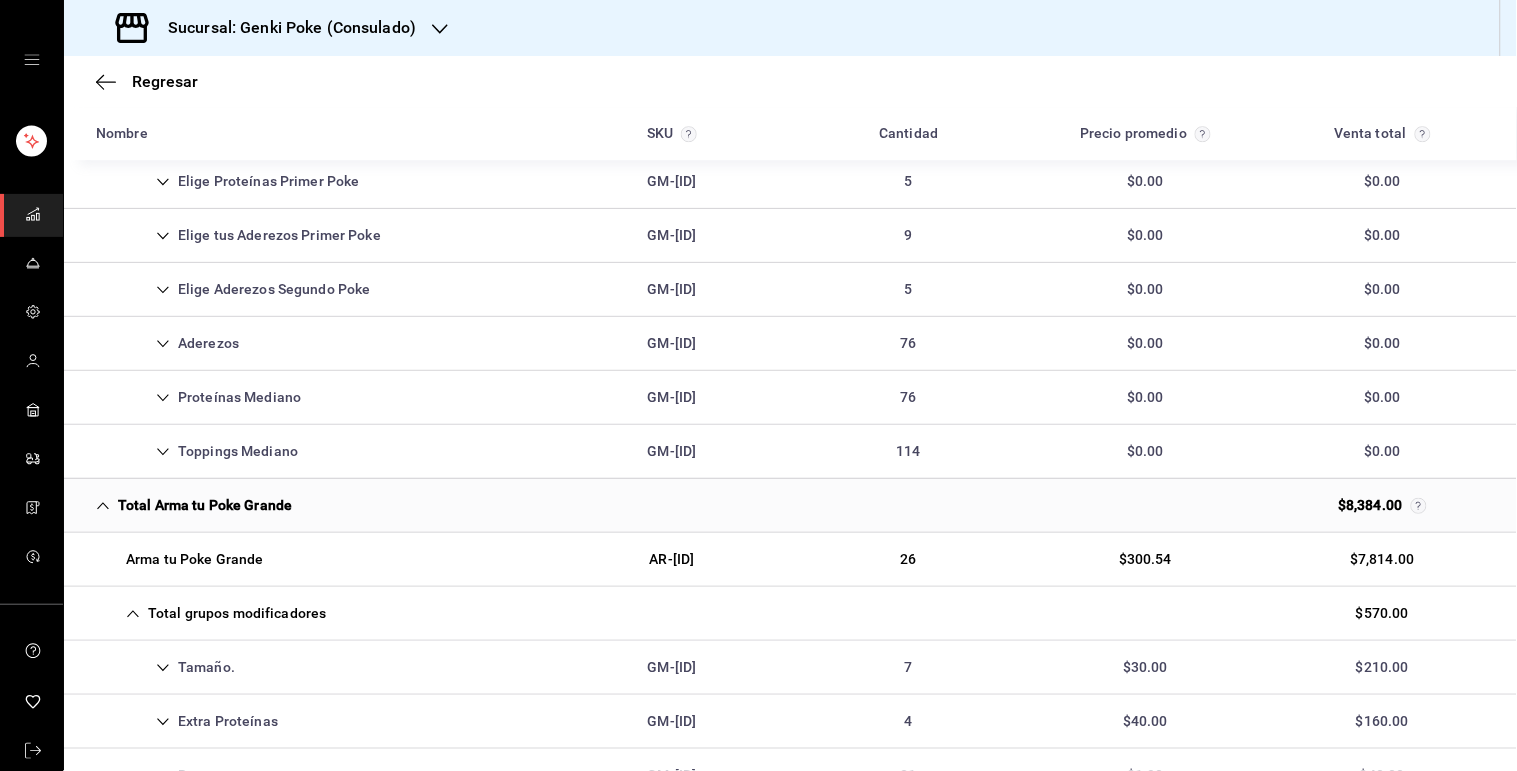 click on "Toppings Mediano GM-[ID] 114 $0.00 $0.00" at bounding box center [790, 452] 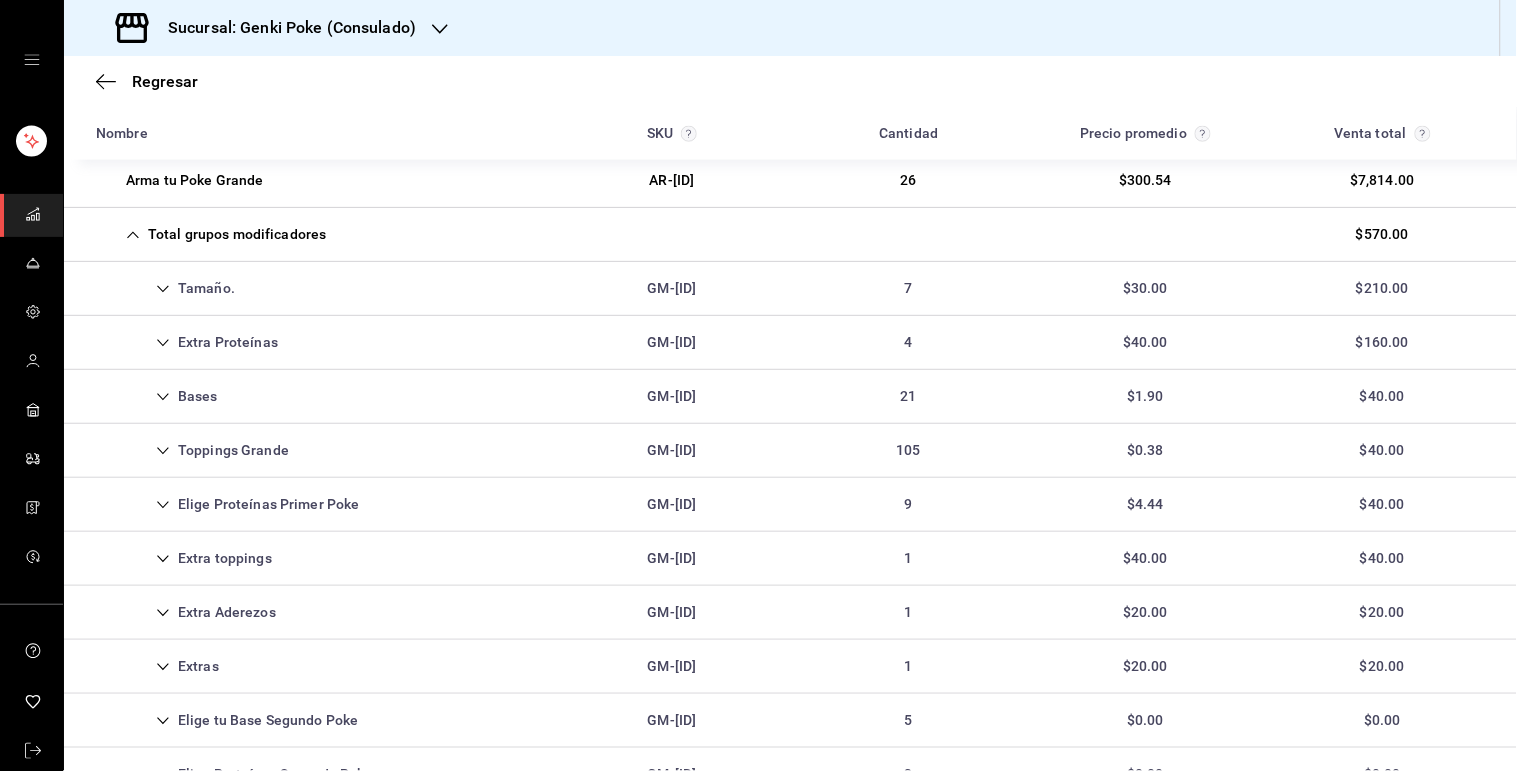 scroll, scrollTop: 2566, scrollLeft: 0, axis: vertical 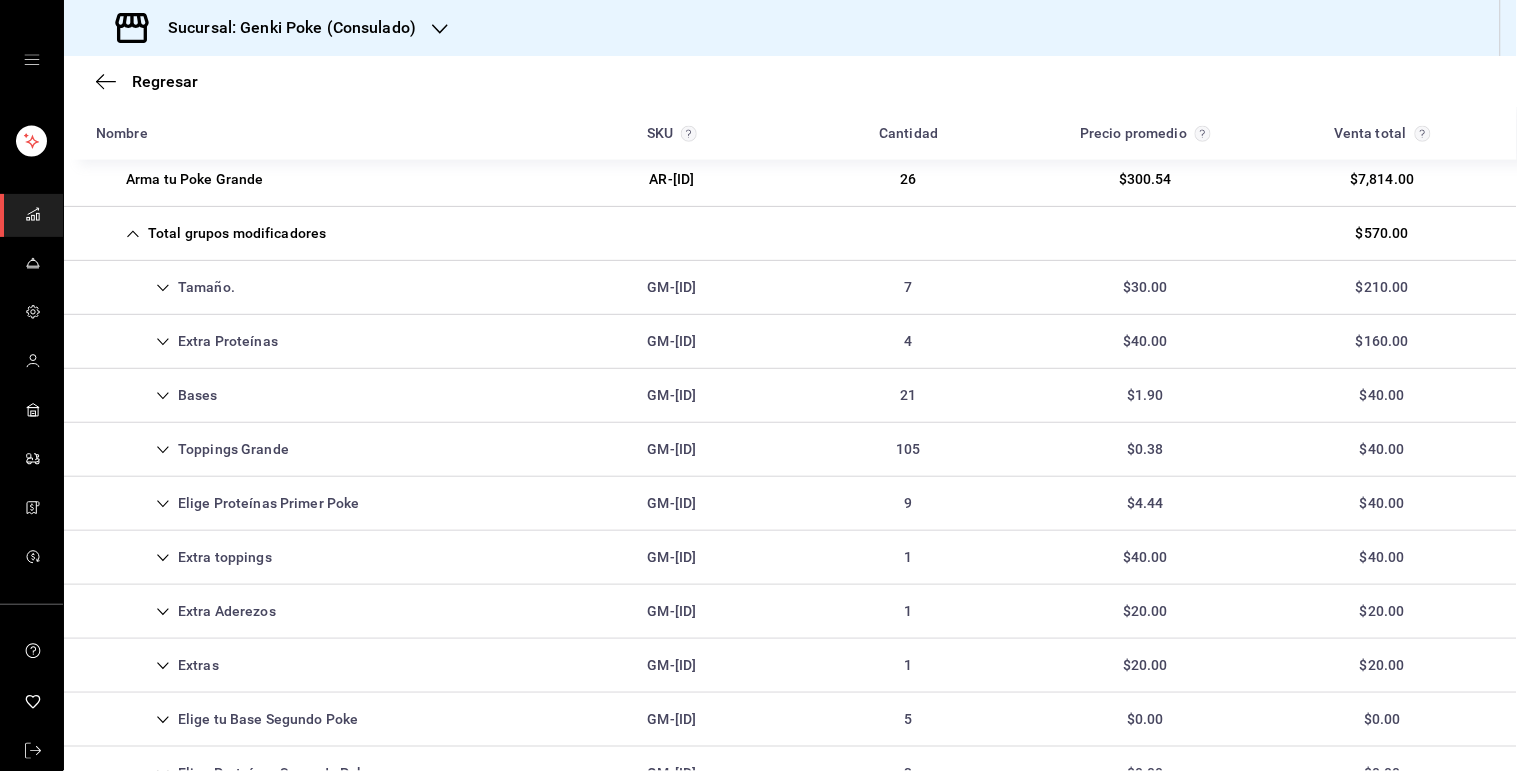 click on "Toppings Grande GM-[ID] 105 $0.38 $40.00" at bounding box center [790, 450] 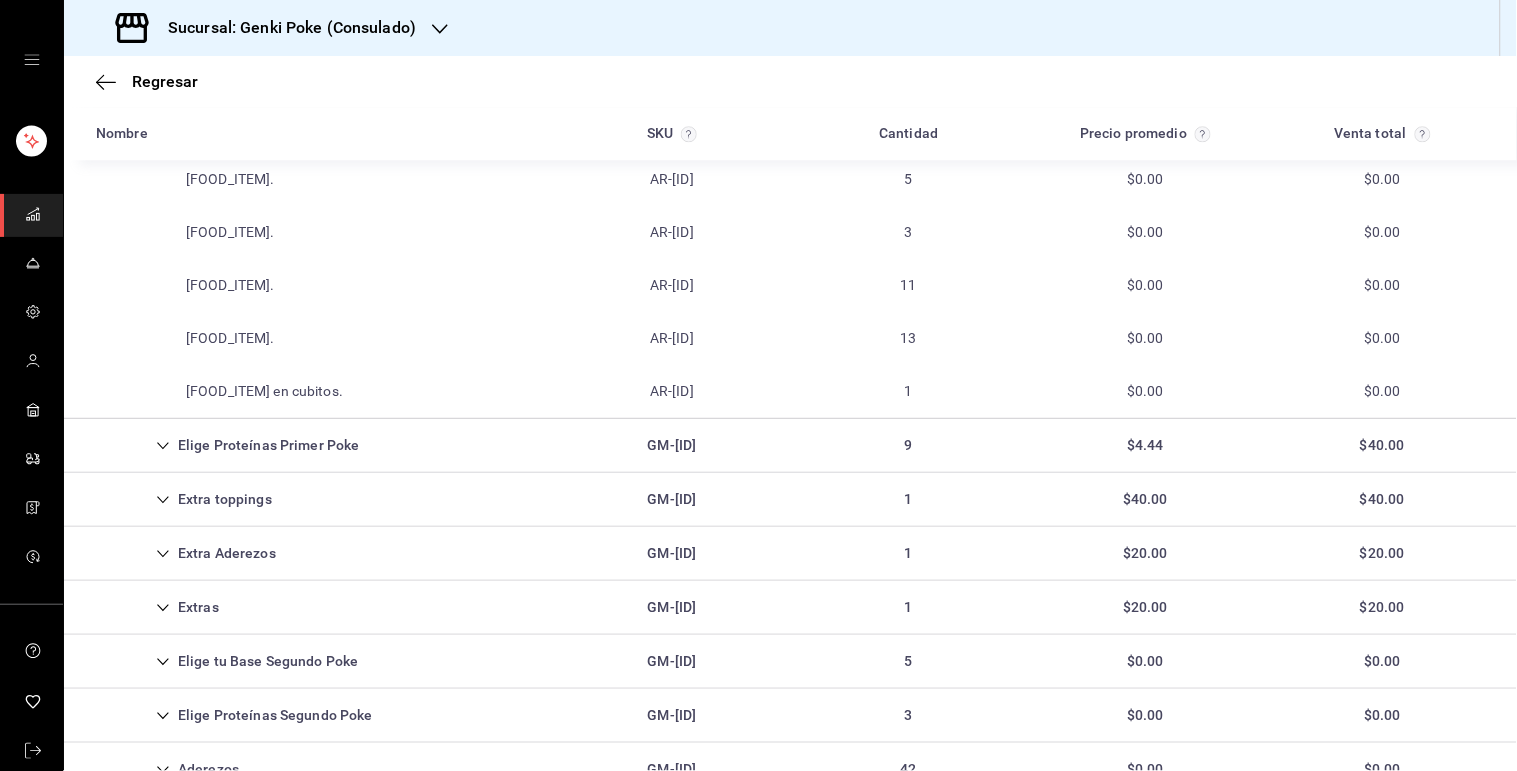 scroll, scrollTop: 3296, scrollLeft: 0, axis: vertical 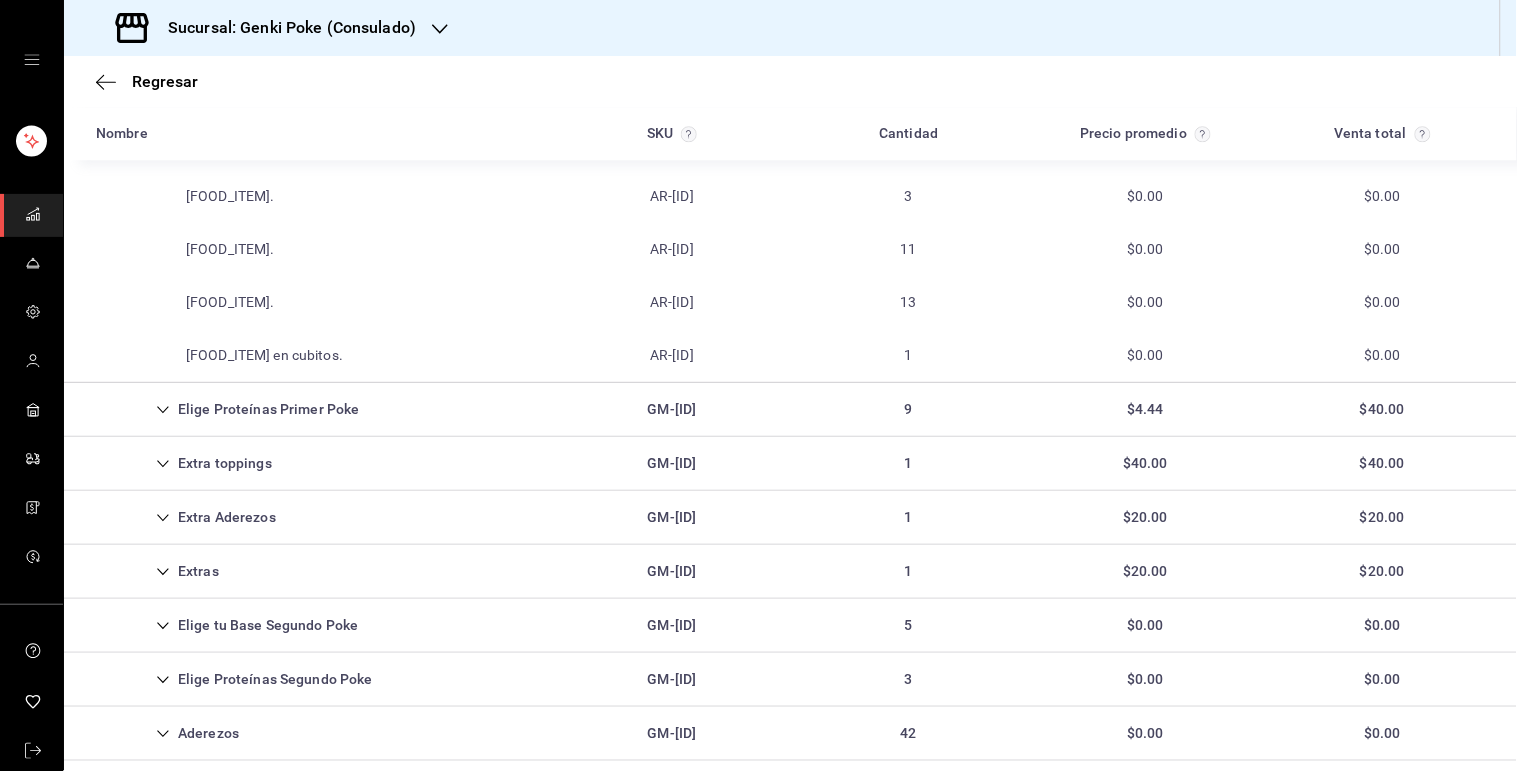 click on "Extra toppings GM-[ID] 1 $40.00 $40.00" at bounding box center (790, 464) 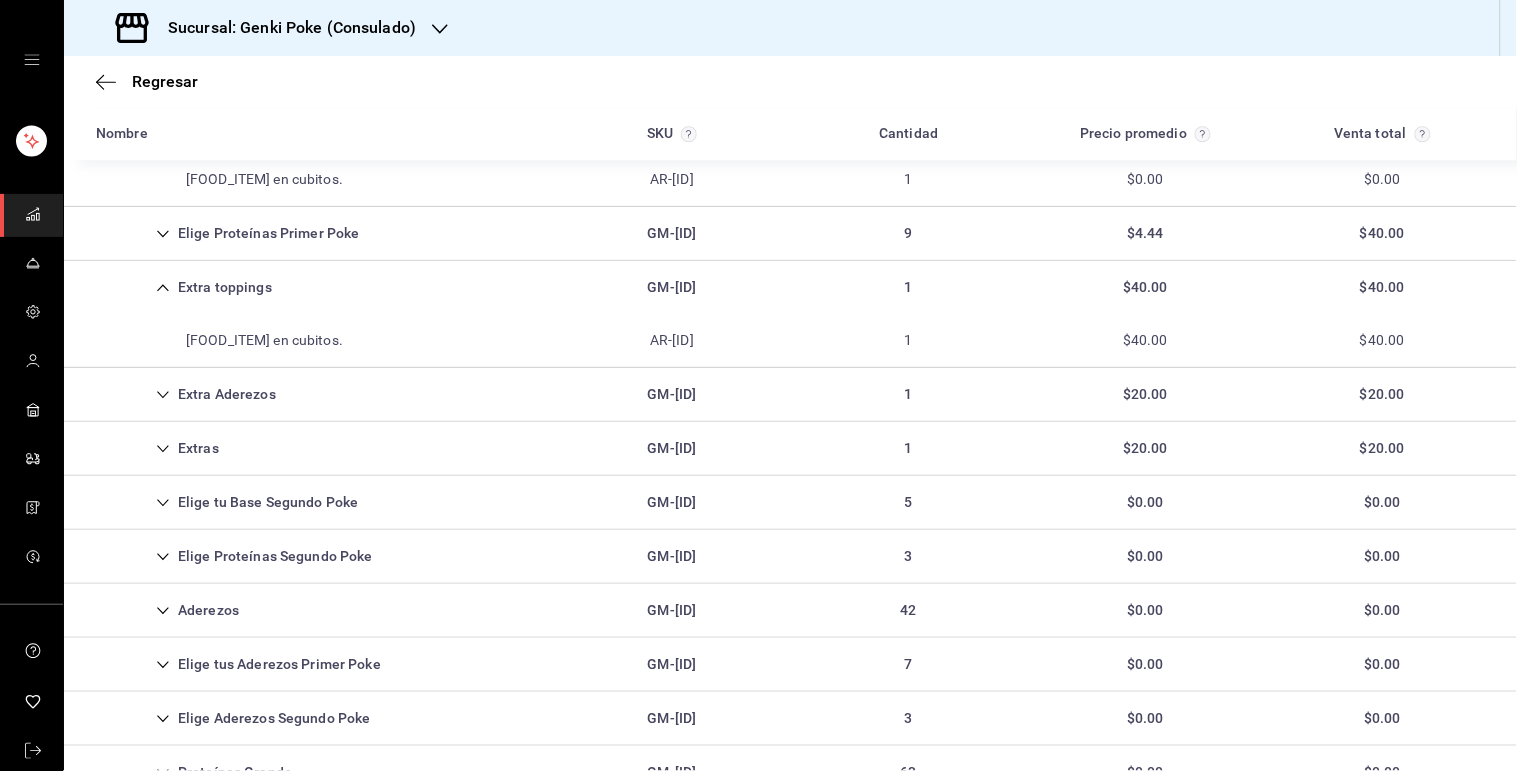 scroll, scrollTop: 3465, scrollLeft: 0, axis: vertical 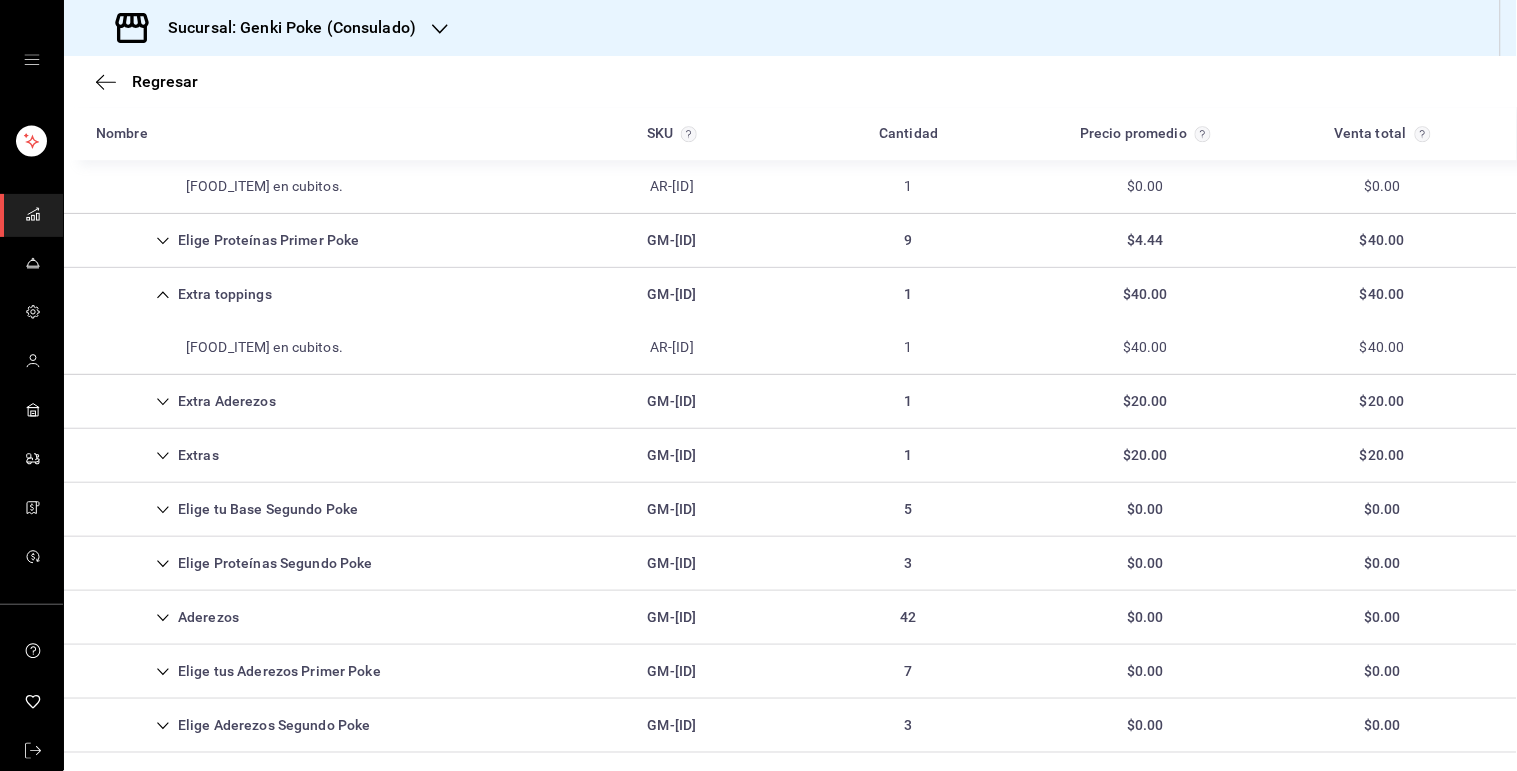 click on "Extra toppings GM-[ID] 1 $40.00 $40.00" at bounding box center [790, 294] 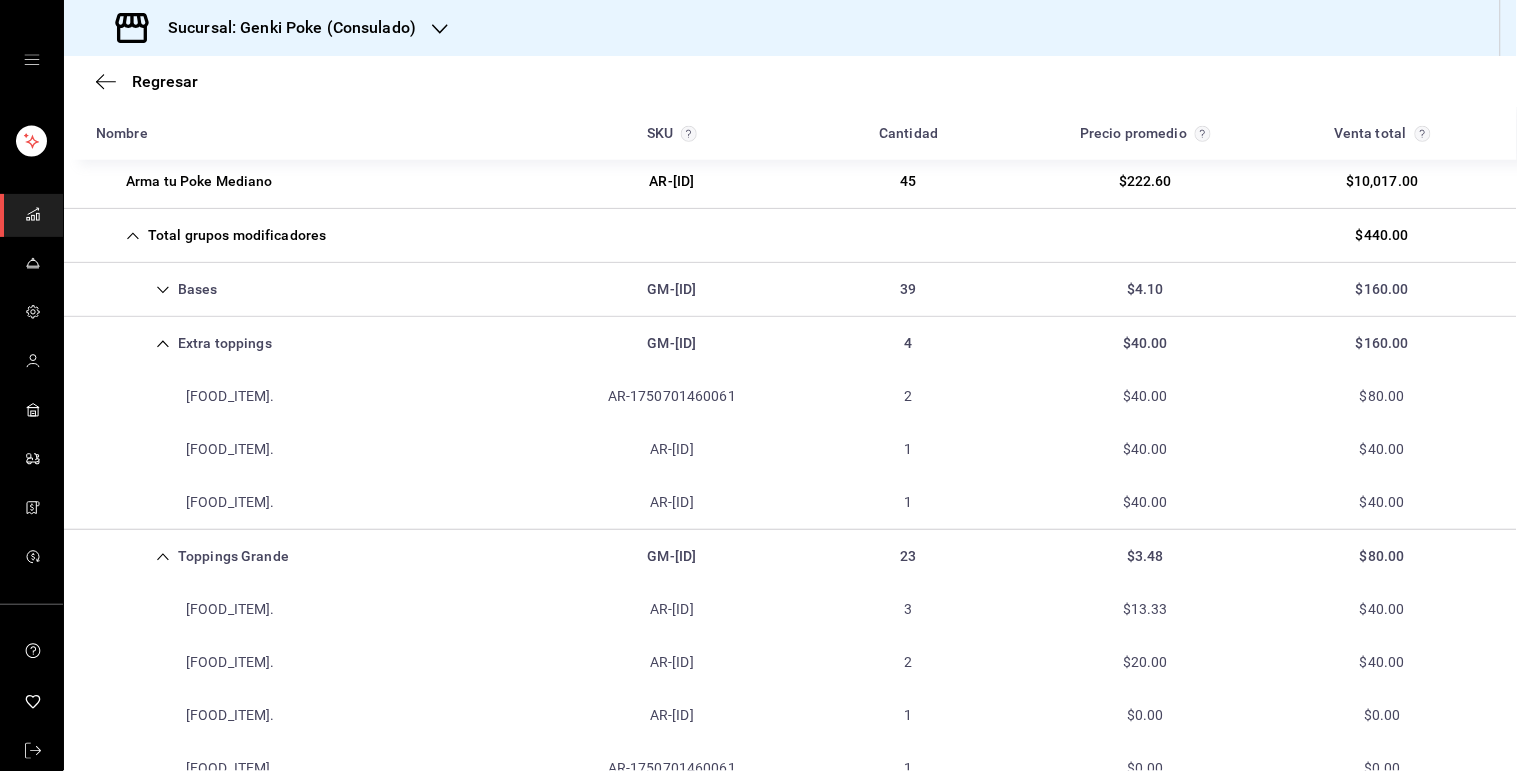 scroll, scrollTop: 377, scrollLeft: 0, axis: vertical 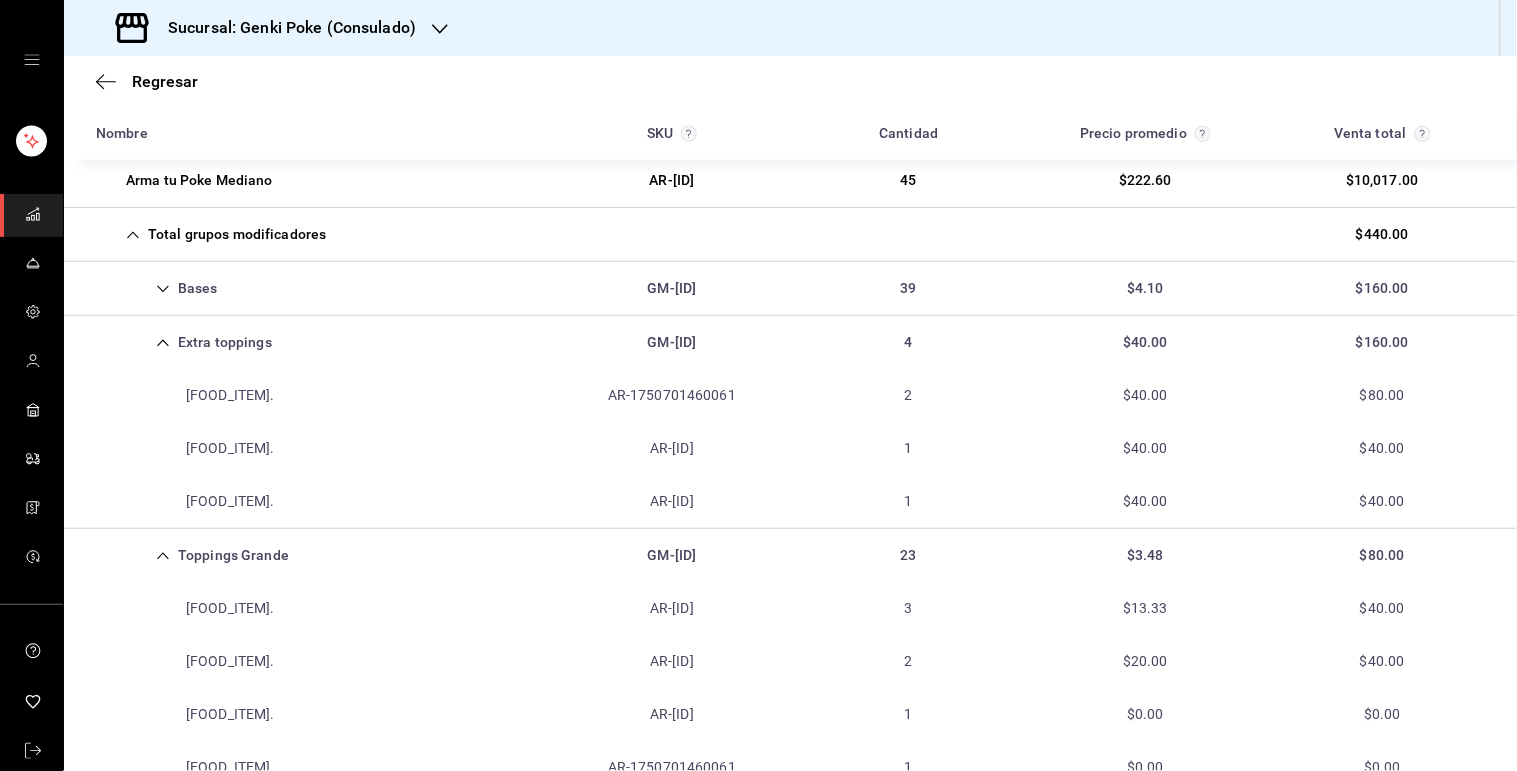 click on "Extra toppings GM-[ID] 4 $40.00 $160.00" at bounding box center (790, 342) 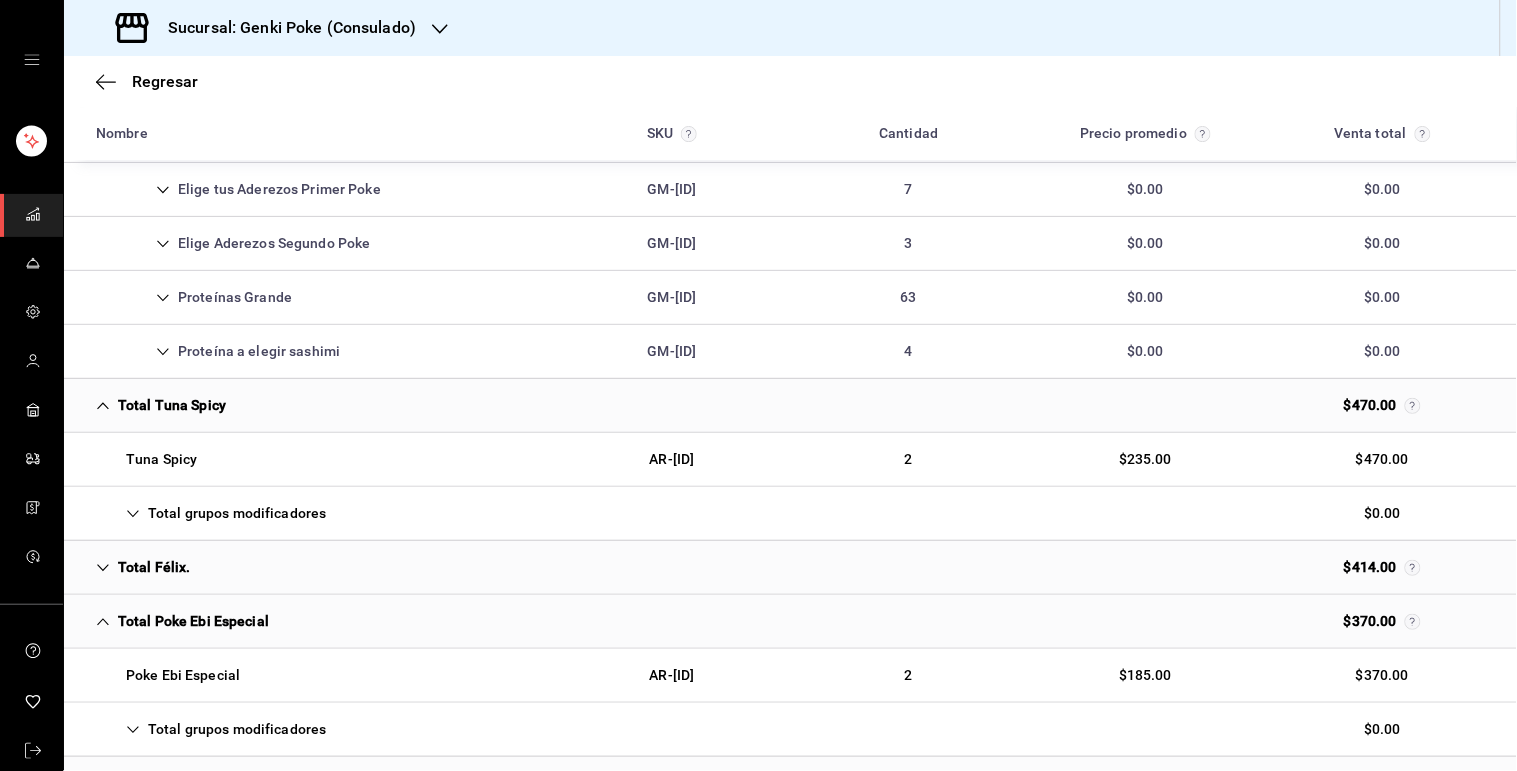 scroll, scrollTop: 3748, scrollLeft: 0, axis: vertical 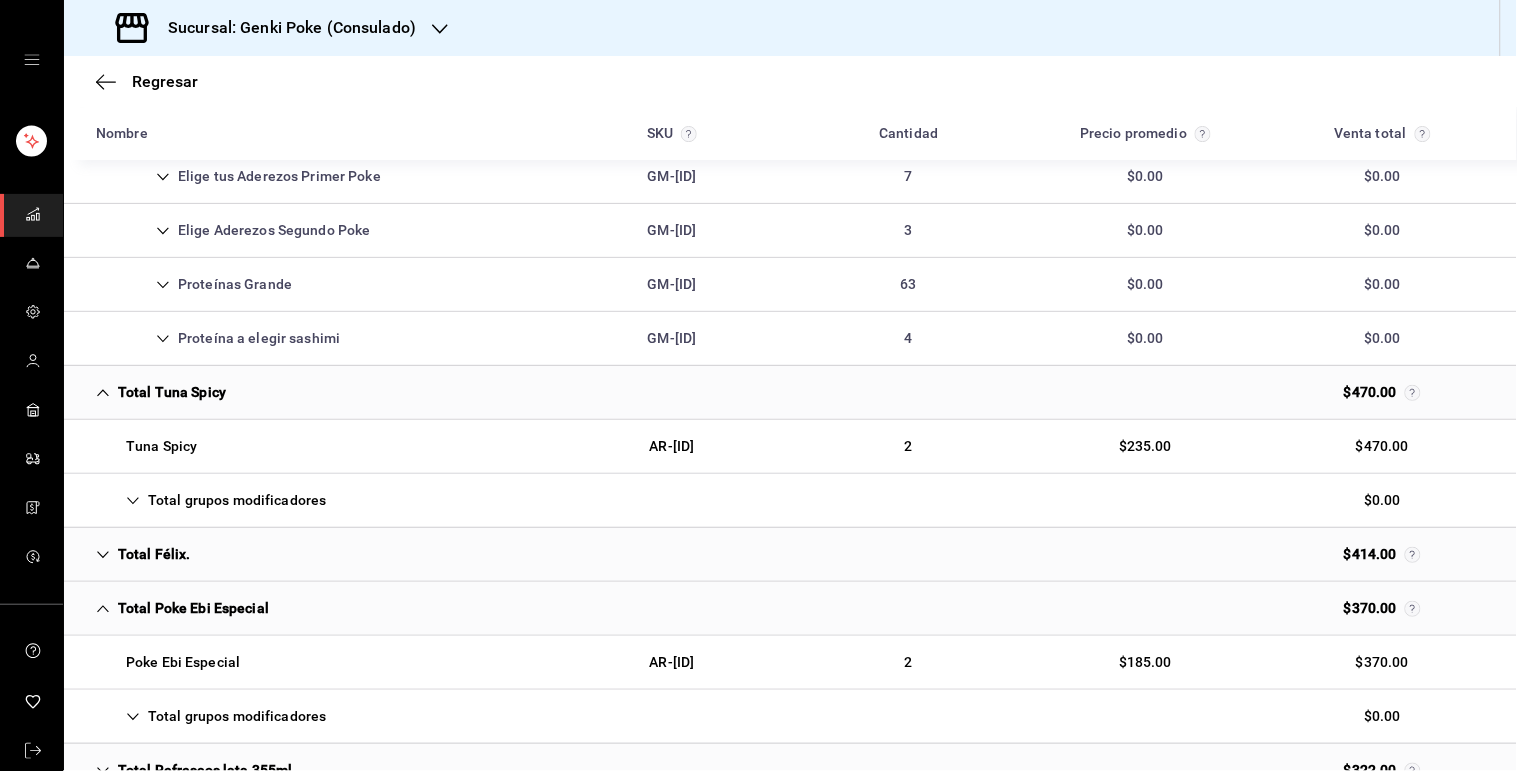click on "Total Tuna Spicy" at bounding box center [790, 393] 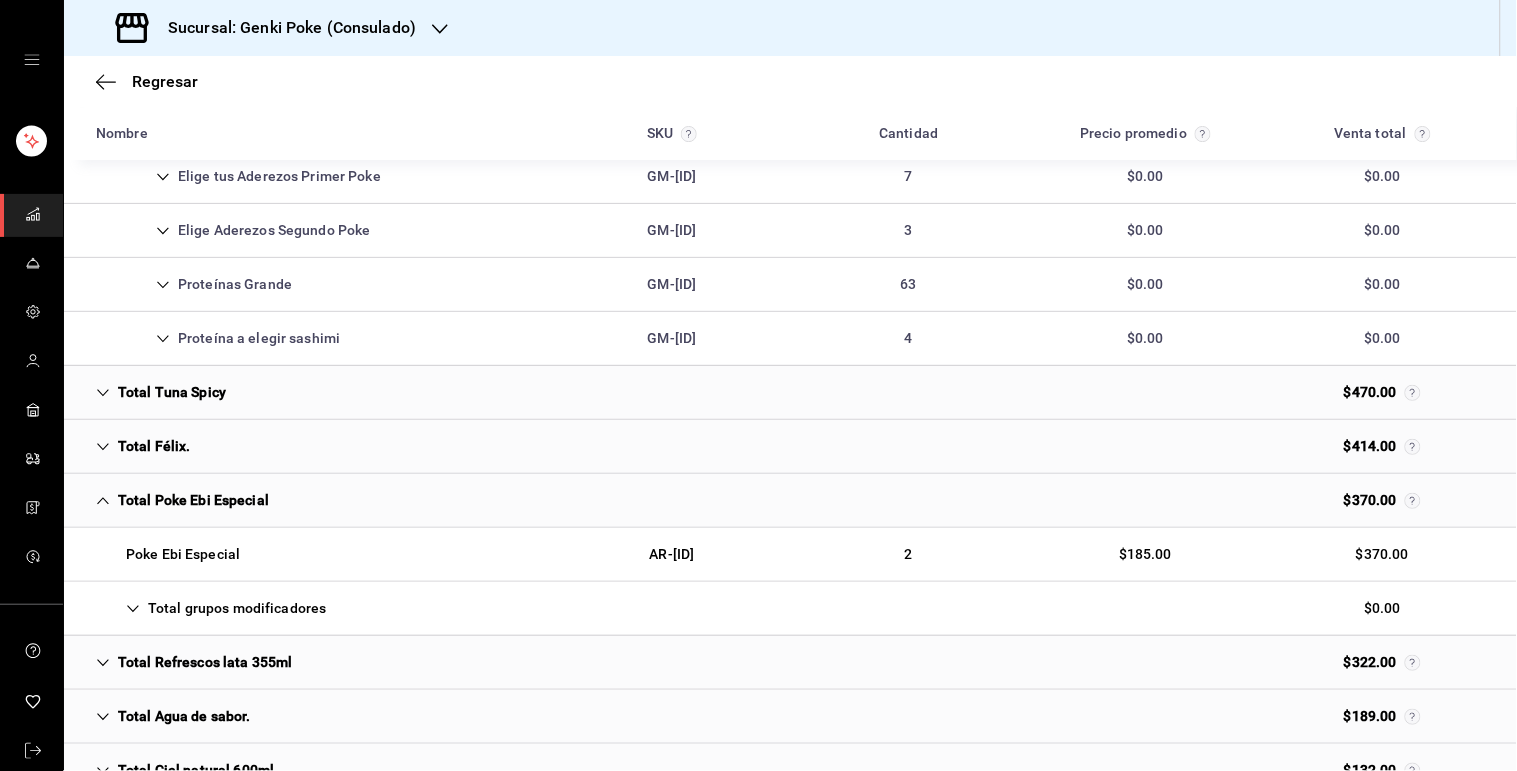 click on "Total Poke Ebi Especial" at bounding box center (790, 501) 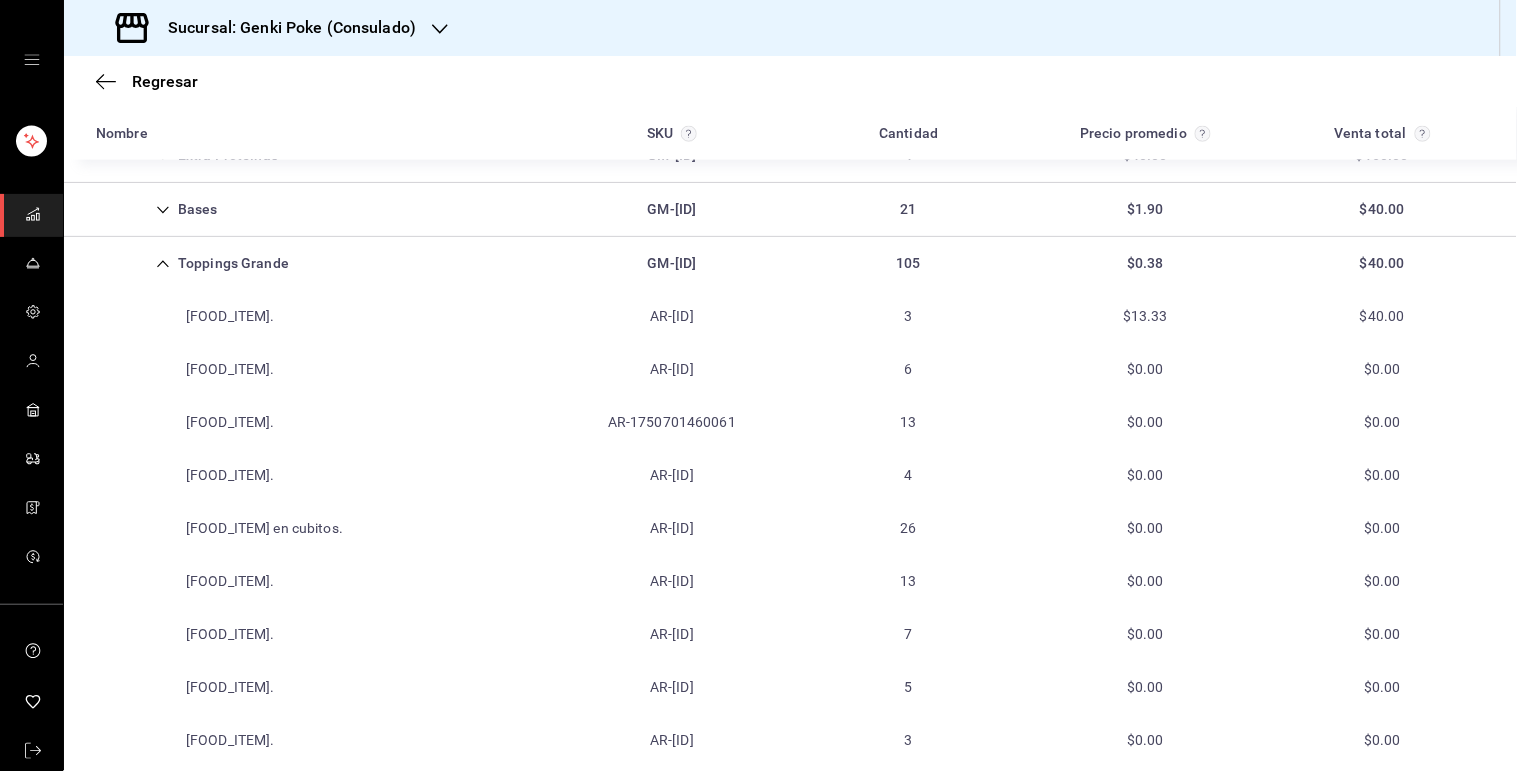scroll, scrollTop: 2505, scrollLeft: 0, axis: vertical 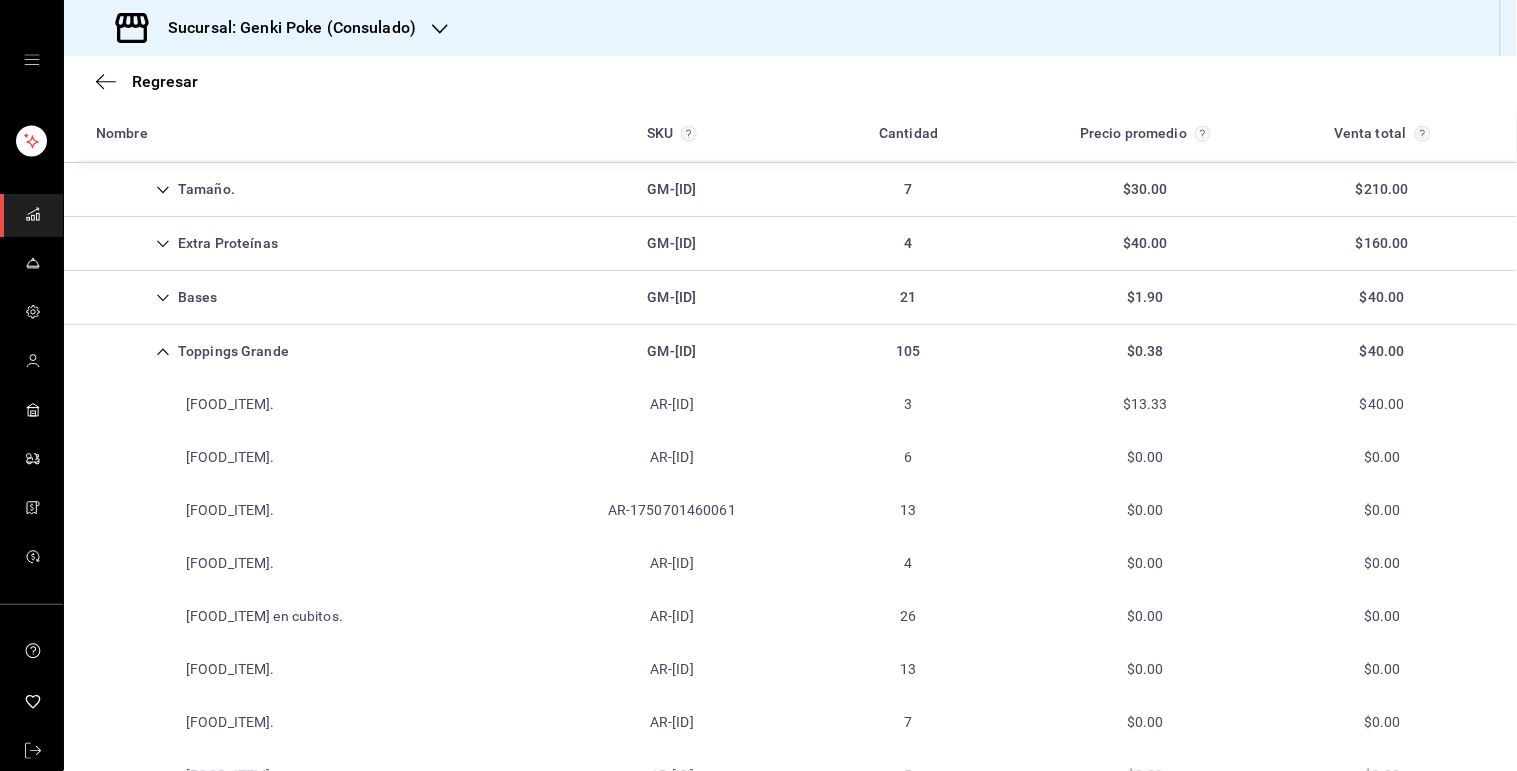 click on "Toppings Grande GM-[ID] 105 $0.38 $40.00" at bounding box center (790, 351) 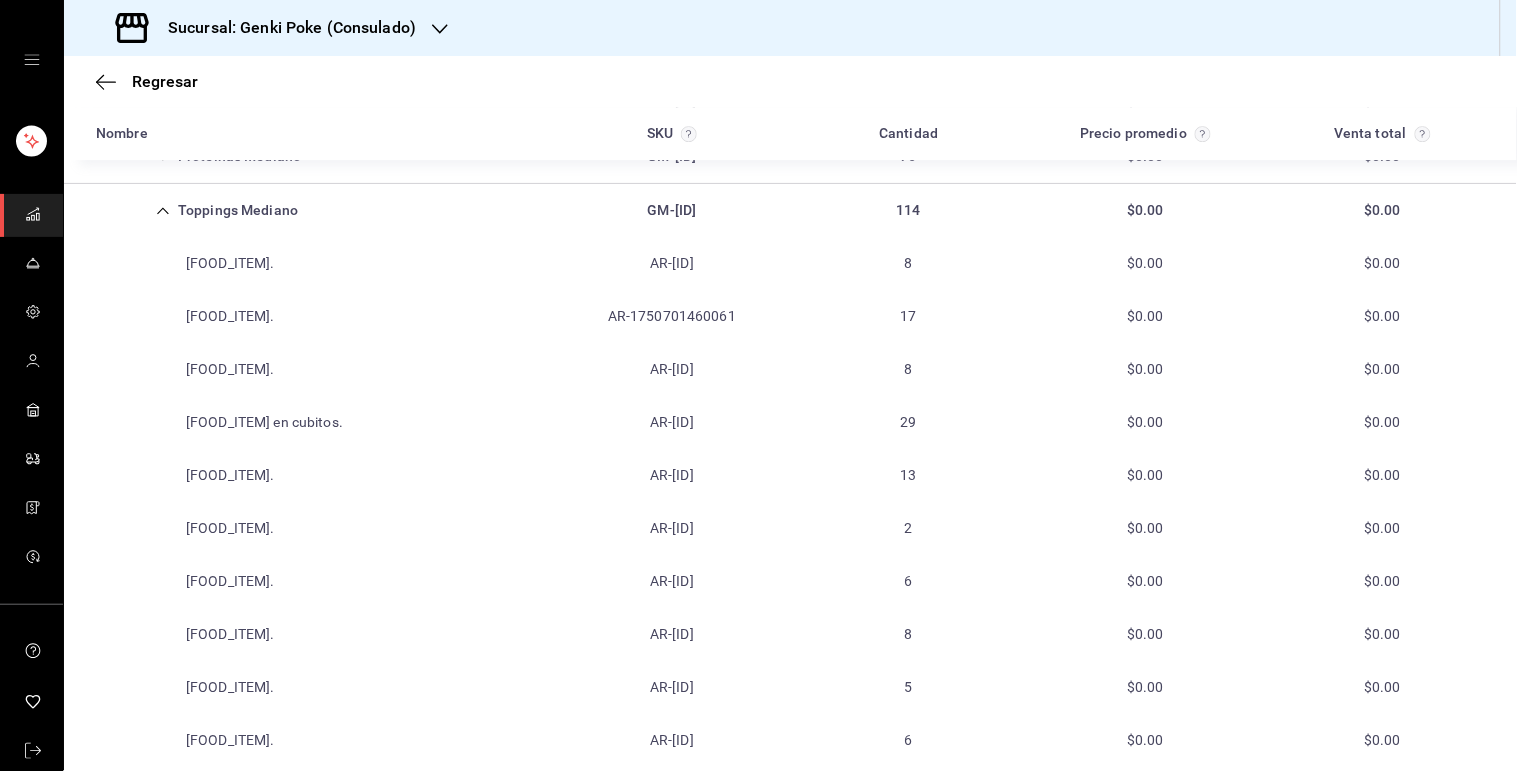 scroll, scrollTop: 1628, scrollLeft: 0, axis: vertical 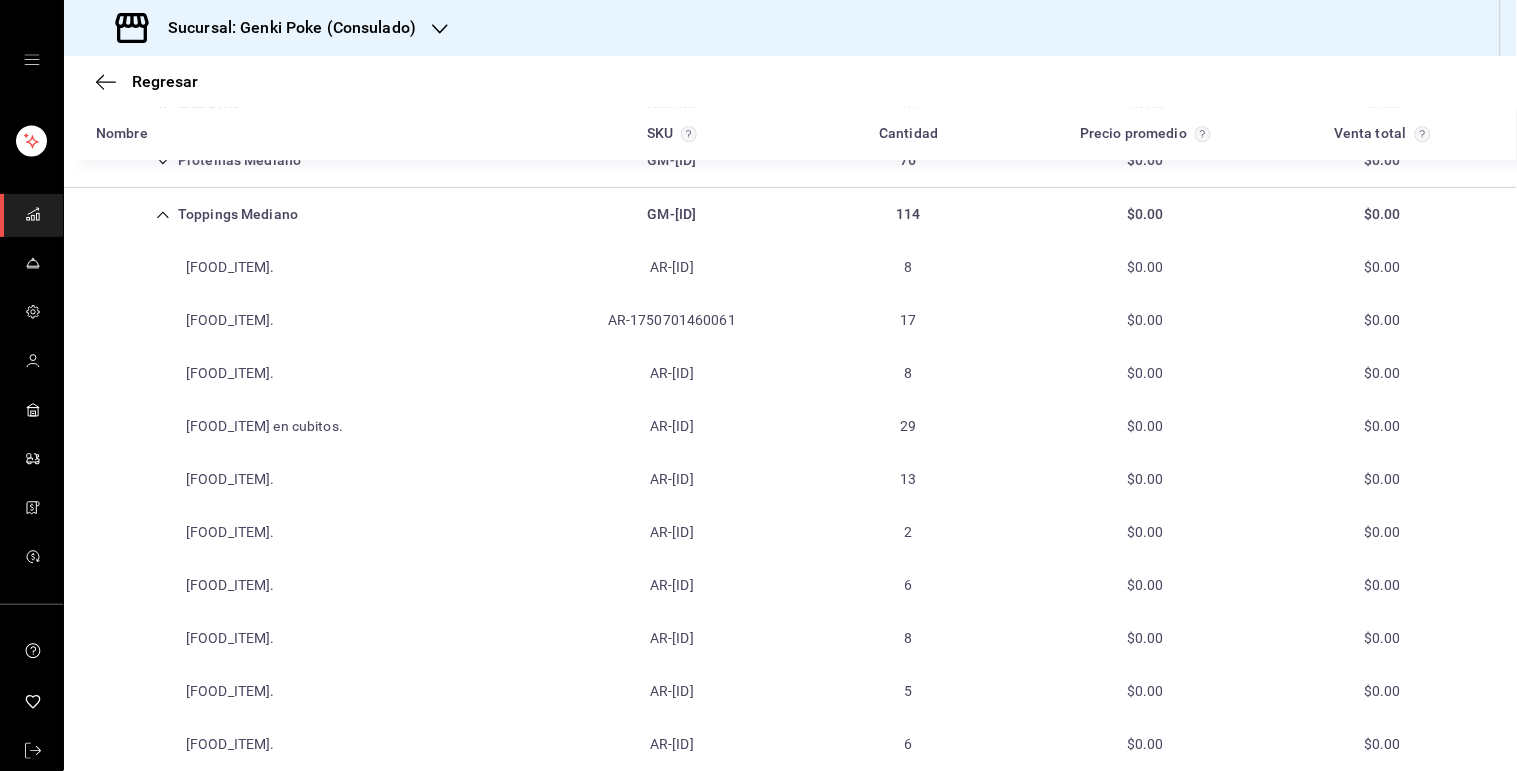 click on "Toppings Mediano GM-[ID] 114 $0.00 $0.00" at bounding box center (790, 214) 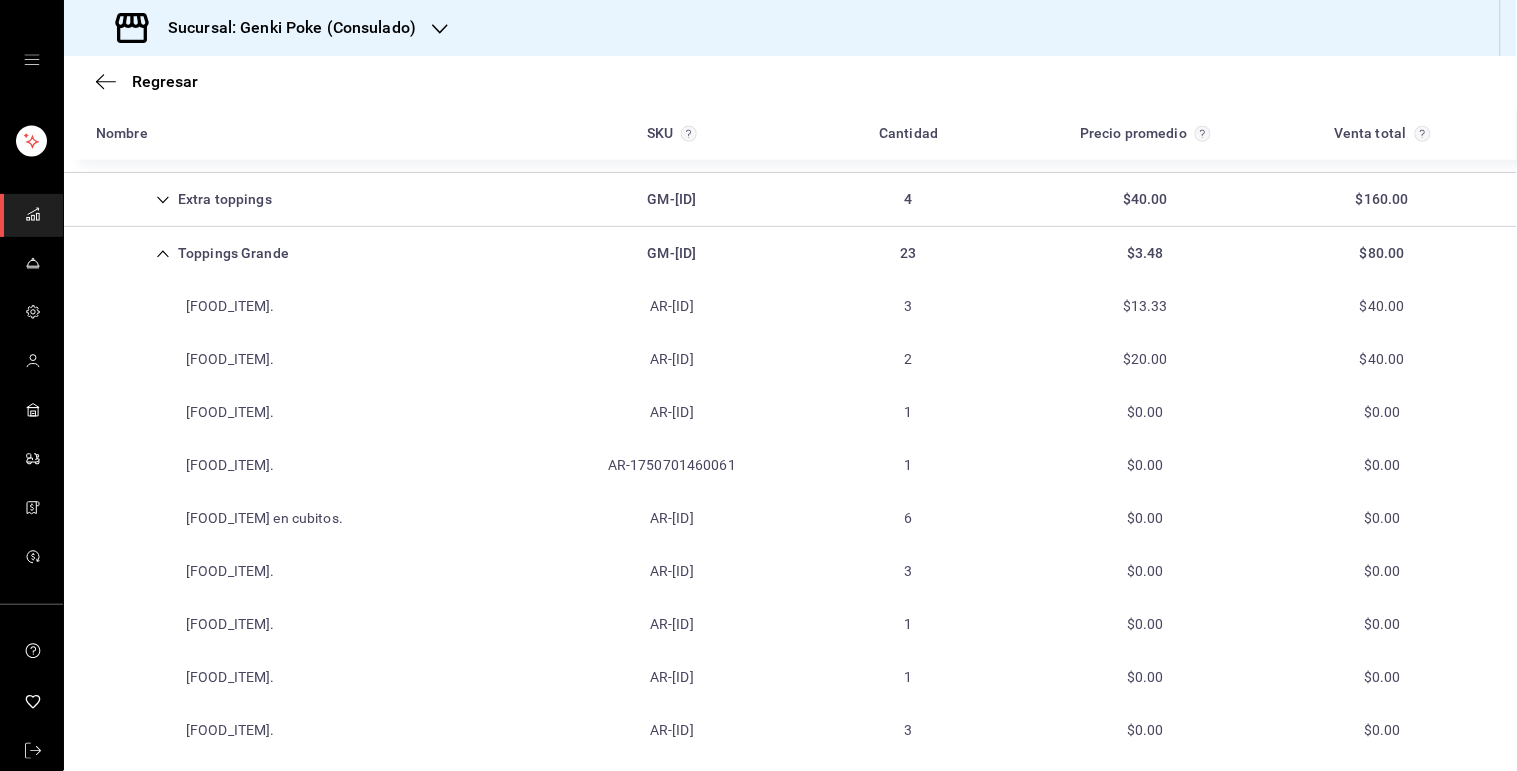 scroll, scrollTop: 506, scrollLeft: 0, axis: vertical 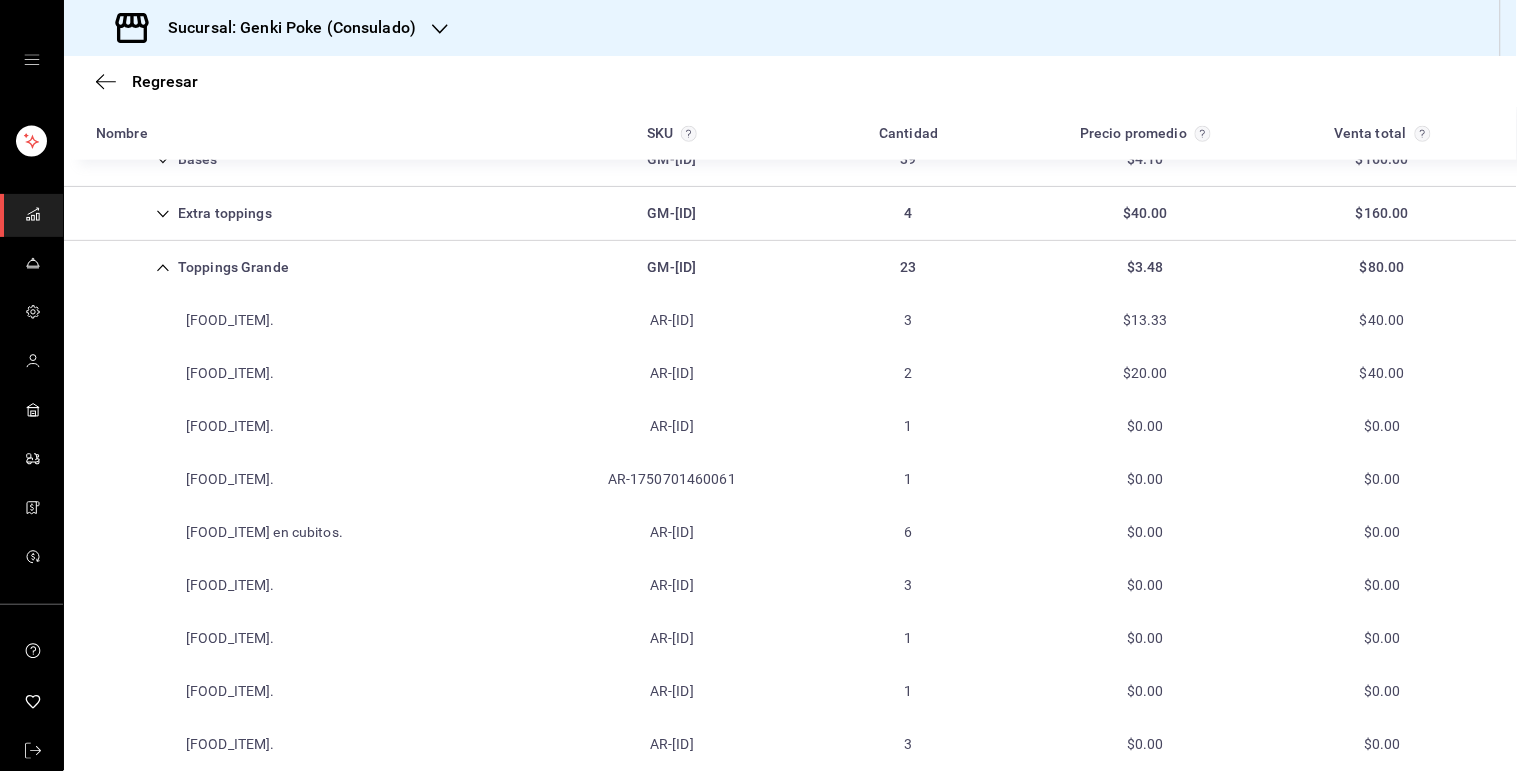 click on "Toppings Grande GM-[ID] 23 $3.48 $80.00" at bounding box center [790, 267] 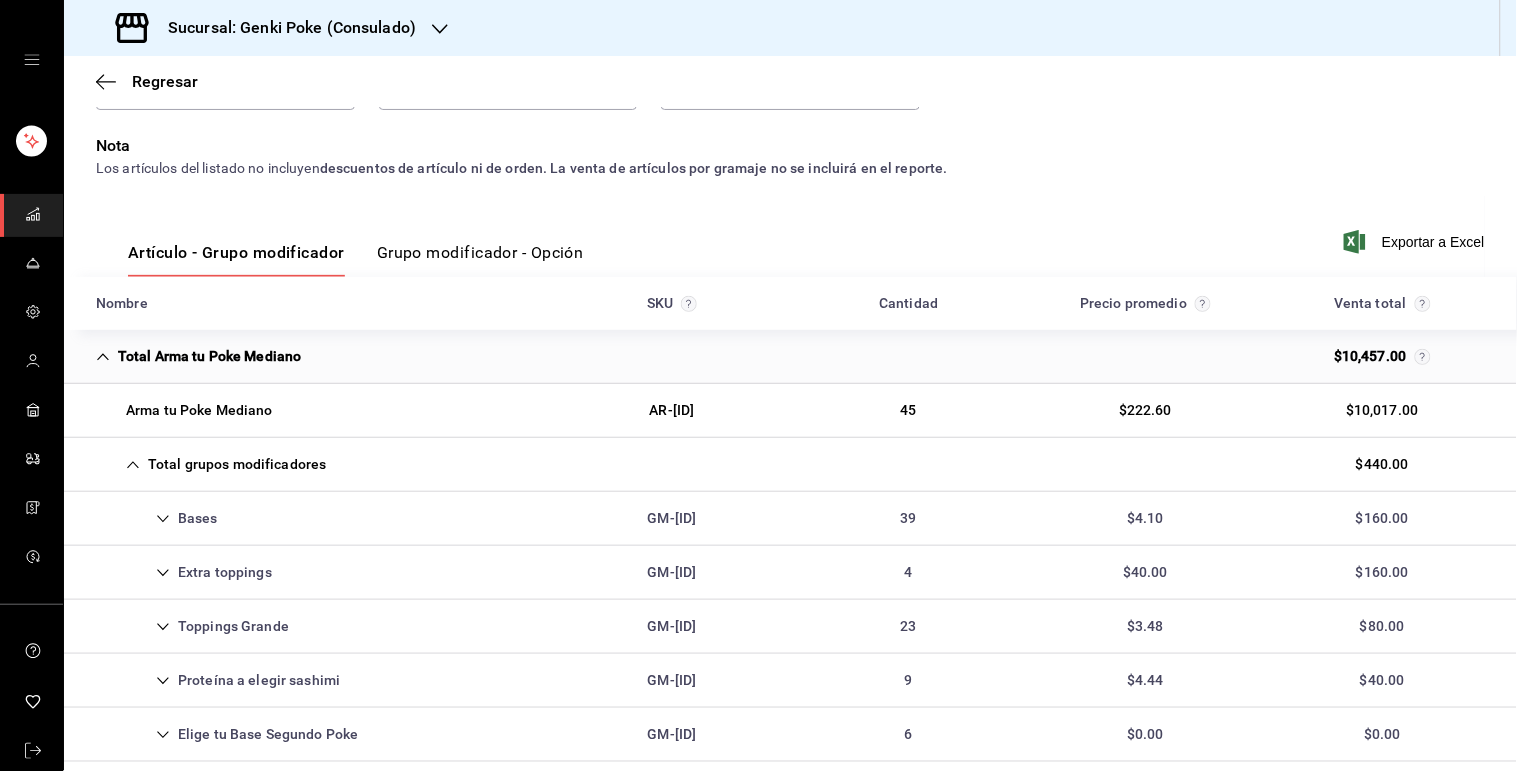 scroll, scrollTop: 134, scrollLeft: 0, axis: vertical 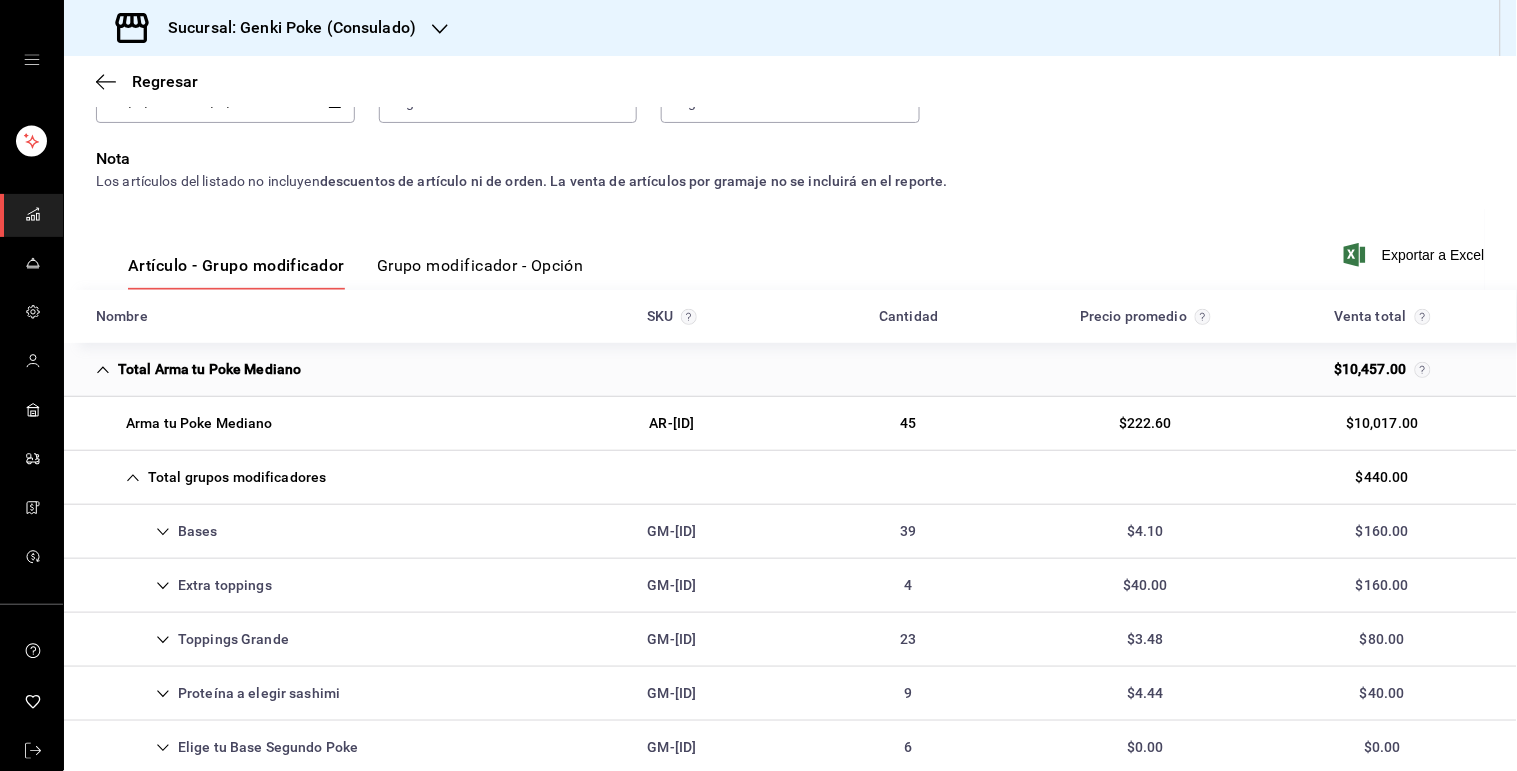 click on "Total grupos modificadores" at bounding box center [790, 478] 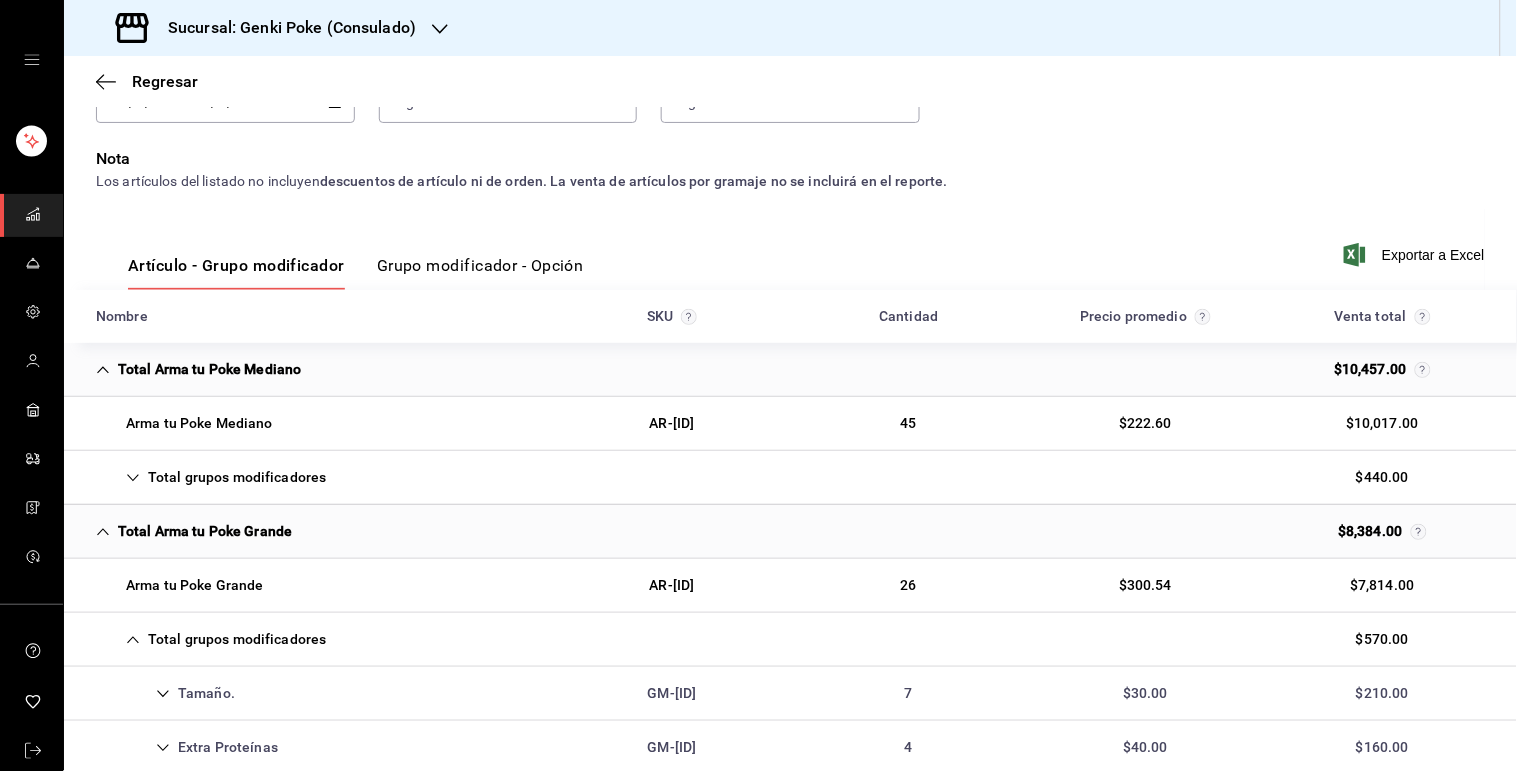 click on "Total Arma tu Poke Mediano" at bounding box center [790, 370] 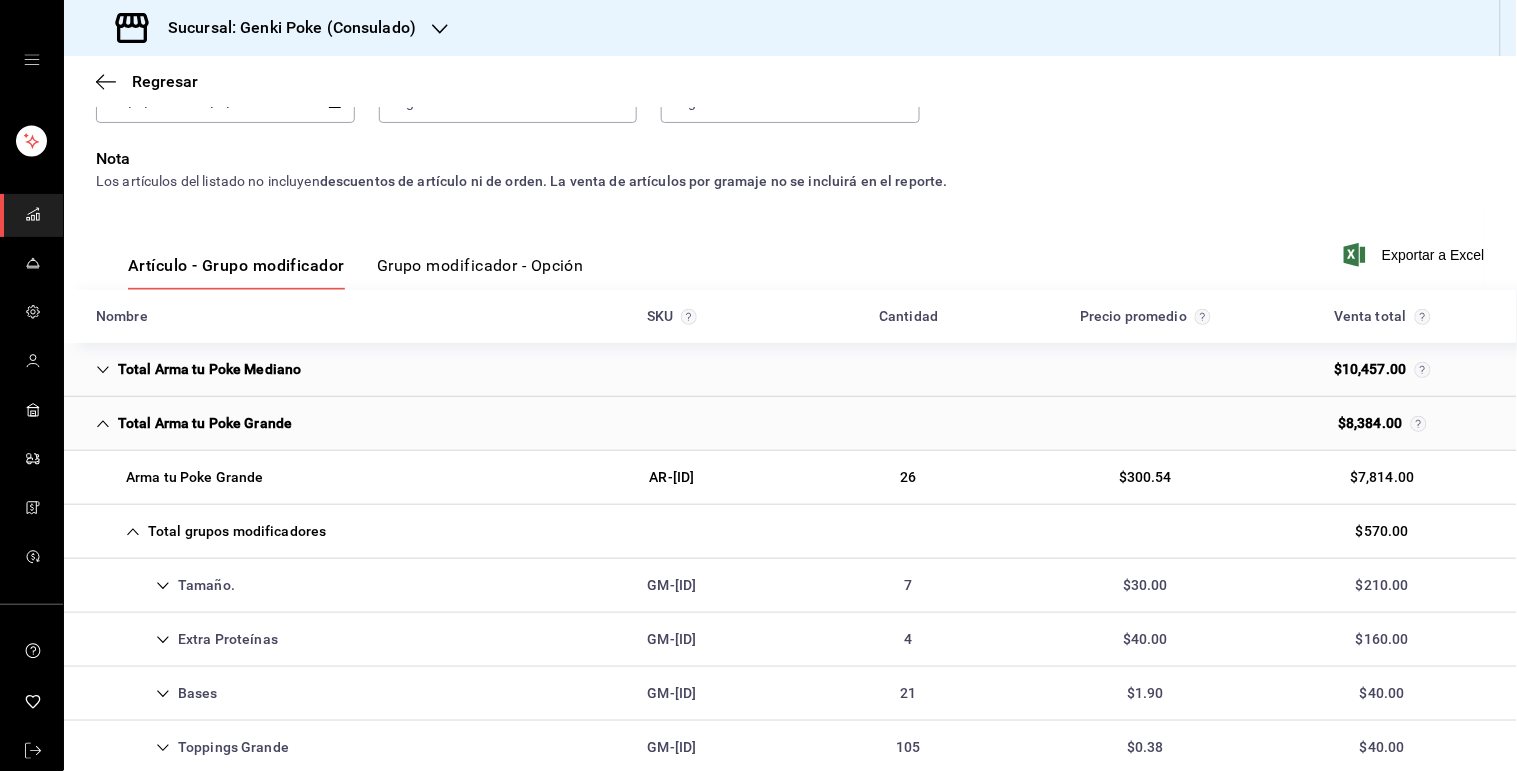 click on "Total grupos modificadores" at bounding box center (211, 531) 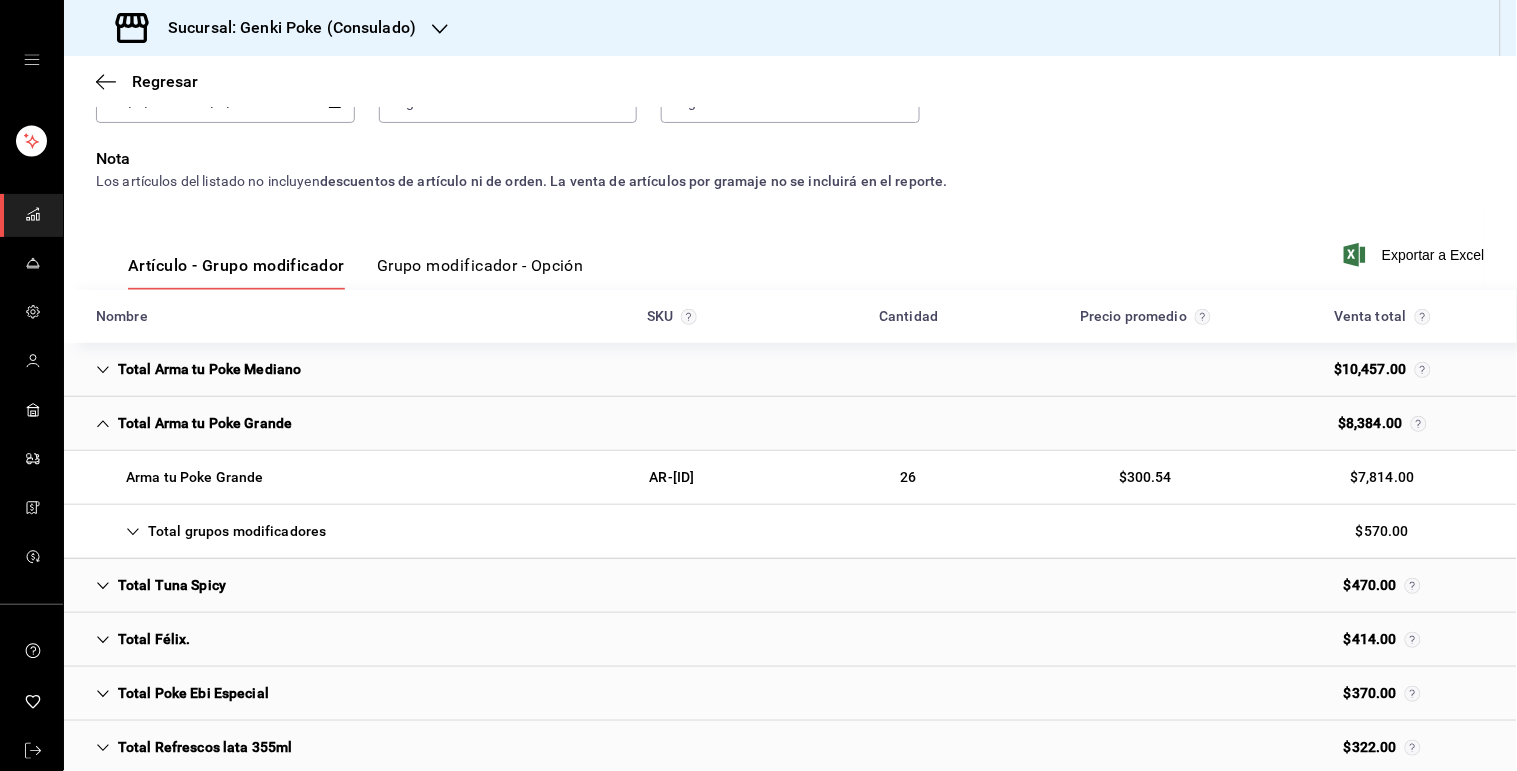 click on "Total Arma tu Poke Grande" at bounding box center [790, 424] 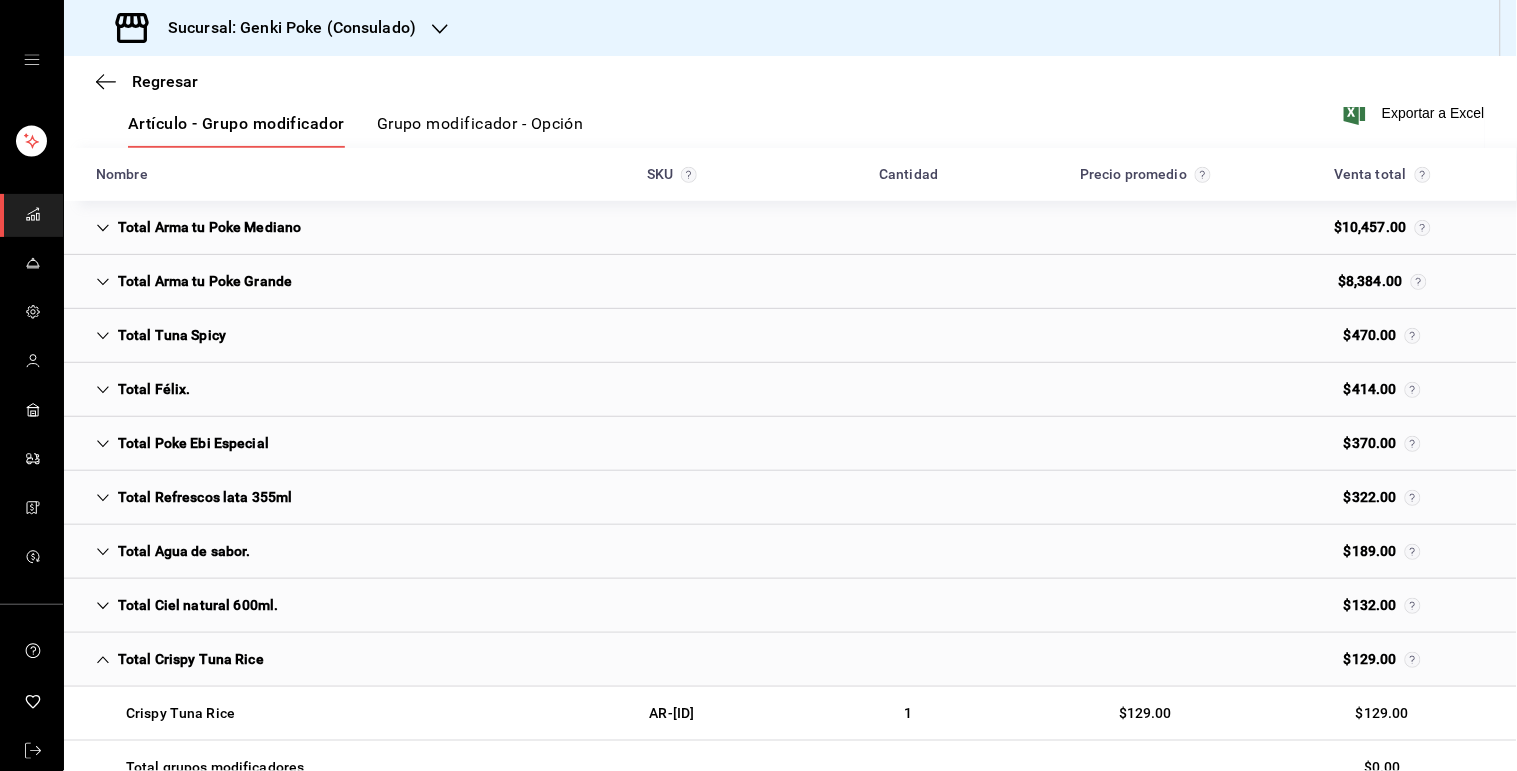 scroll, scrollTop: 277, scrollLeft: 0, axis: vertical 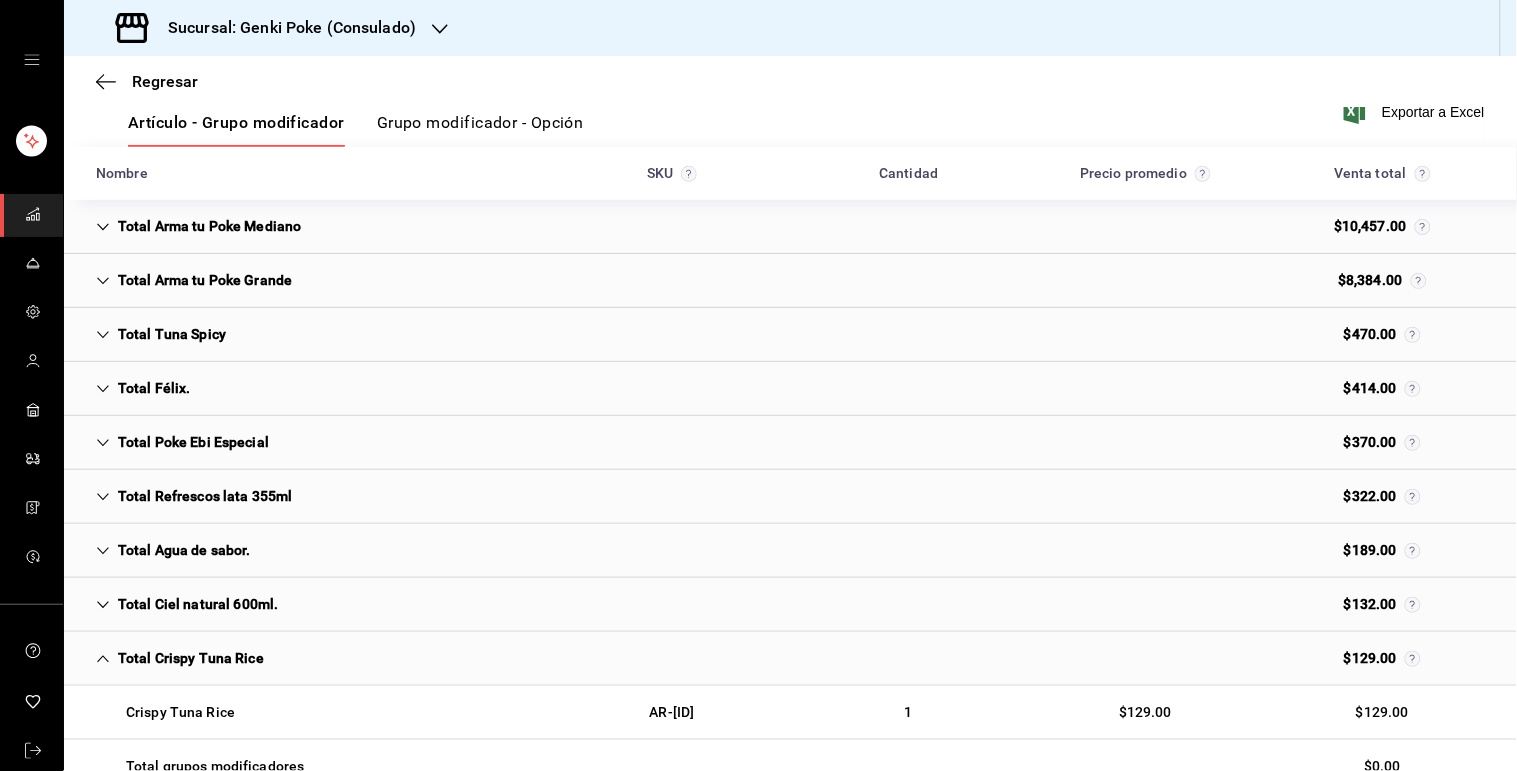 click on "Total Félix." at bounding box center (790, 389) 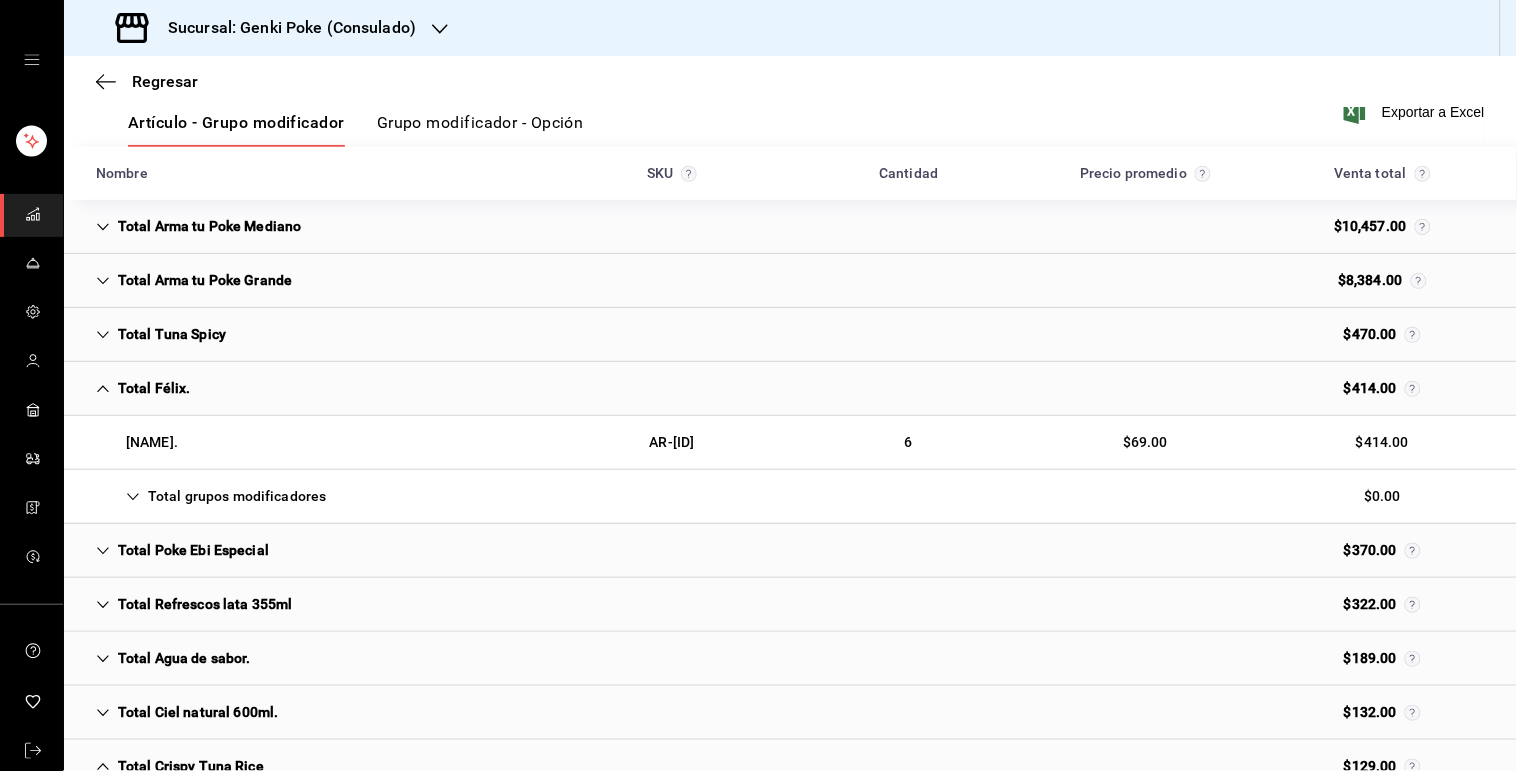click on "Total Félix." at bounding box center [790, 389] 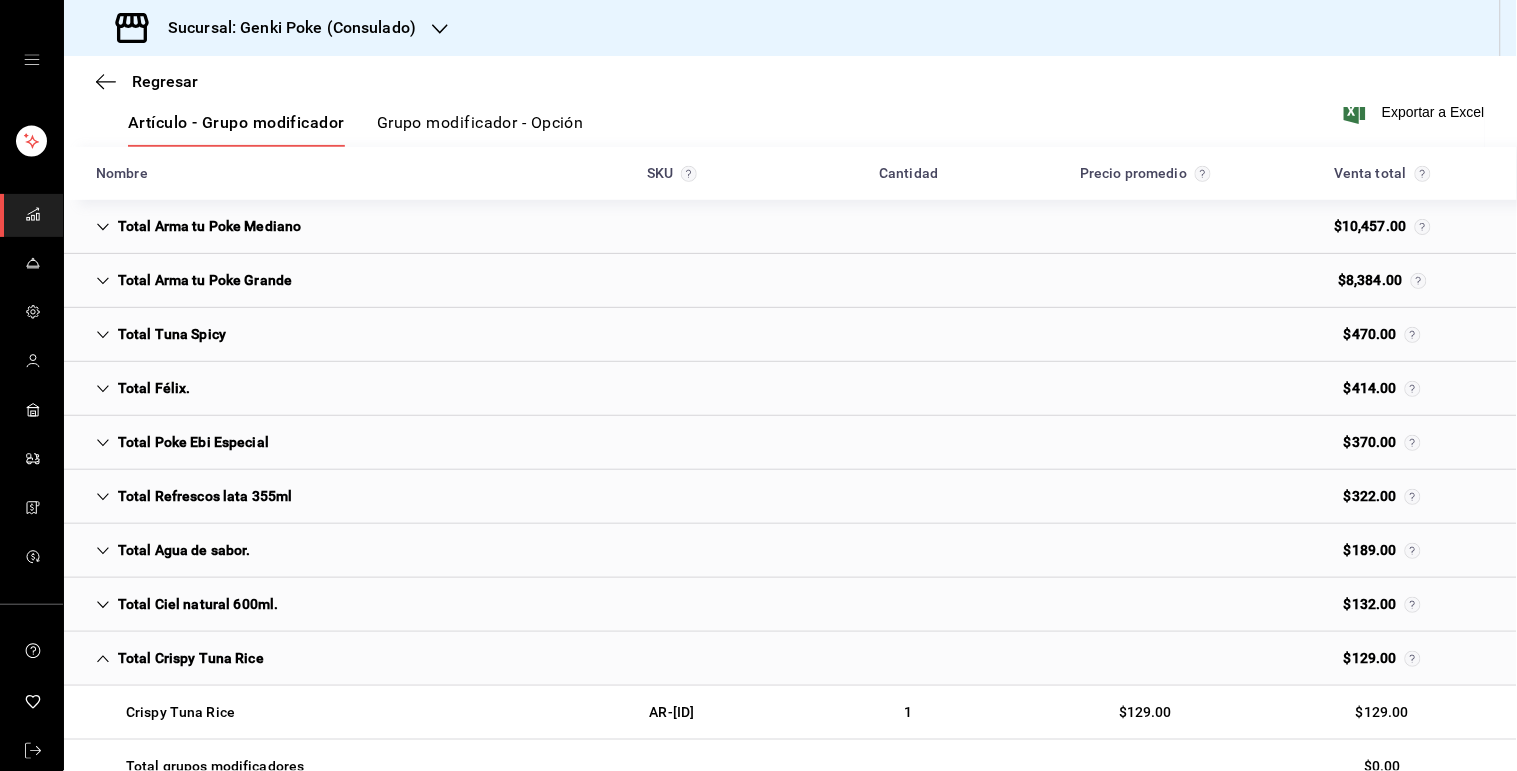 click on "Total Refrescos lata 355ml" at bounding box center (790, 497) 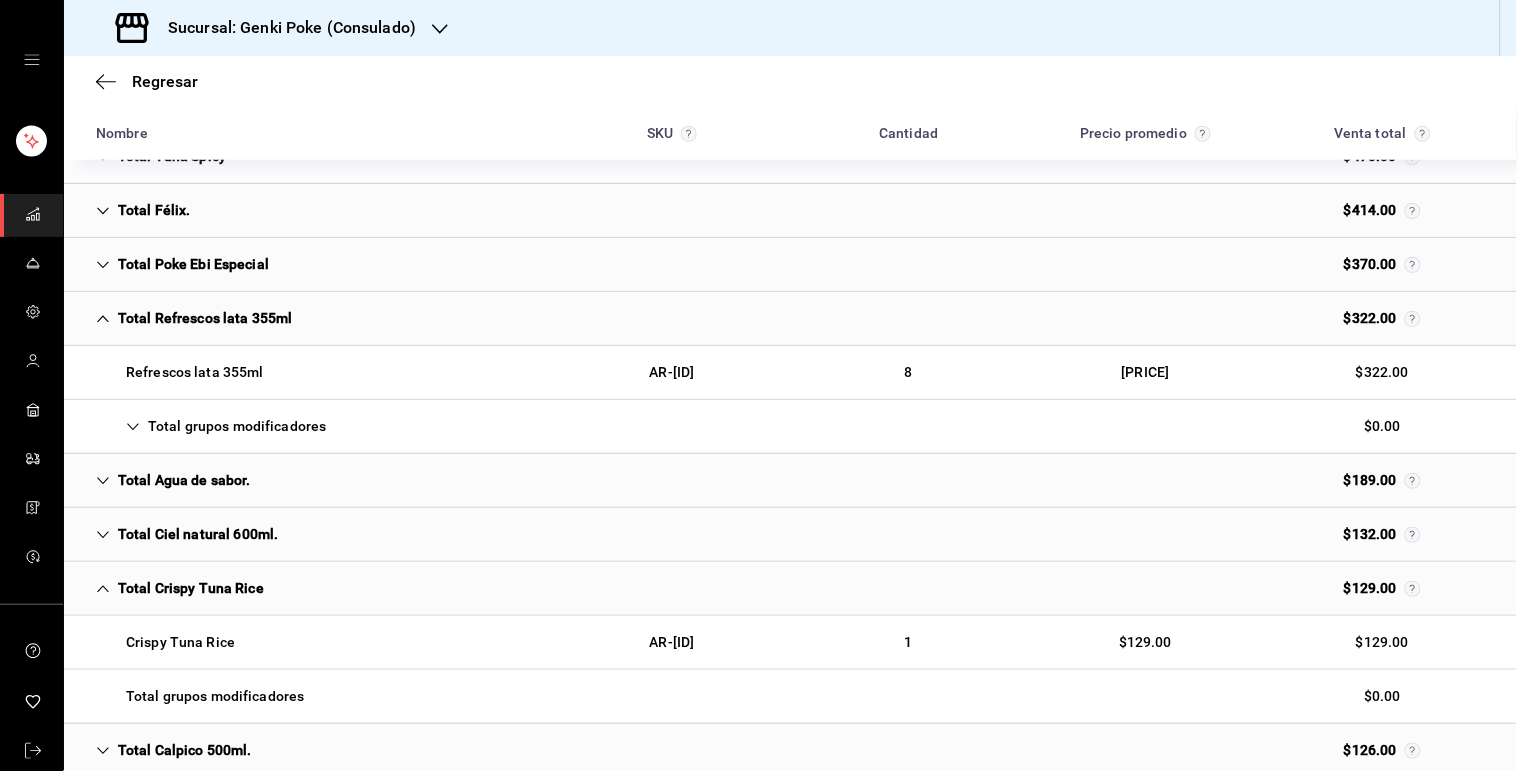 scroll, scrollTop: 456, scrollLeft: 0, axis: vertical 